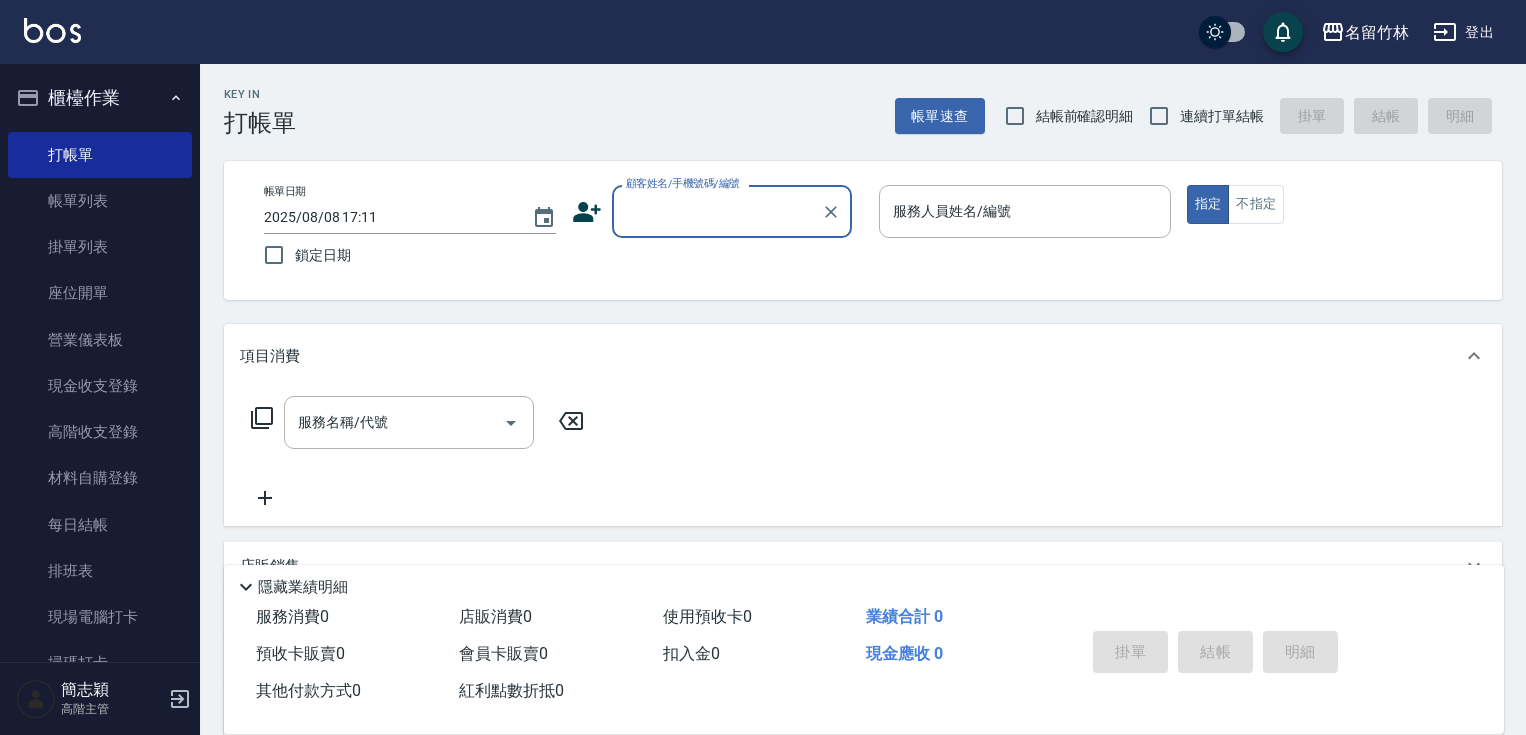 scroll, scrollTop: 0, scrollLeft: 0, axis: both 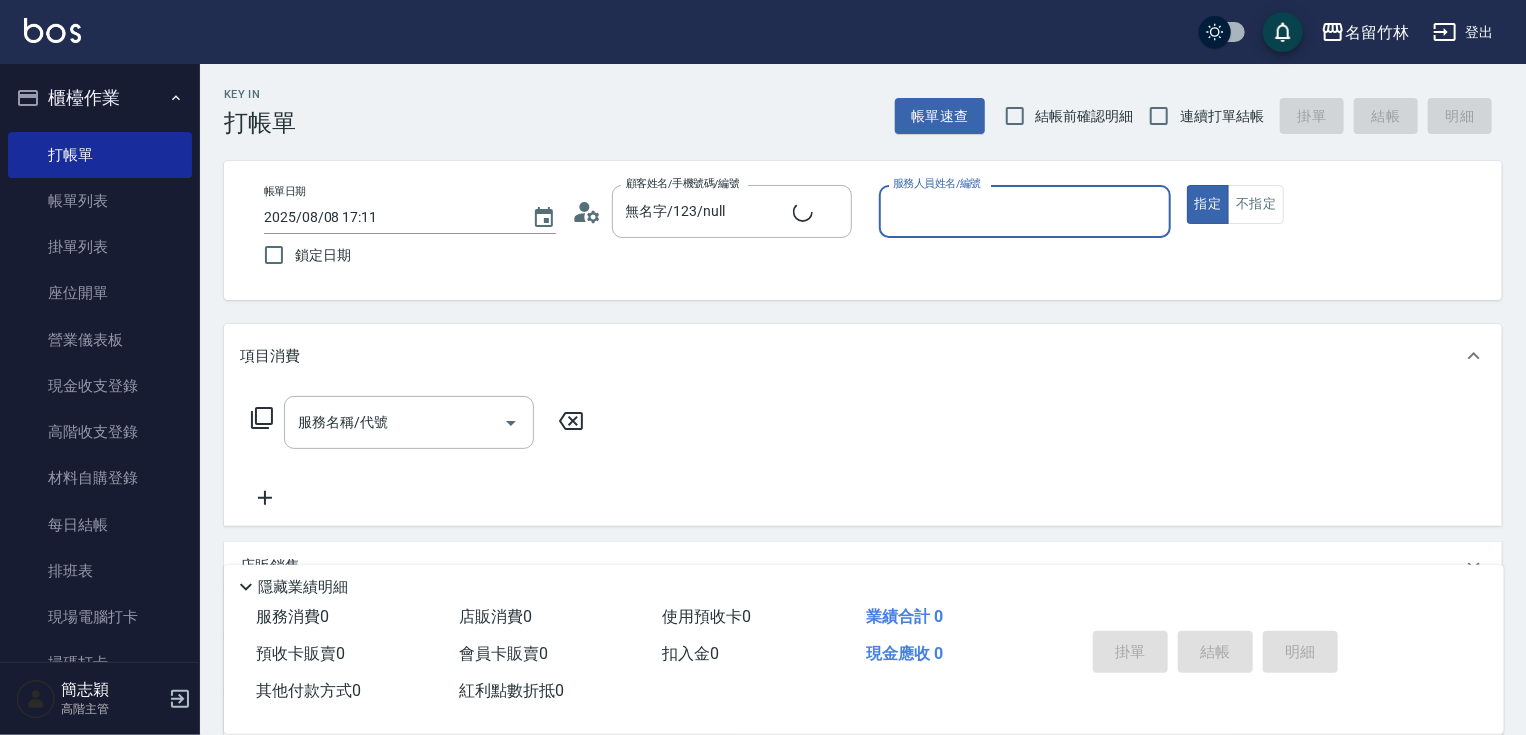 type on "無名字/1/null" 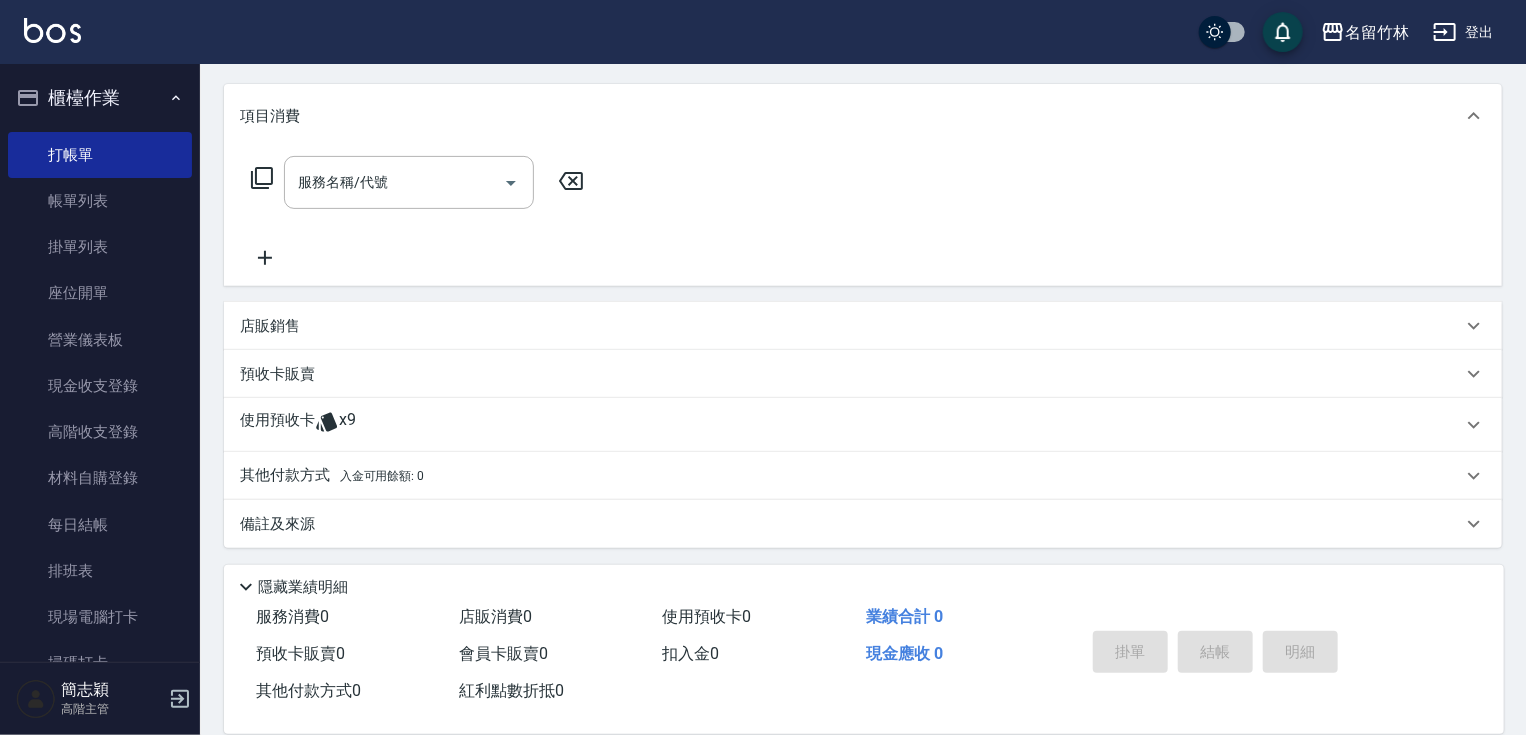 scroll, scrollTop: 243, scrollLeft: 0, axis: vertical 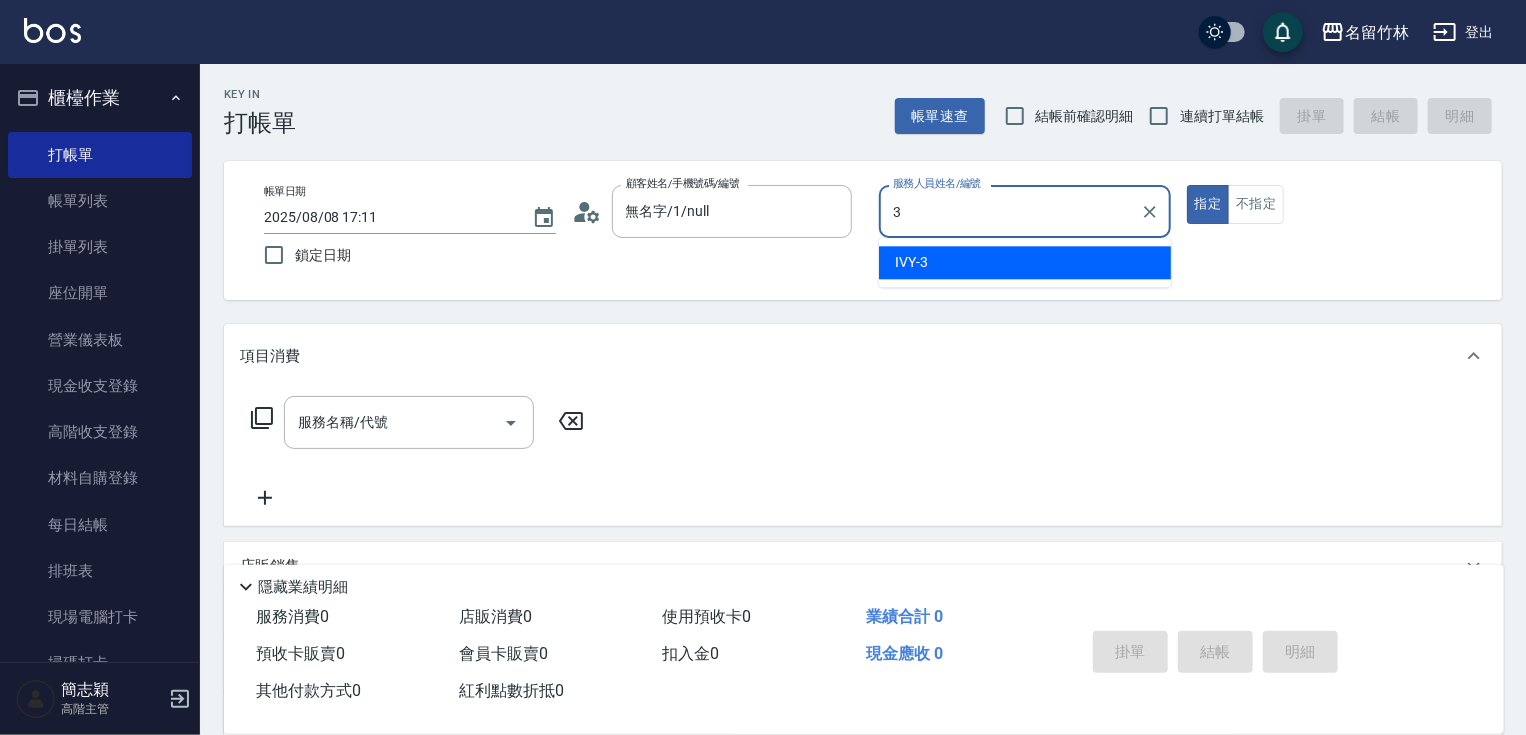 type on "IVY-3" 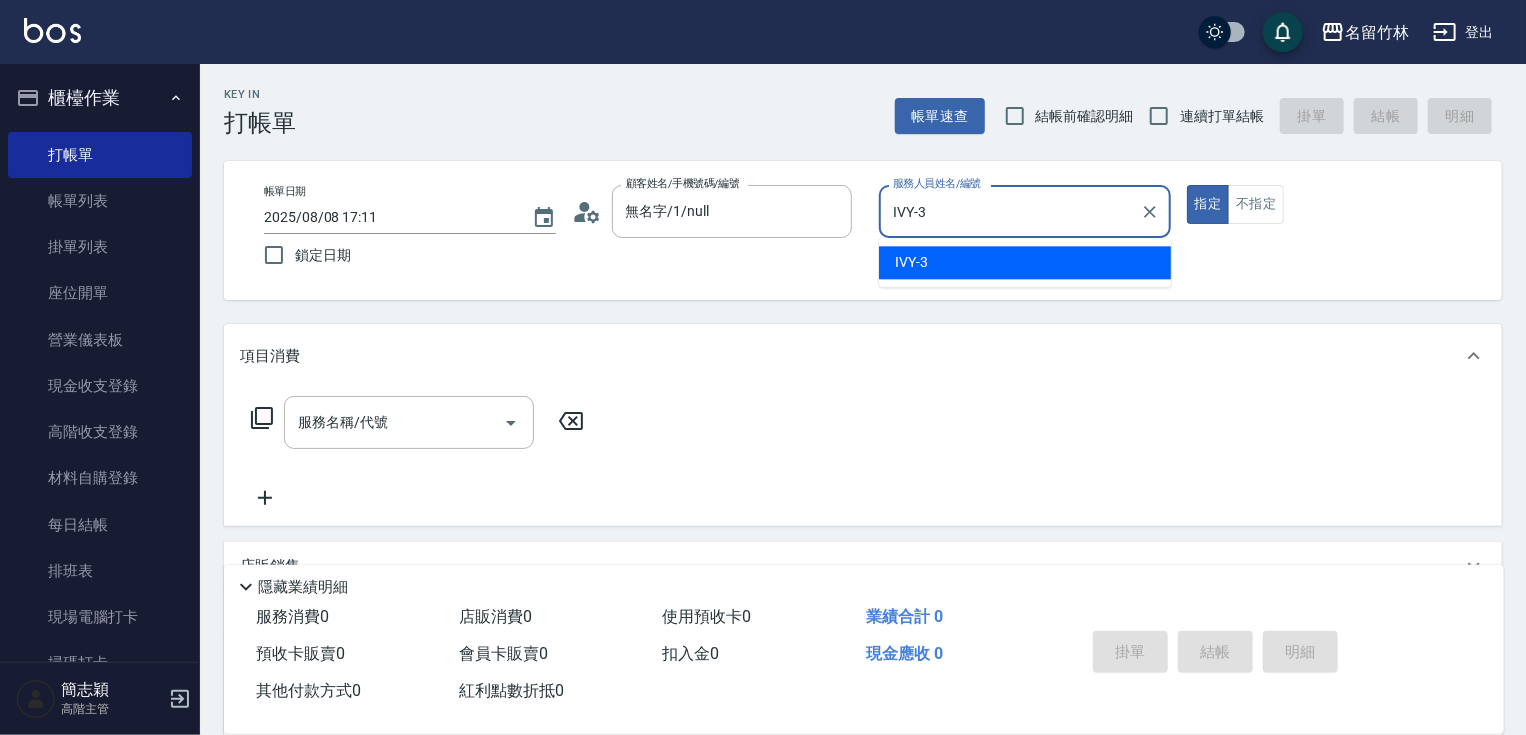 type on "true" 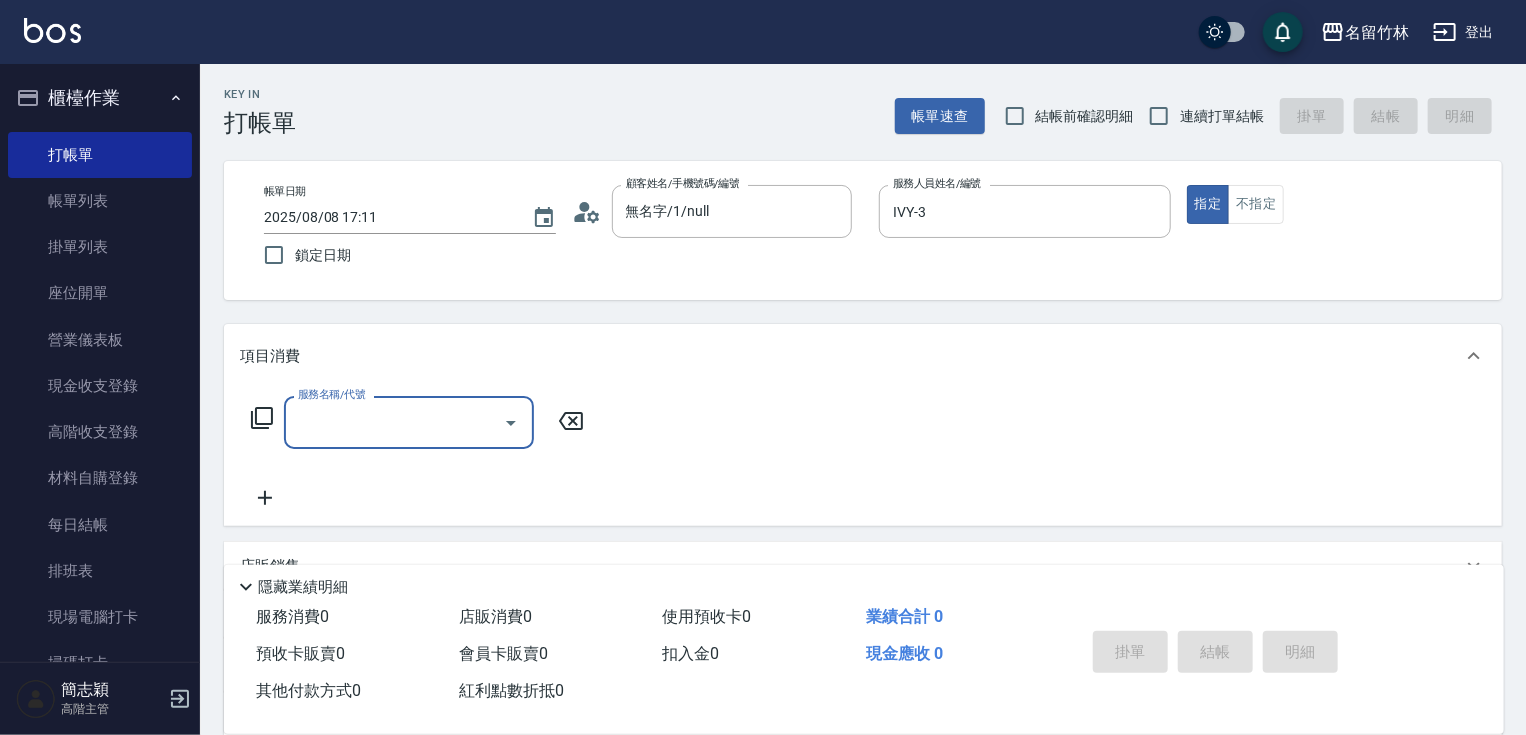 click 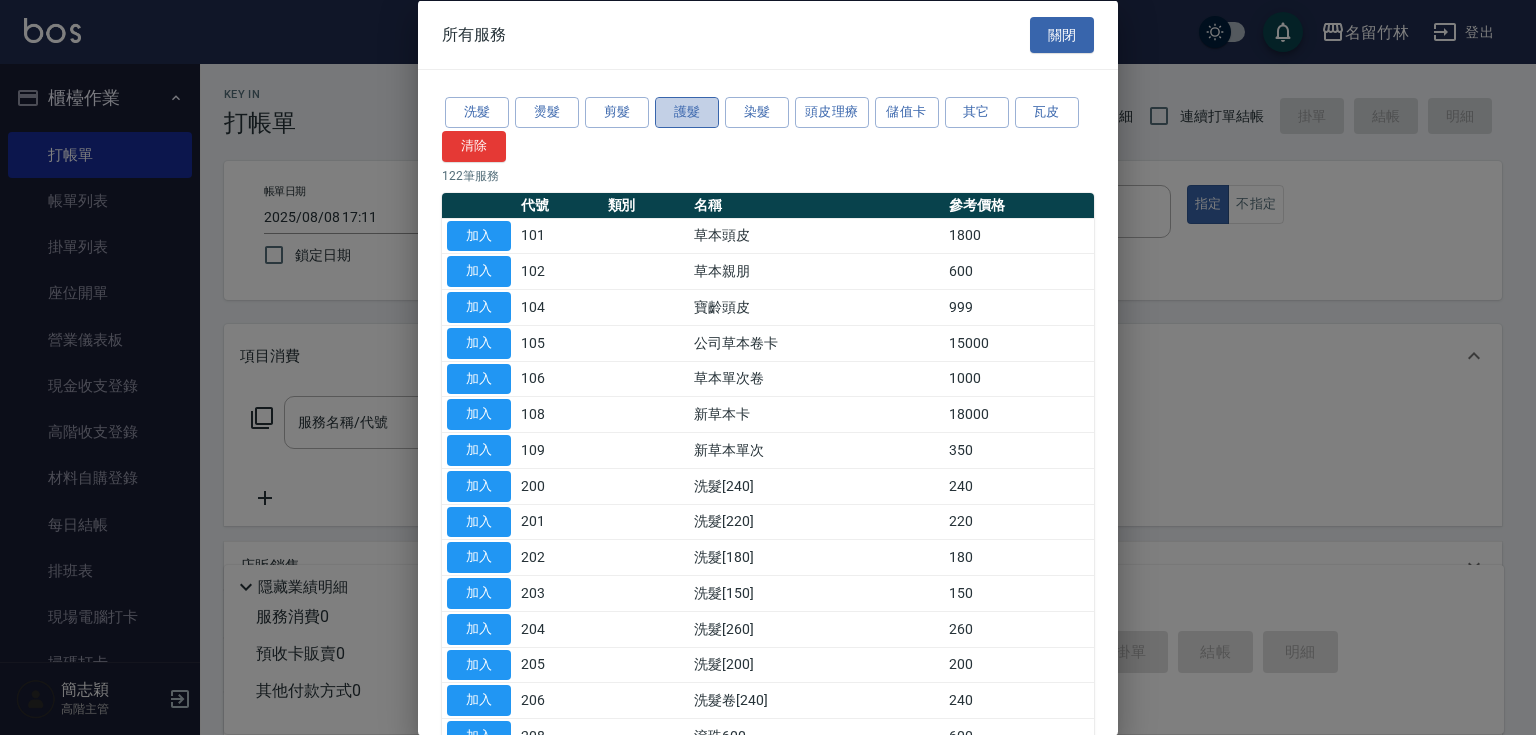 click on "護髮" at bounding box center [687, 112] 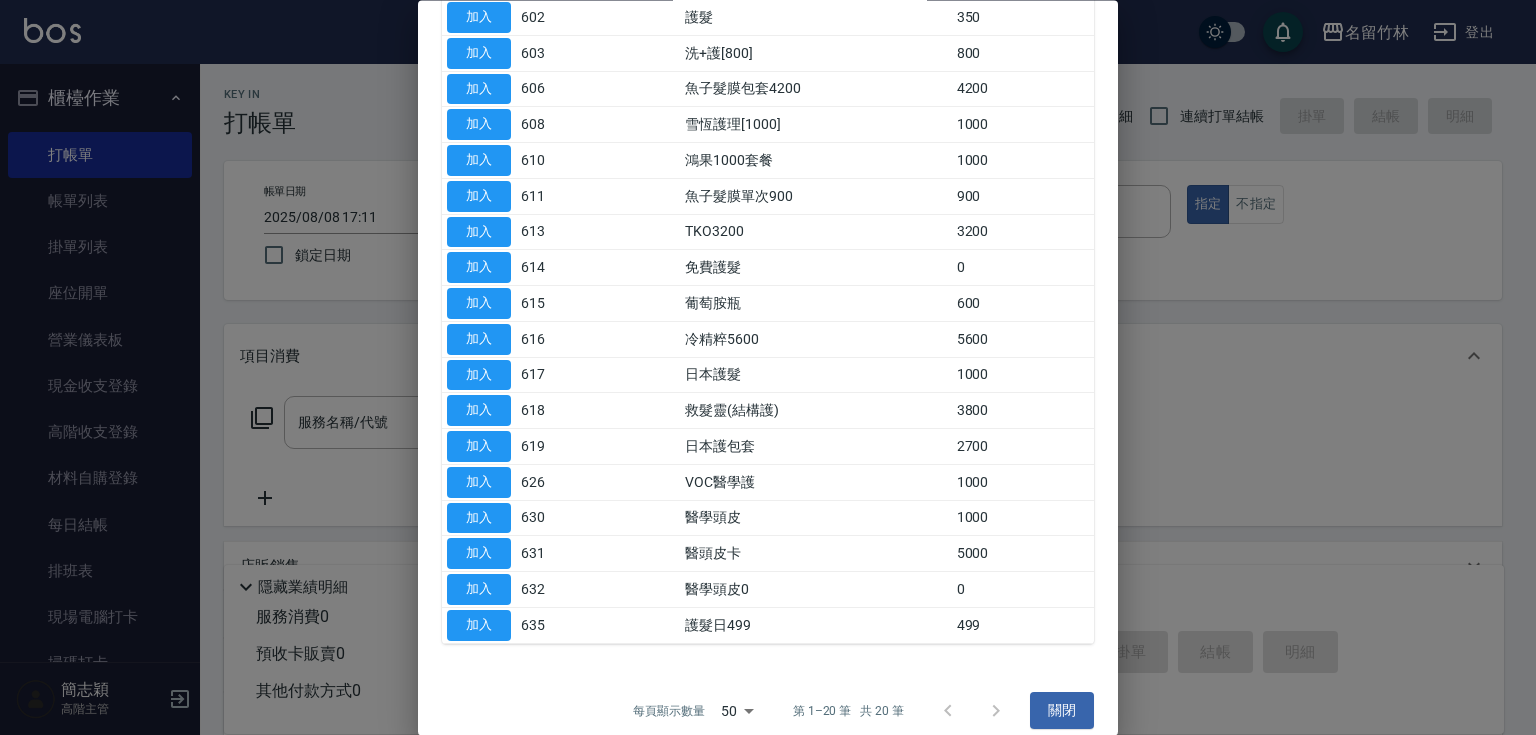 scroll, scrollTop: 303, scrollLeft: 0, axis: vertical 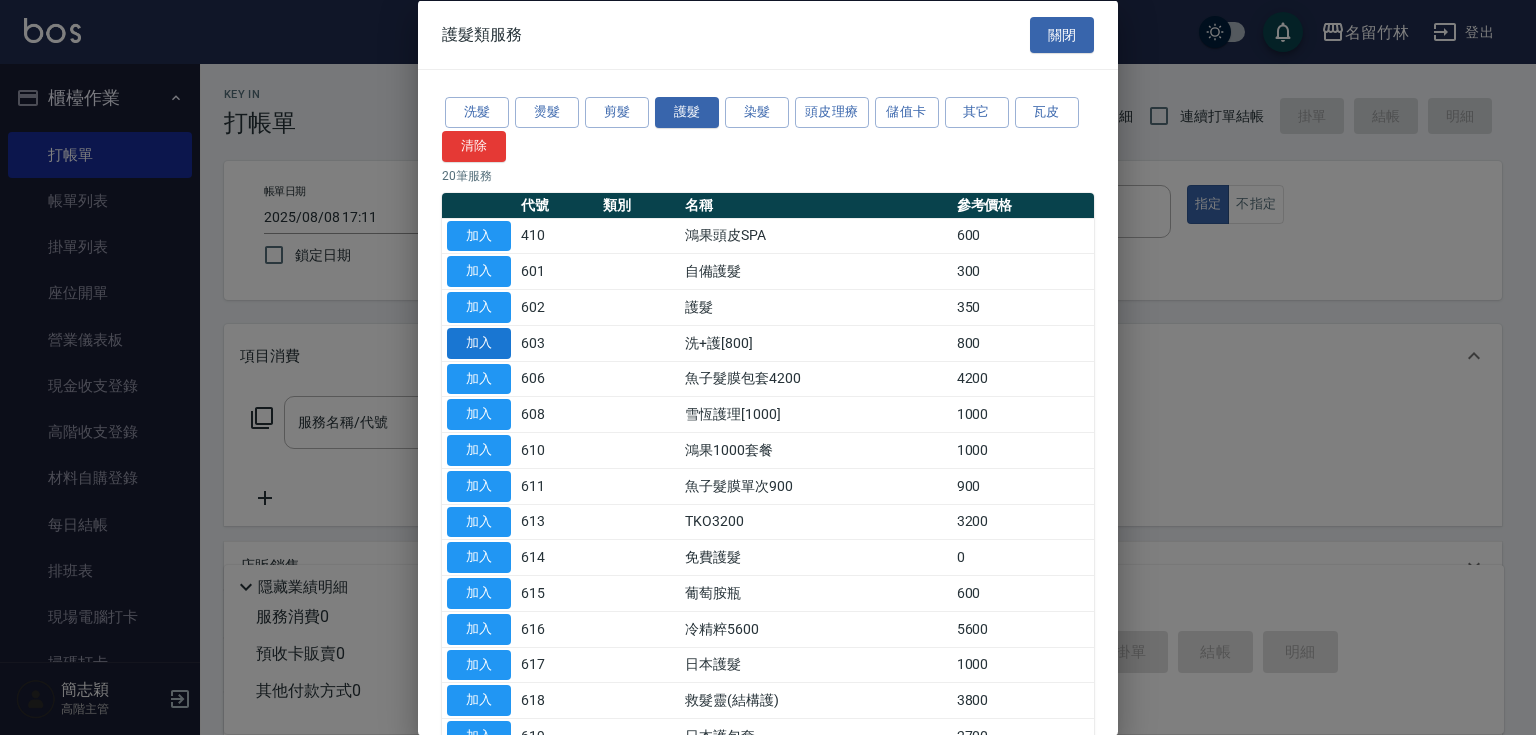 click on "加入" at bounding box center [479, 342] 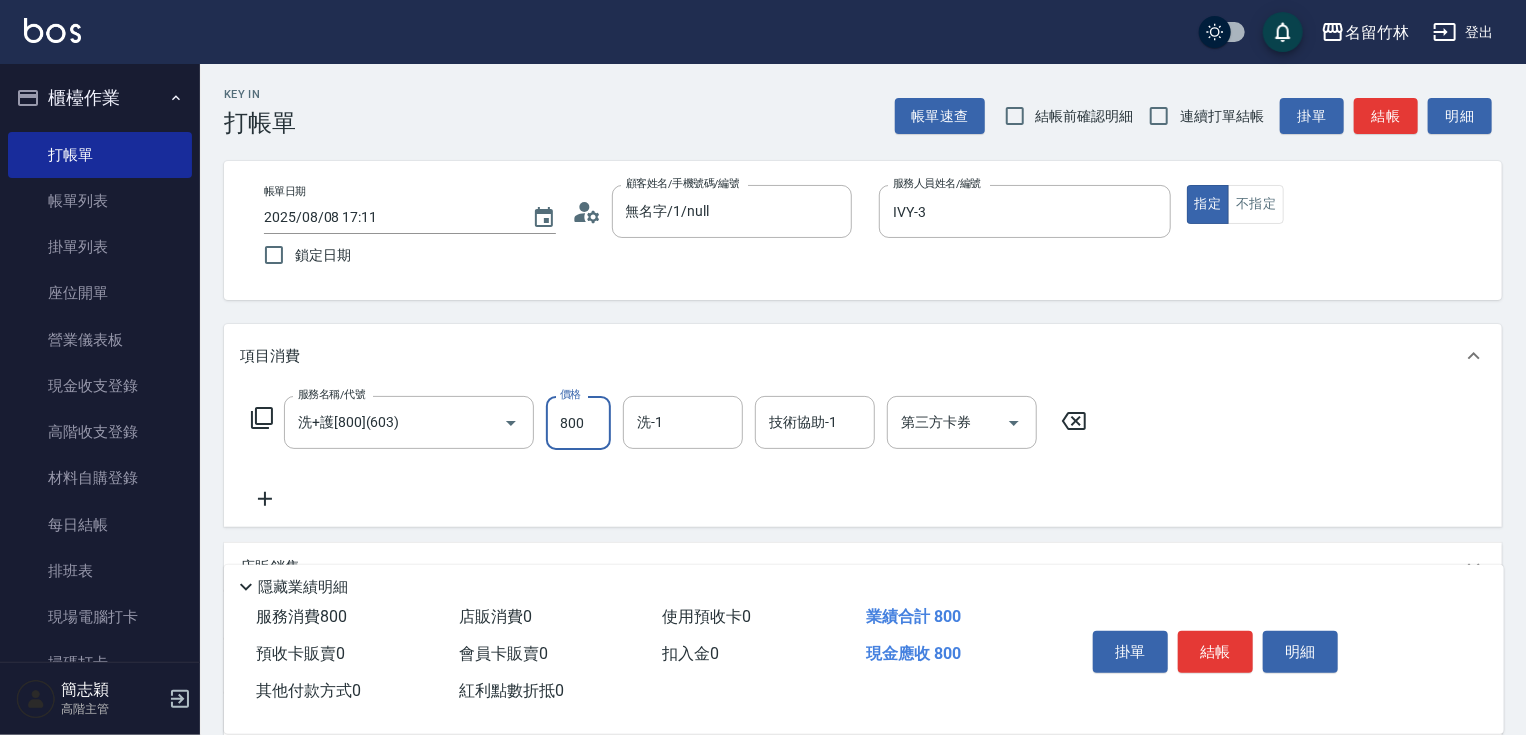 click on "800" at bounding box center (578, 423) 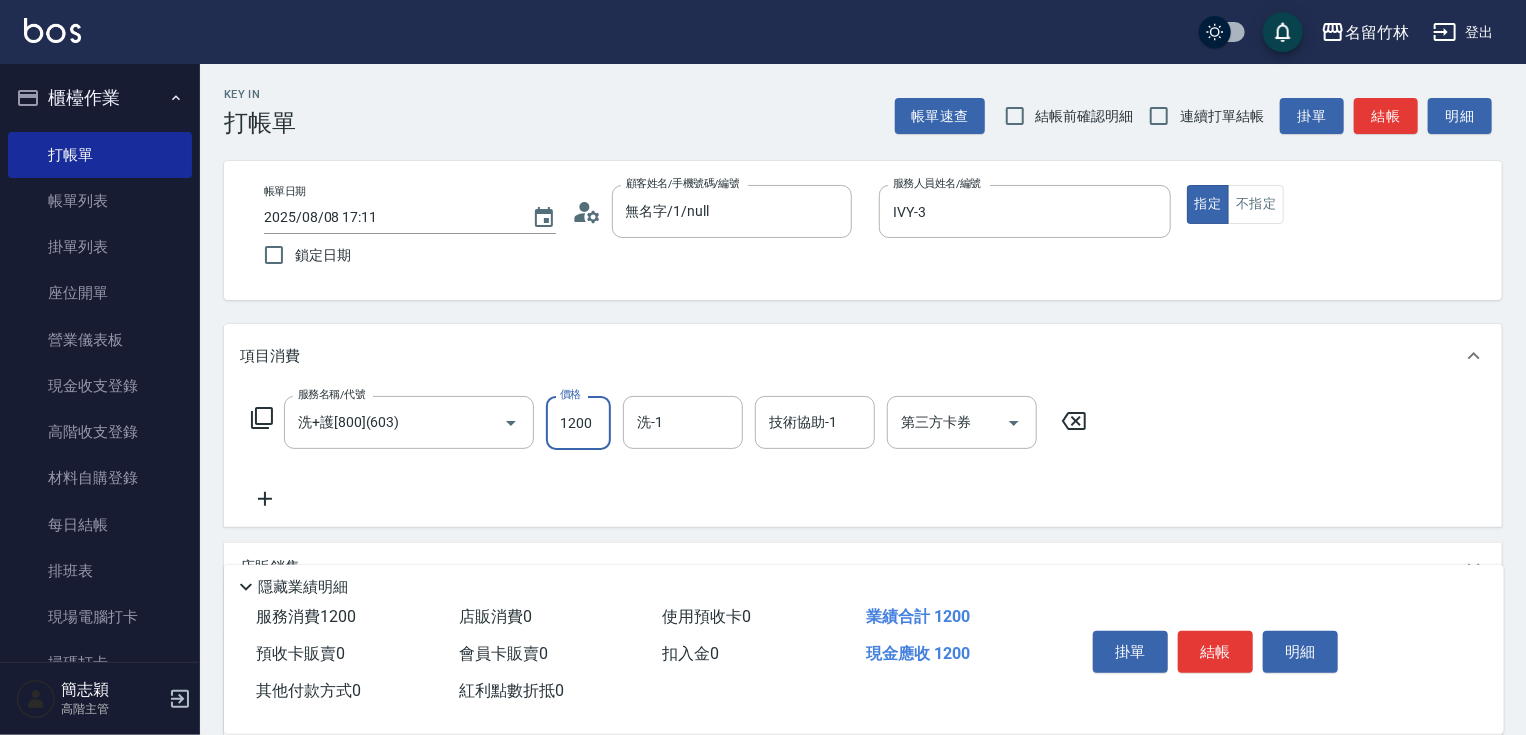 type on "1200" 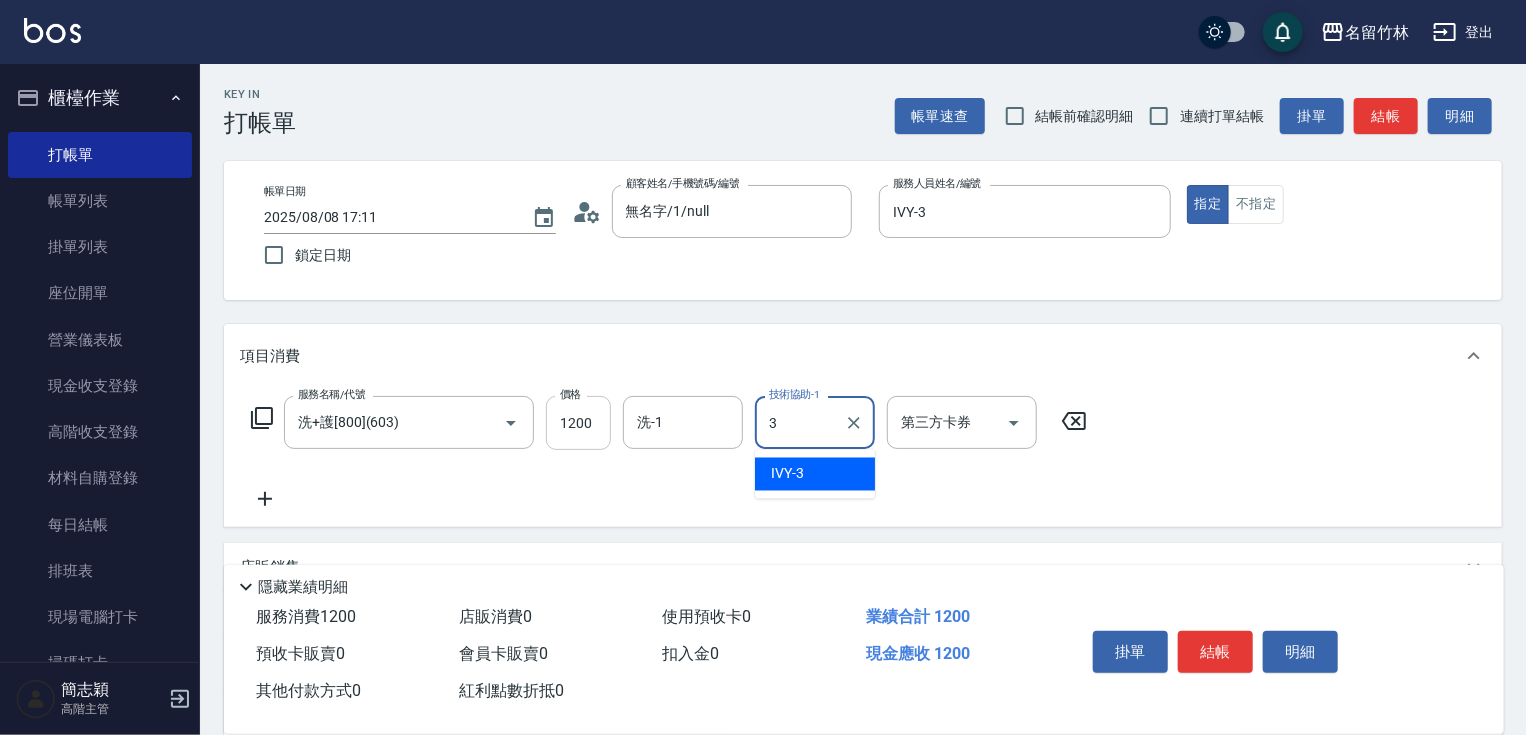 type on "IVY-3" 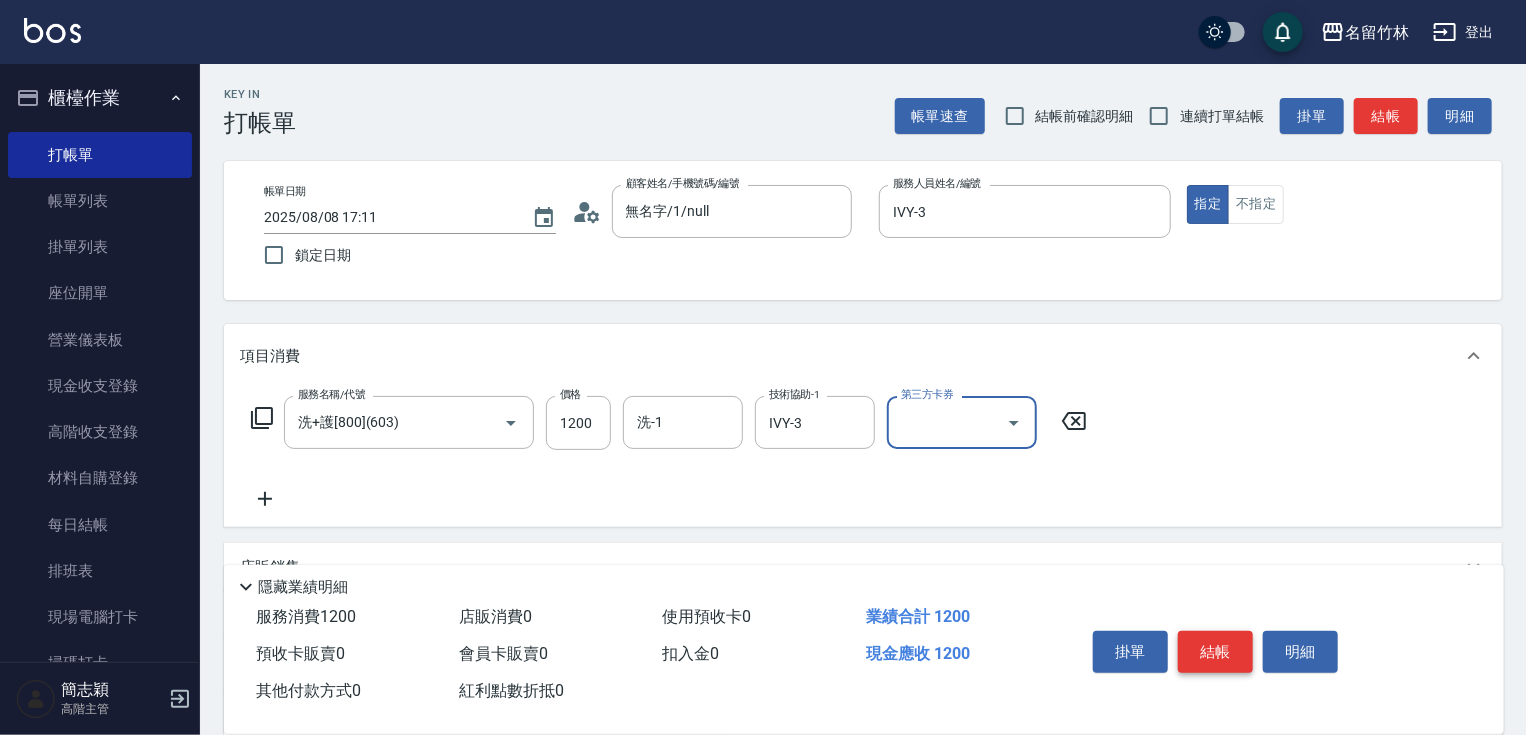 click on "結帳" at bounding box center [1215, 652] 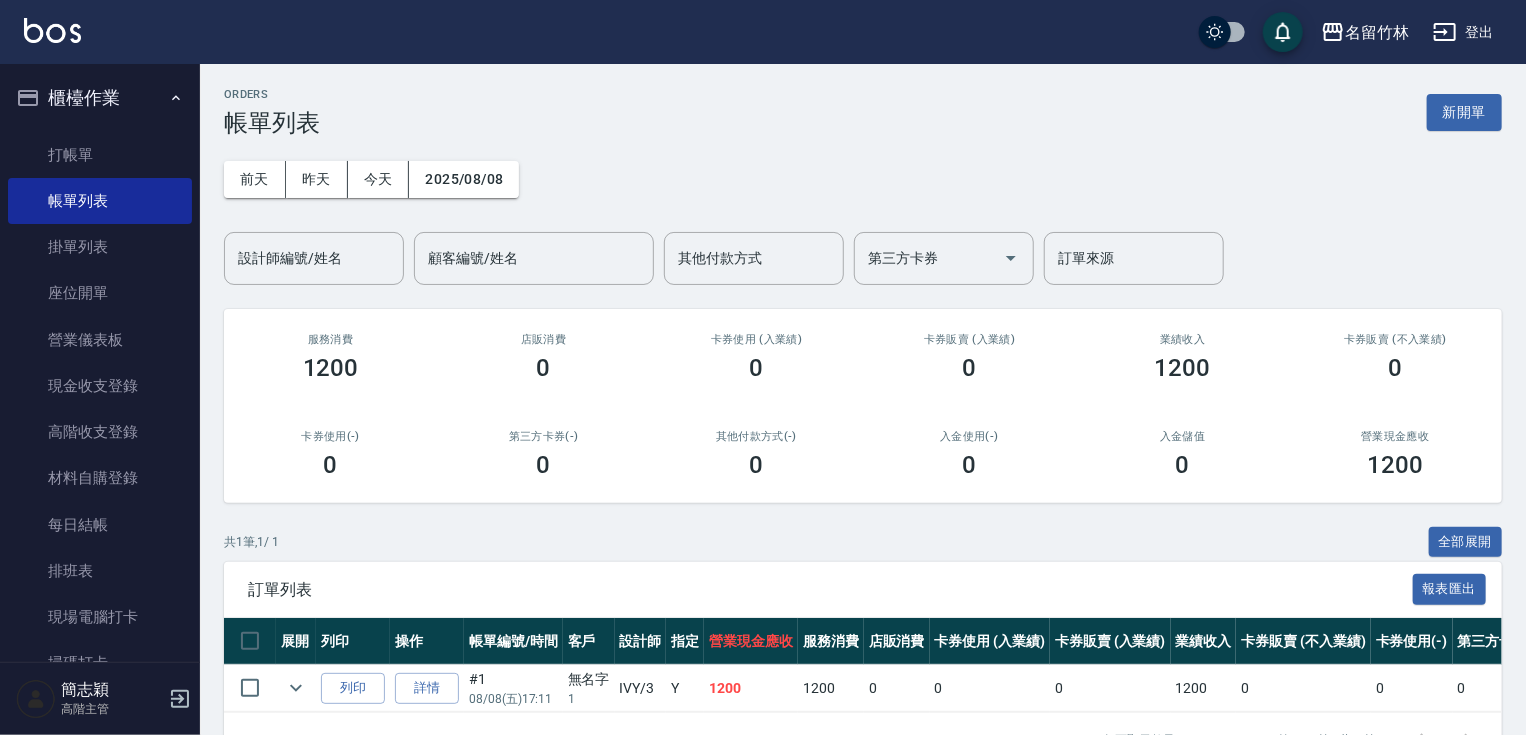 drag, startPoint x: 161, startPoint y: 152, endPoint x: 208, endPoint y: 150, distance: 47.042534 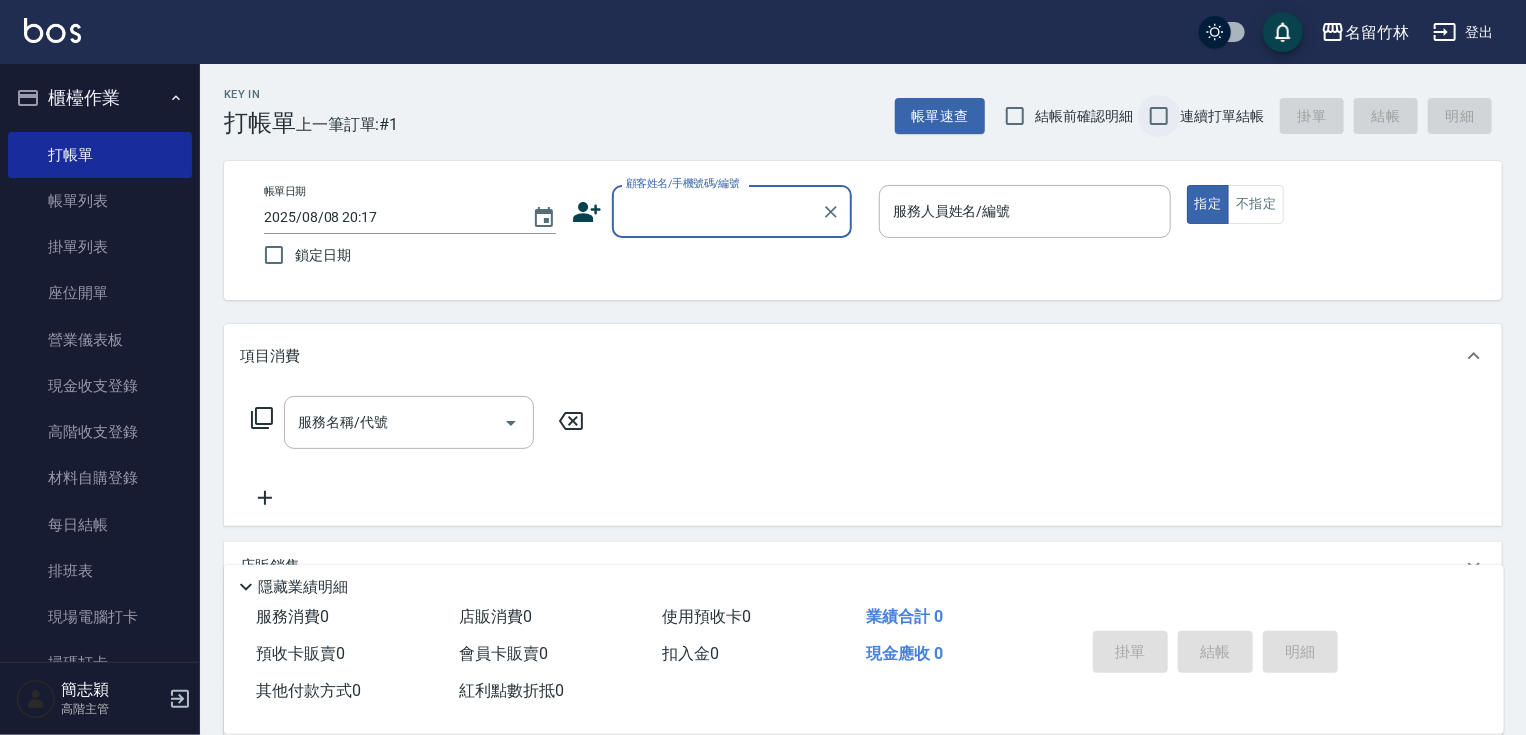 click on "連續打單結帳" at bounding box center [1159, 116] 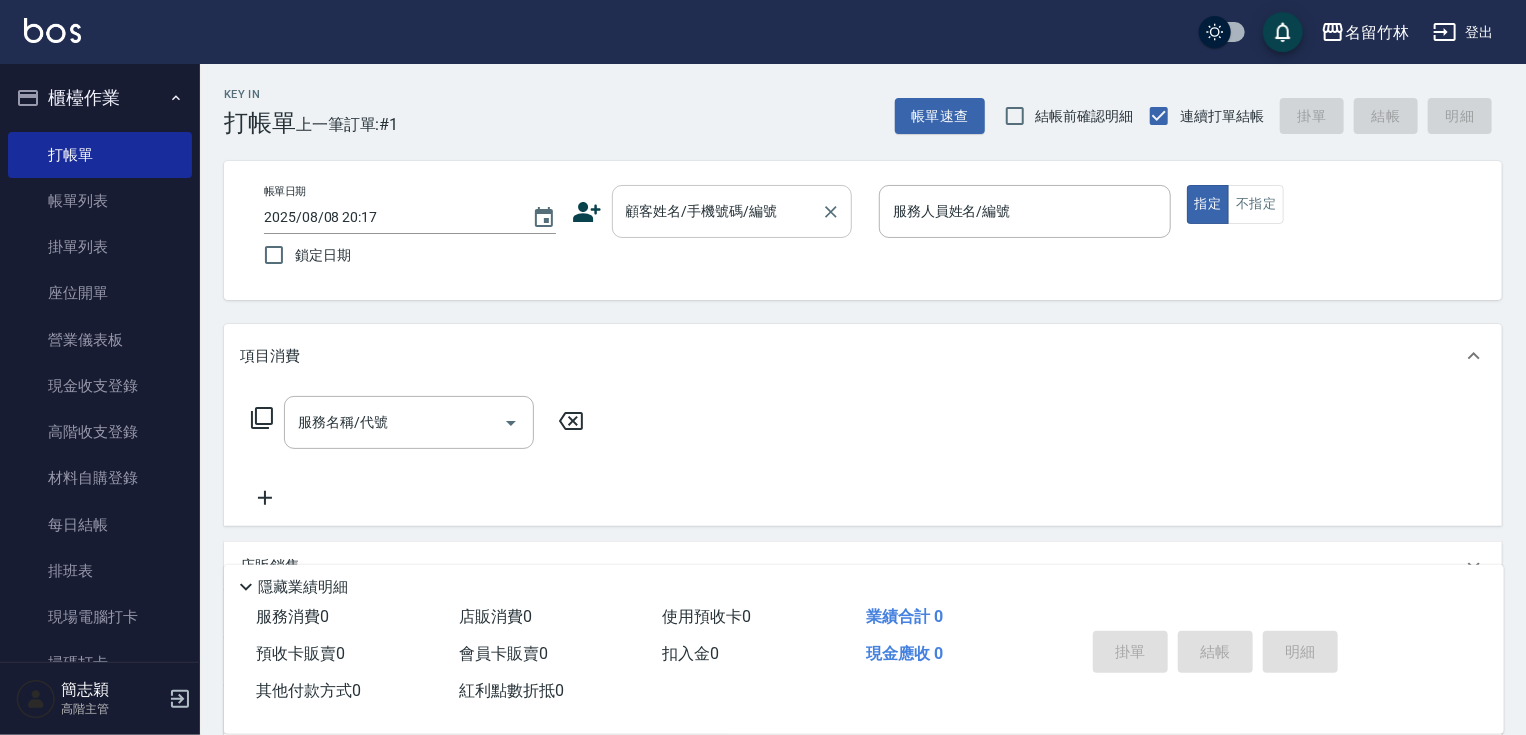 click on "顧客姓名/手機號碼/編號" at bounding box center (717, 211) 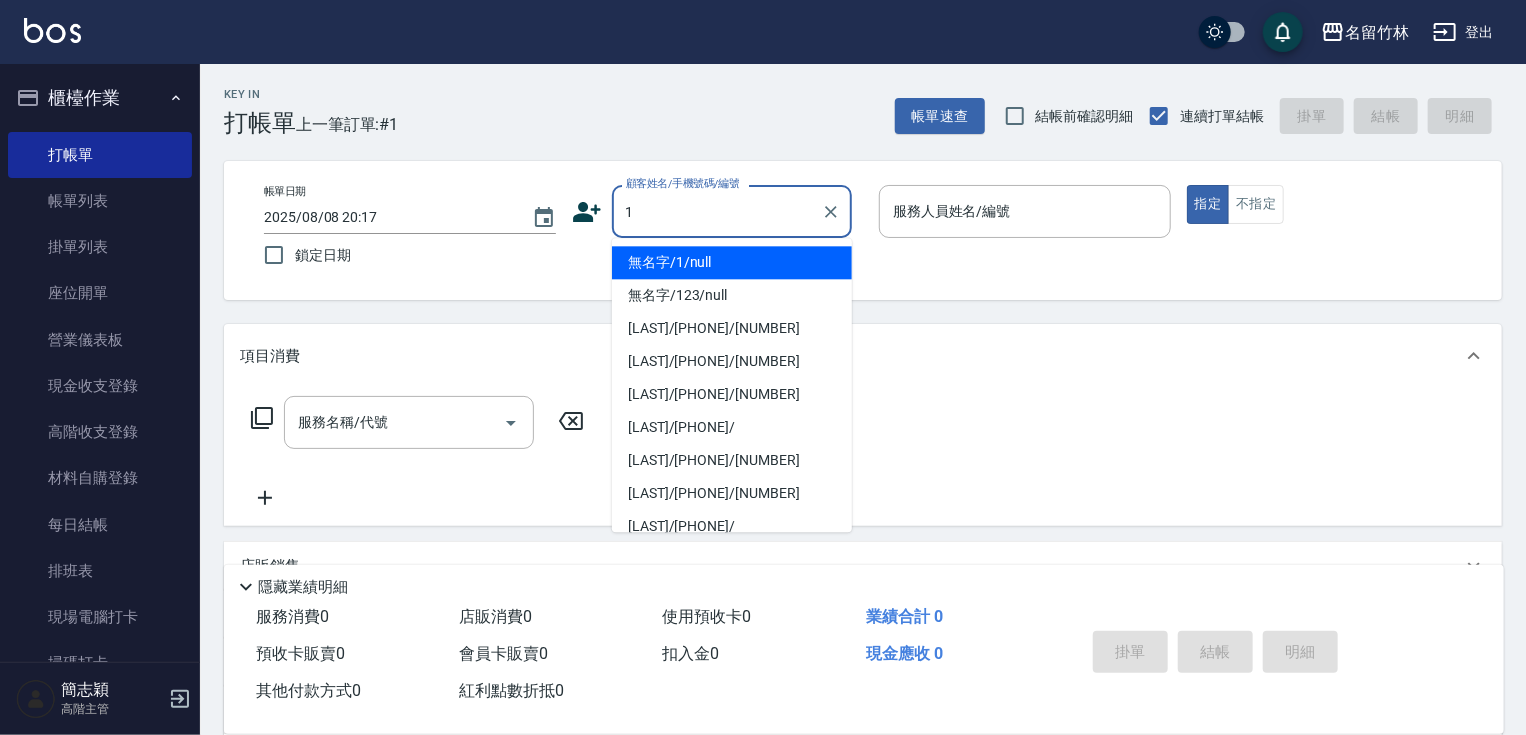 type on "無名字/1/null" 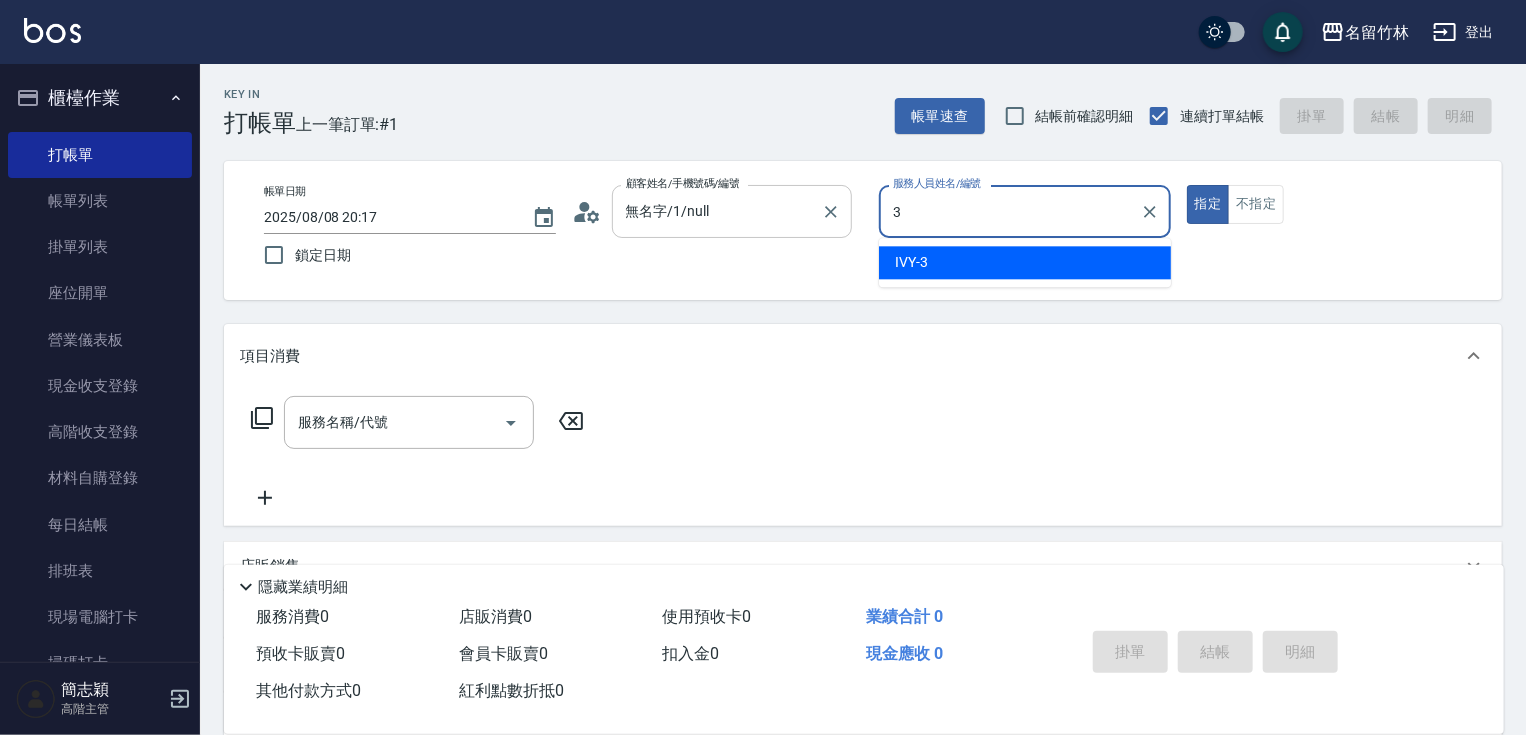 type on "IVY-3" 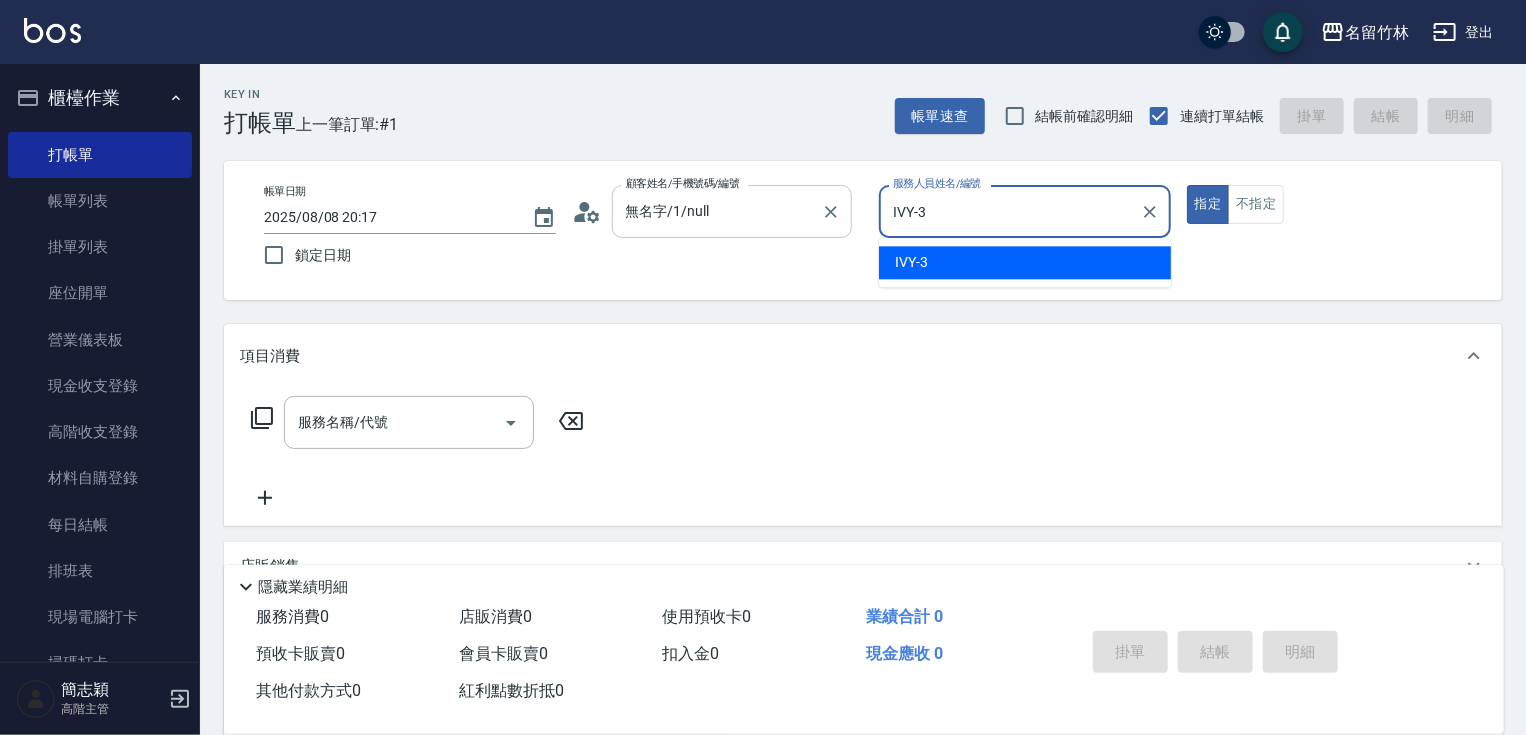 type on "true" 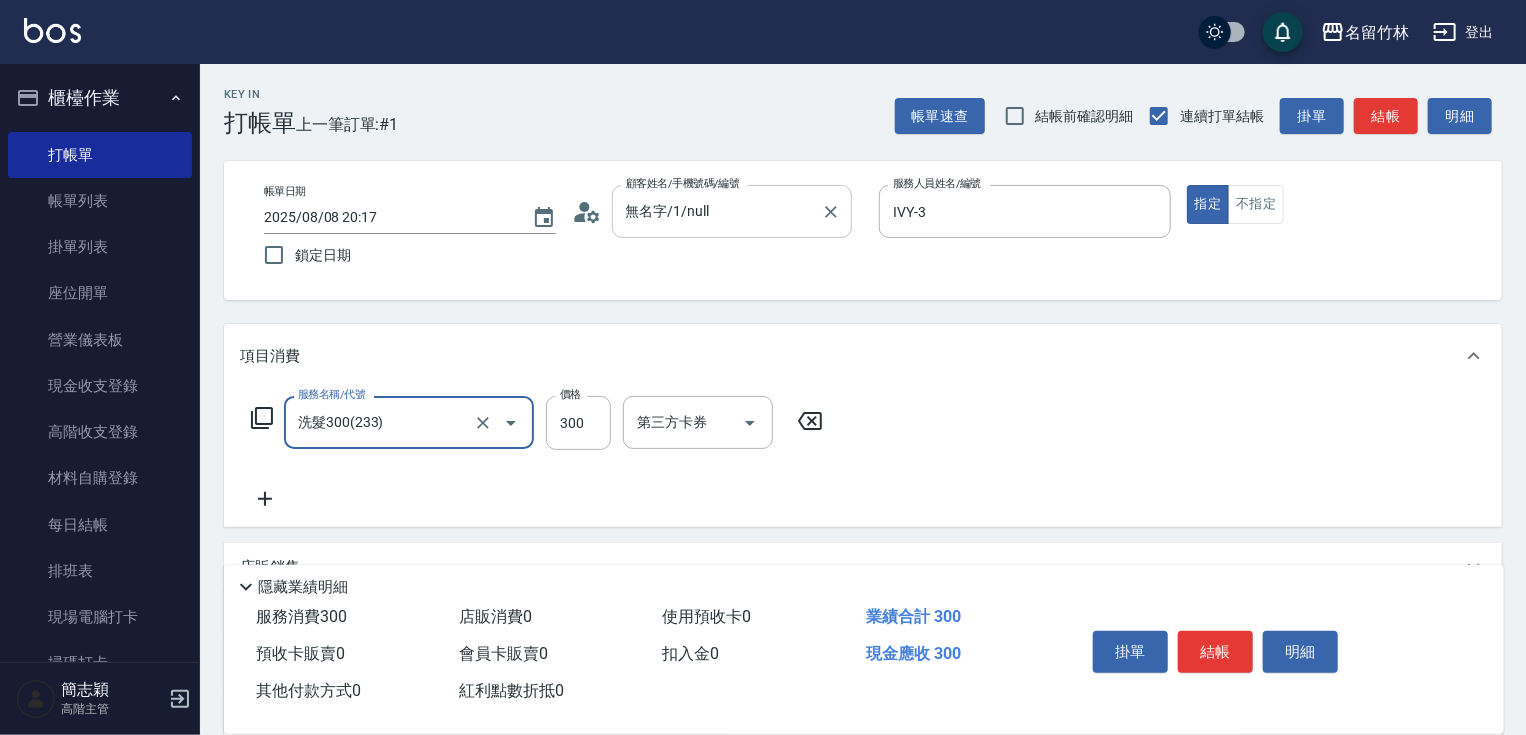 type on "洗髮300(233)" 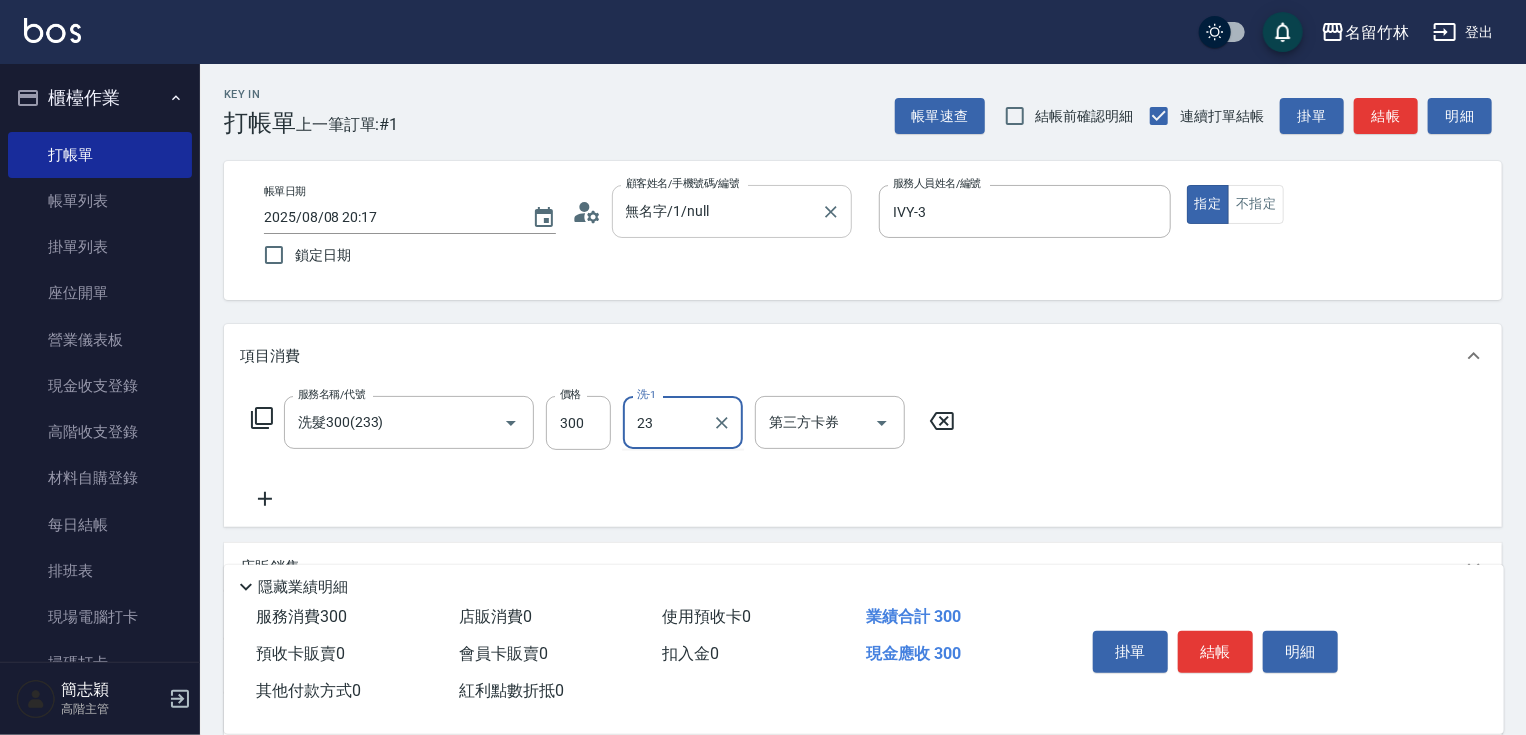 type on "鴨肉-23" 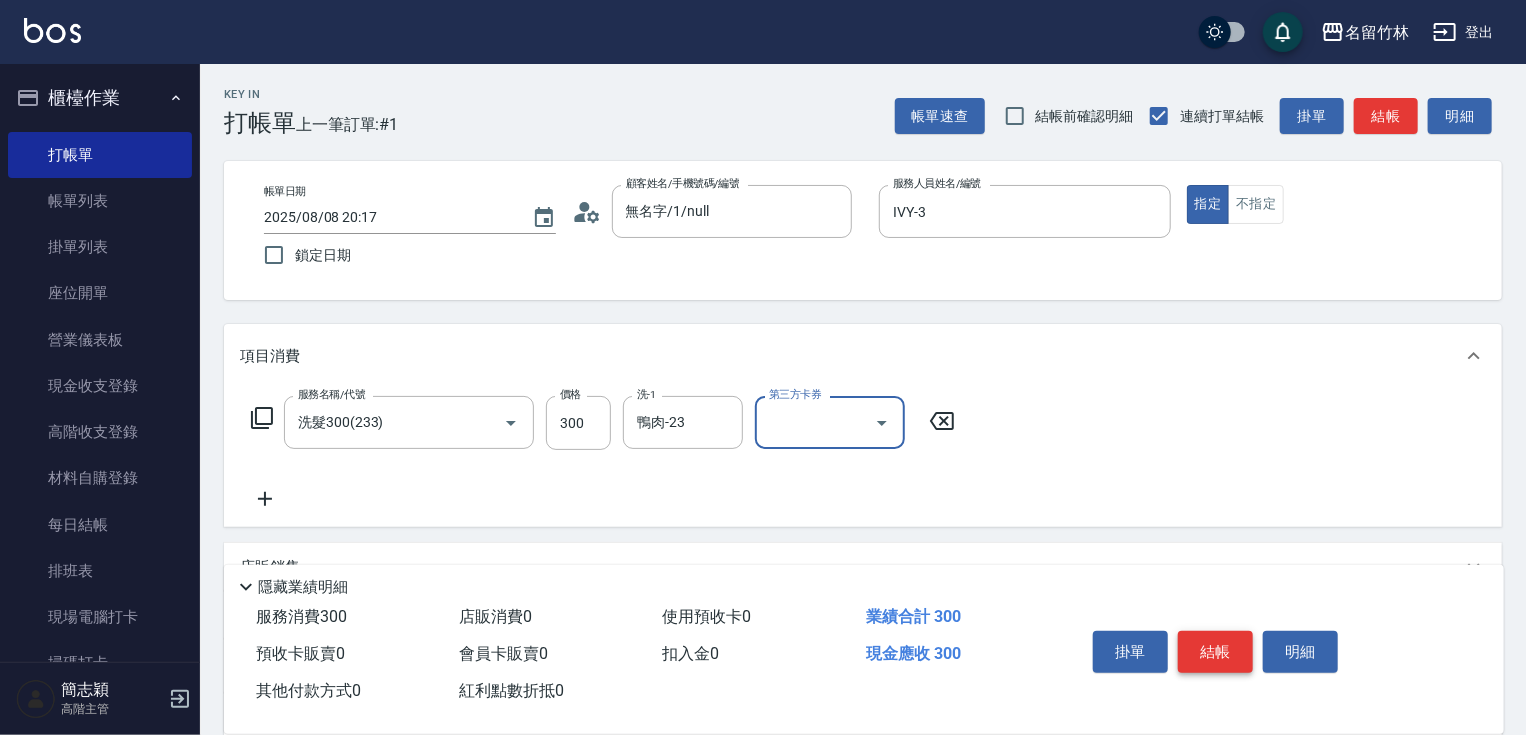 click on "結帳" at bounding box center [1215, 652] 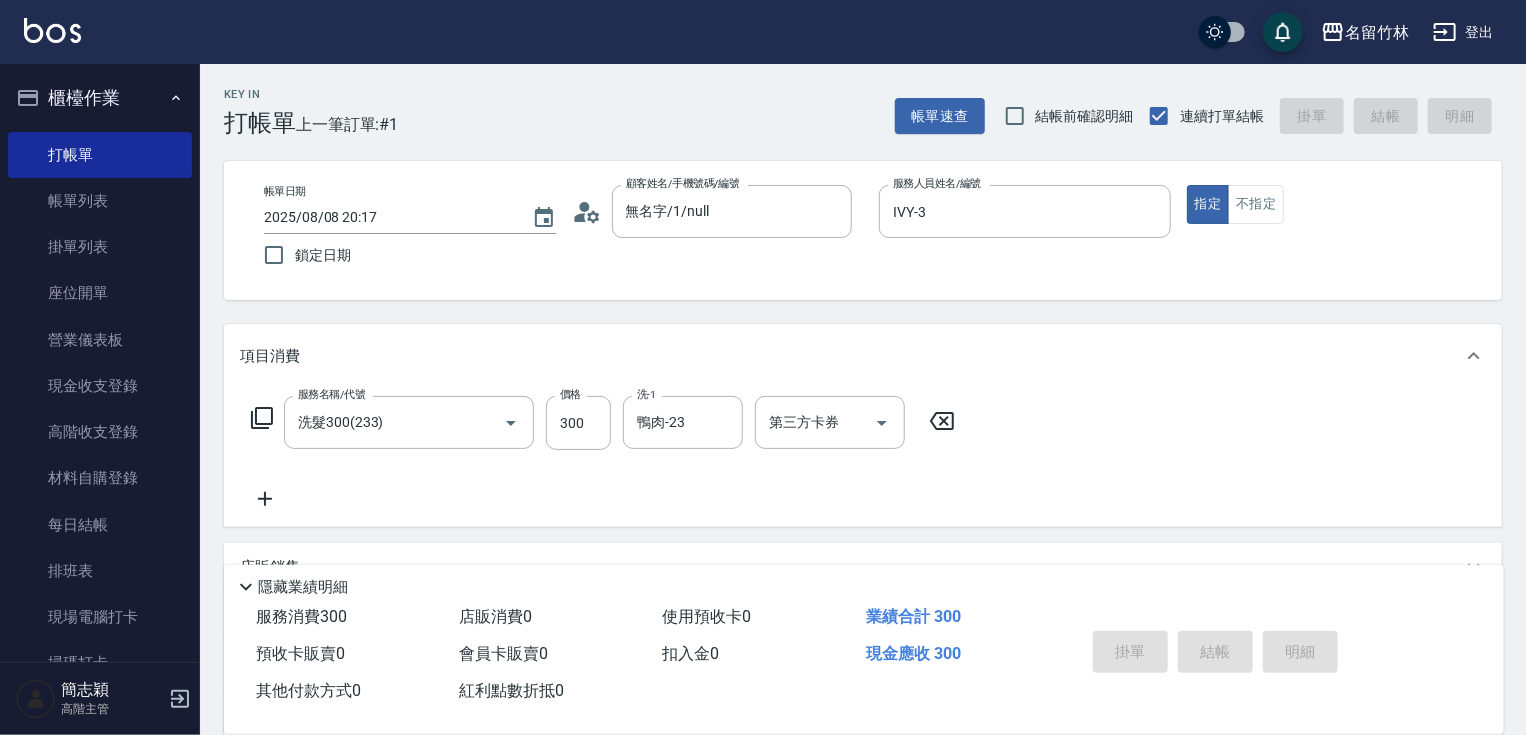 type on "2025/08/08 20:18" 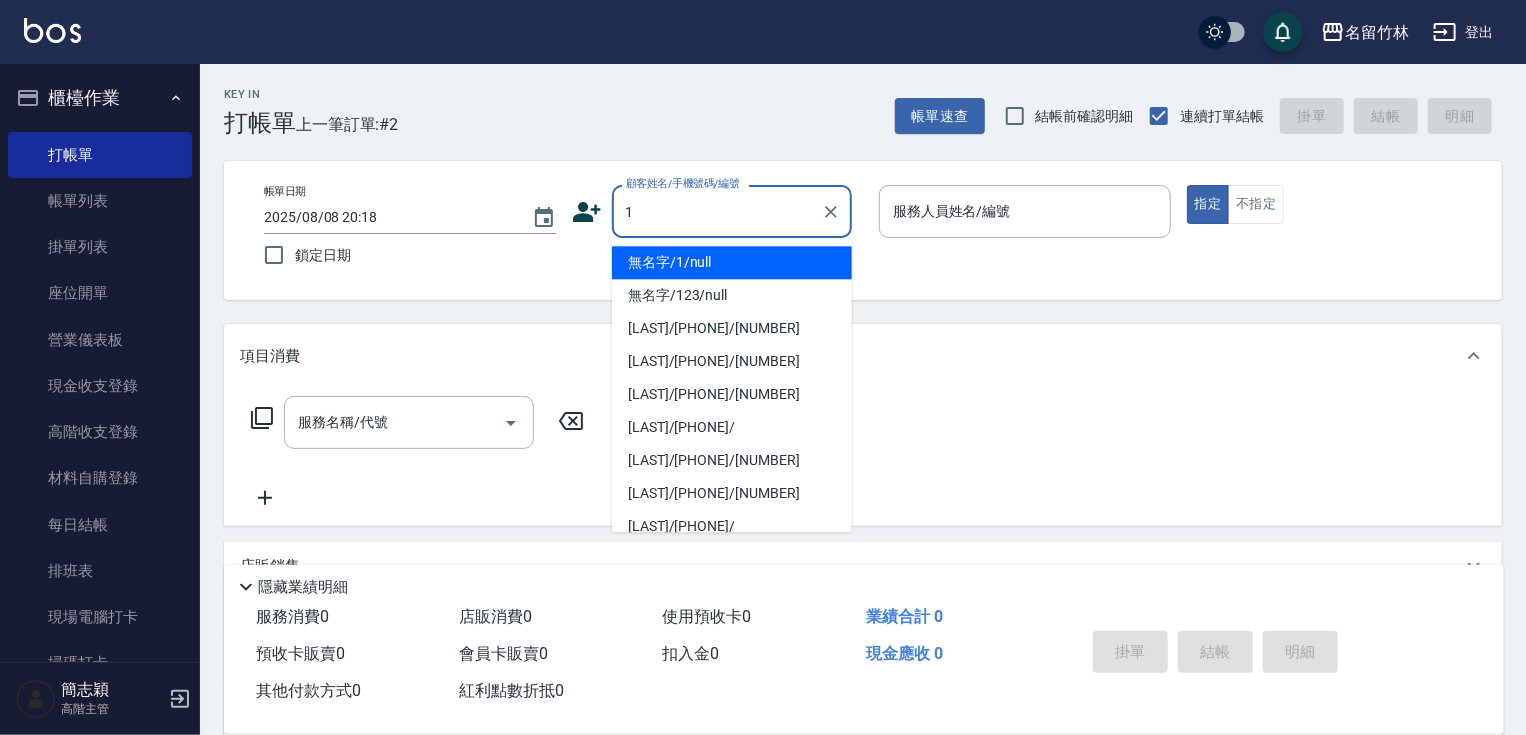 type on "無名字/1/null" 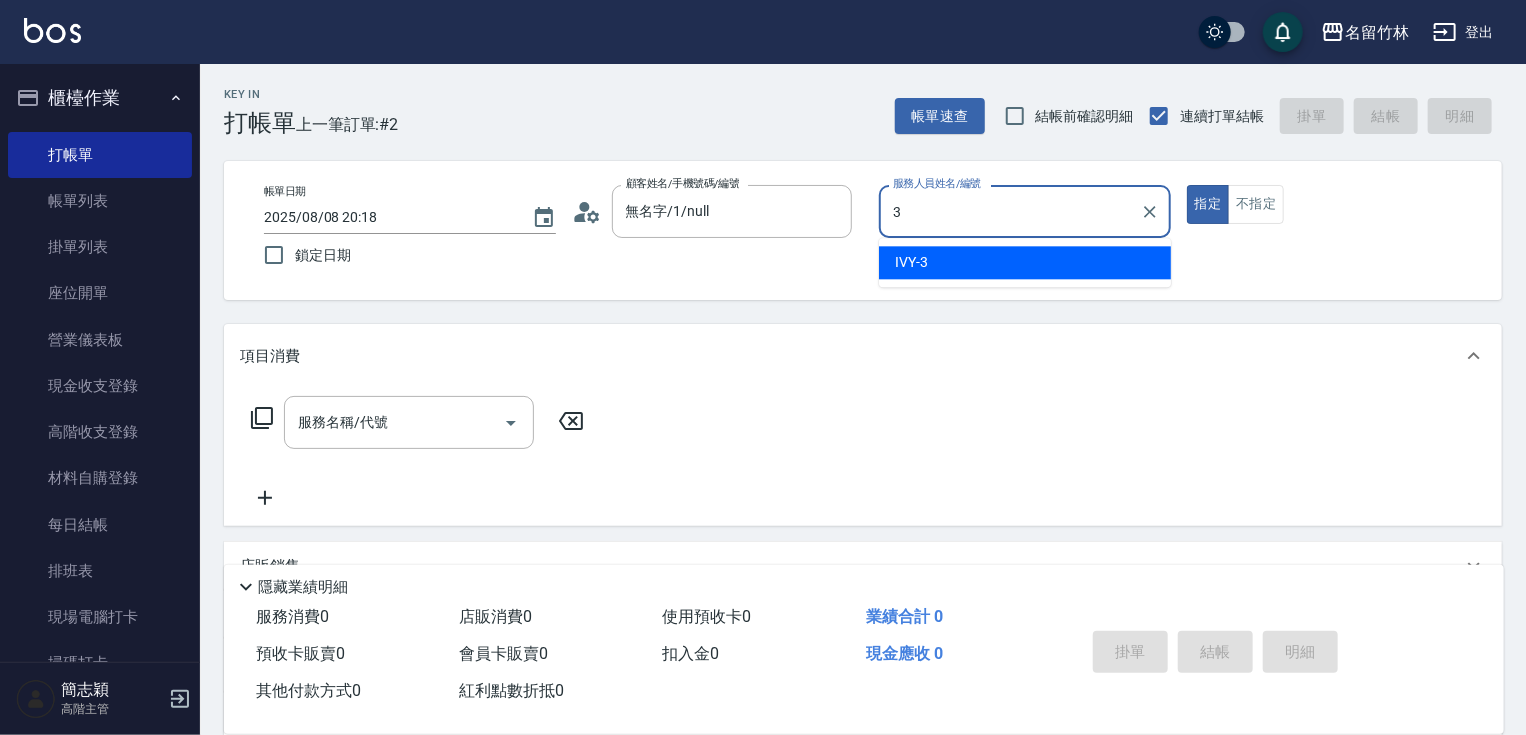 type on "IVY-3" 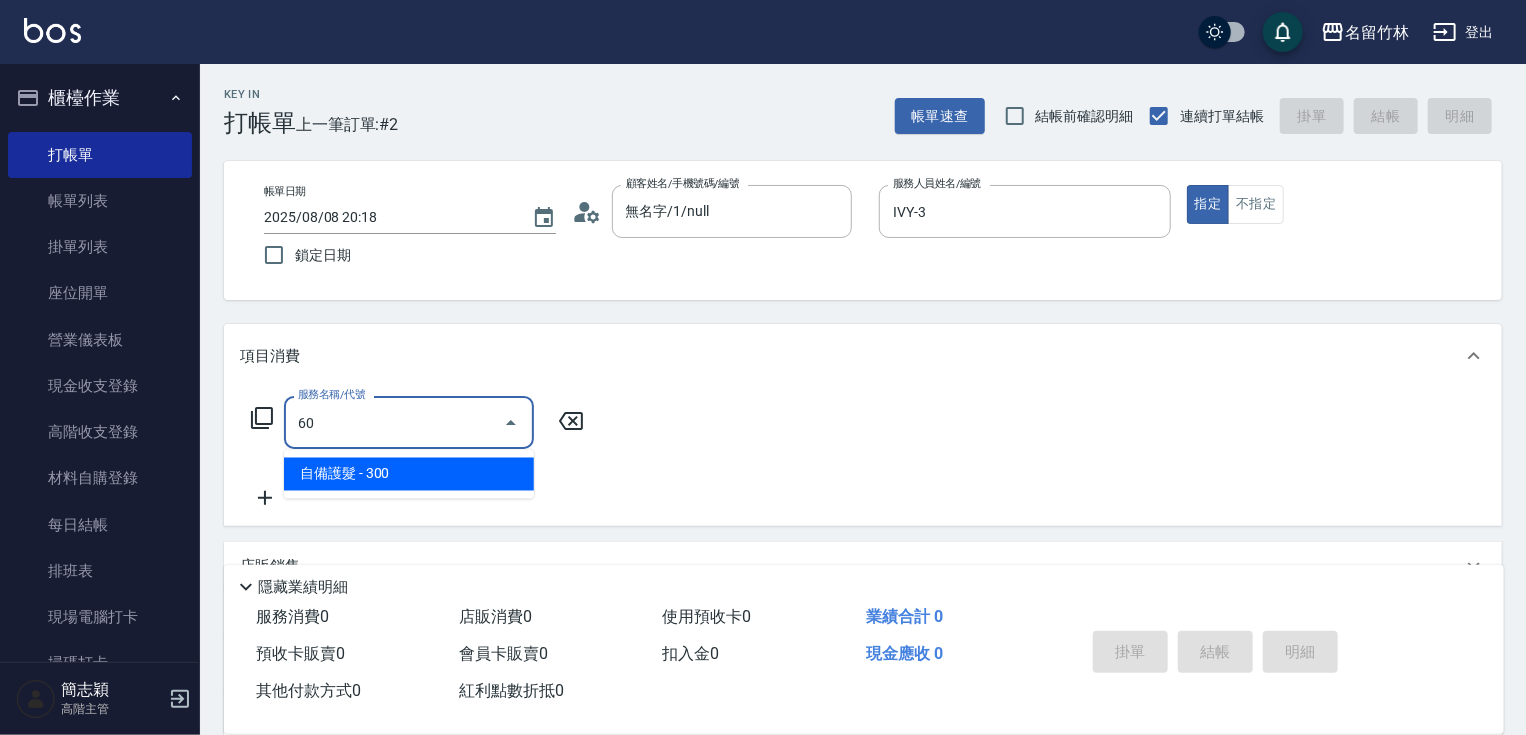 type on "6" 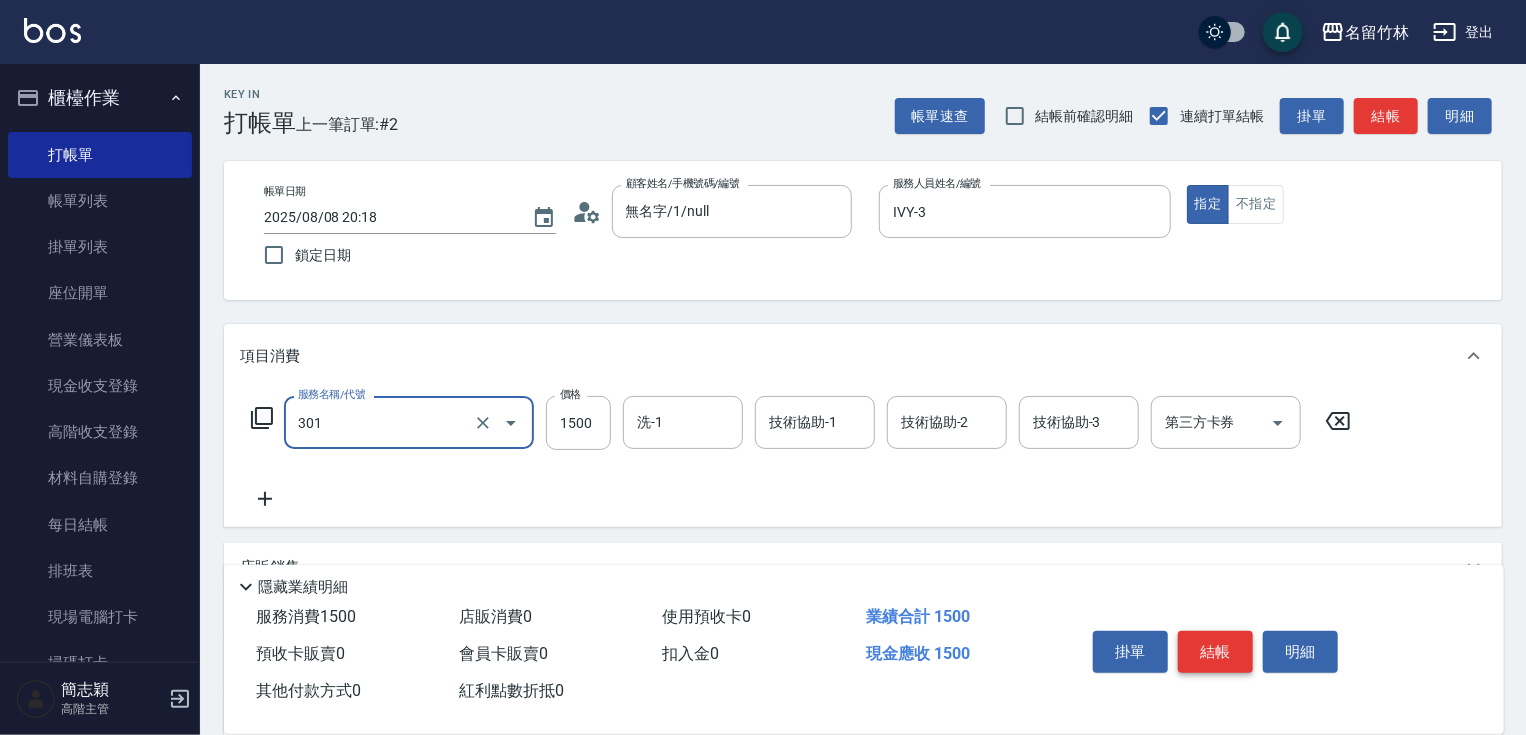 type on "燙髮(1500)(301)" 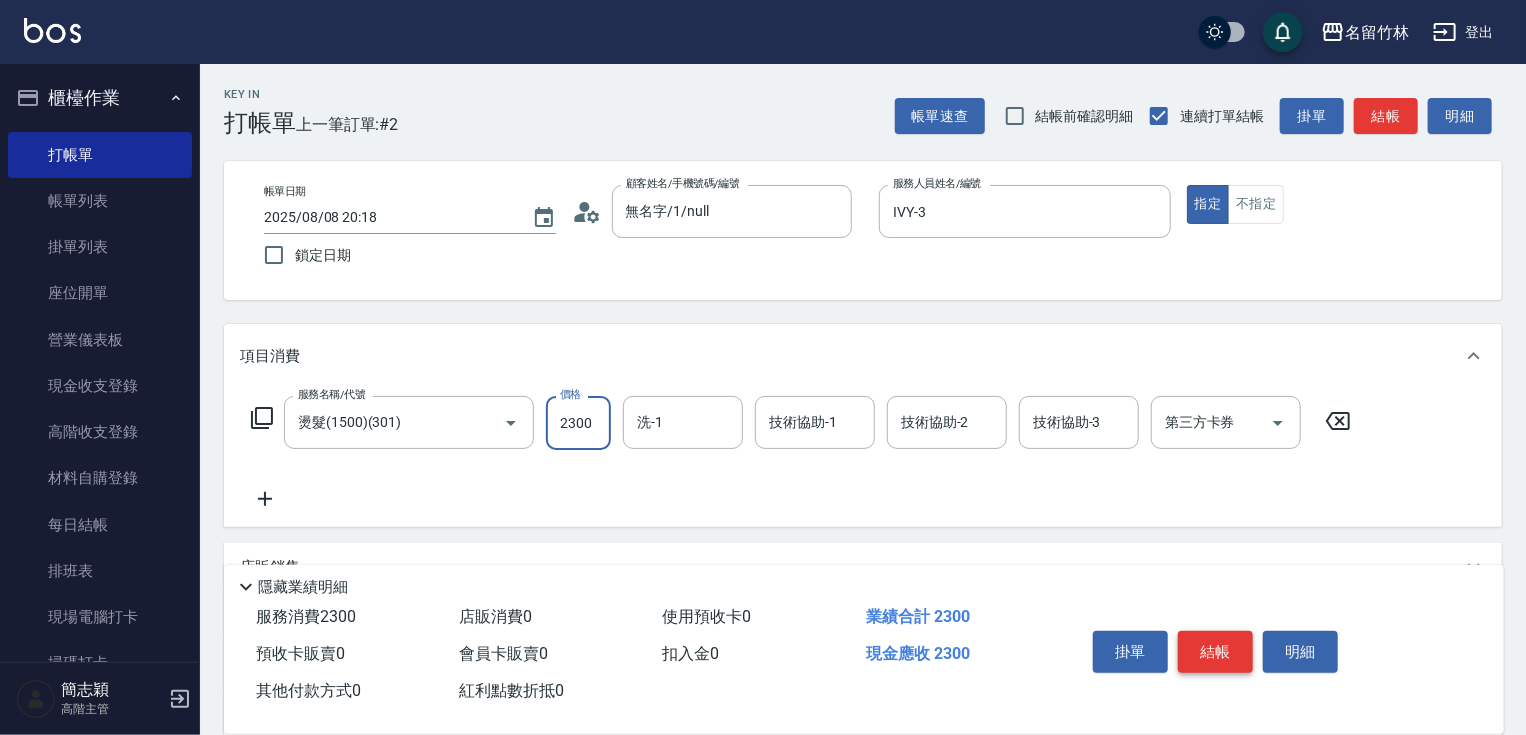 type on "2300" 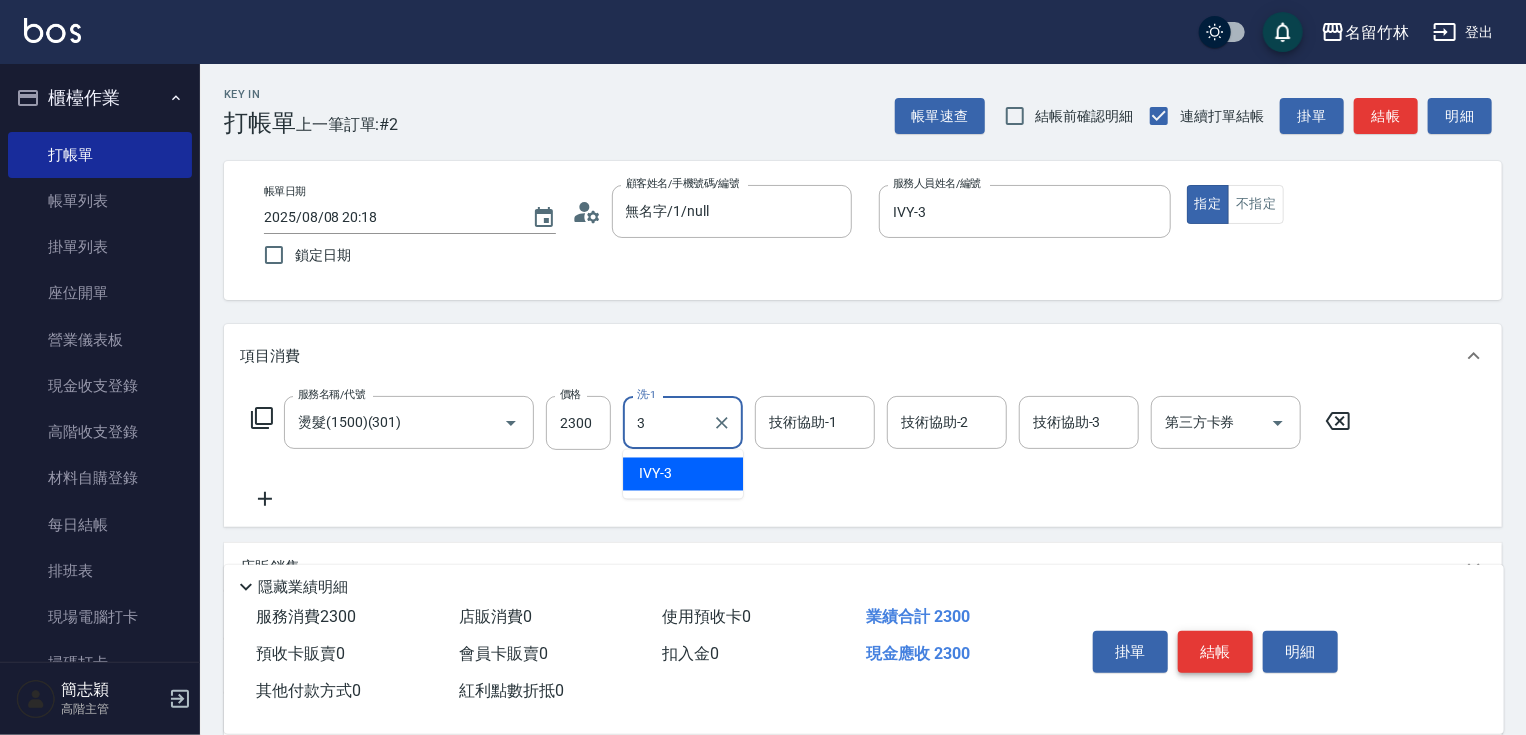 type on "IVY-3" 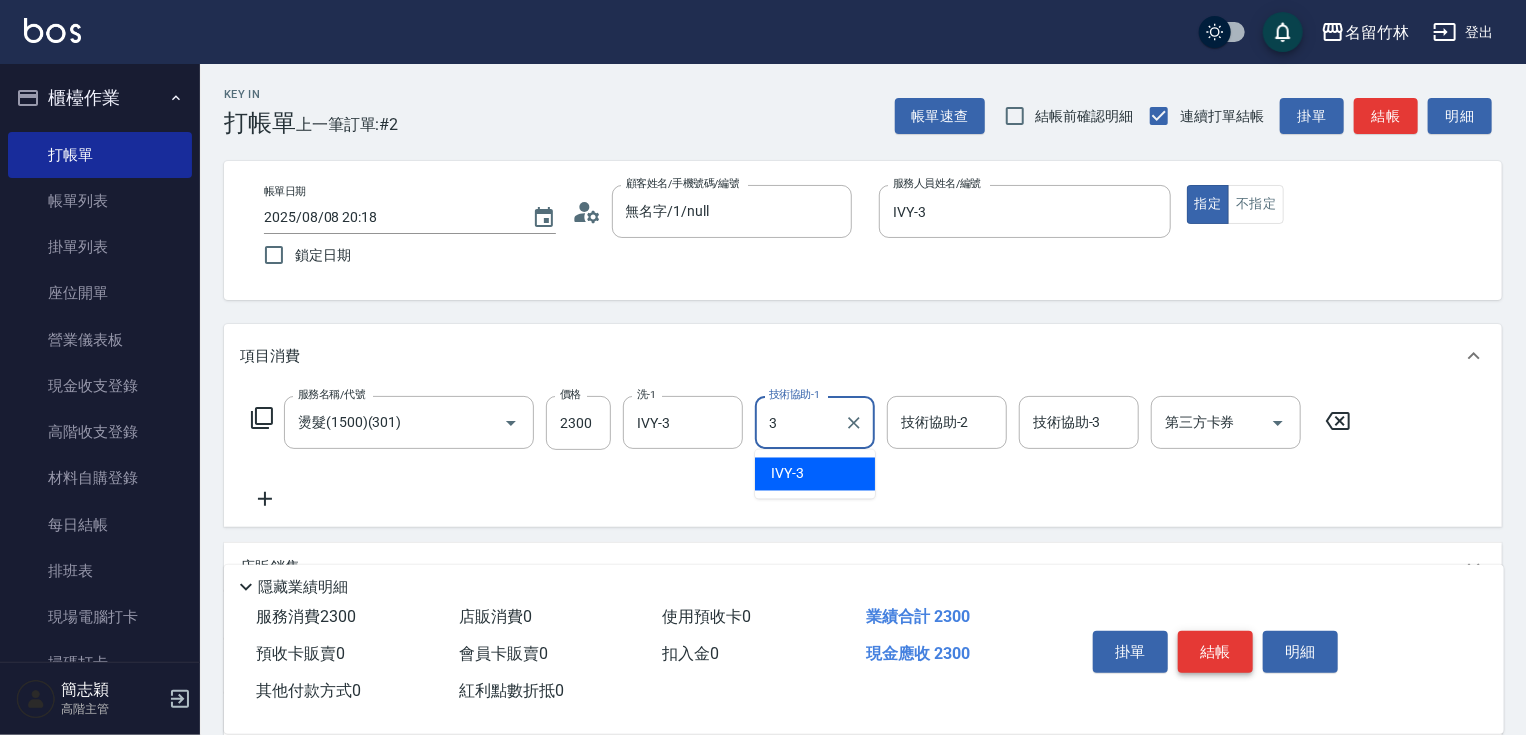 type on "IVY-3" 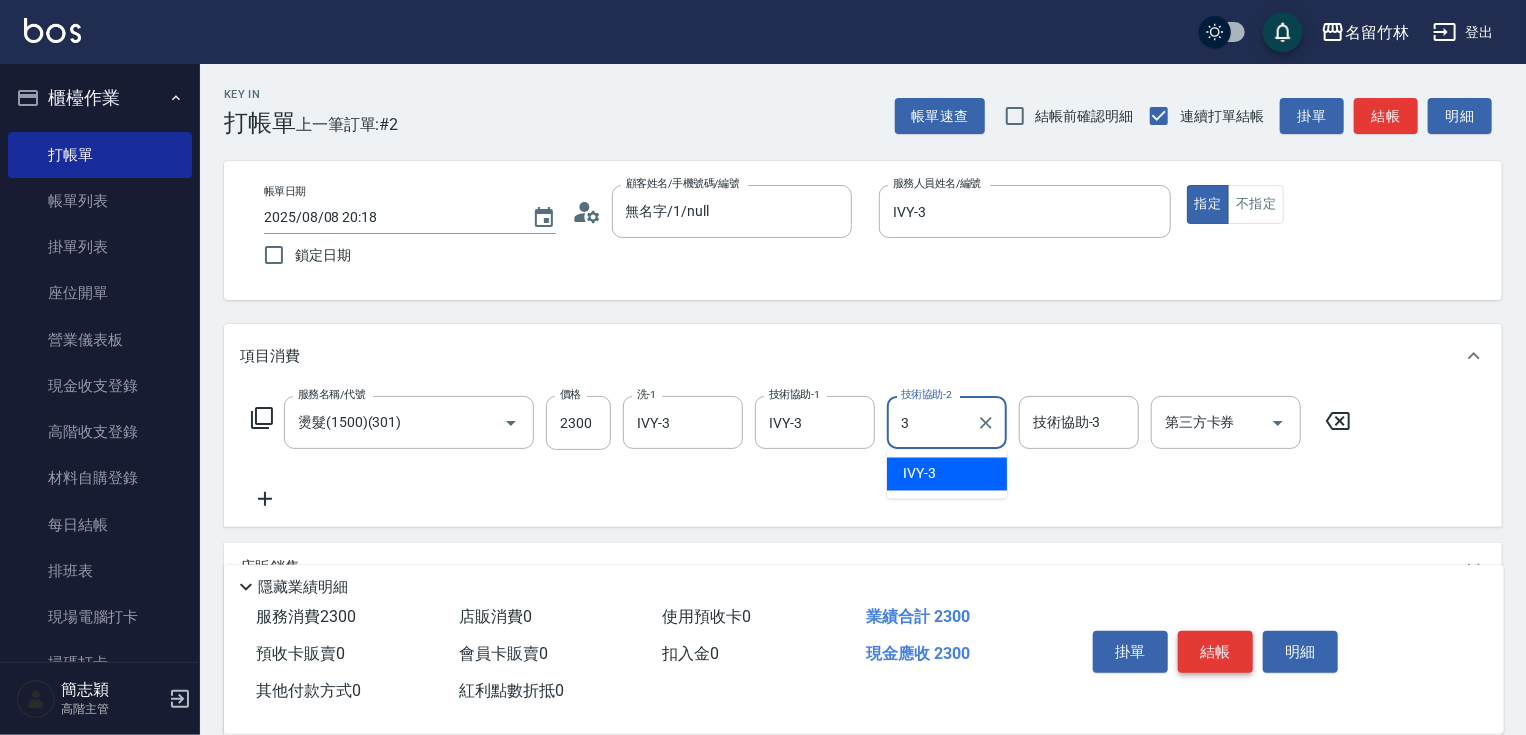 type on "IVY-3" 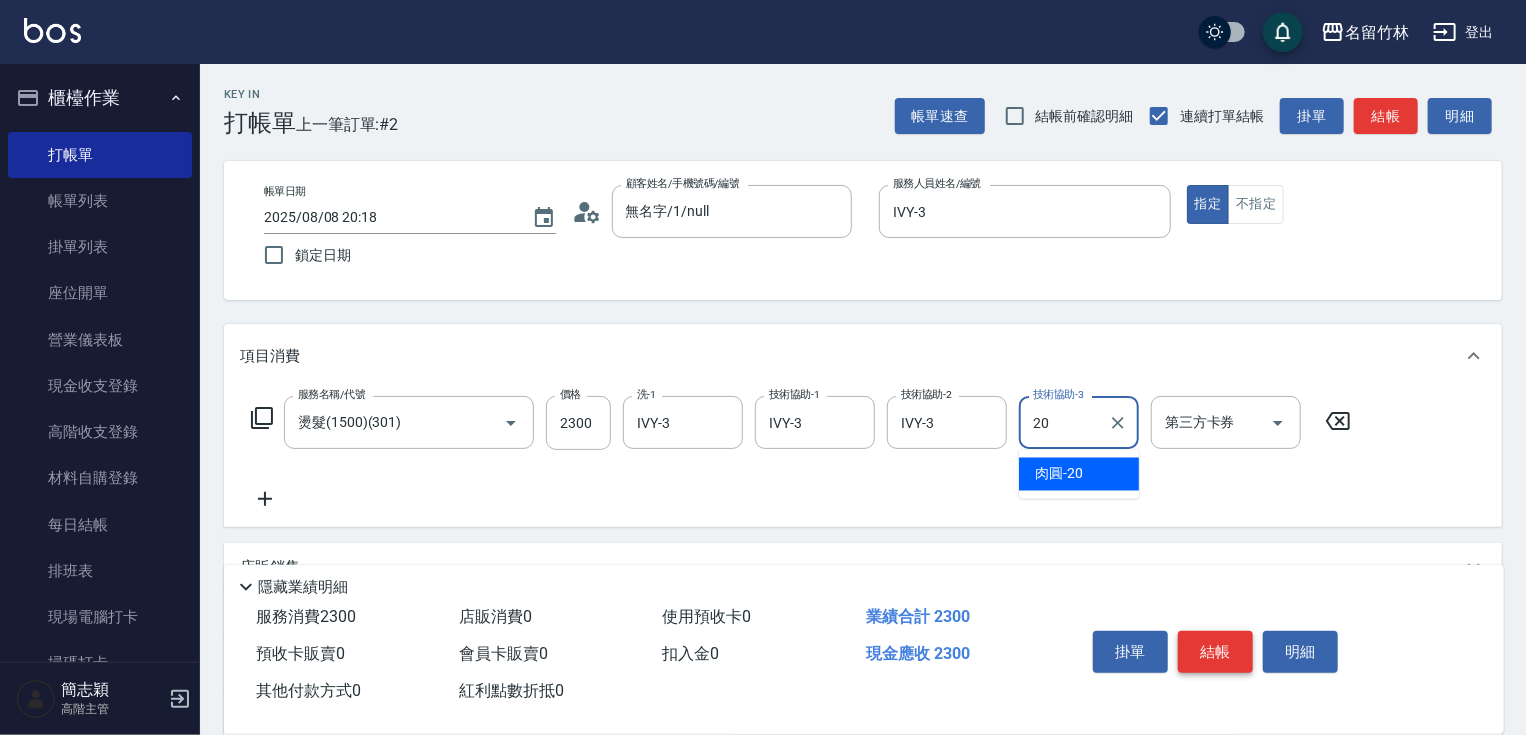 type on "肉圓-20" 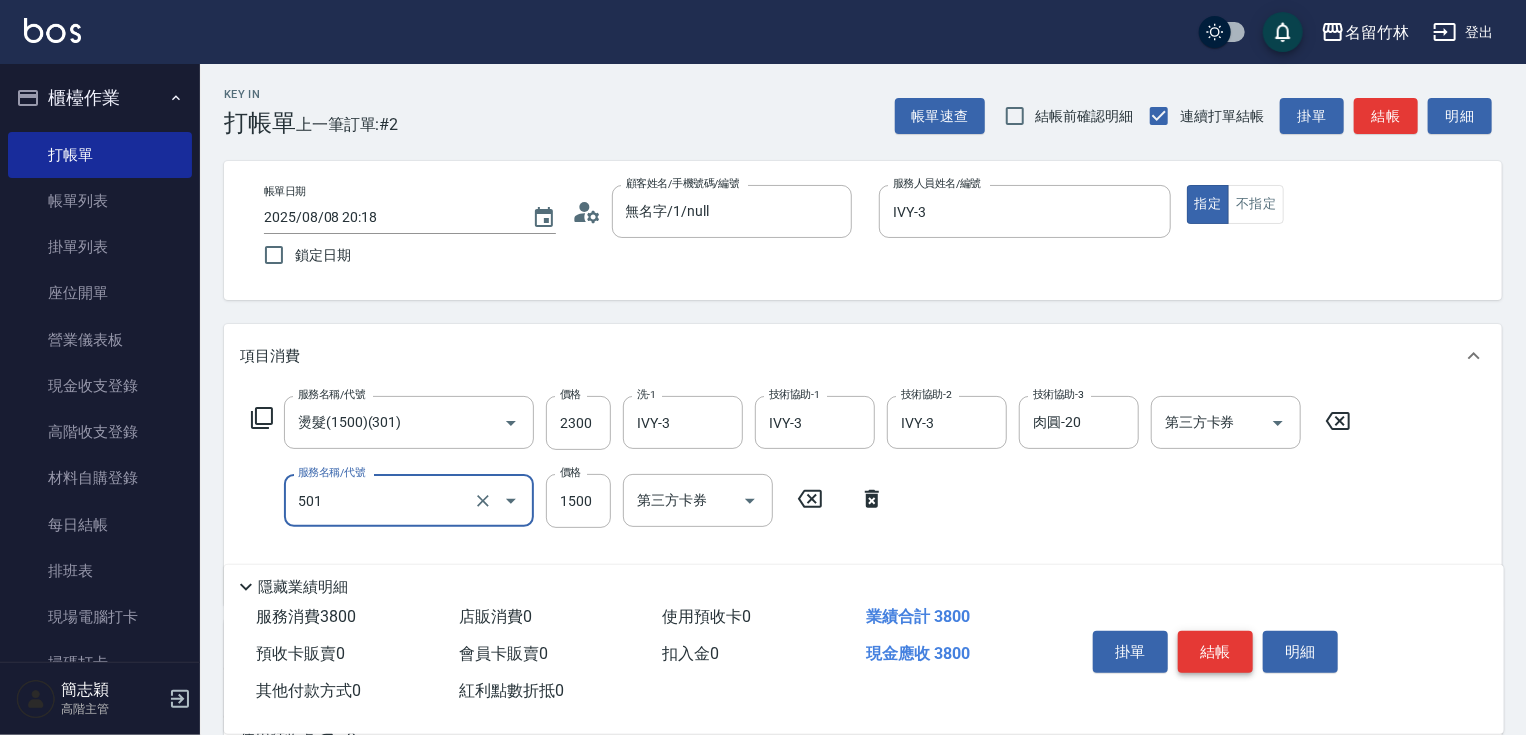type on "染髮(1500)(501)" 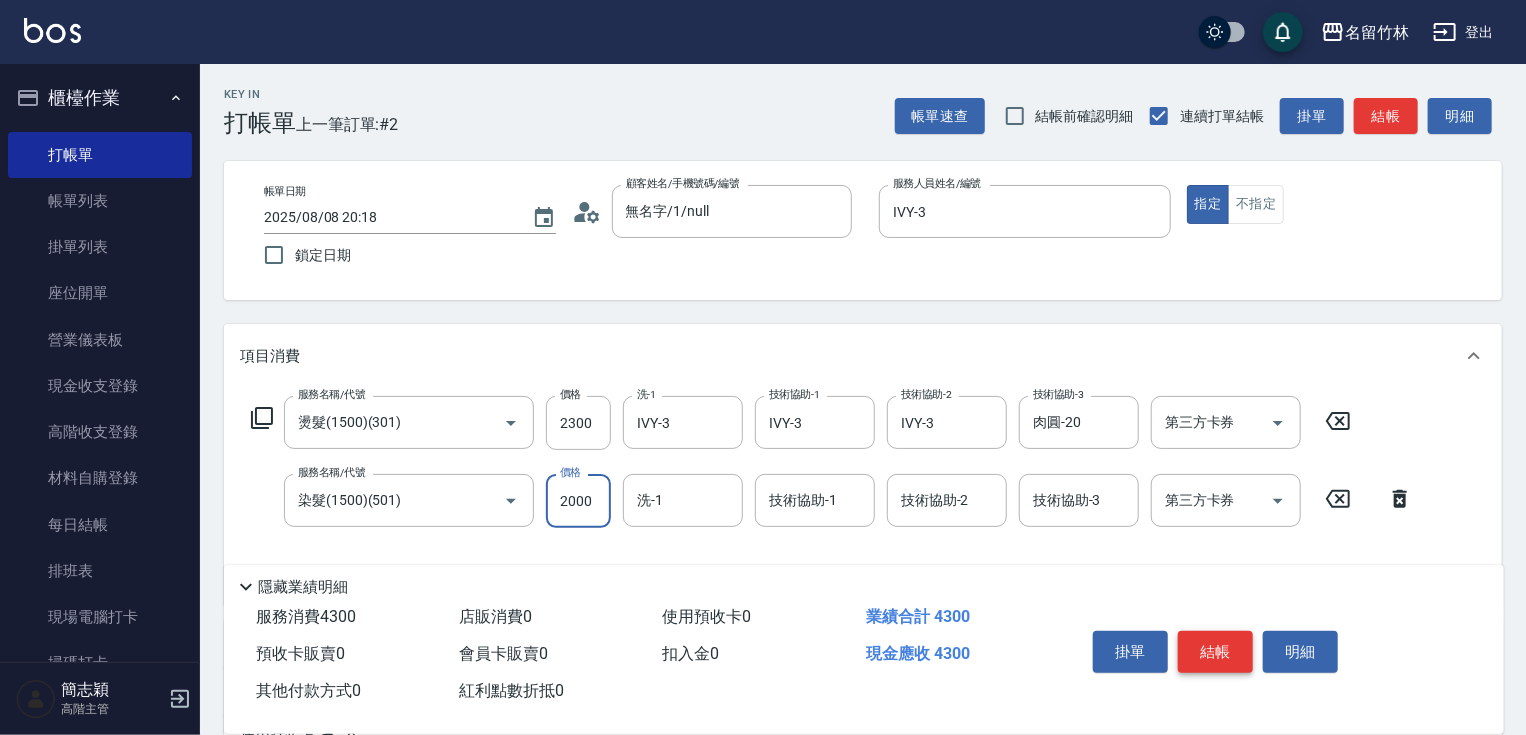 type on "2000" 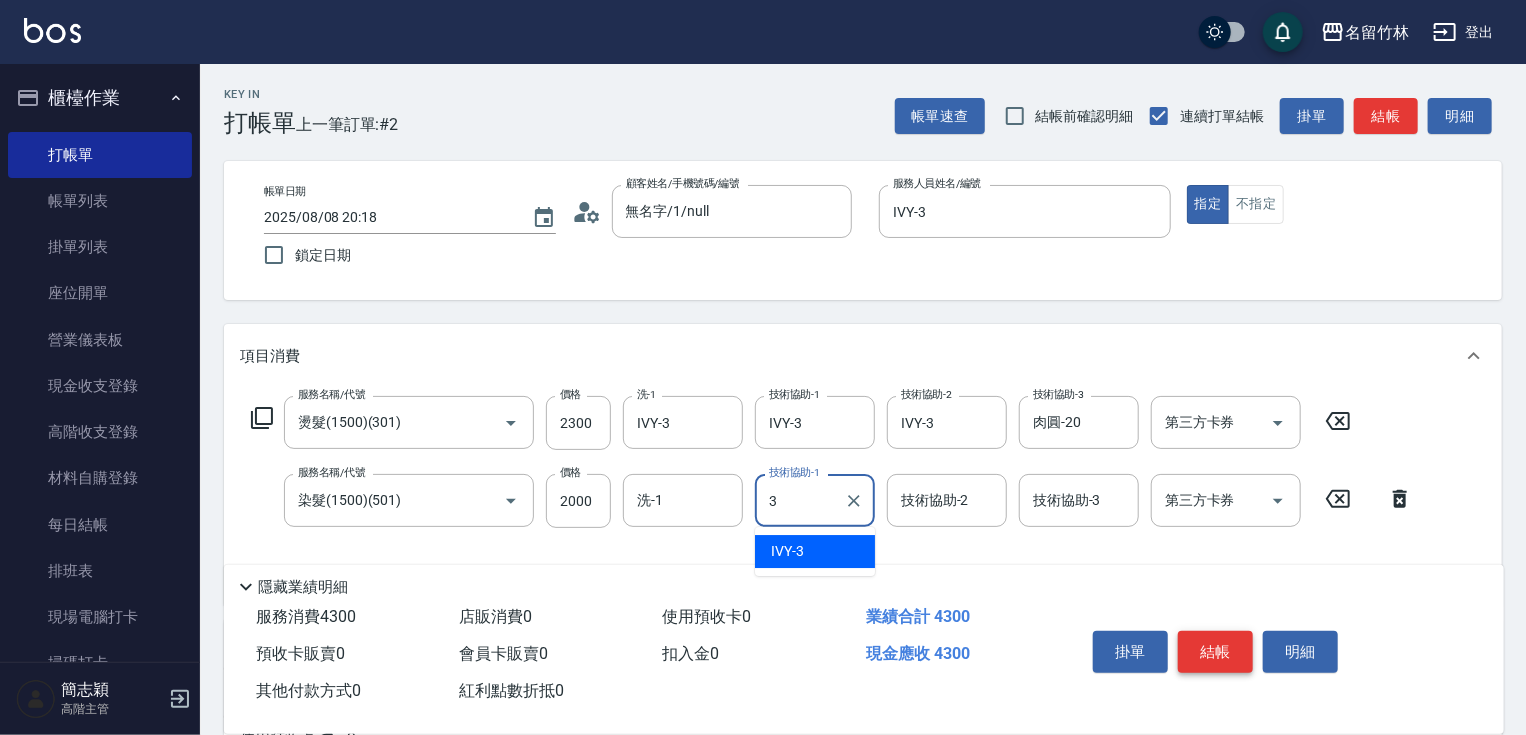 type on "IVY-3" 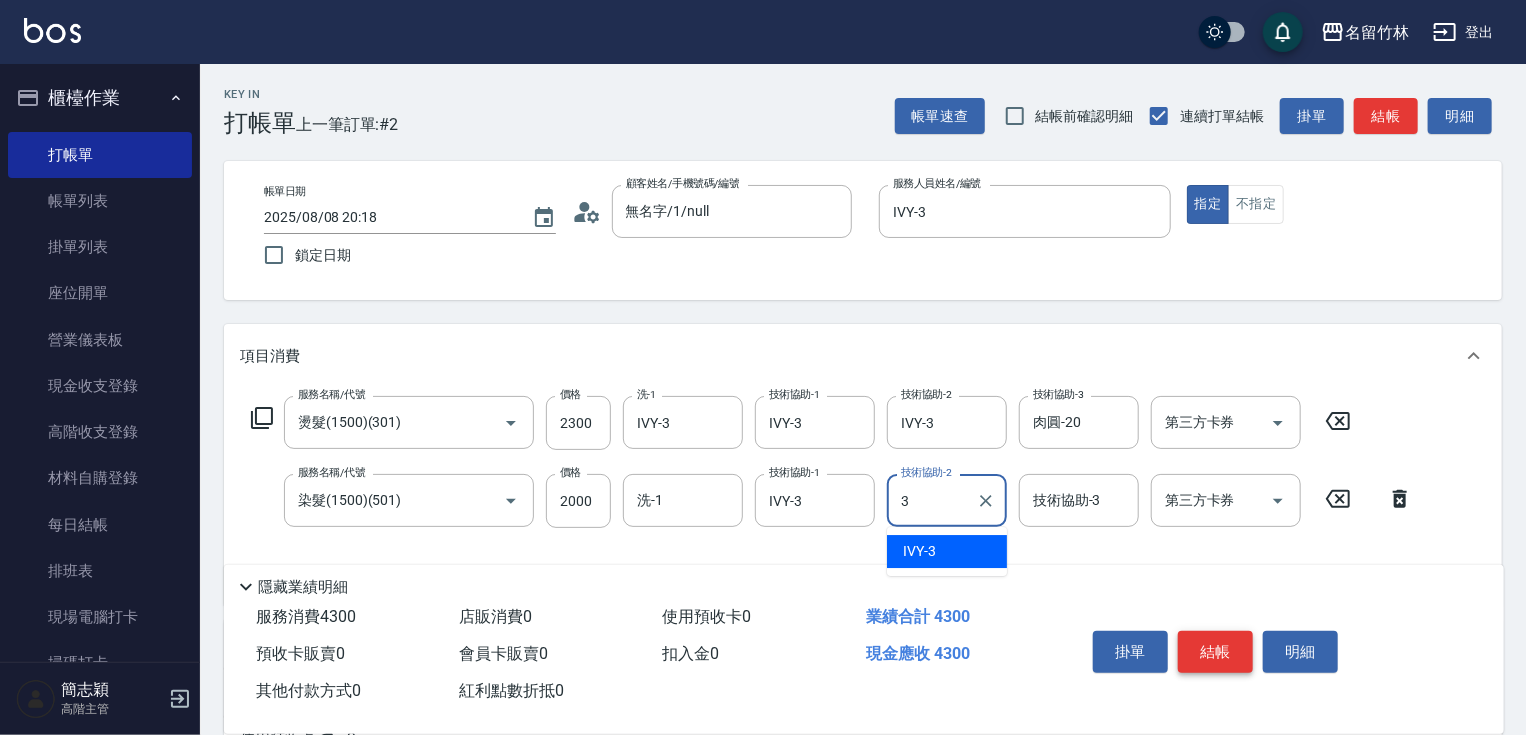 type on "IVY-3" 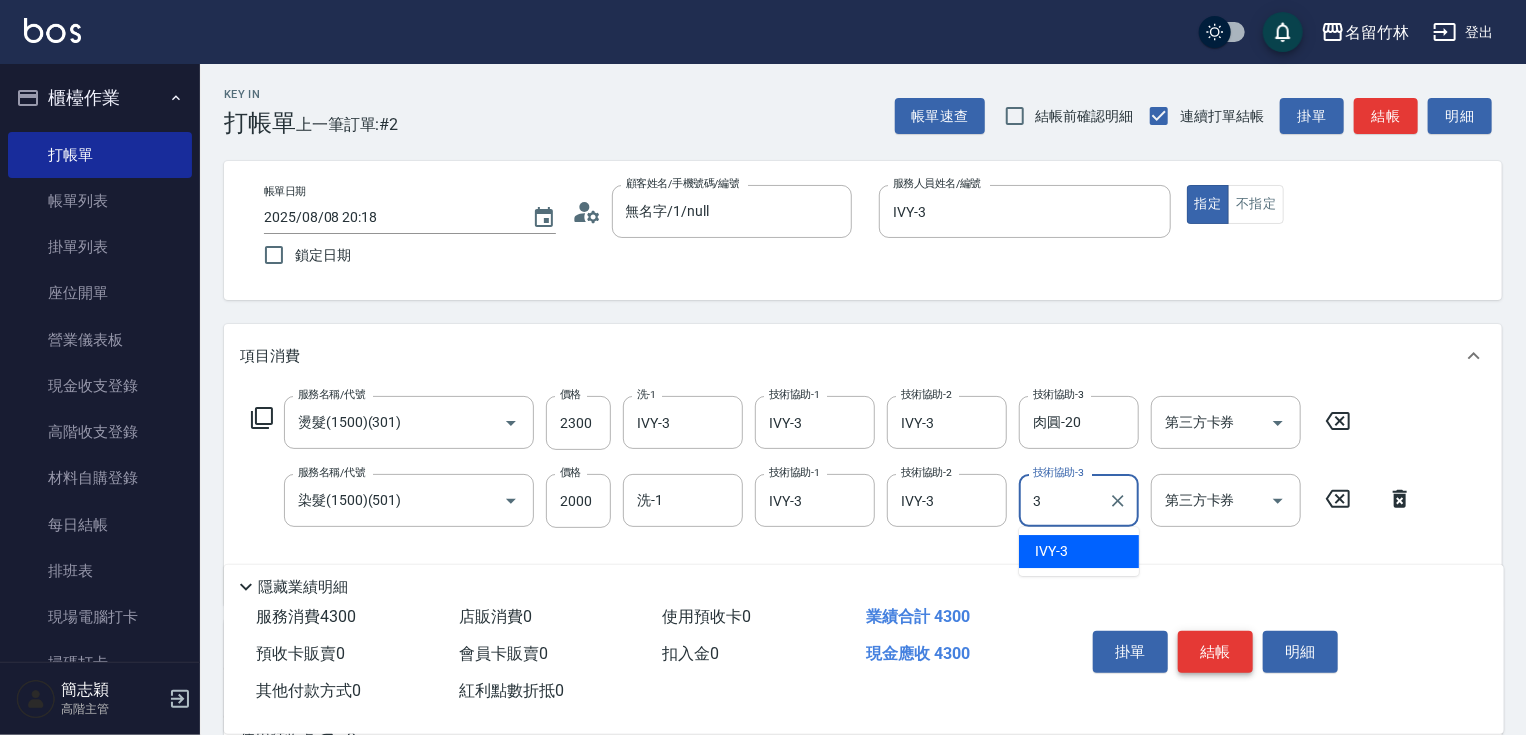 type on "IVY-3" 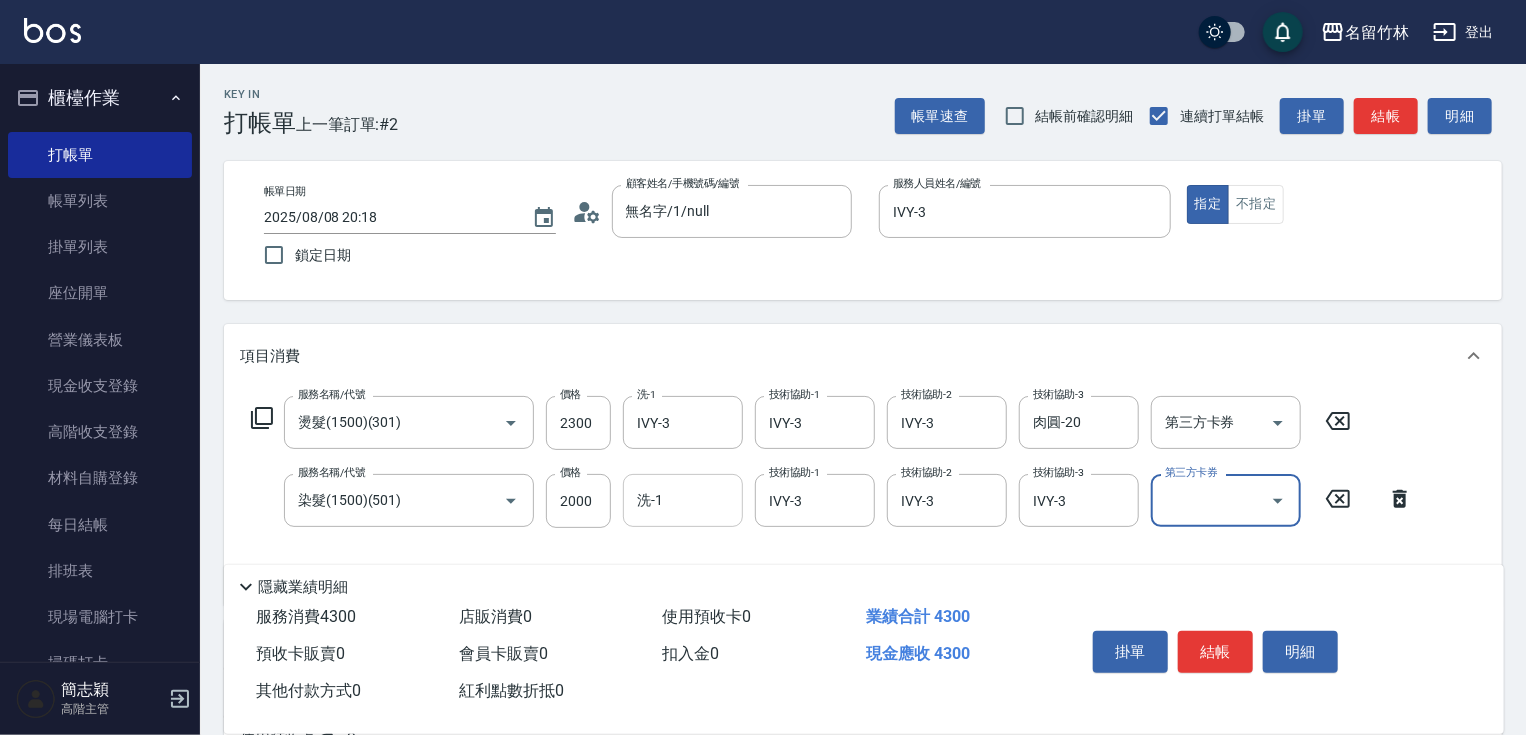 click on "洗-1" at bounding box center (683, 500) 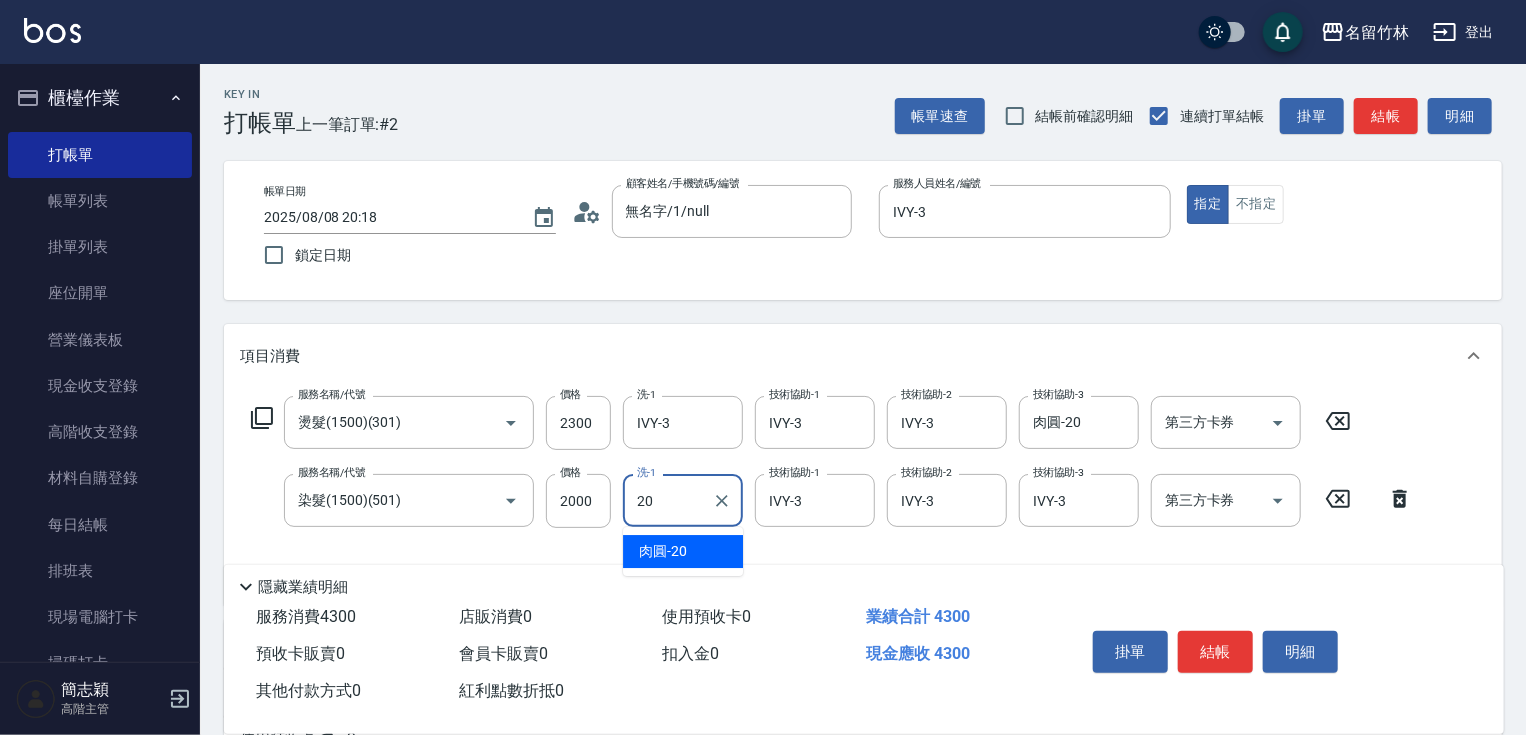 type on "肉圓-20" 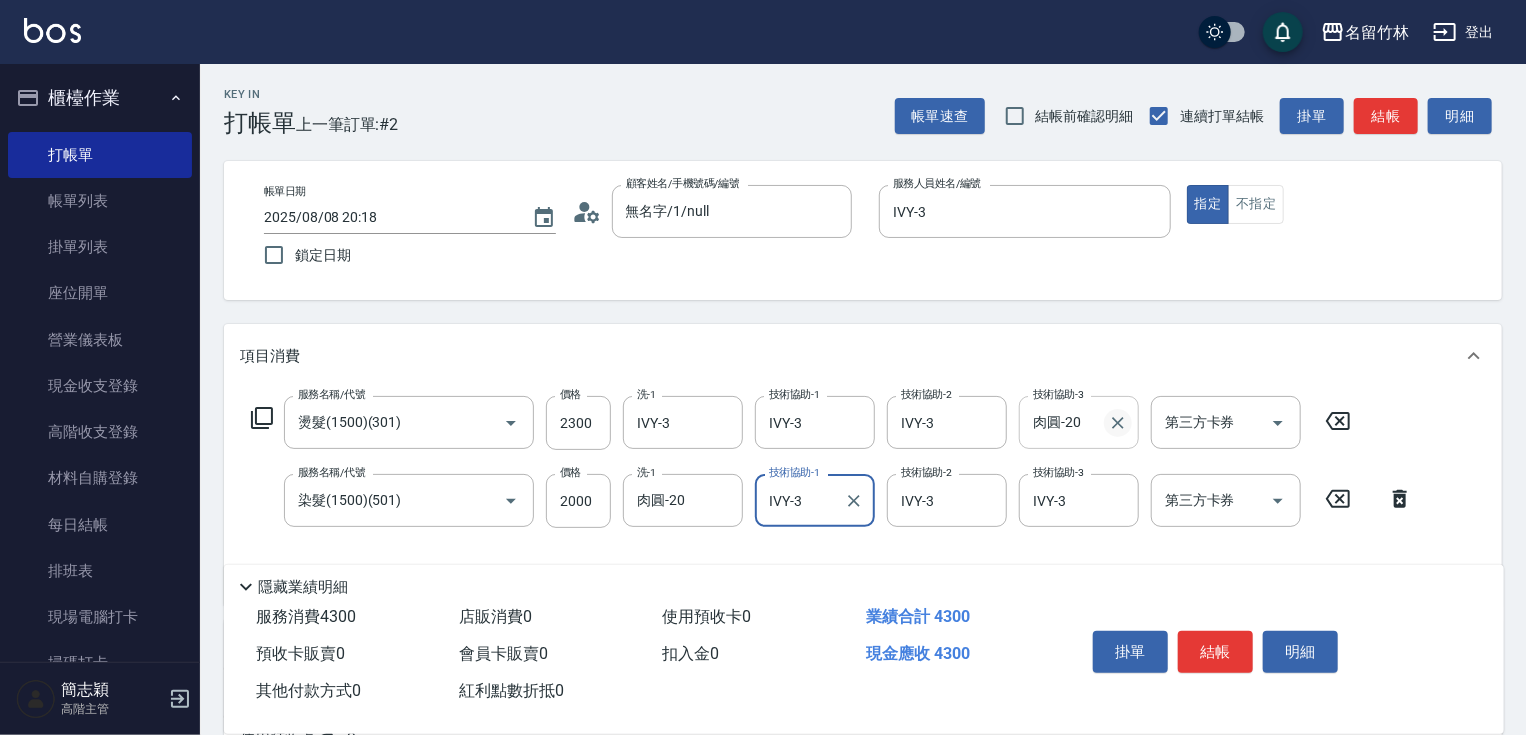click 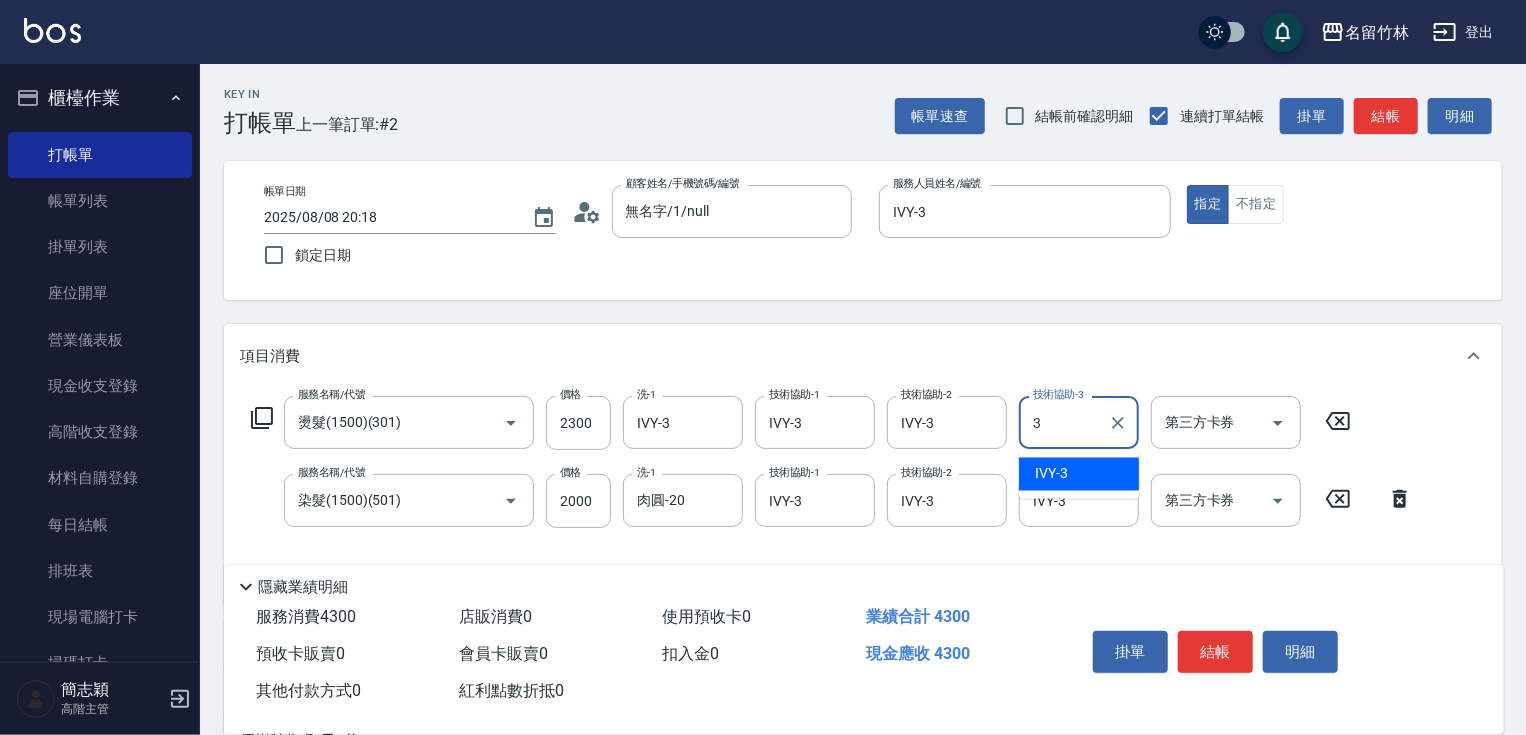 type on "IVY-3" 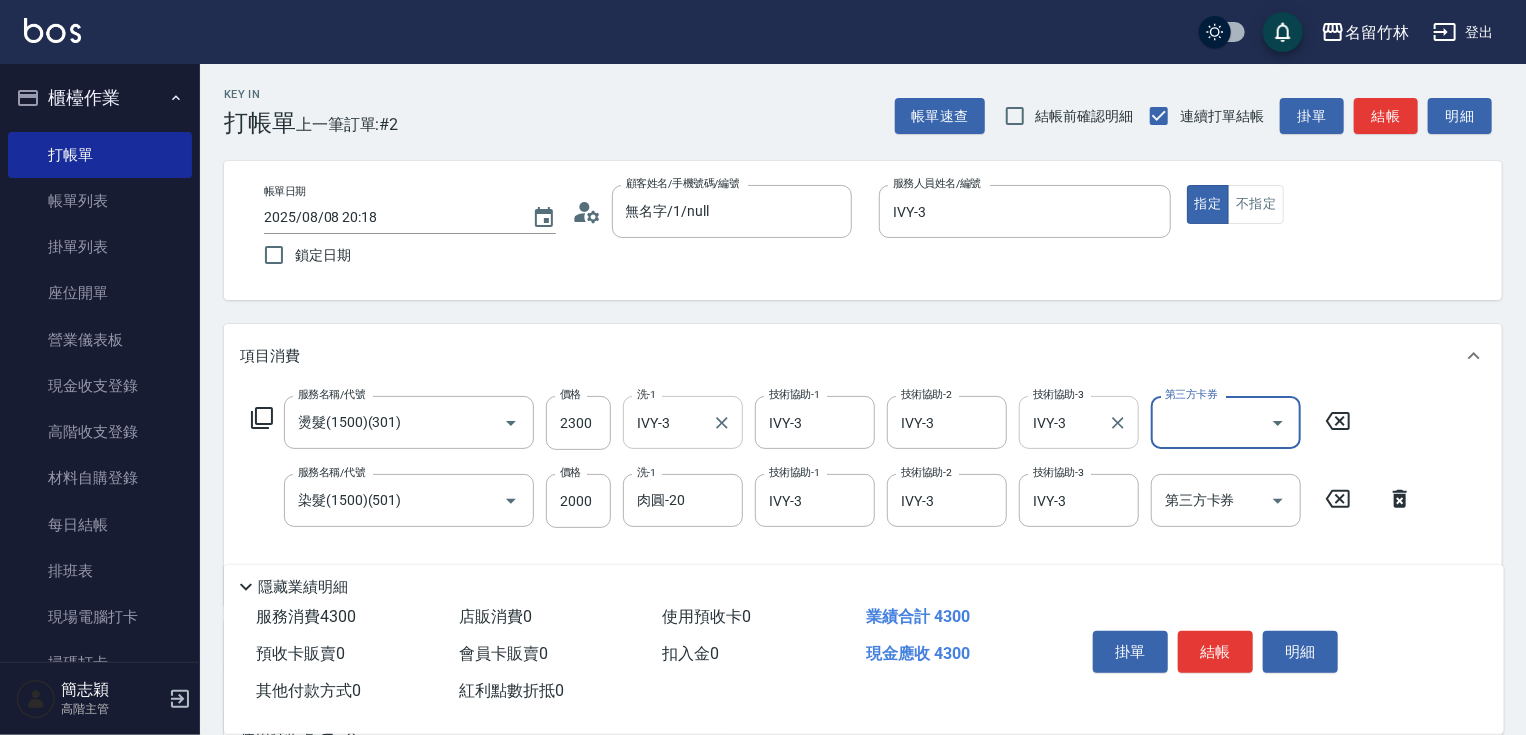 click on "[FIRST]- [NUMBER] [WORD]" at bounding box center [683, 422] 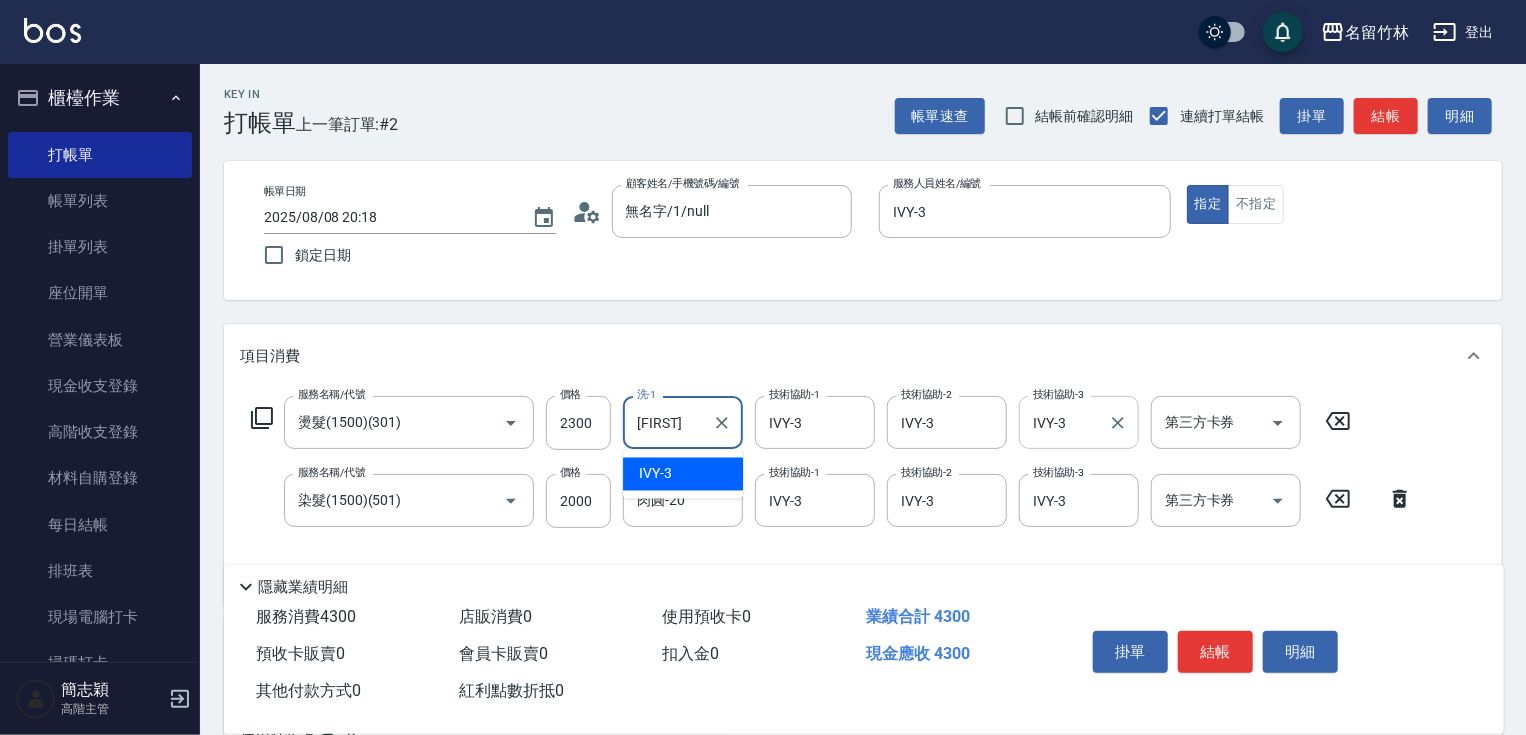 type on "I" 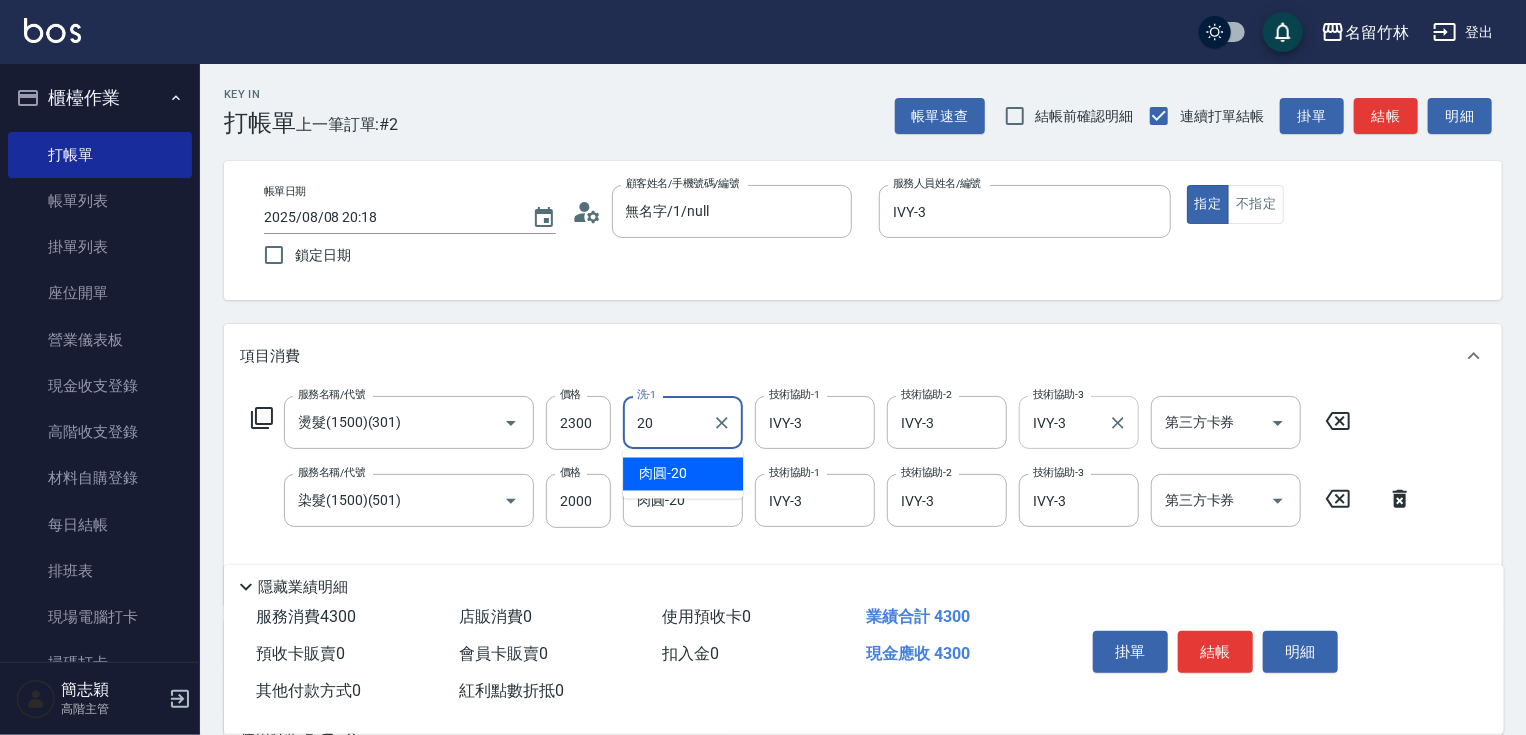 type on "肉圓-20" 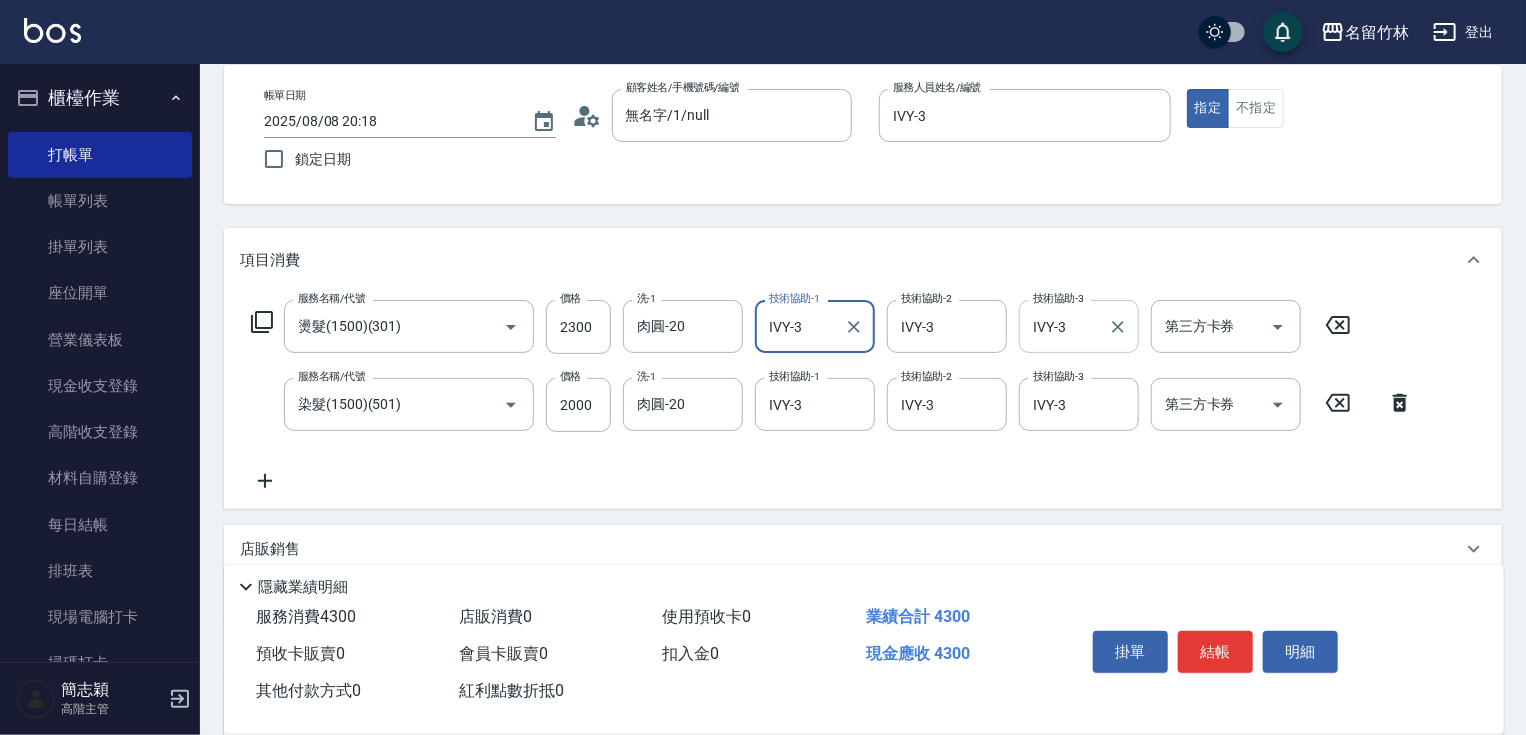 scroll, scrollTop: 321, scrollLeft: 0, axis: vertical 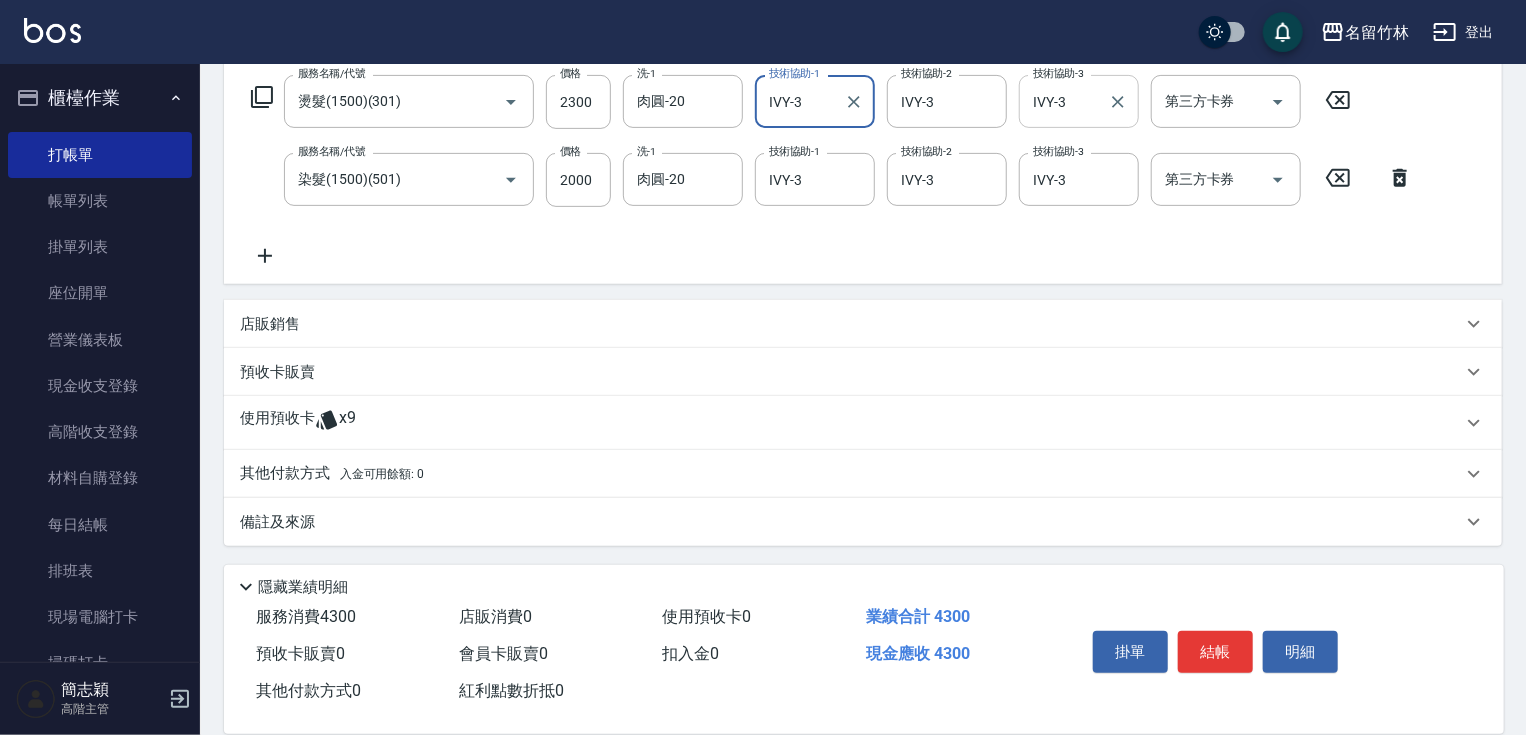 click on "其他付款方式 入金可用餘額: 0" at bounding box center [851, 474] 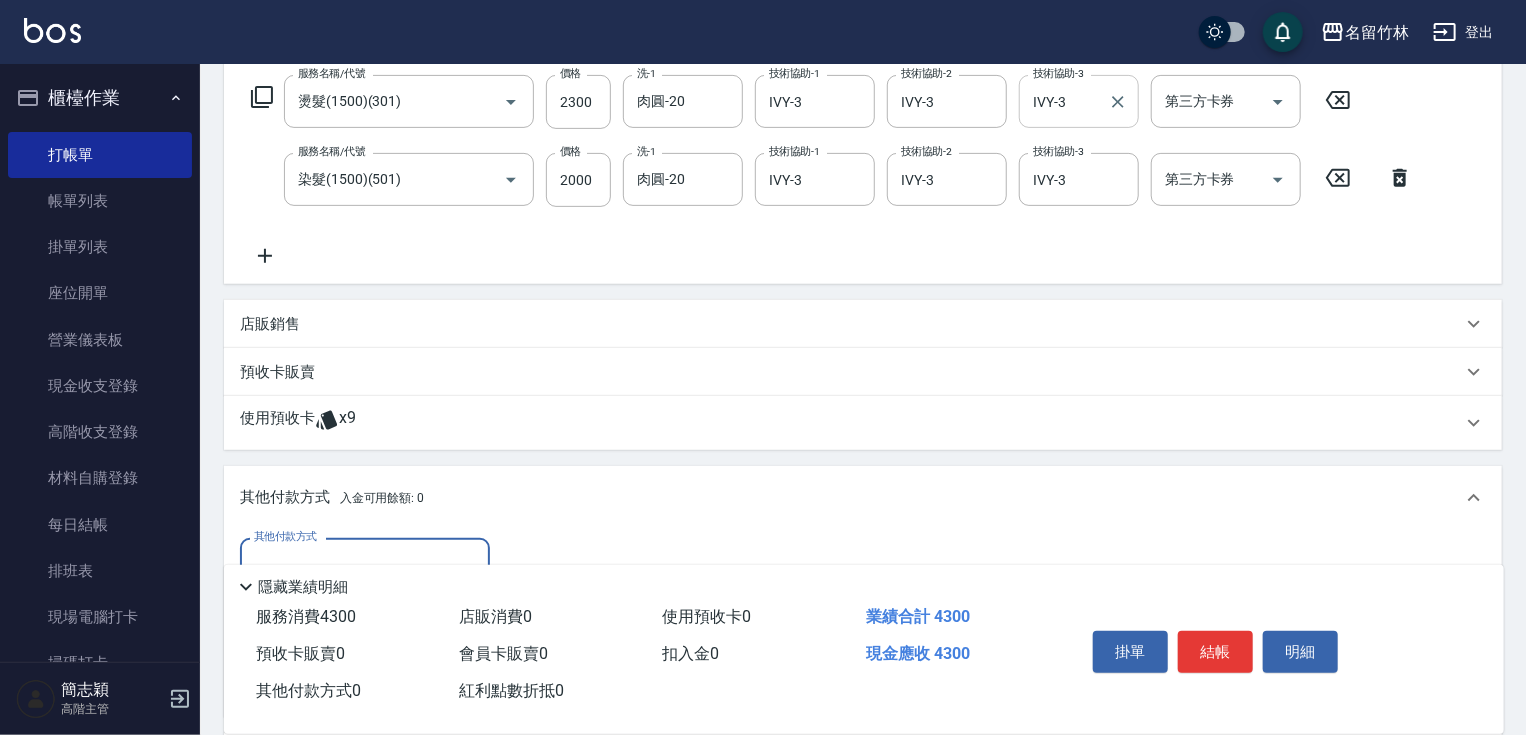 scroll, scrollTop: 0, scrollLeft: 0, axis: both 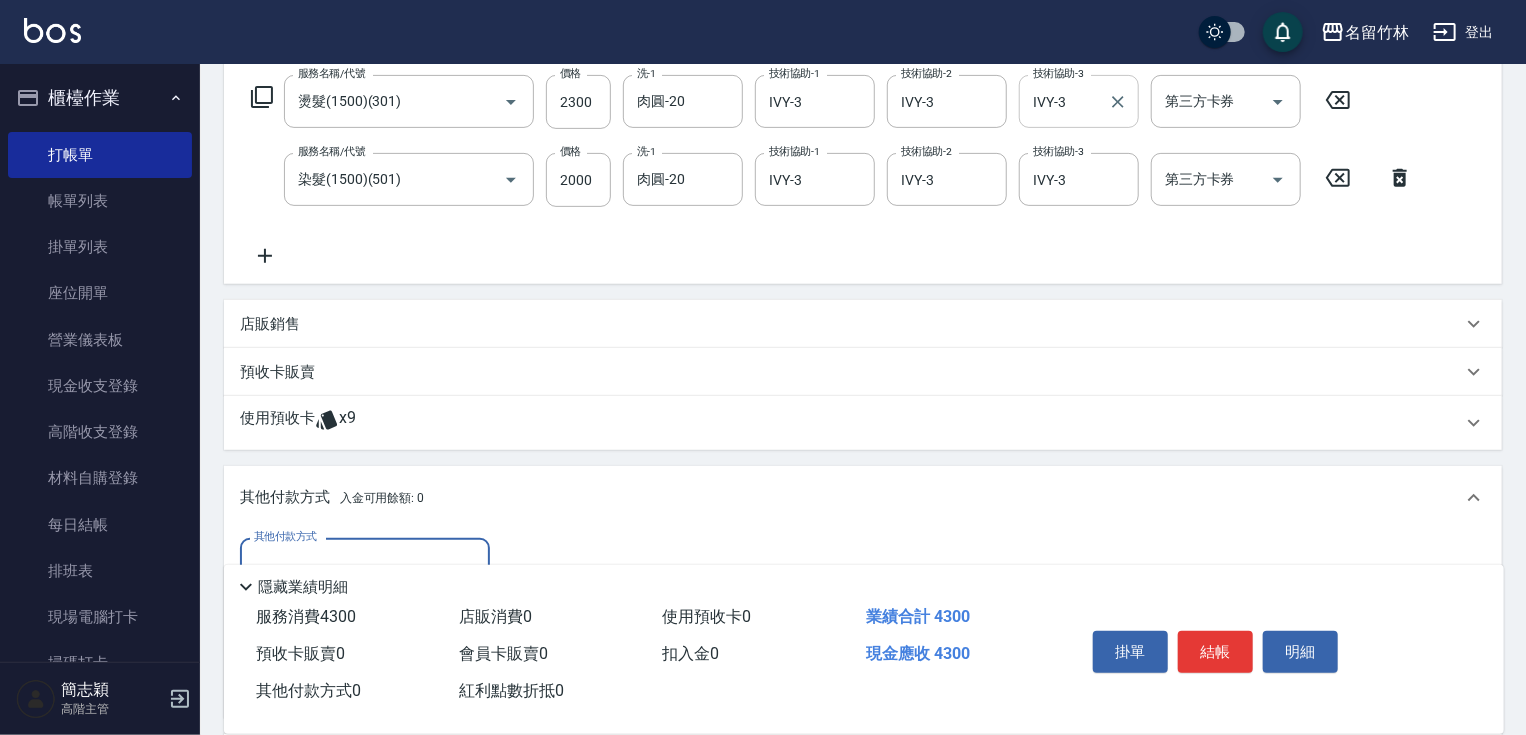 click on "其他付款方式" at bounding box center [365, 564] 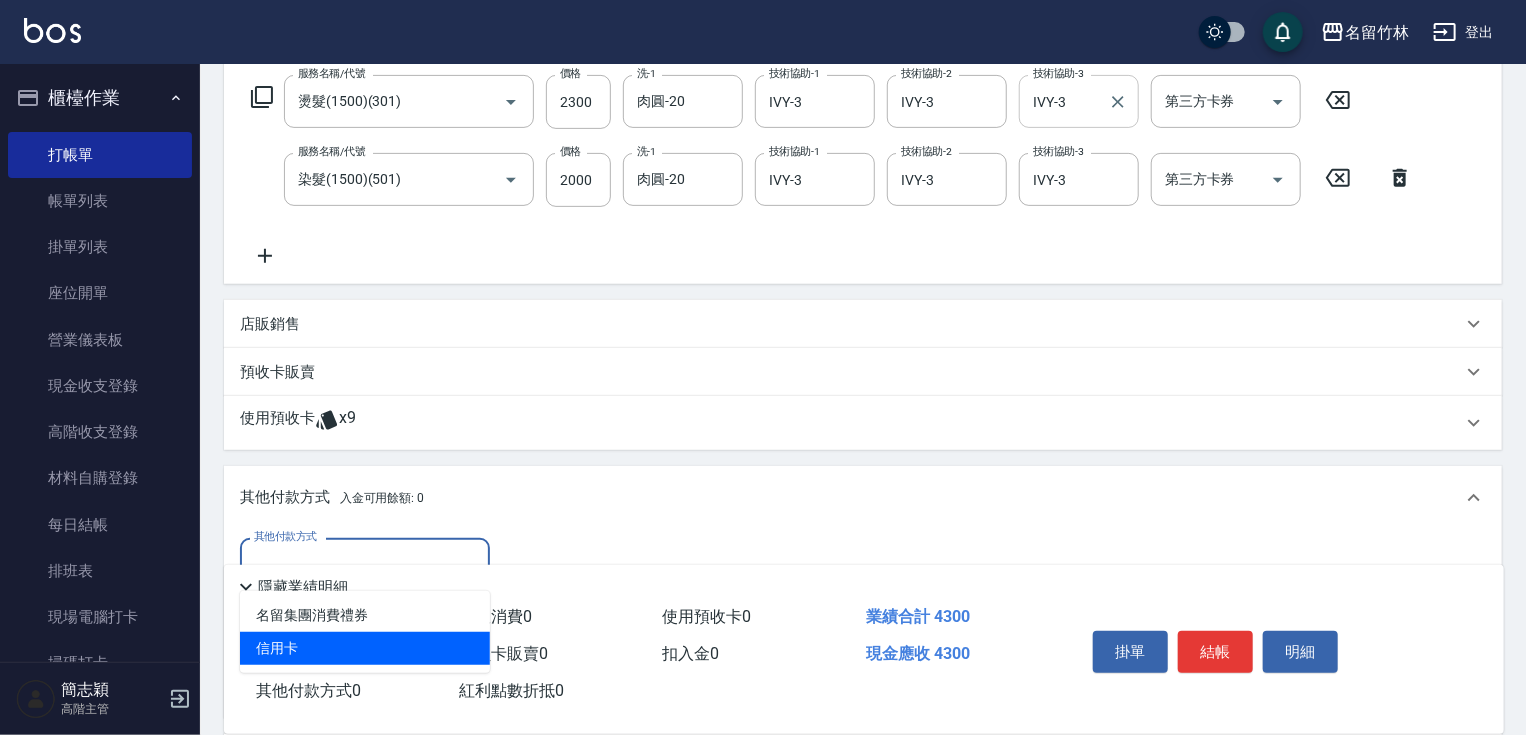 click on "信用卡" at bounding box center [365, 648] 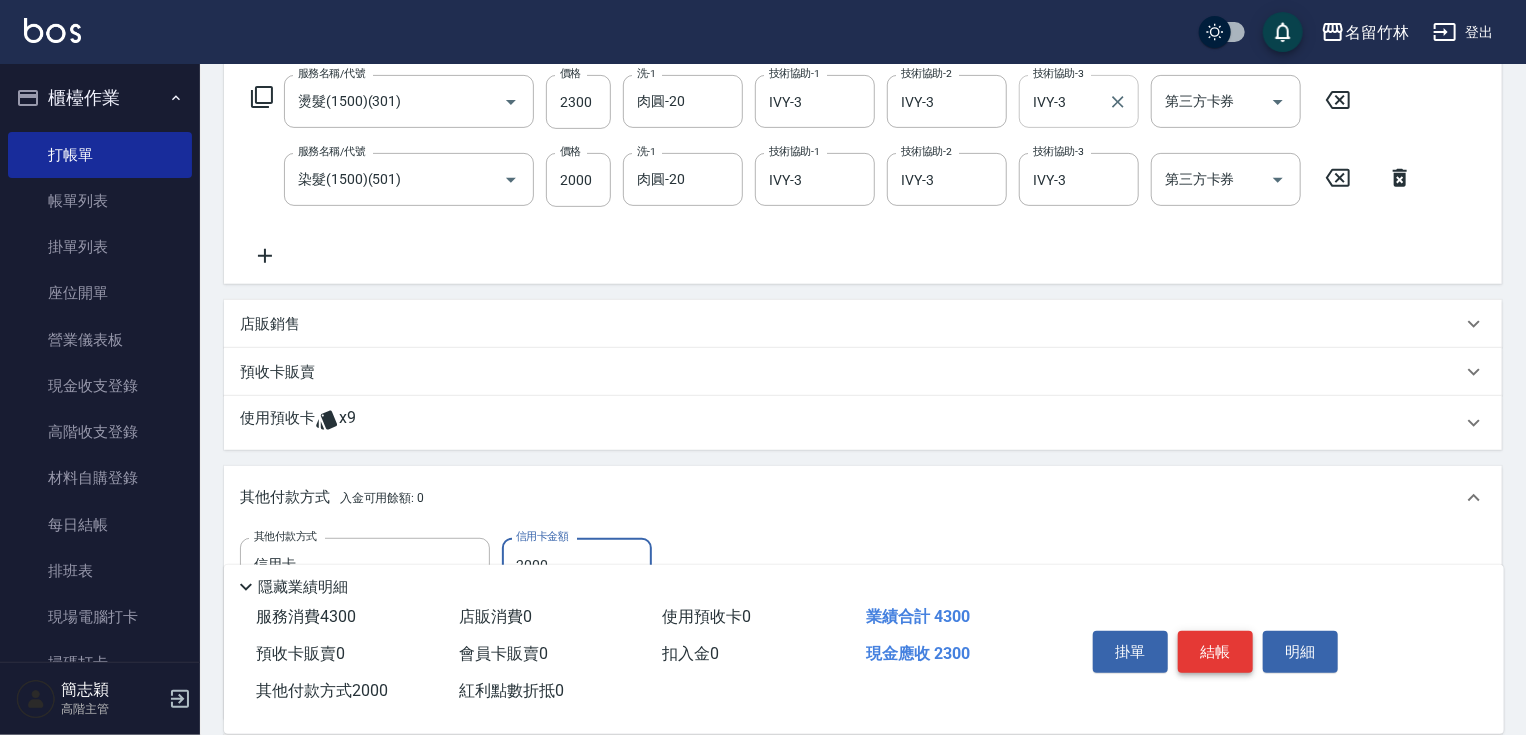 type on "2000" 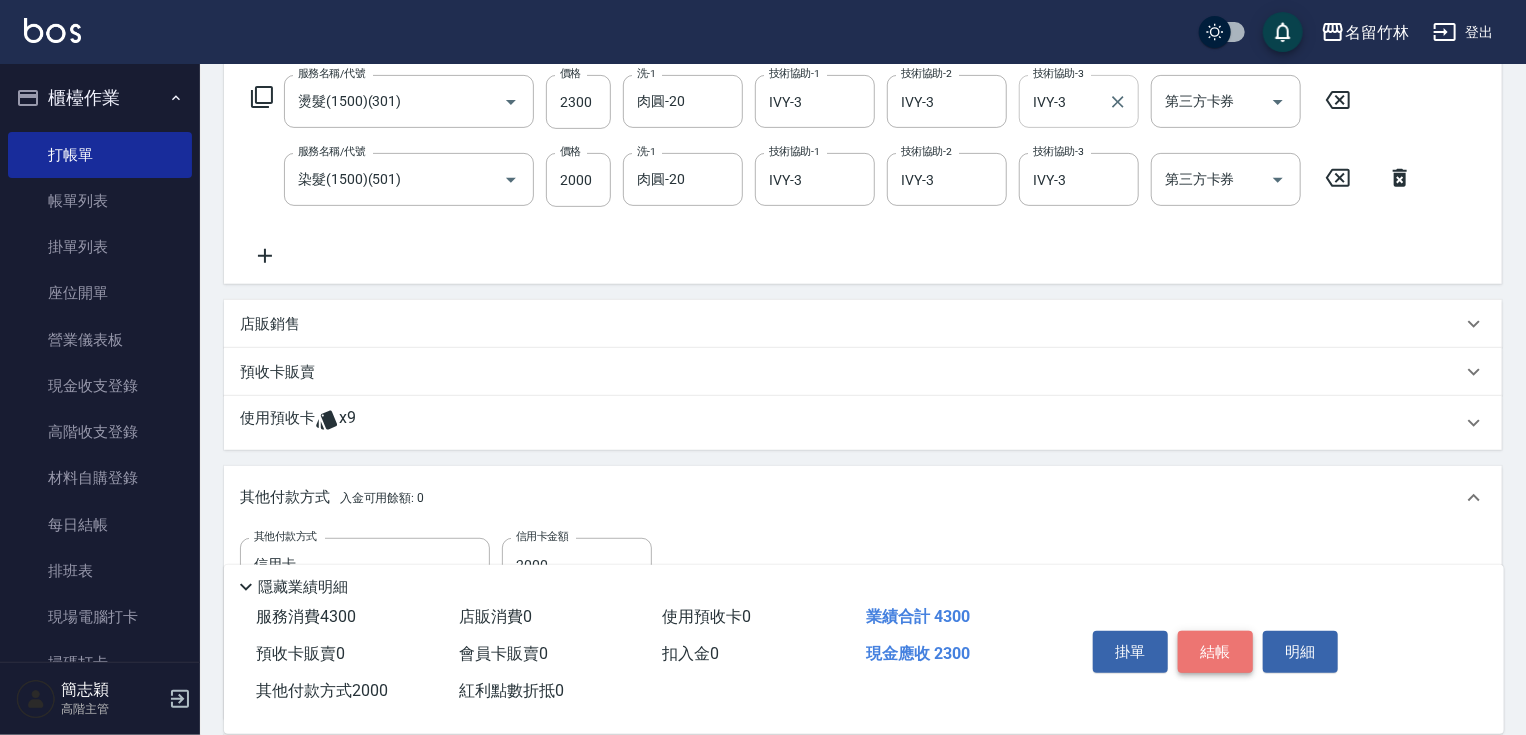 click on "結帳" at bounding box center (1215, 652) 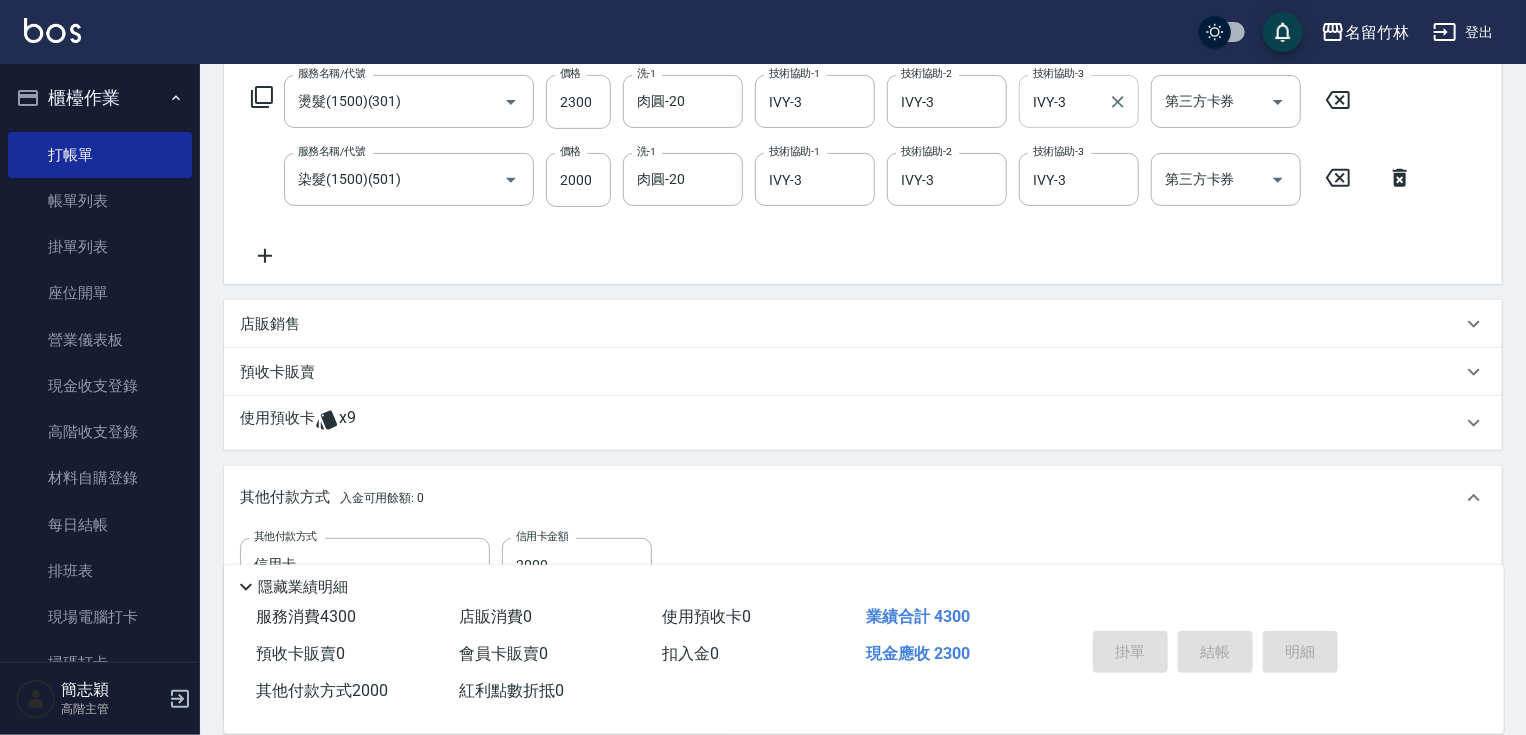 type on "2025/08/08 20:19" 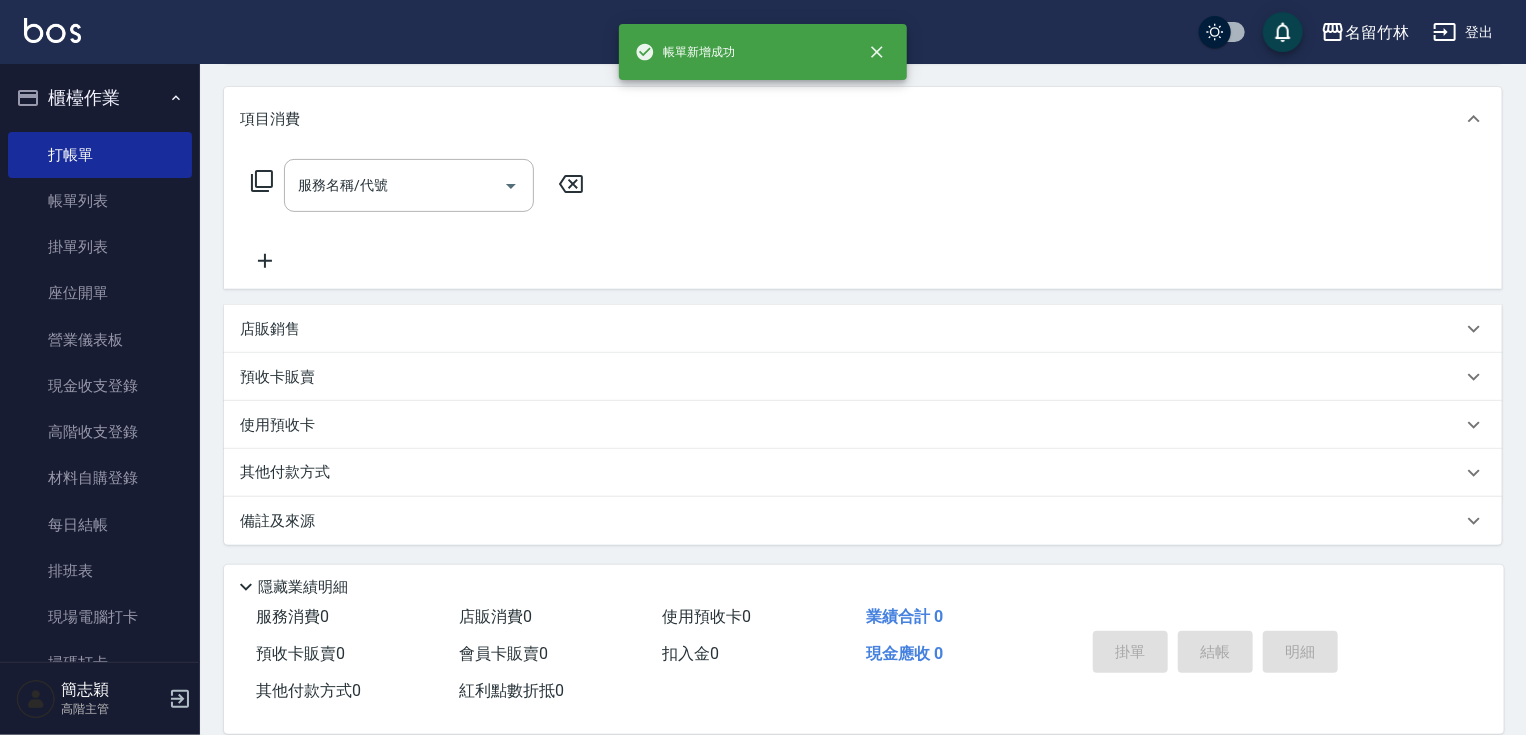 scroll, scrollTop: 0, scrollLeft: 0, axis: both 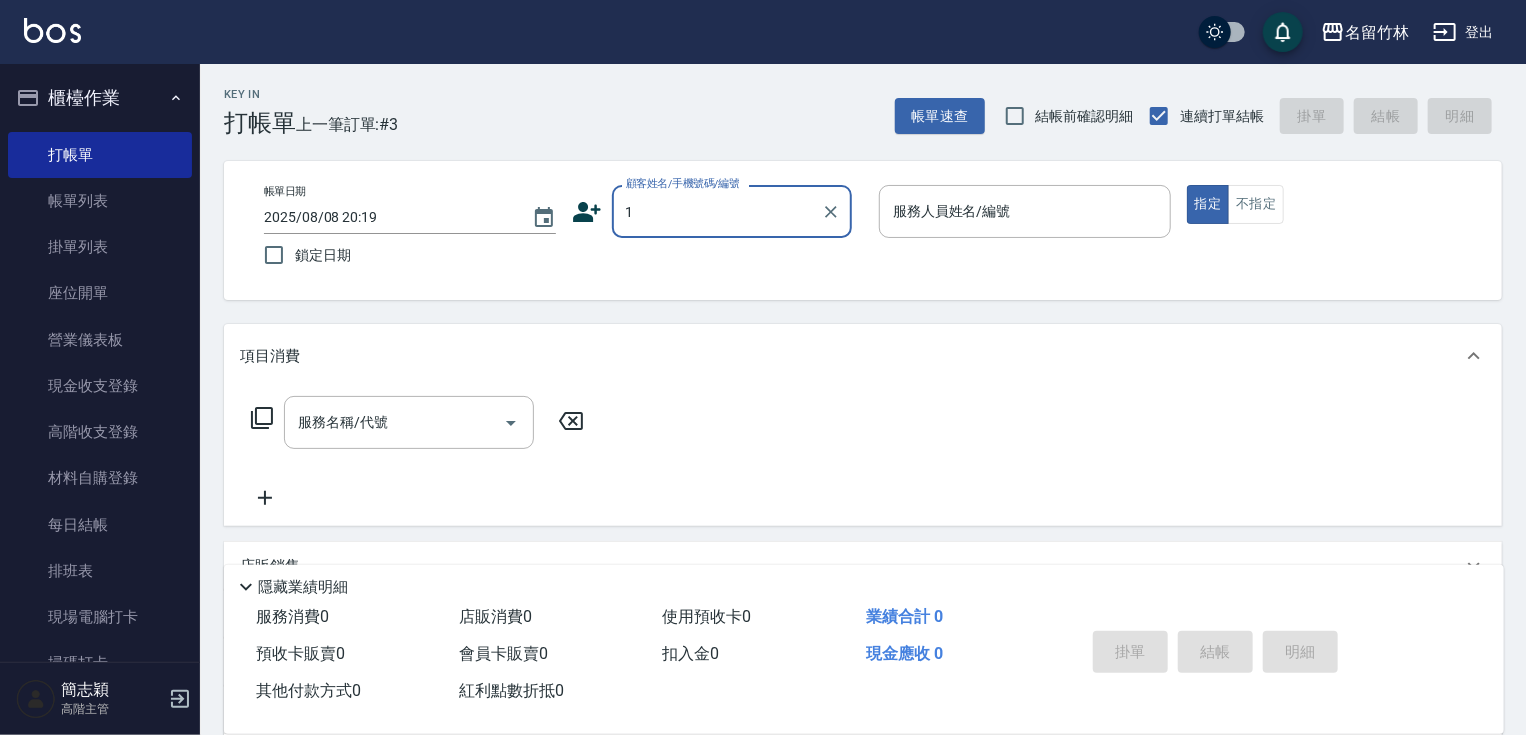 type on "無名字/1/null" 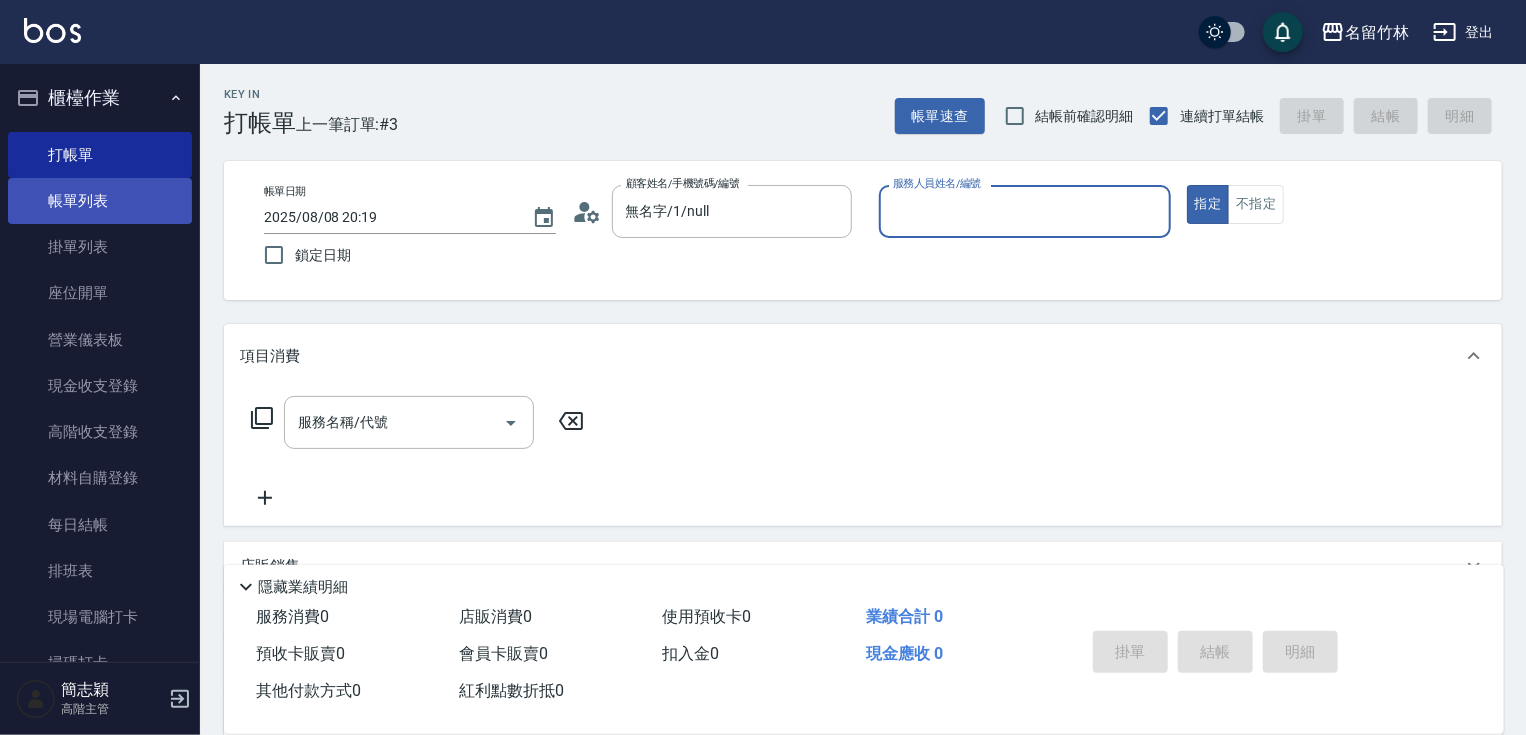 click on "帳單列表" at bounding box center [100, 201] 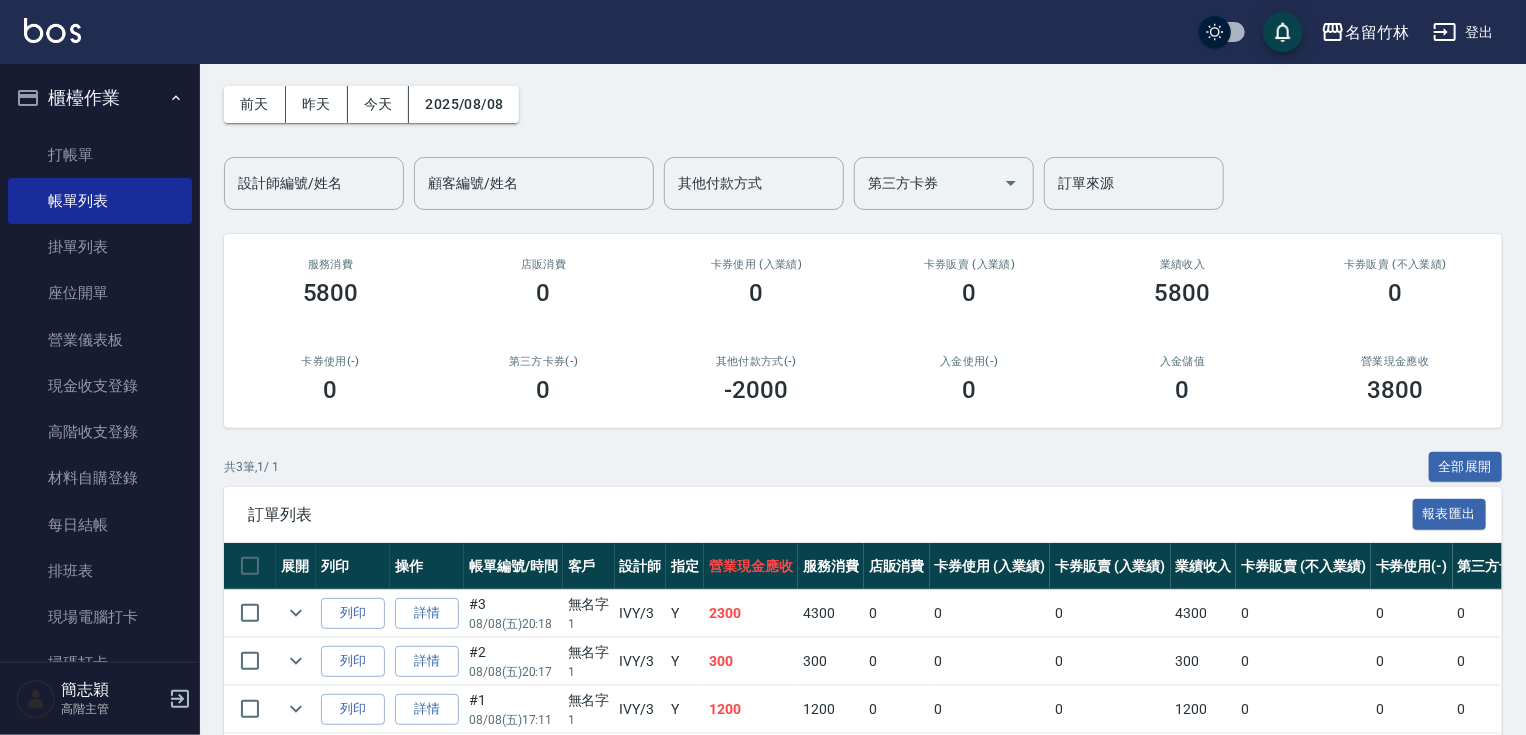 scroll, scrollTop: 80, scrollLeft: 0, axis: vertical 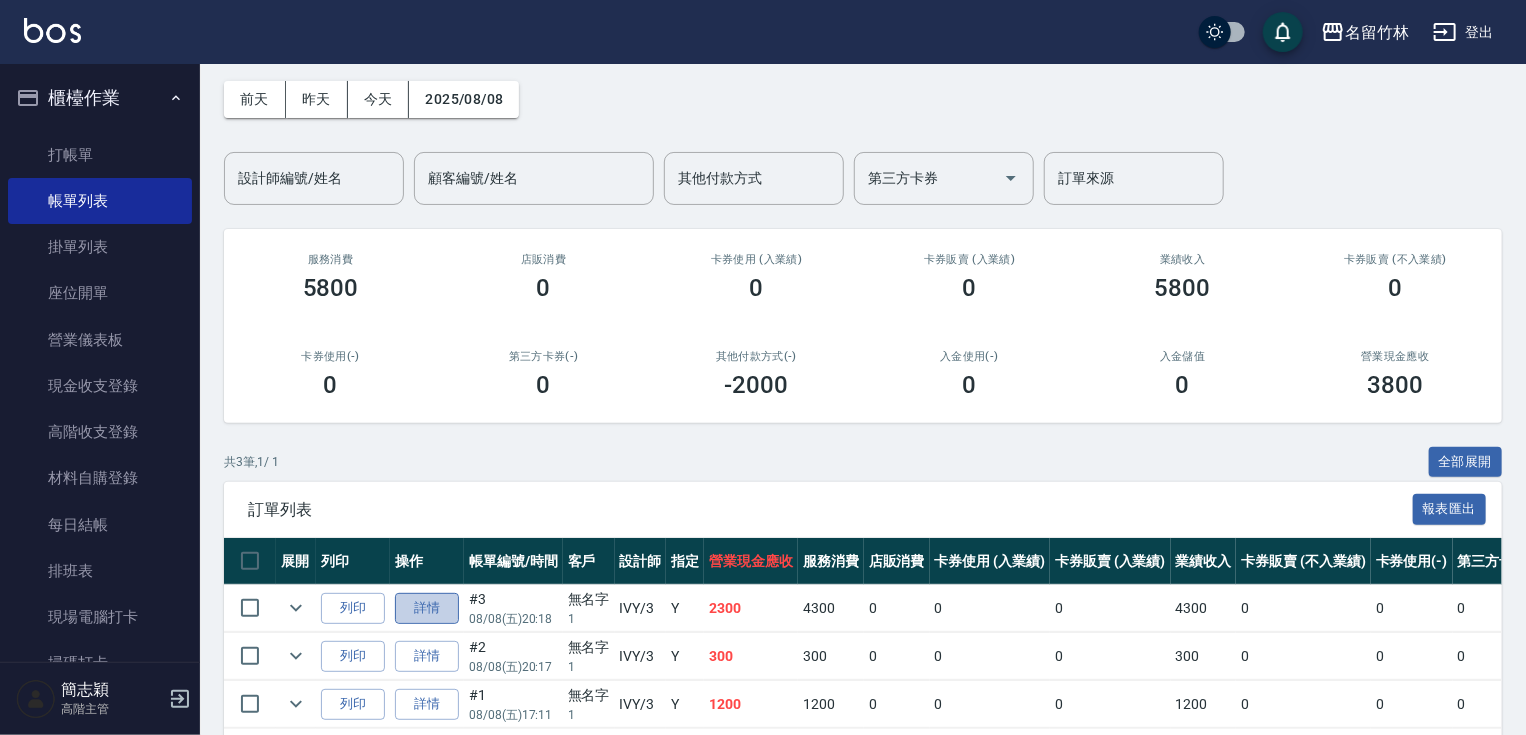 click on "詳情" at bounding box center [427, 608] 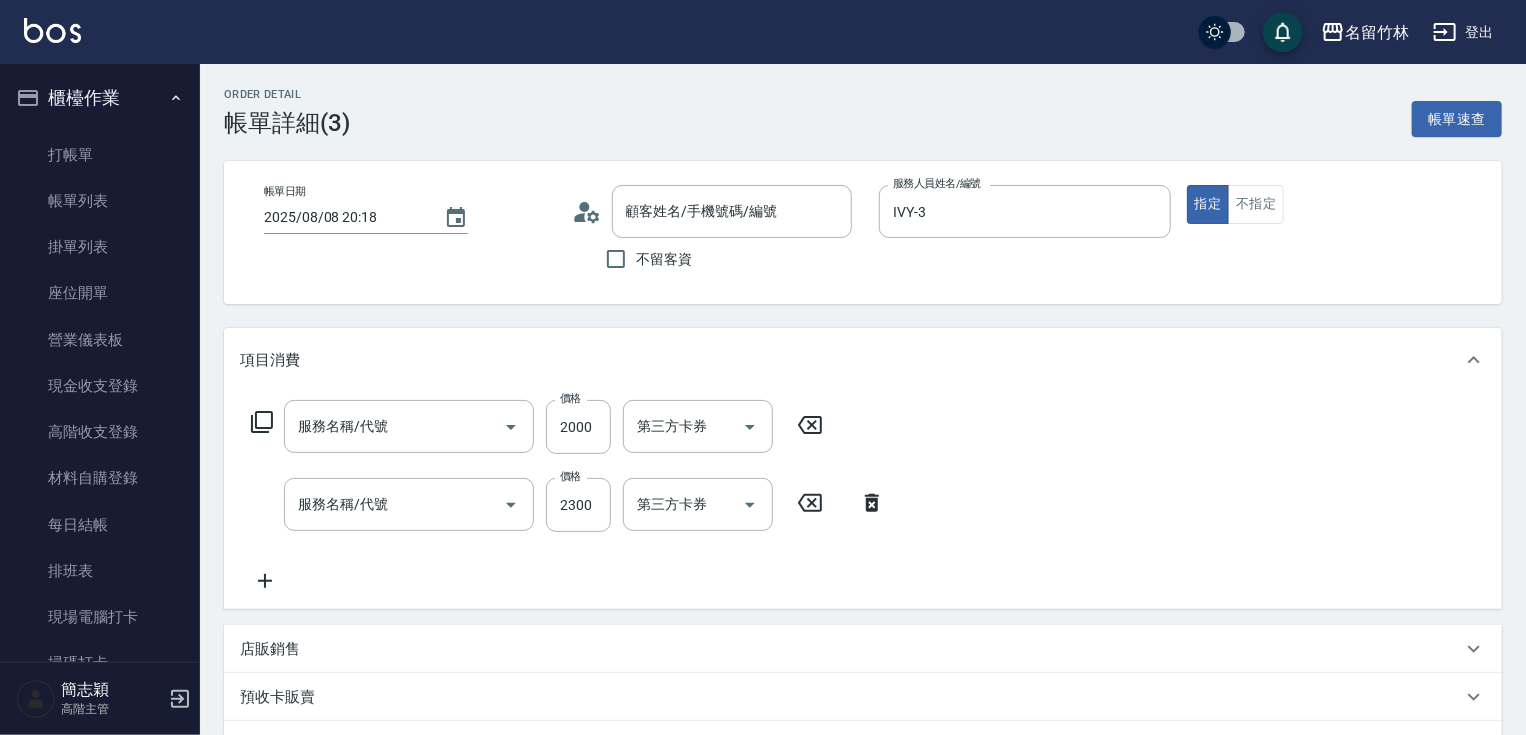 type on "2025/08/08 20:18" 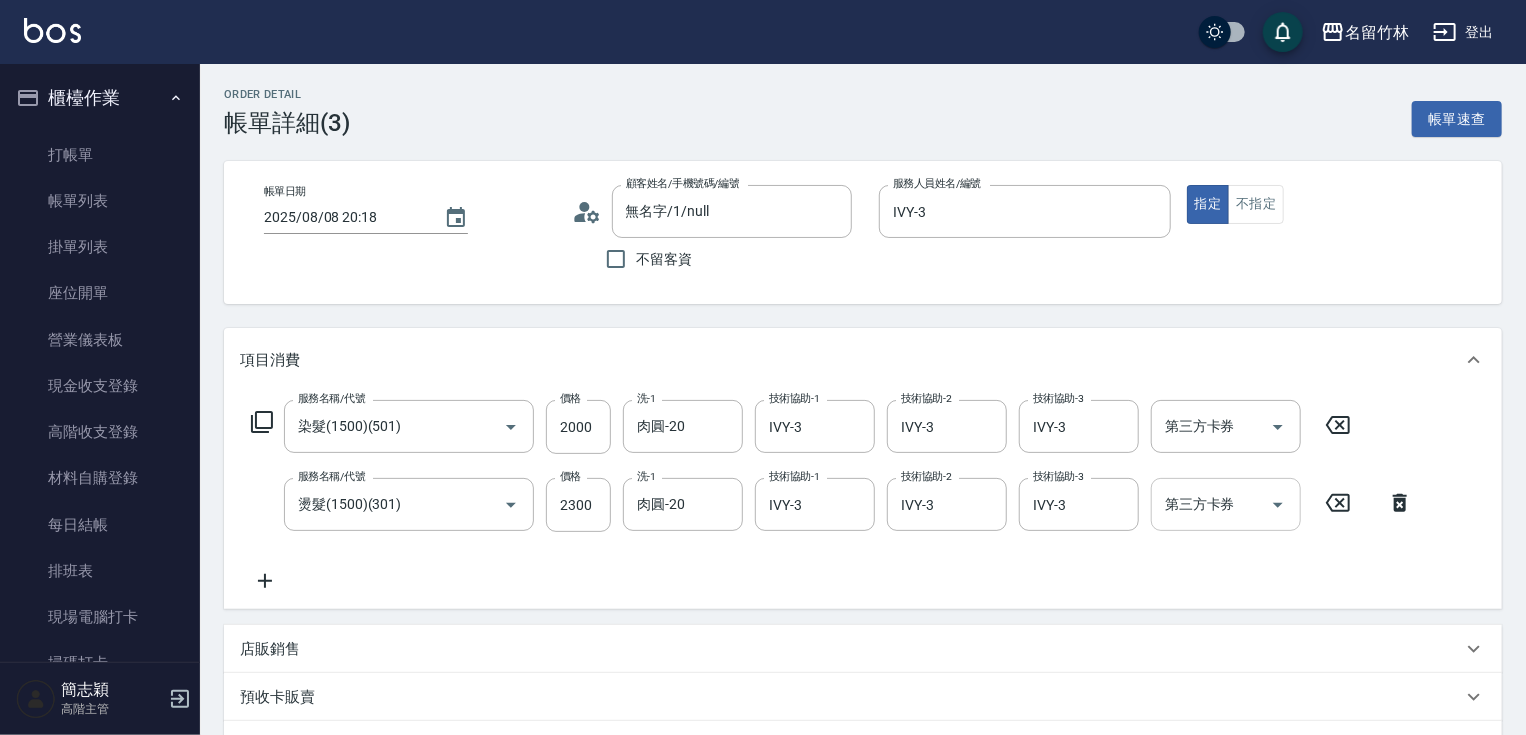 type on "無名字/1/null" 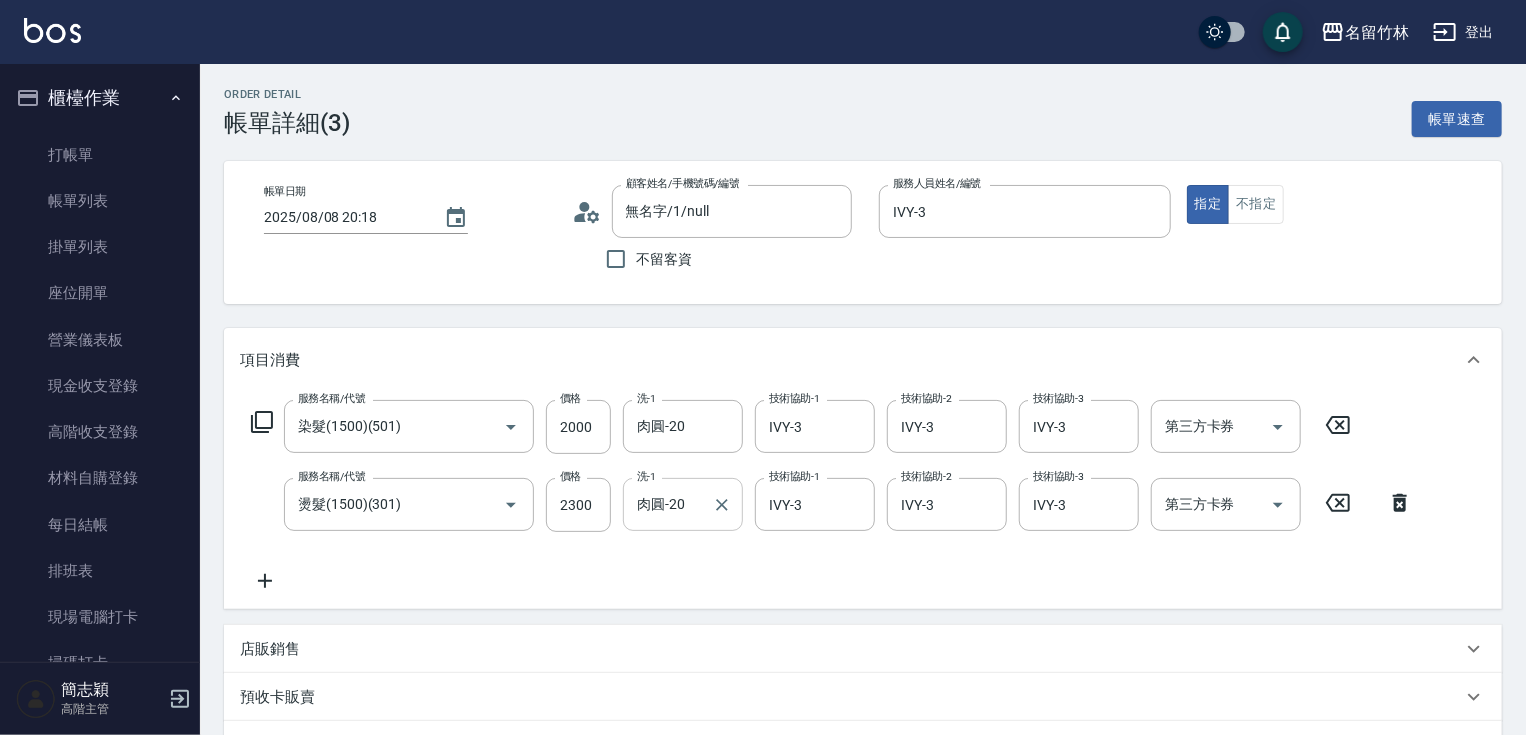 click at bounding box center [721, 504] 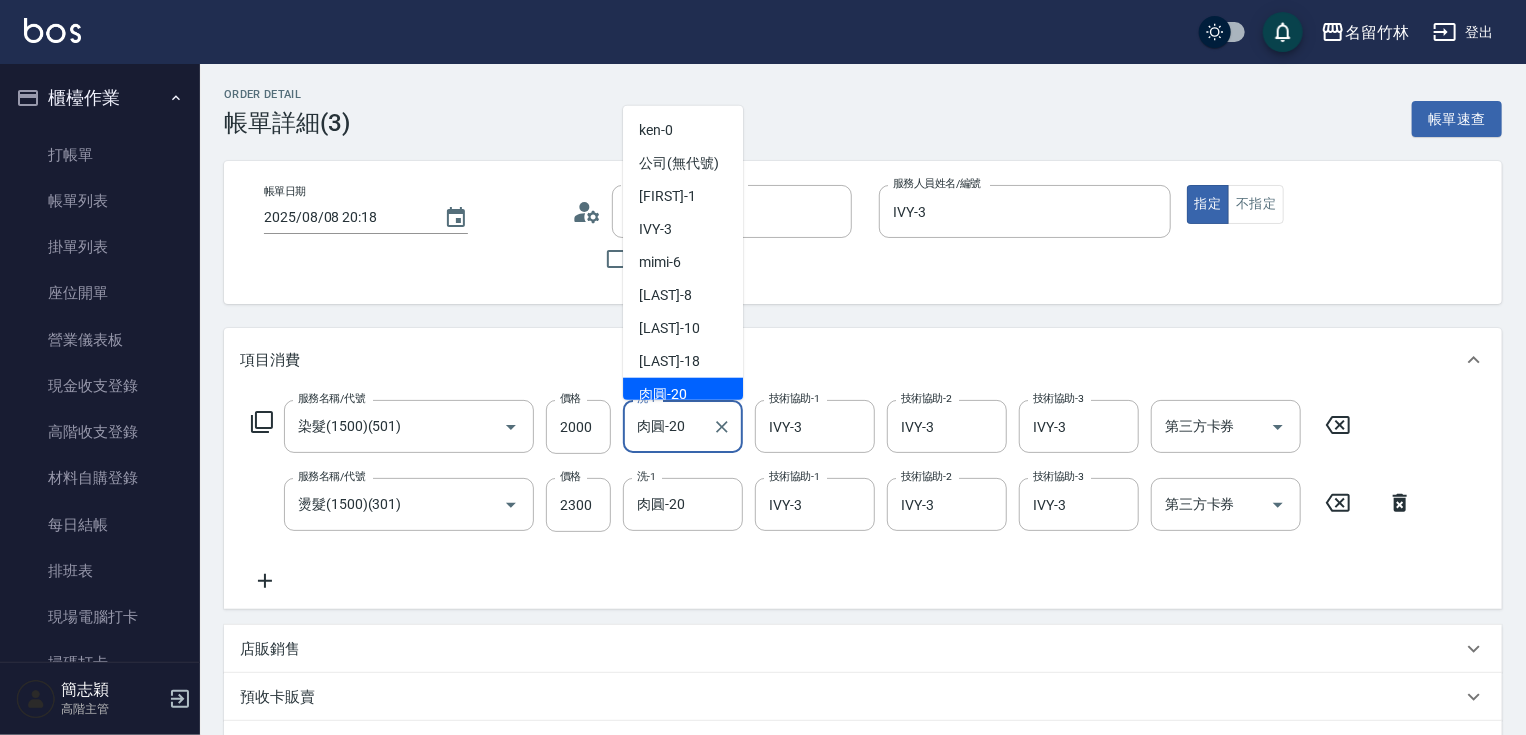 click on "肉圓-20" at bounding box center (668, 426) 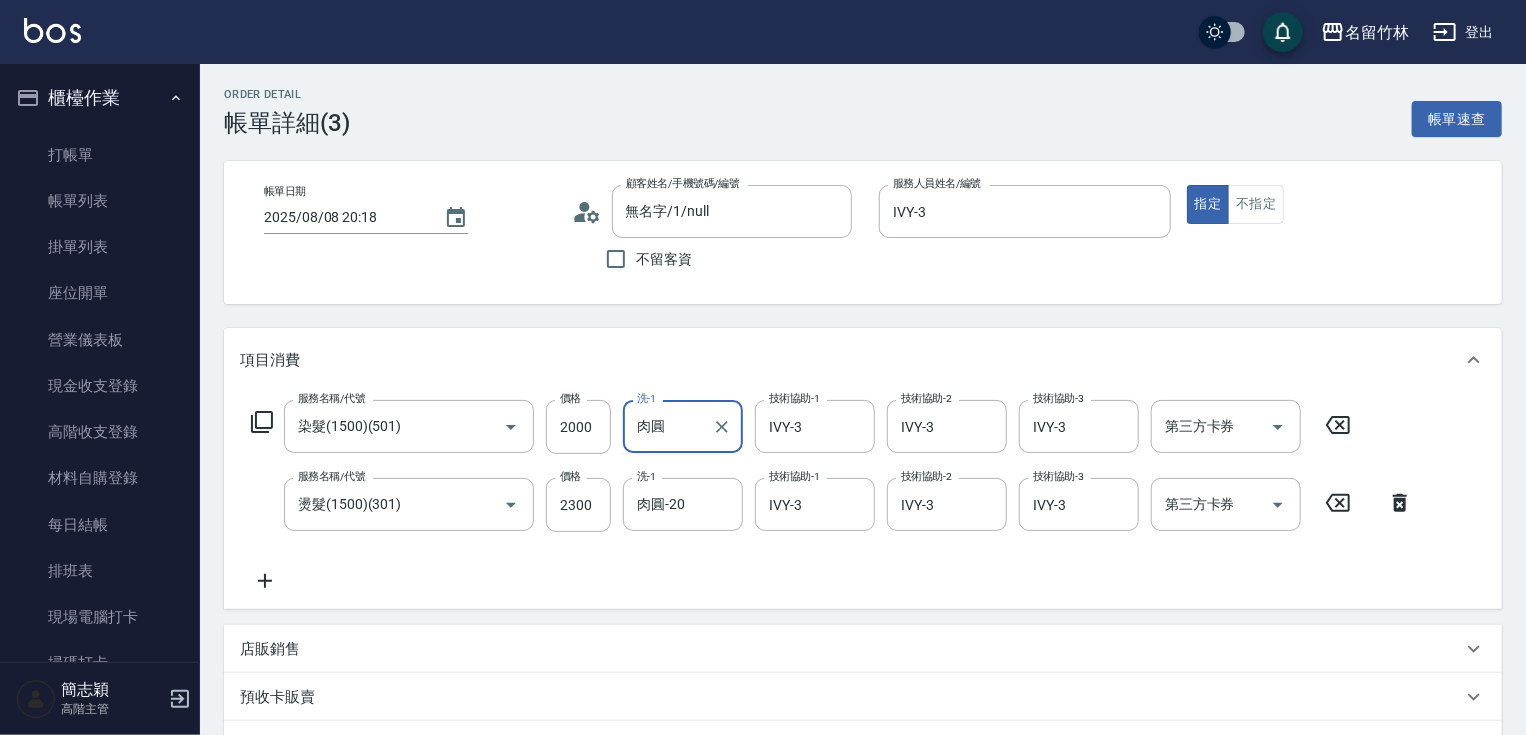 type on "肉" 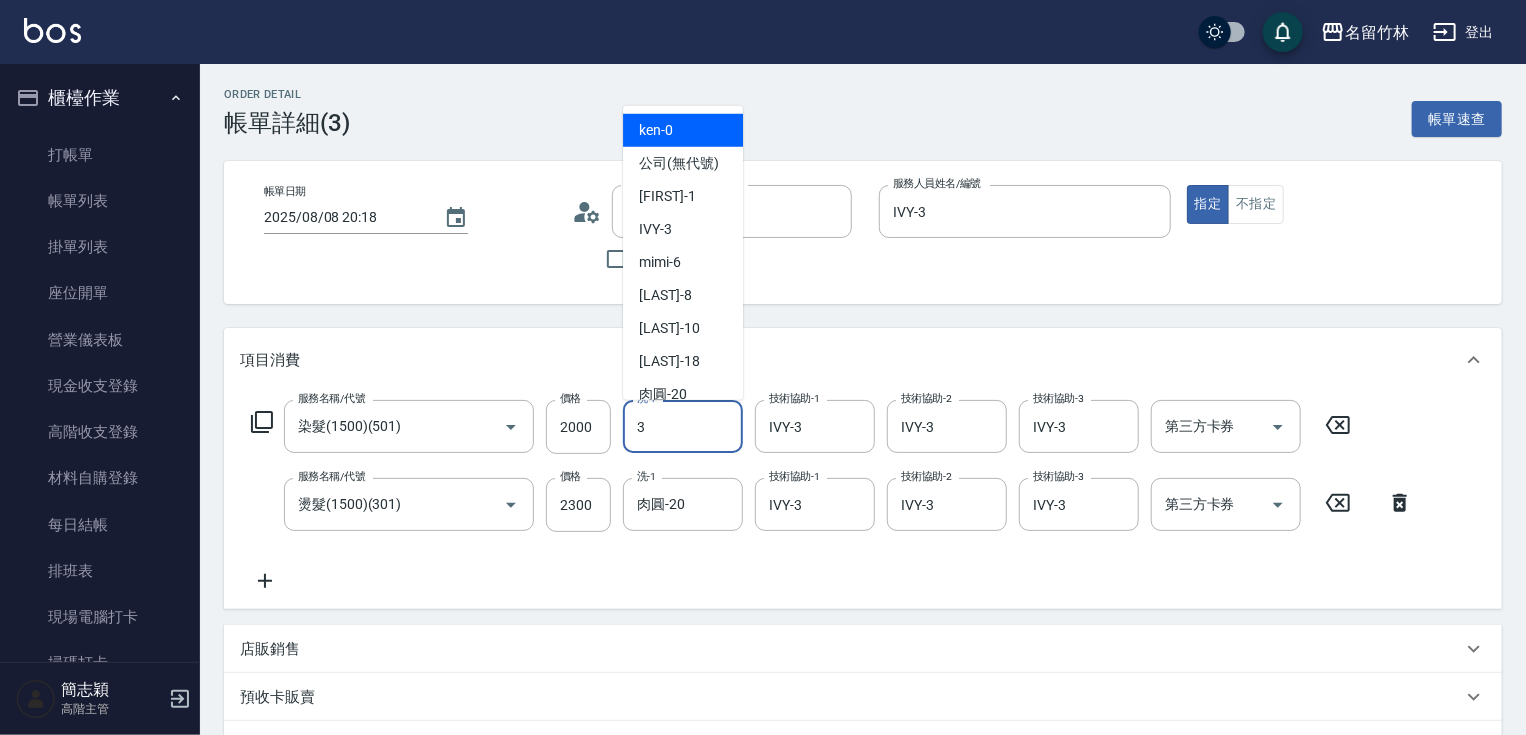 type on "IVY-3" 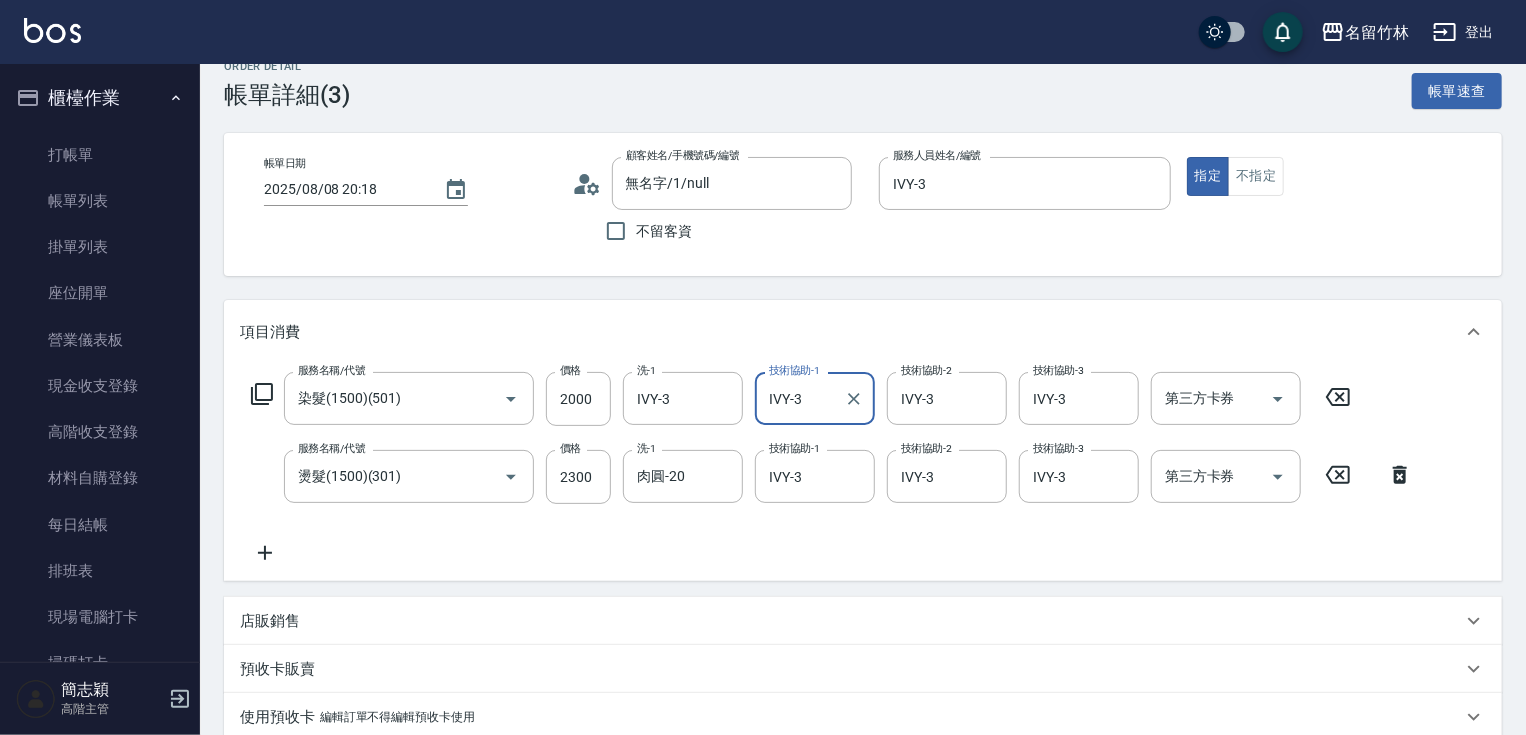 scroll, scrollTop: 0, scrollLeft: 0, axis: both 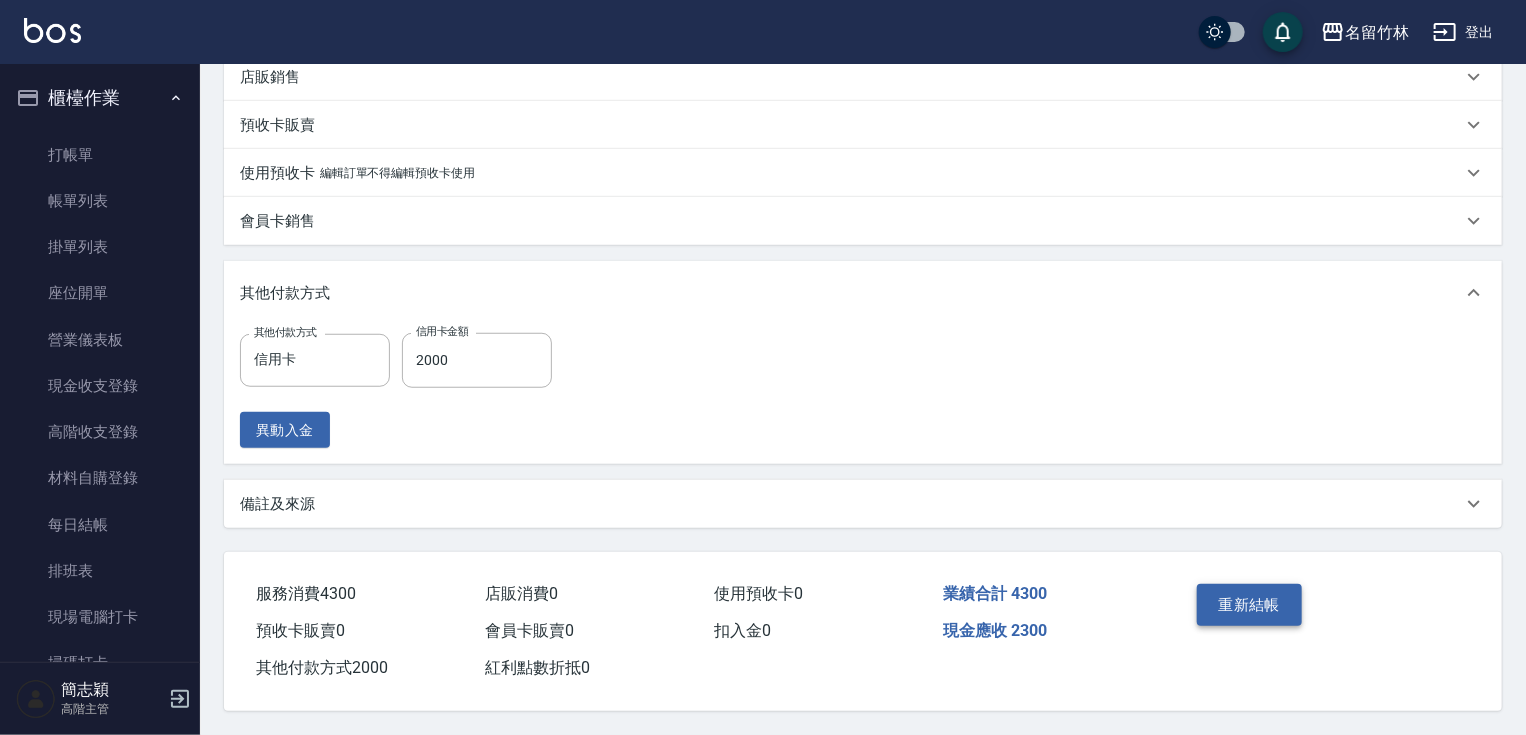 click on "重新結帳" at bounding box center [1250, 605] 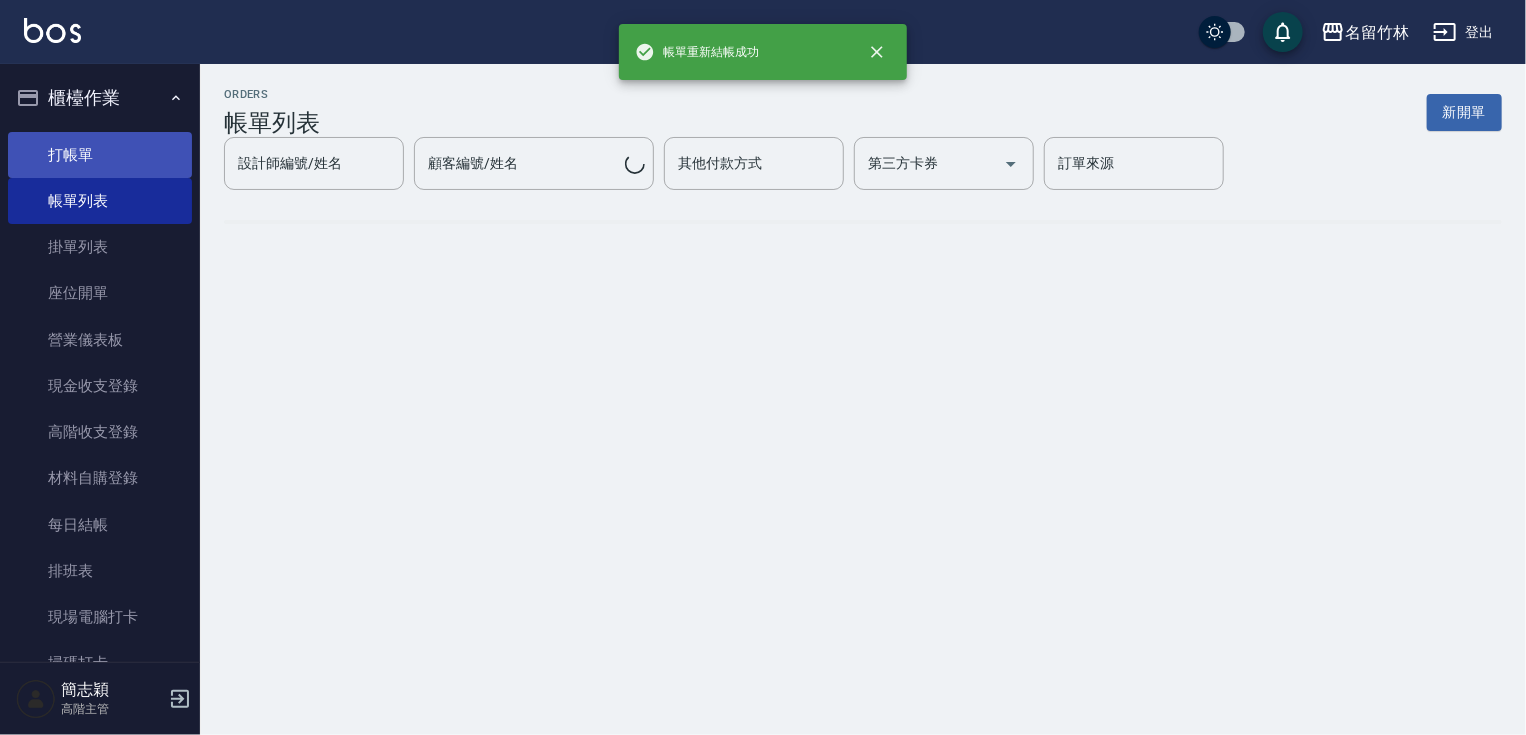 scroll, scrollTop: 0, scrollLeft: 0, axis: both 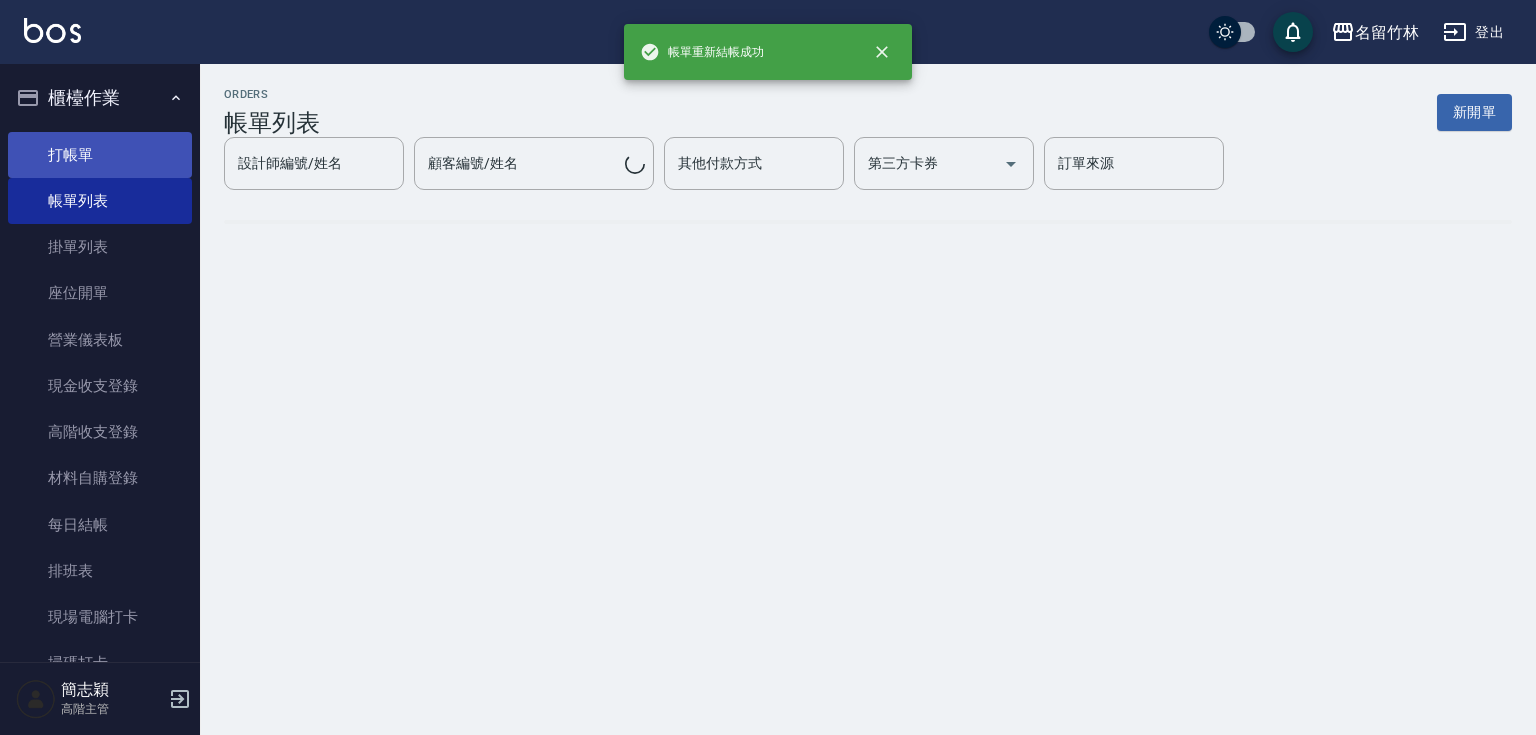 click on "打帳單" at bounding box center (100, 155) 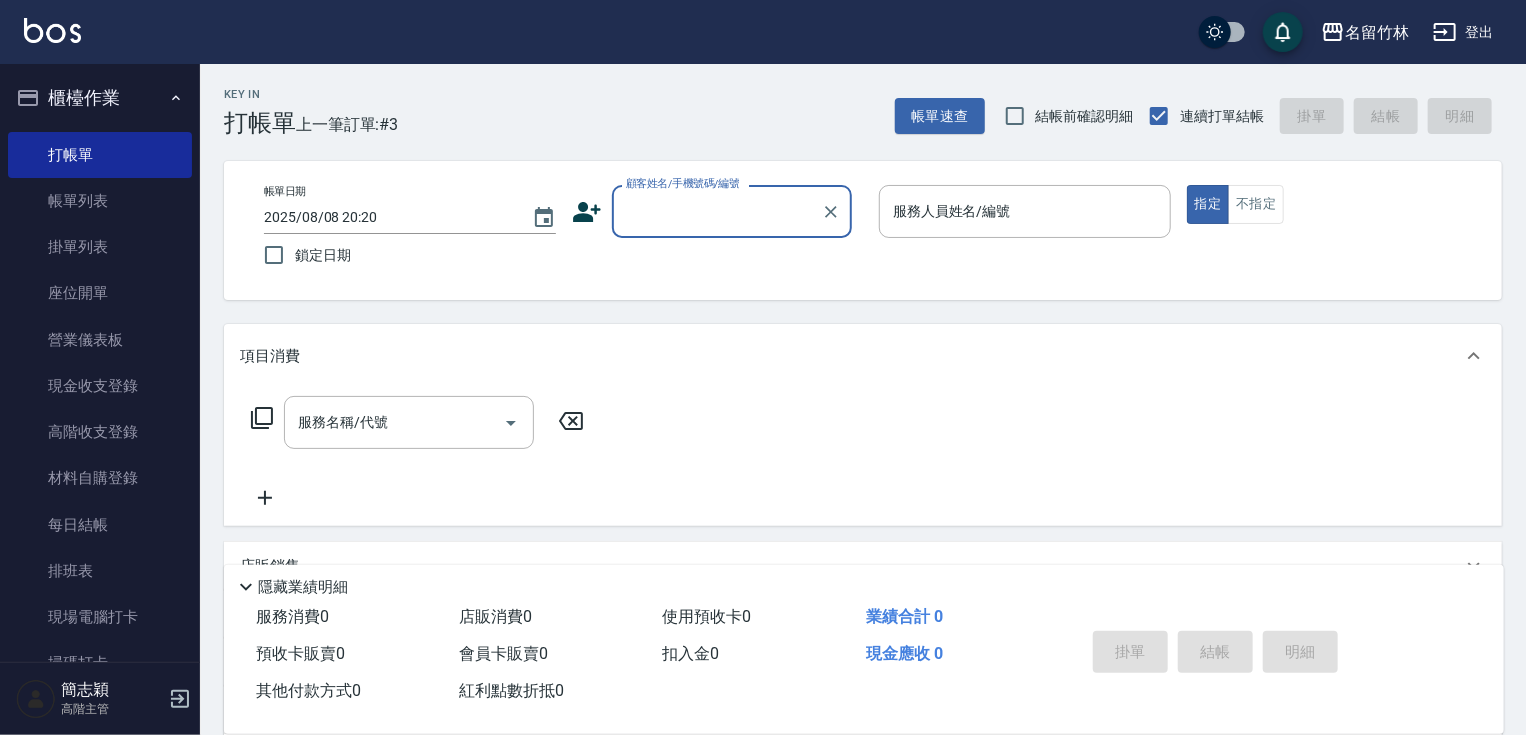 click on "顧客姓名/手機號碼/編號" at bounding box center (717, 211) 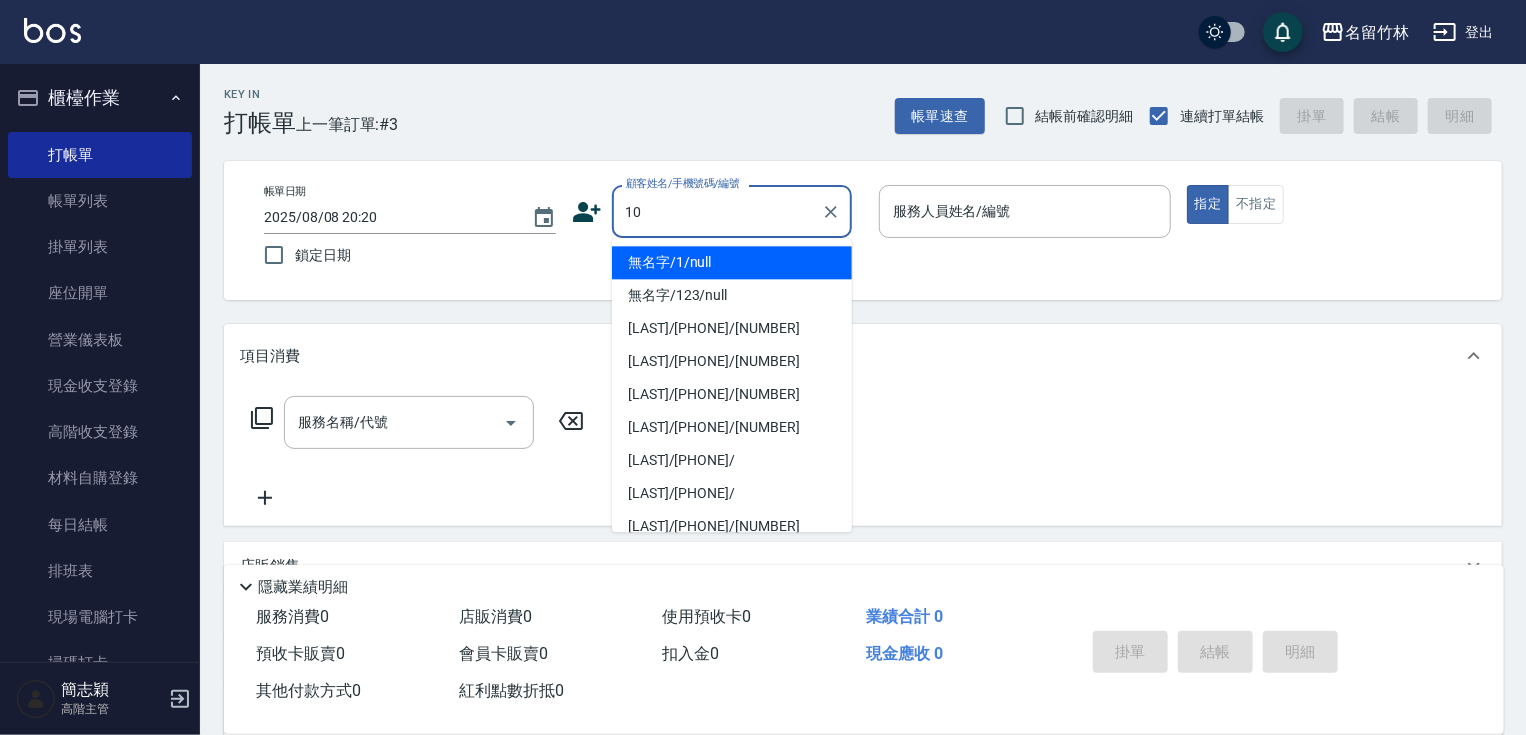 type on "[LAST]/[PHONE]/[NUMBER]" 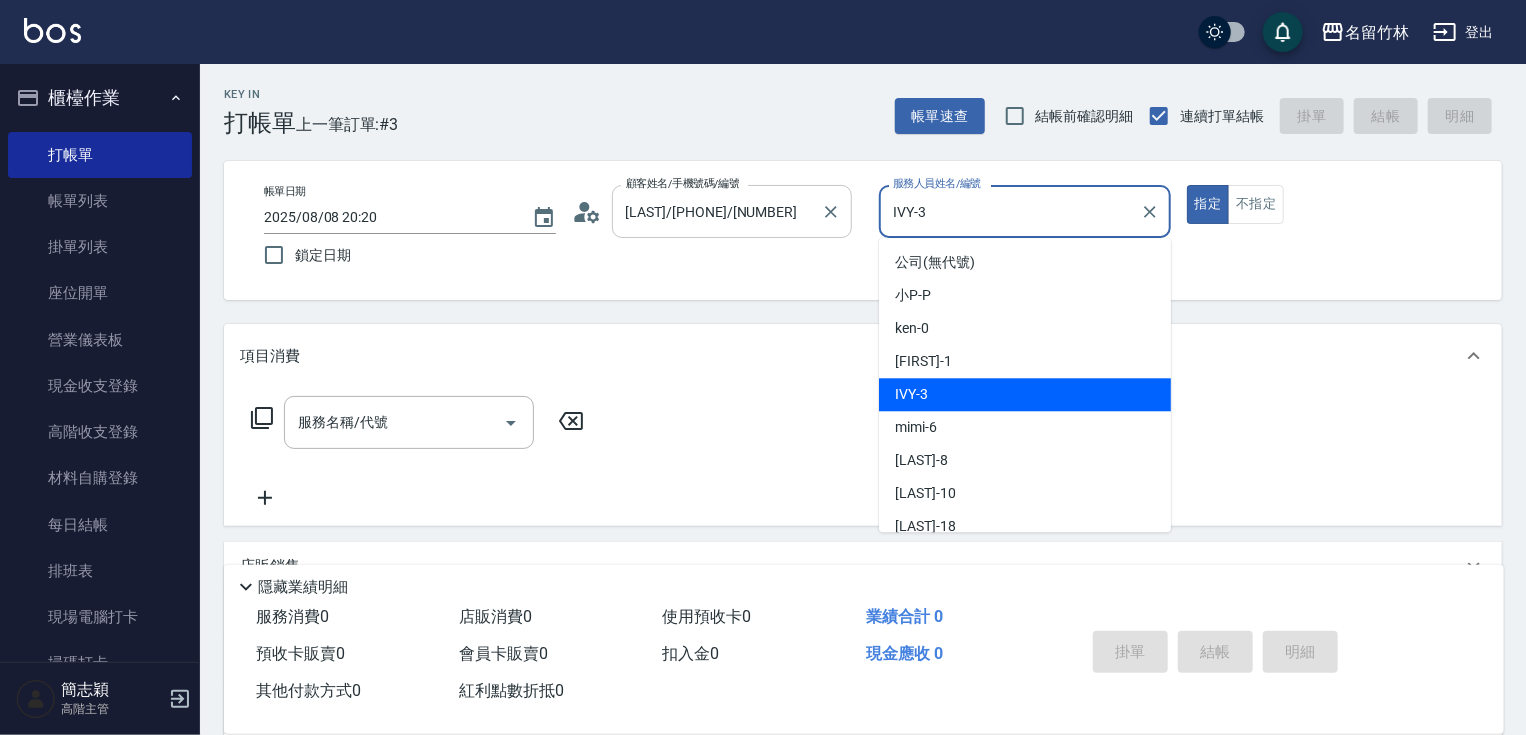 type on "IVY-3" 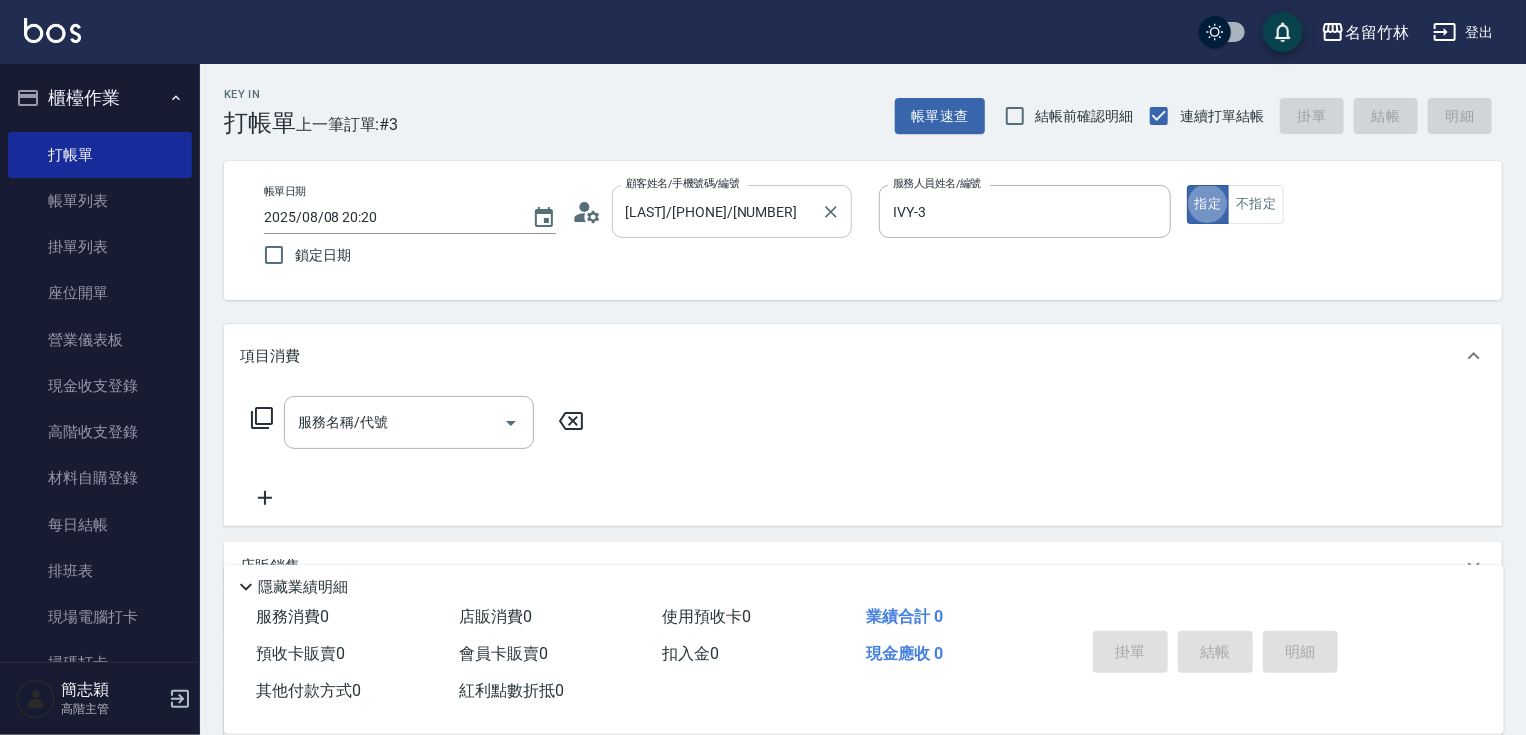 type on "true" 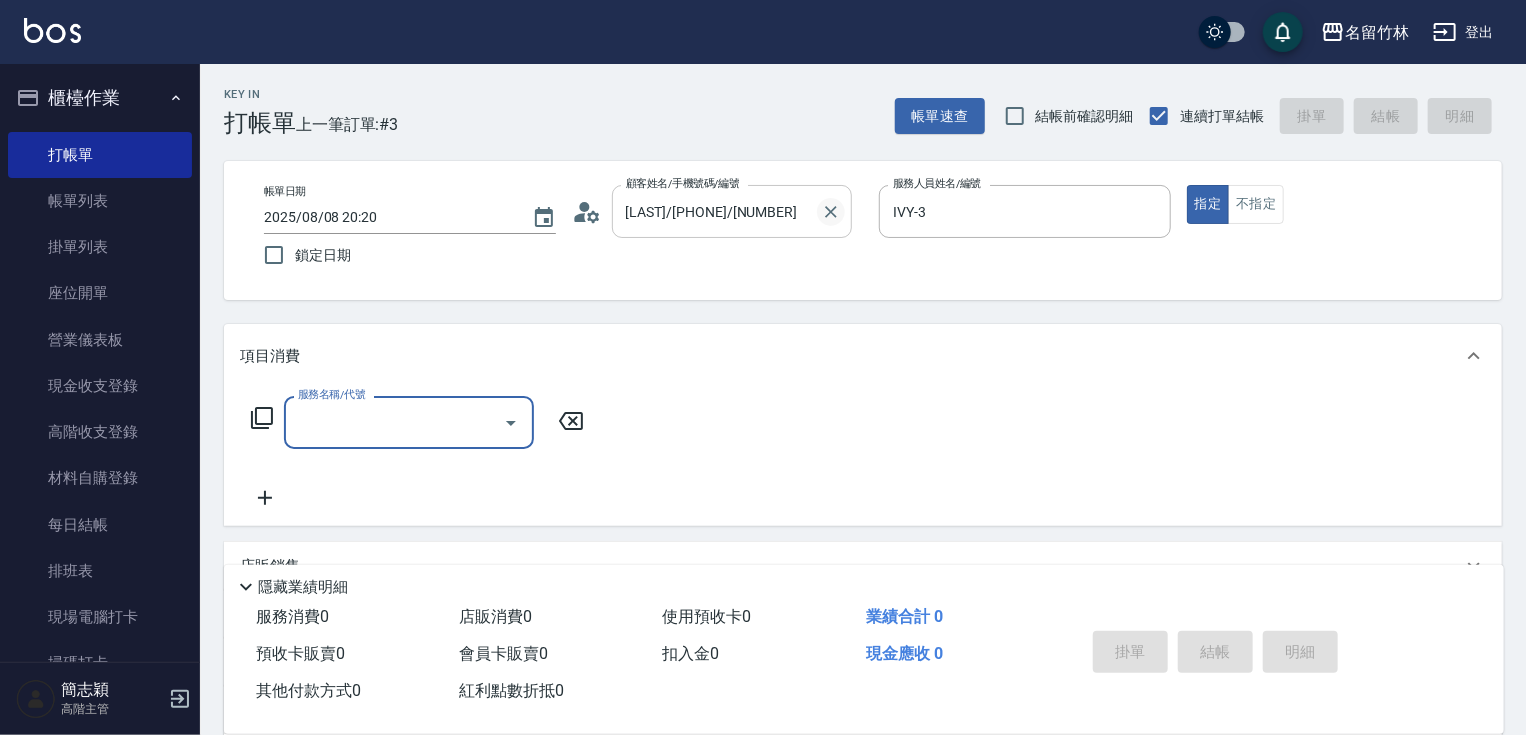 click 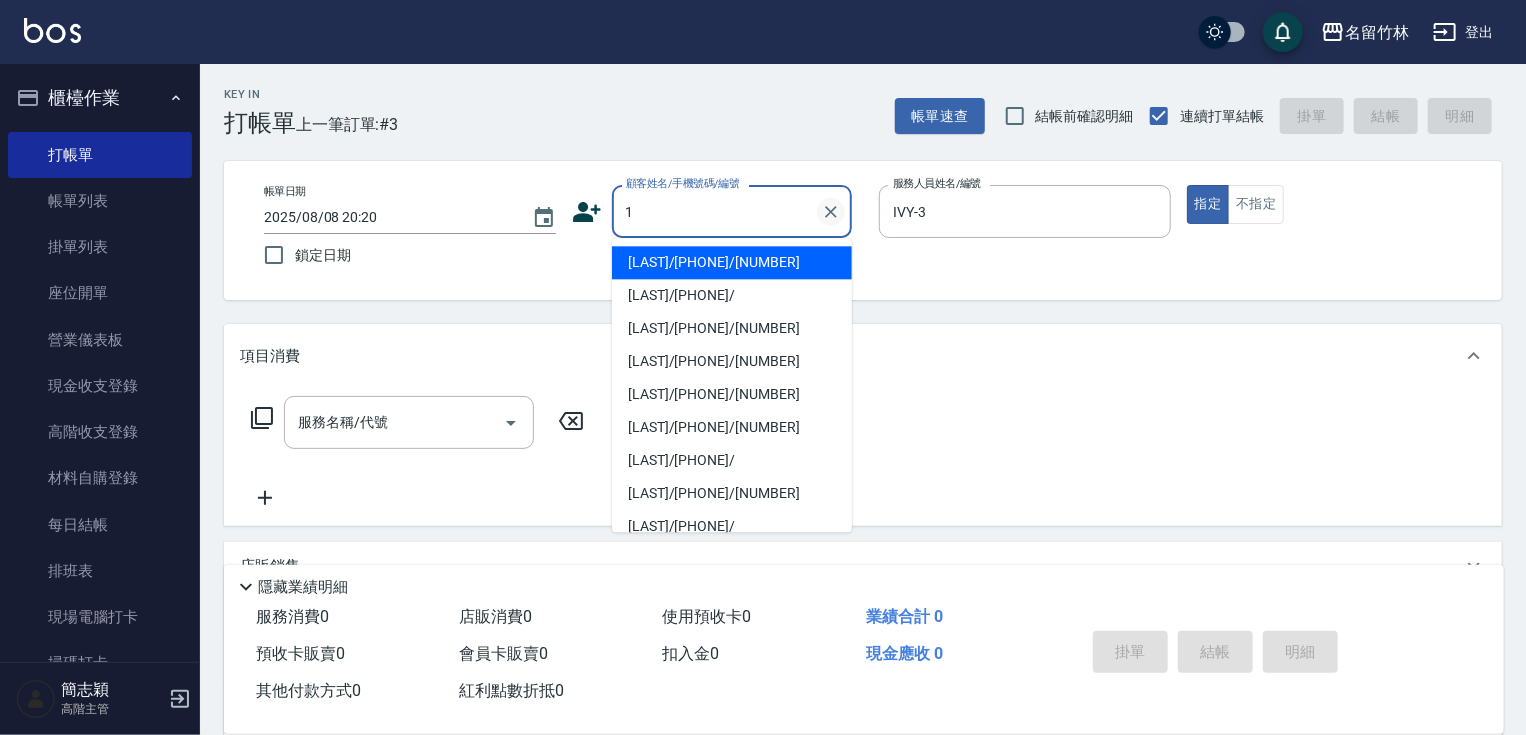 click on "指定" at bounding box center [1208, 204] 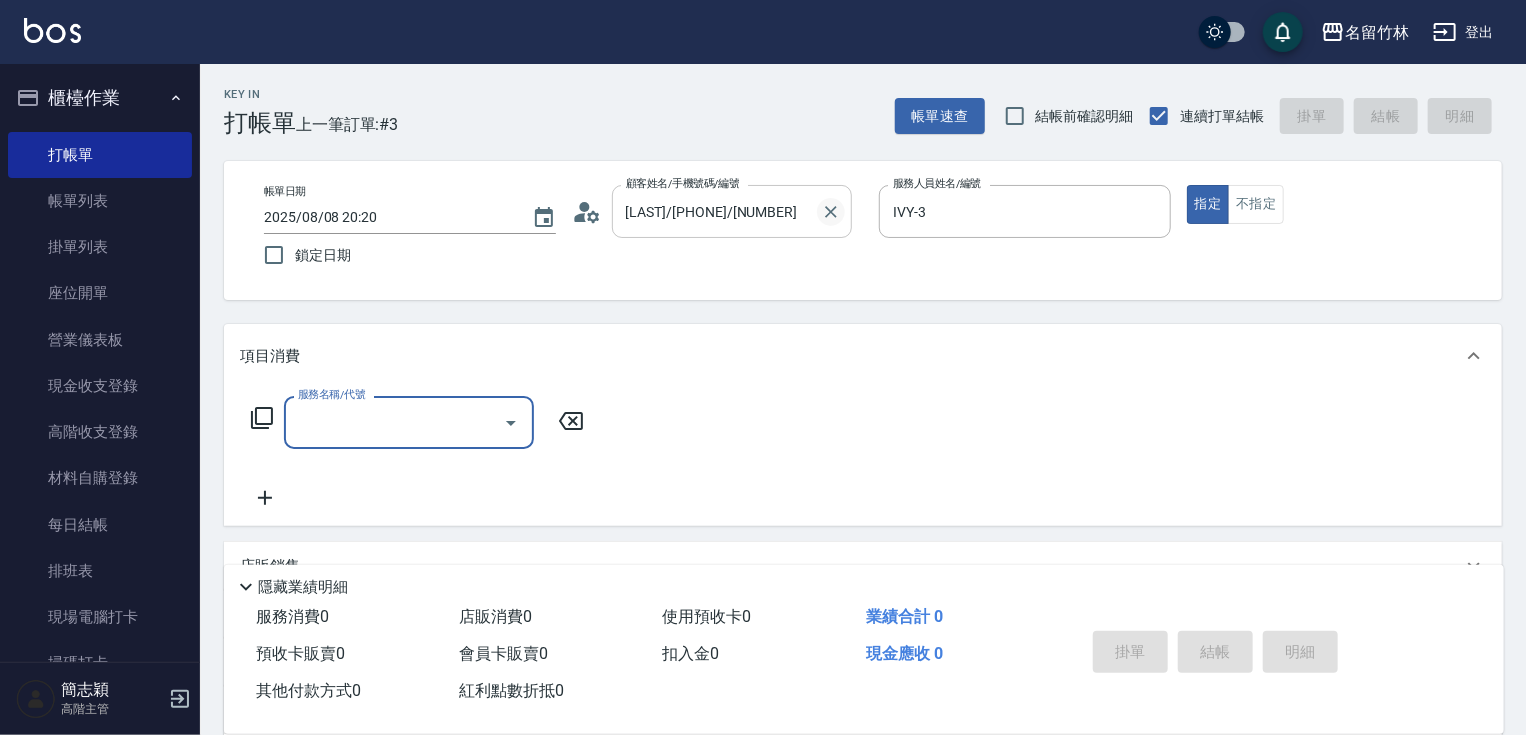 type on "無名字/1/null" 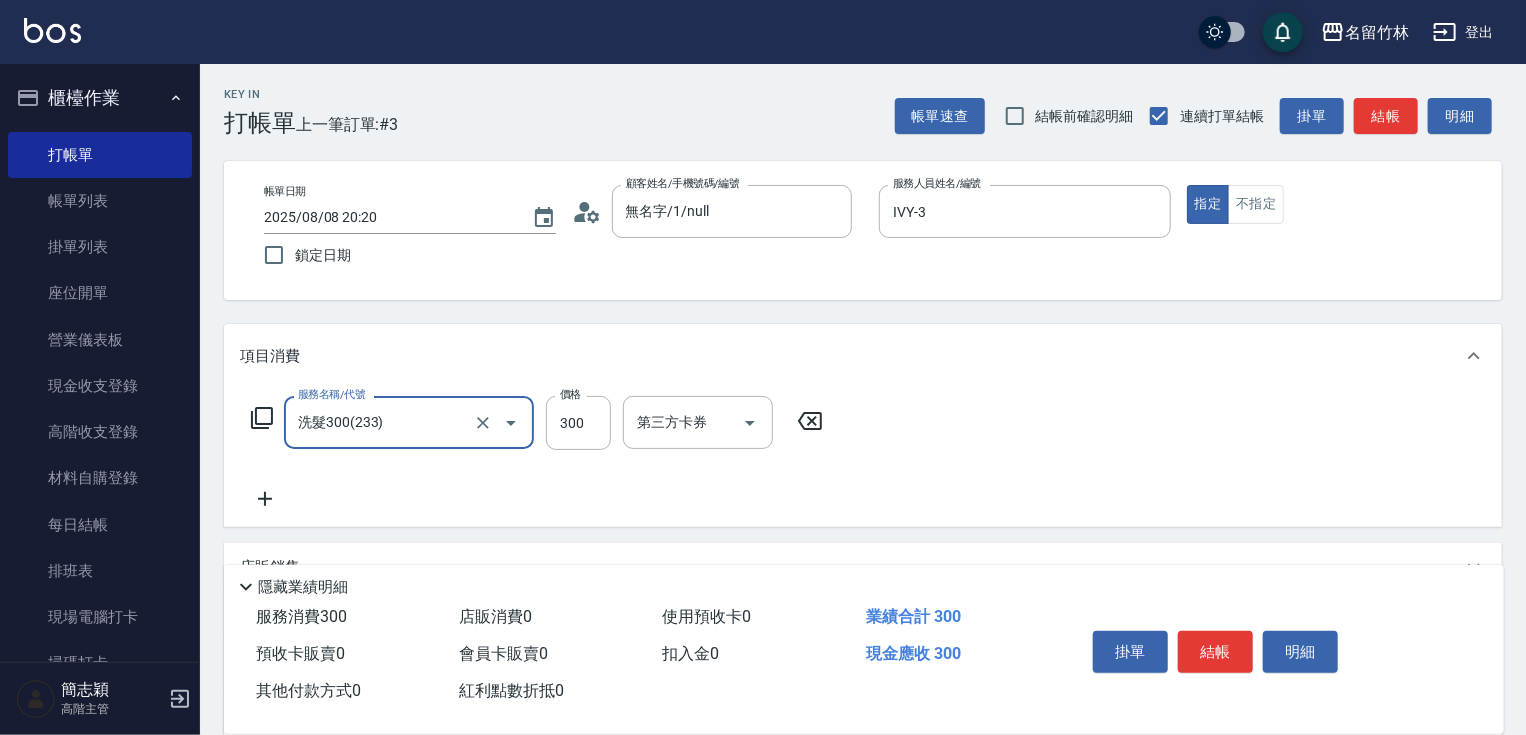 type on "洗髮300(233)" 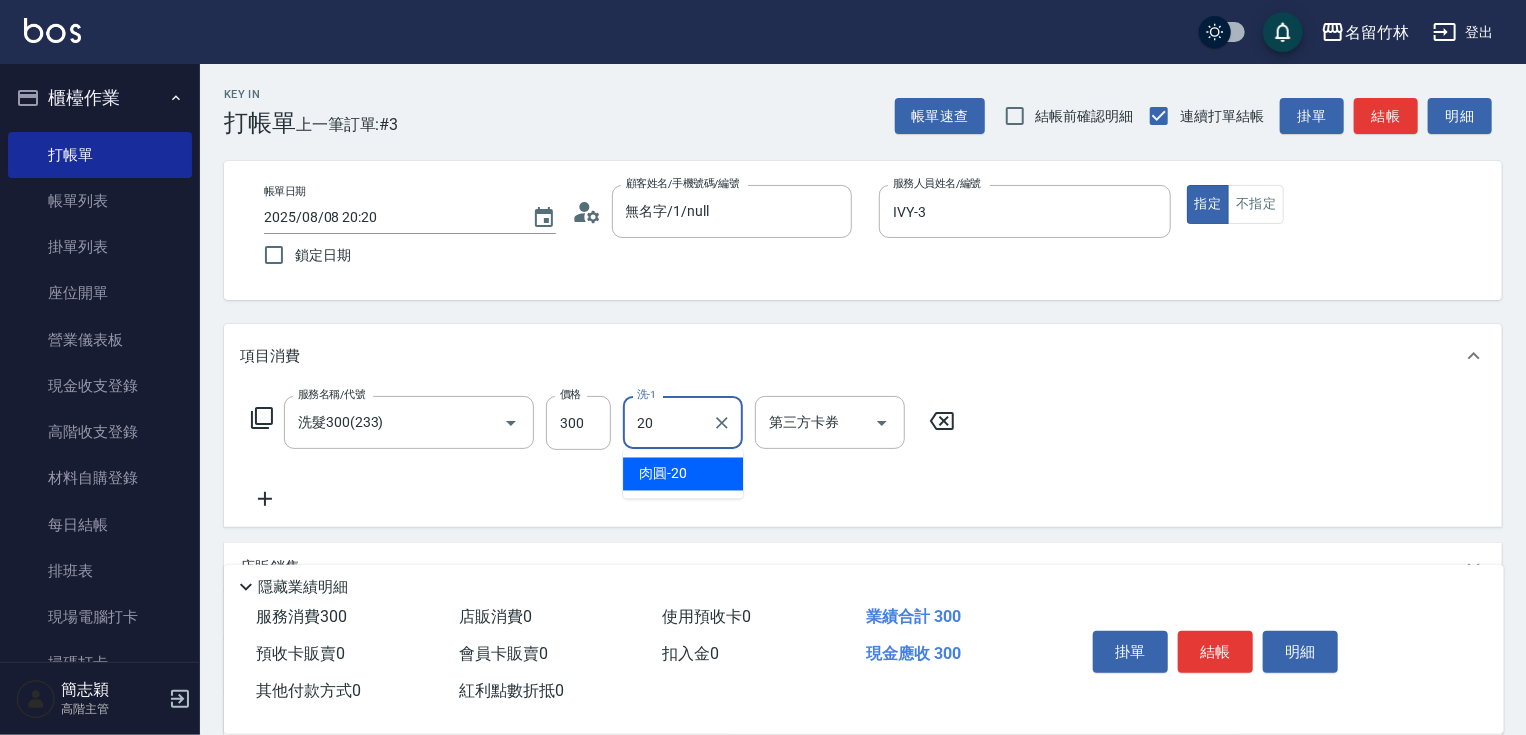 type on "肉圓-20" 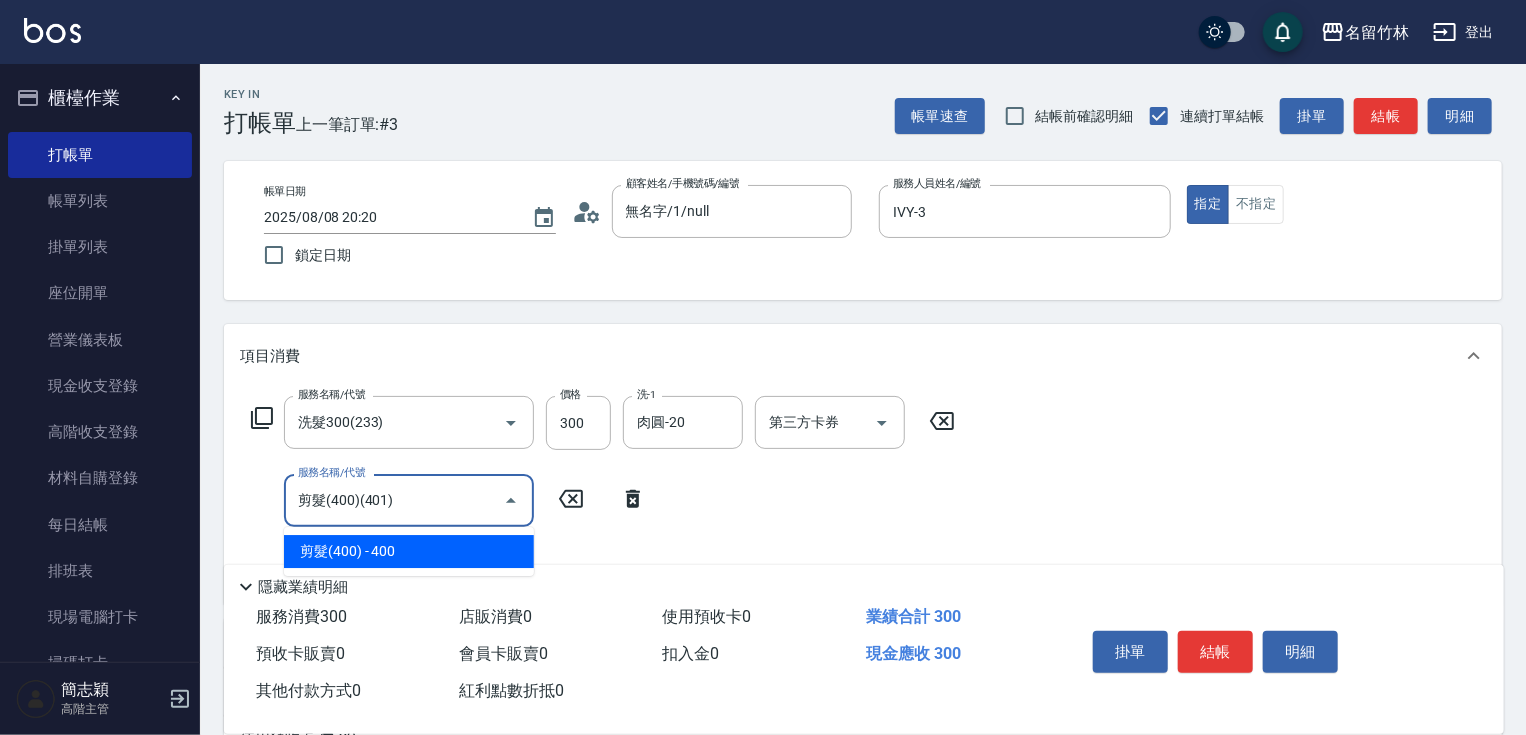 type on "剪髮(400)(401)" 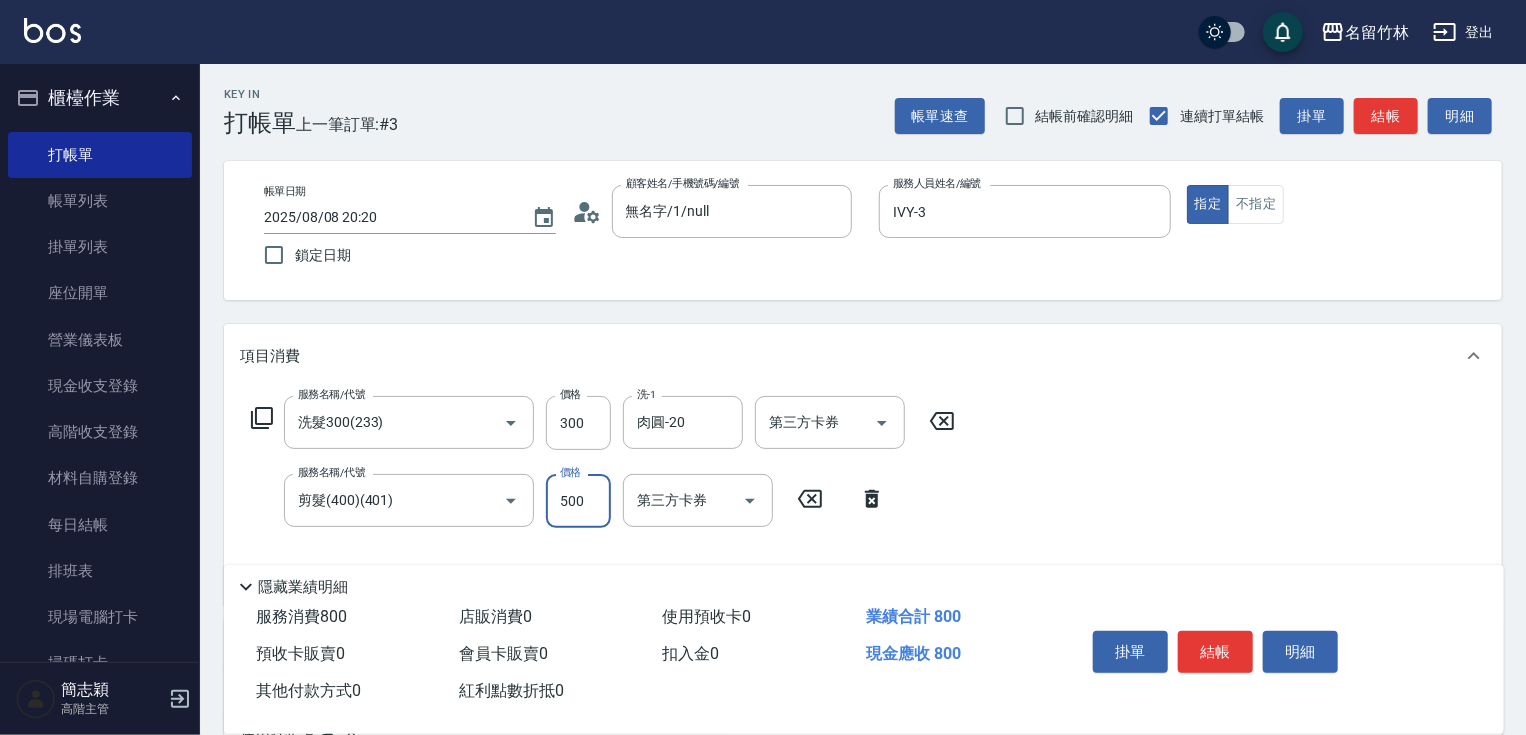 type on "500" 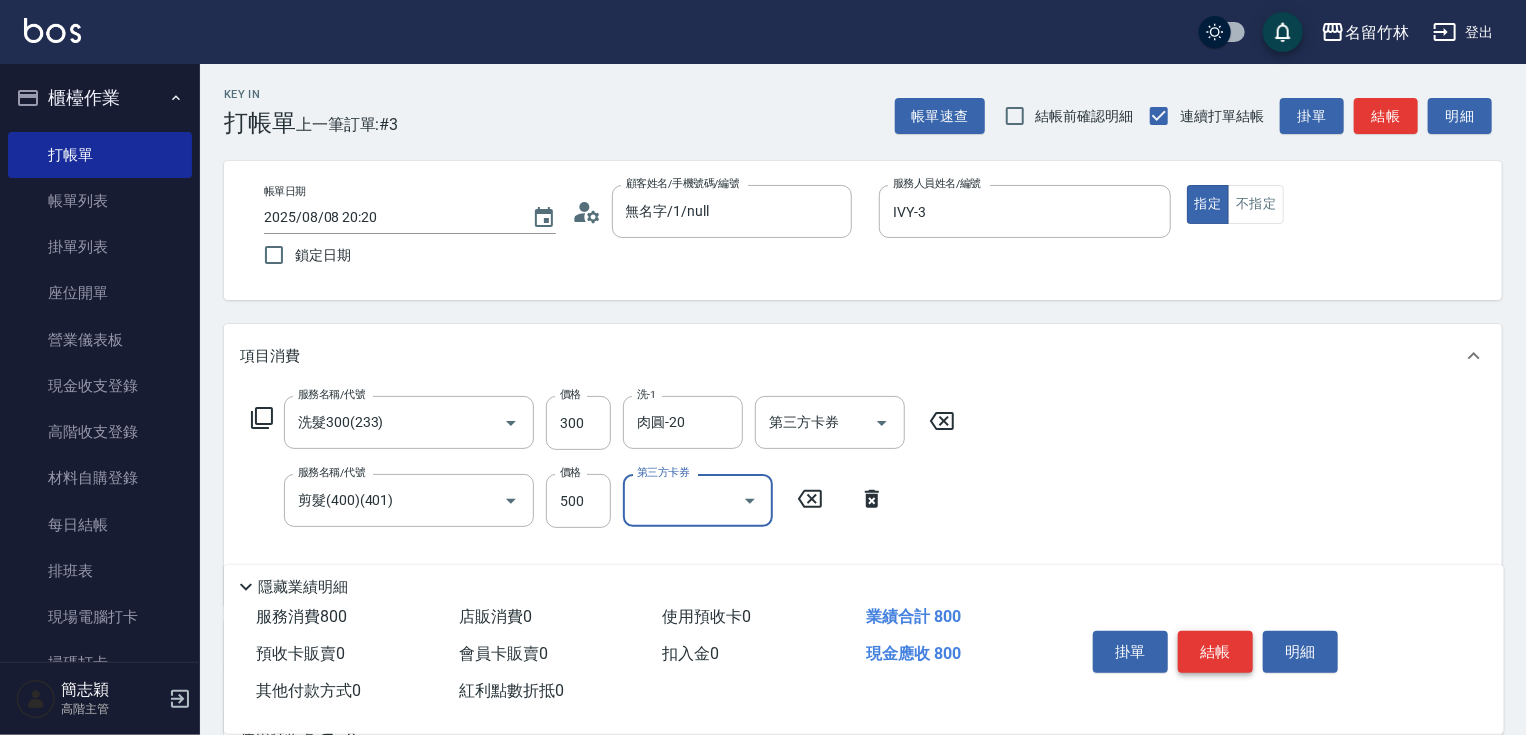 click on "結帳" at bounding box center [1215, 652] 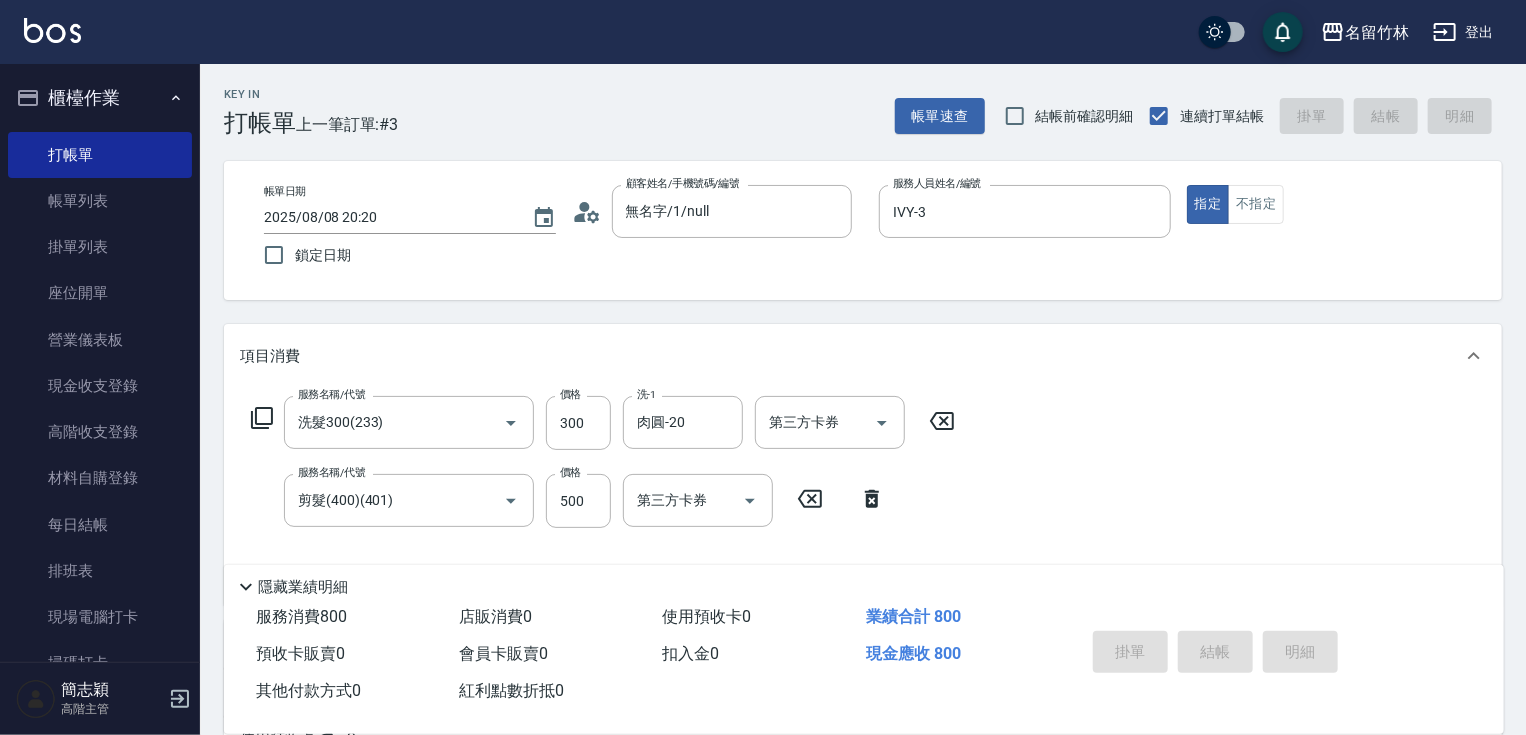 type 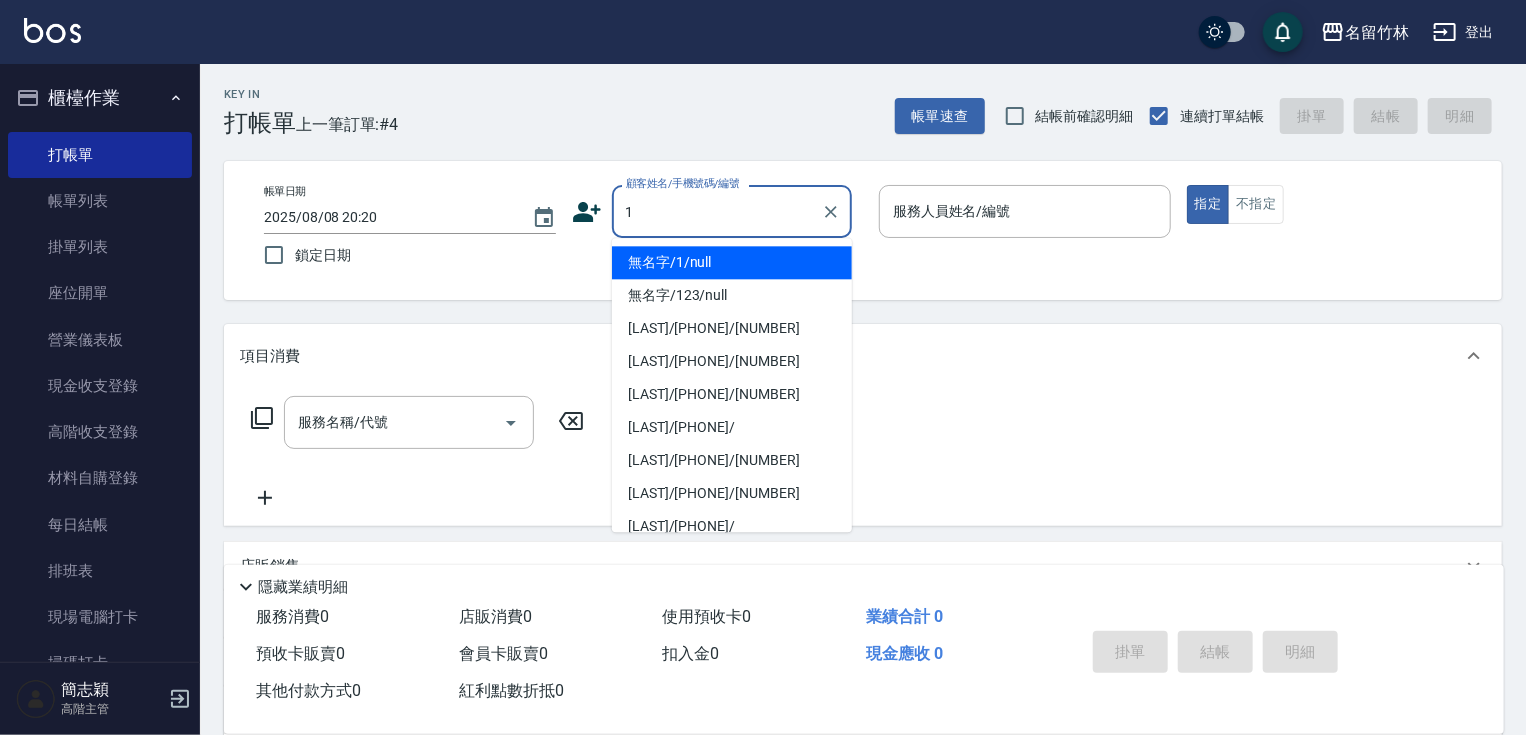type on "無名字/1/null" 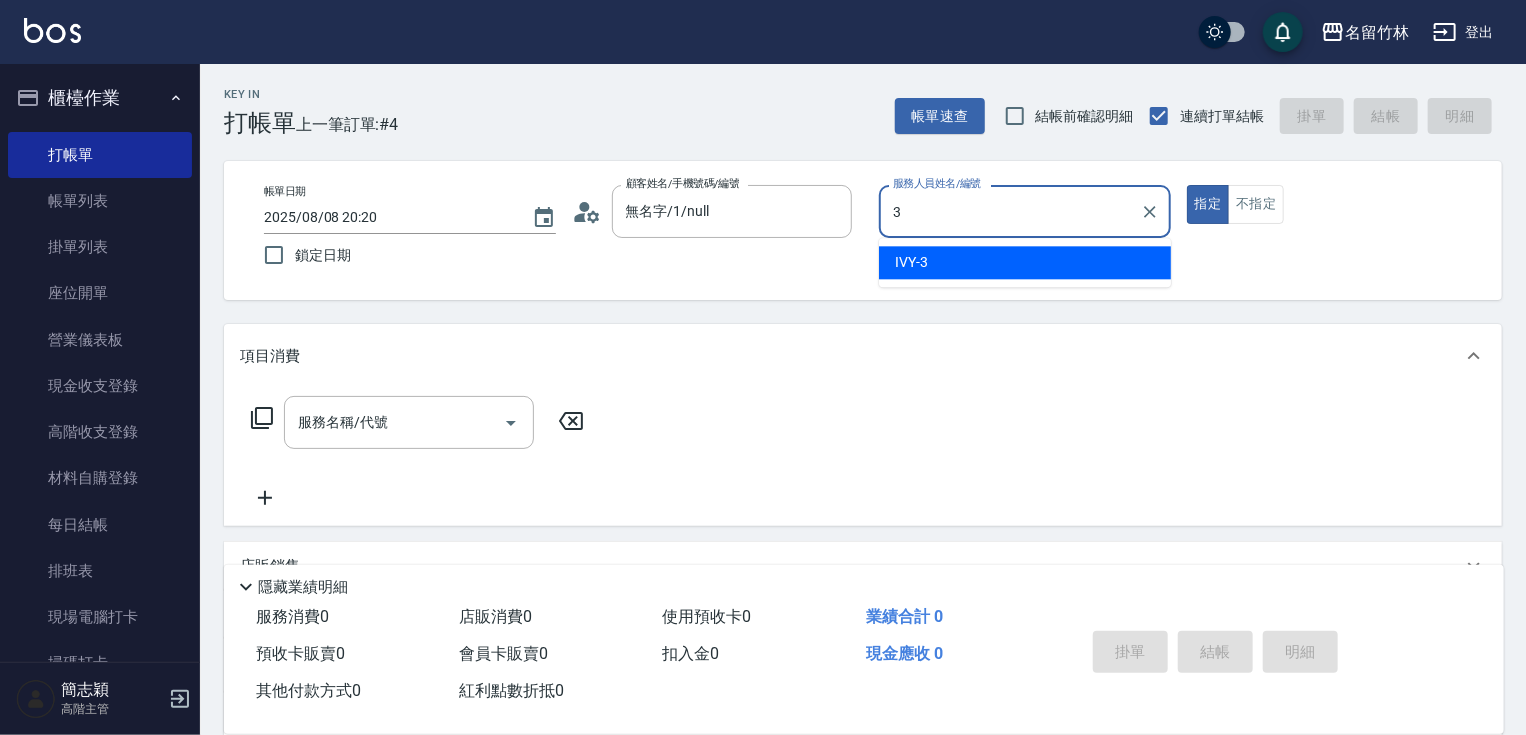 type on "IVY-3" 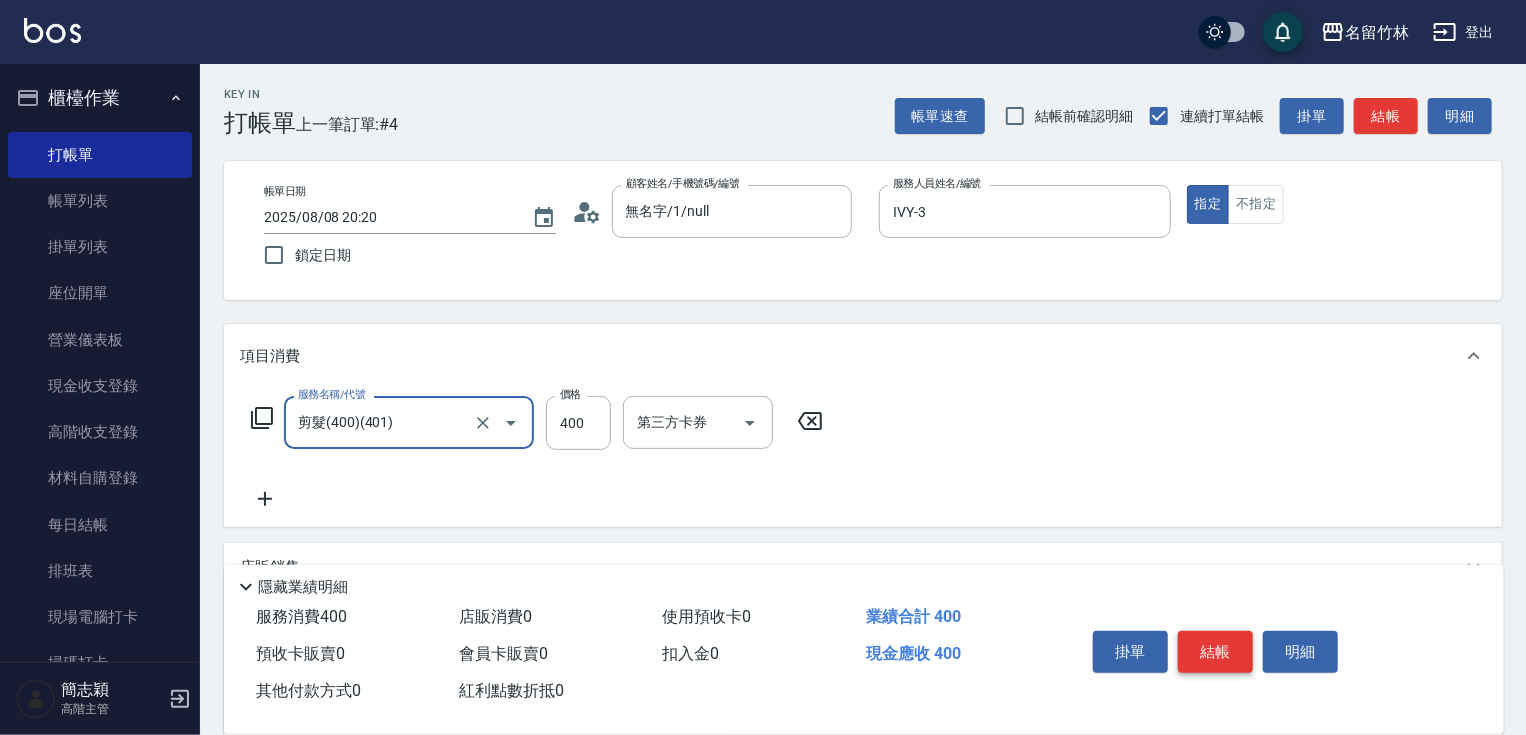 type on "剪髮(400)(401)" 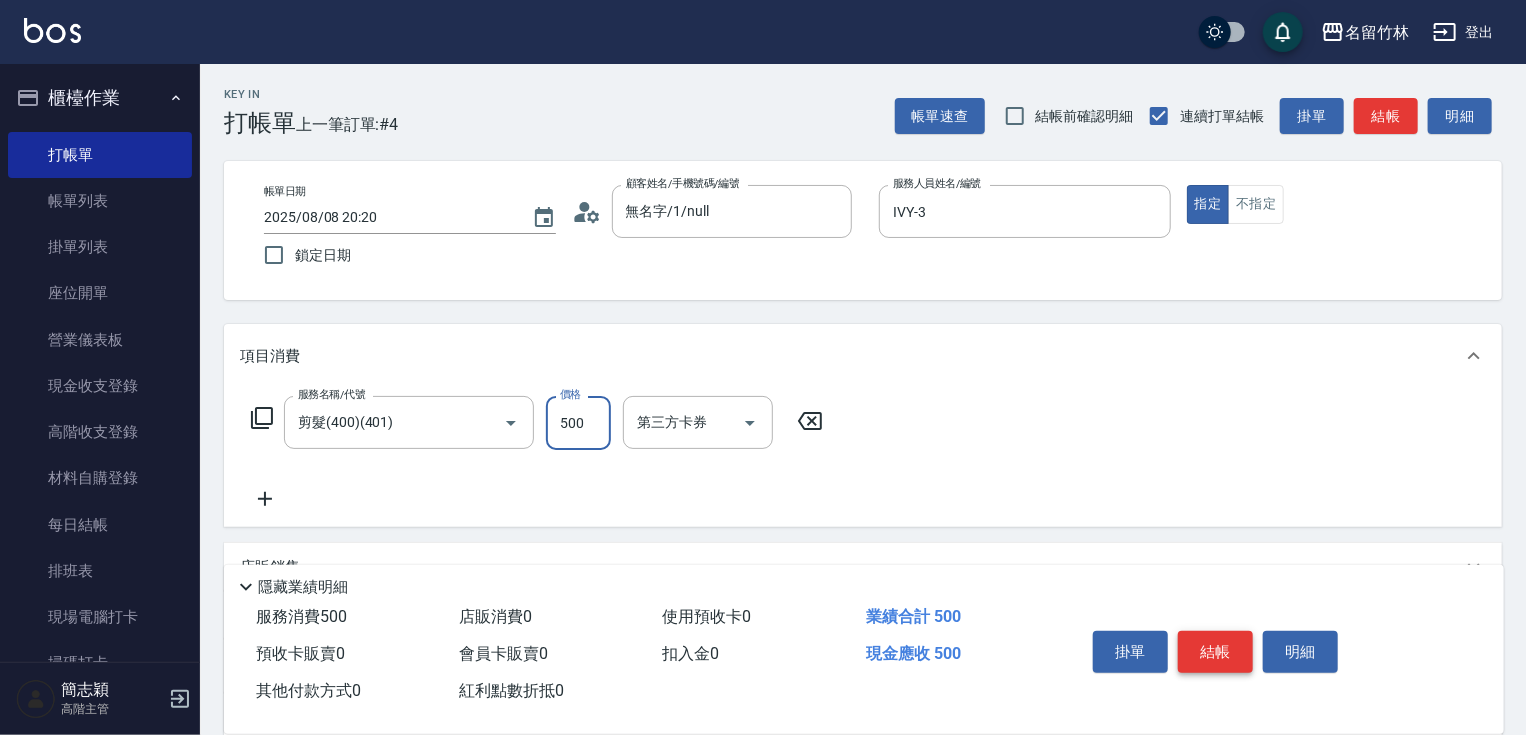 type on "500" 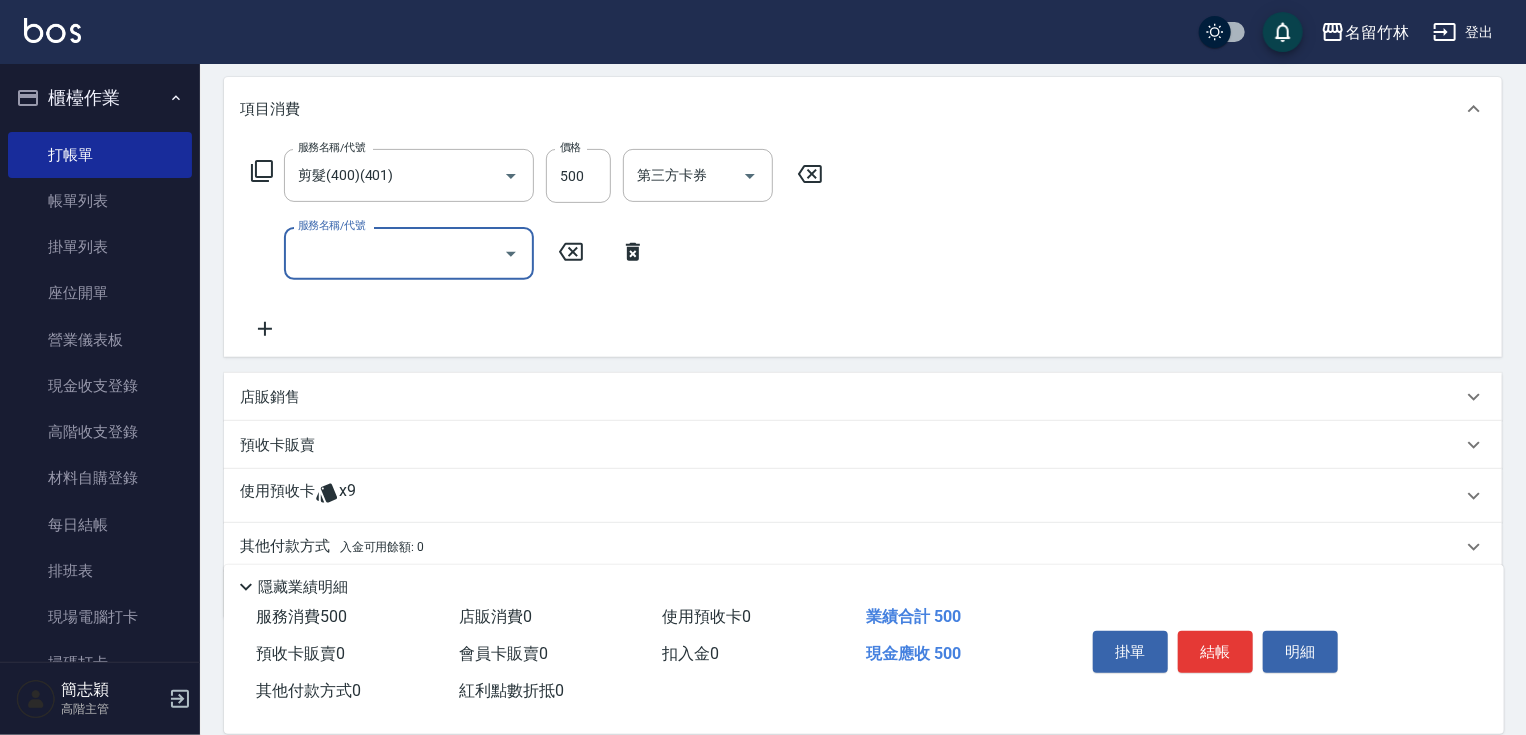 scroll, scrollTop: 254, scrollLeft: 0, axis: vertical 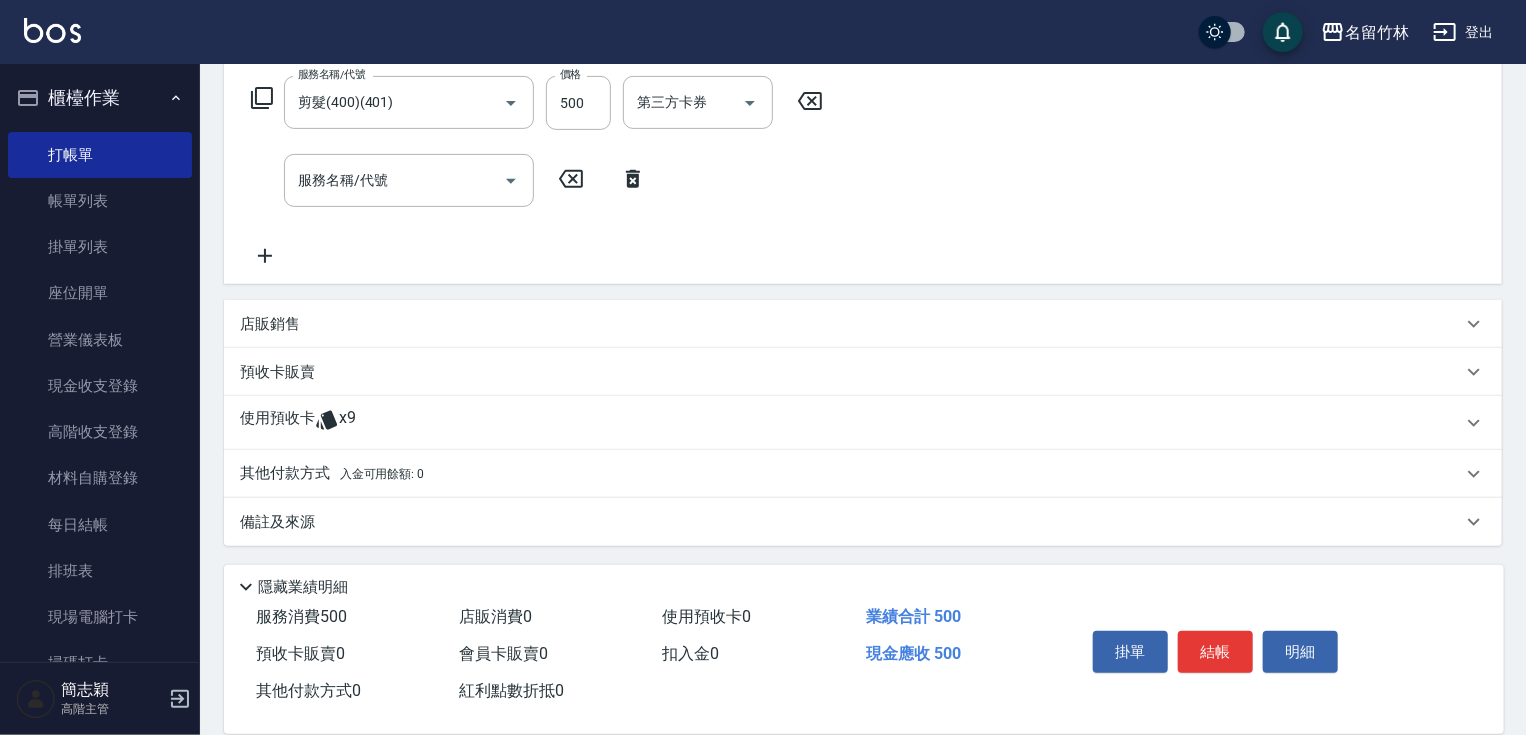 click on "店販銷售" at bounding box center [851, 324] 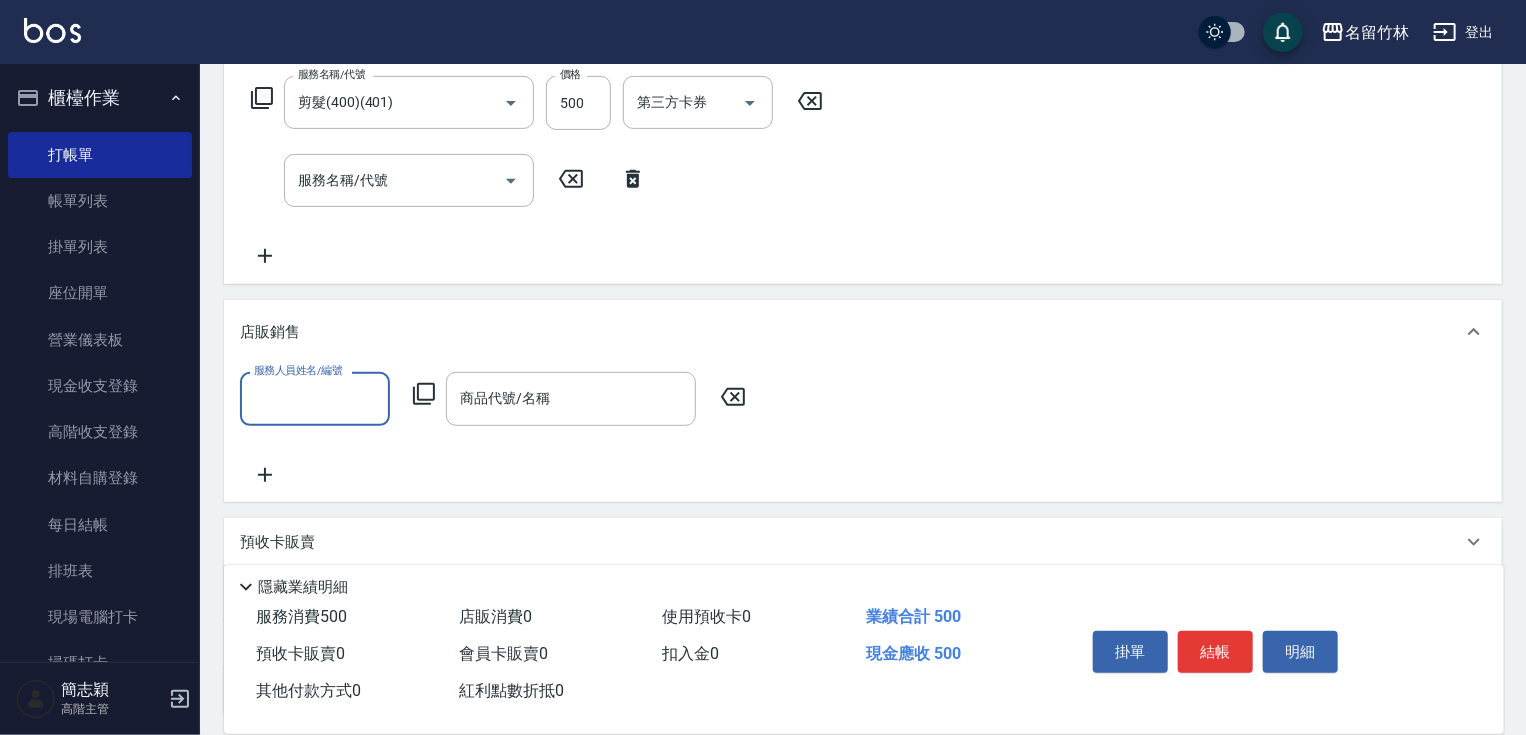 scroll, scrollTop: 0, scrollLeft: 0, axis: both 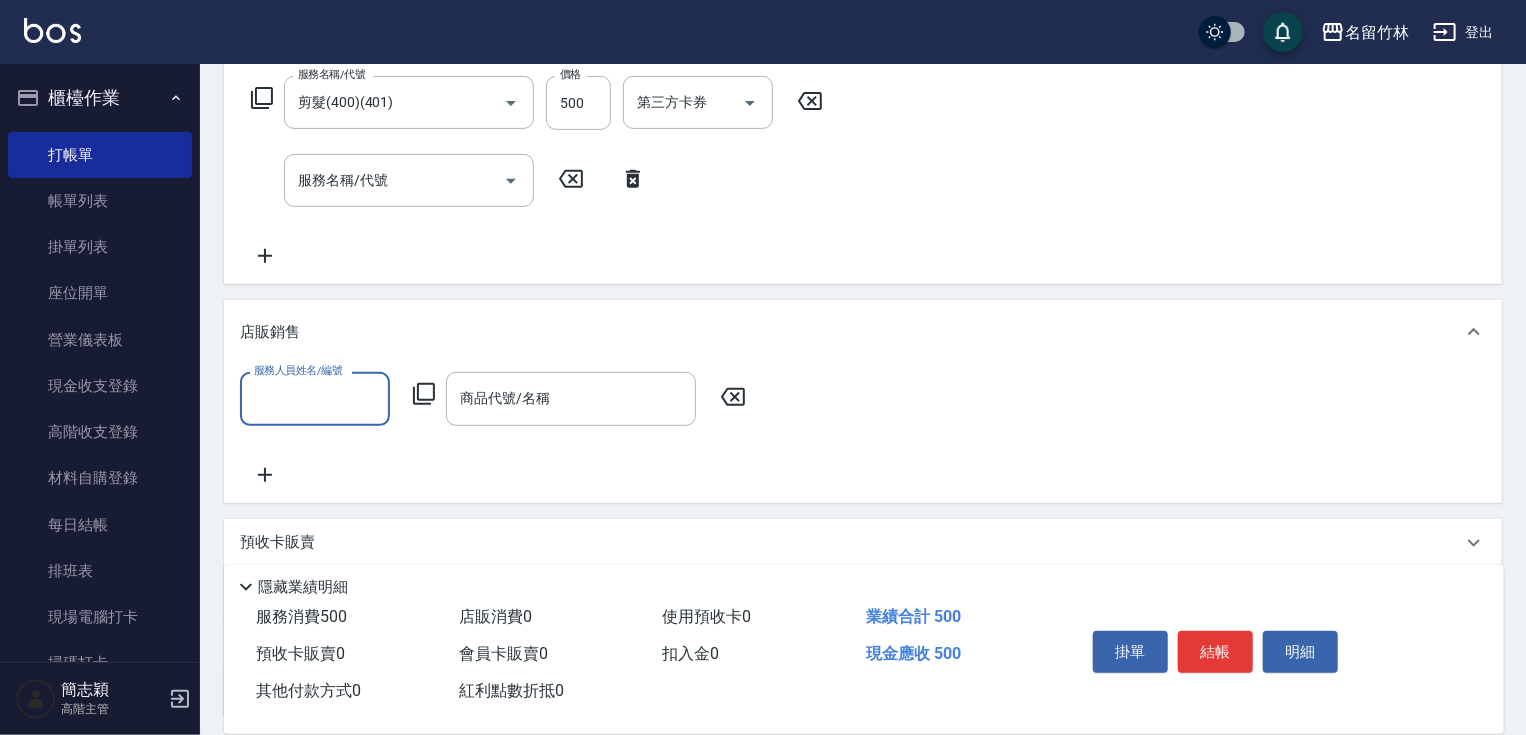click on "服務人員姓名/編號" at bounding box center [315, 398] 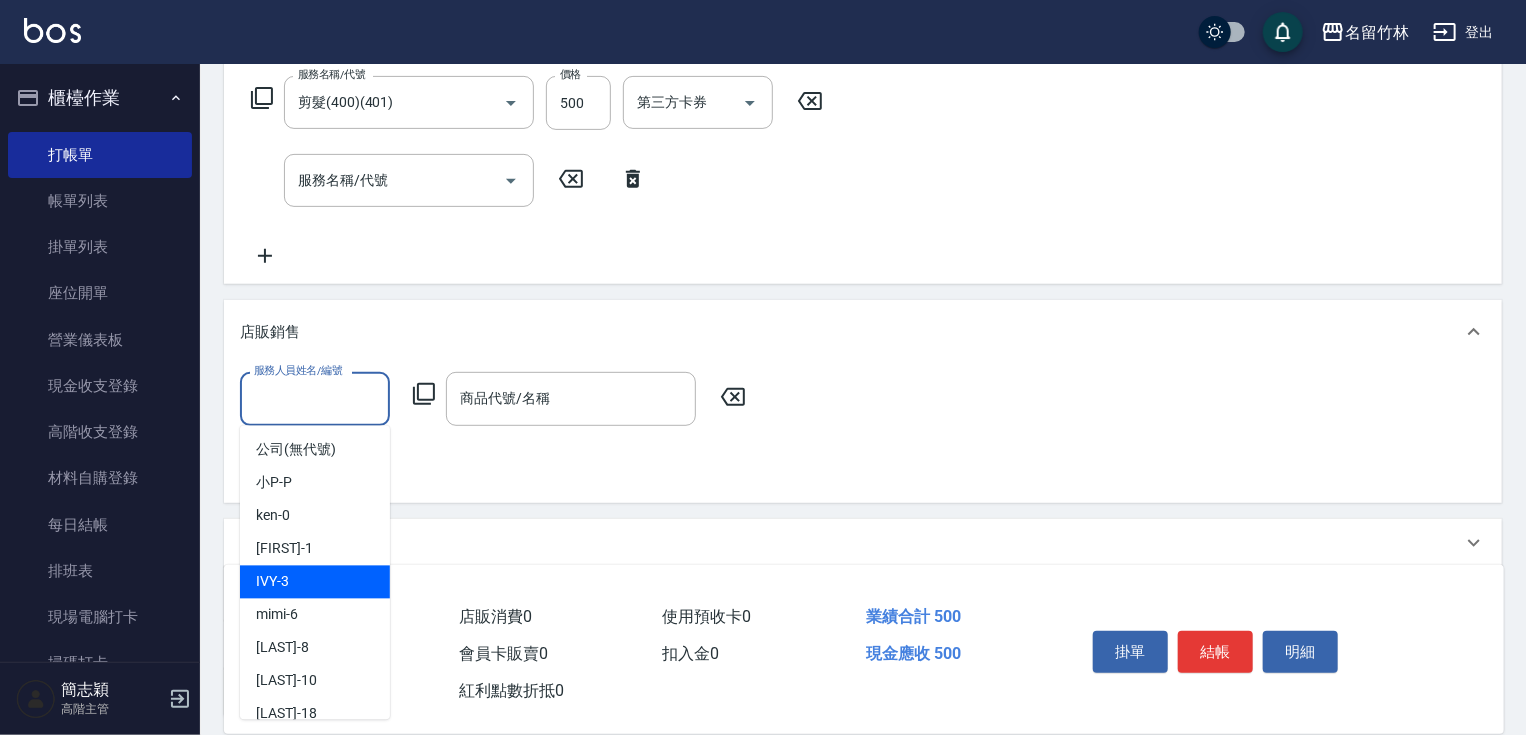 click on "IVY -3" at bounding box center [315, 582] 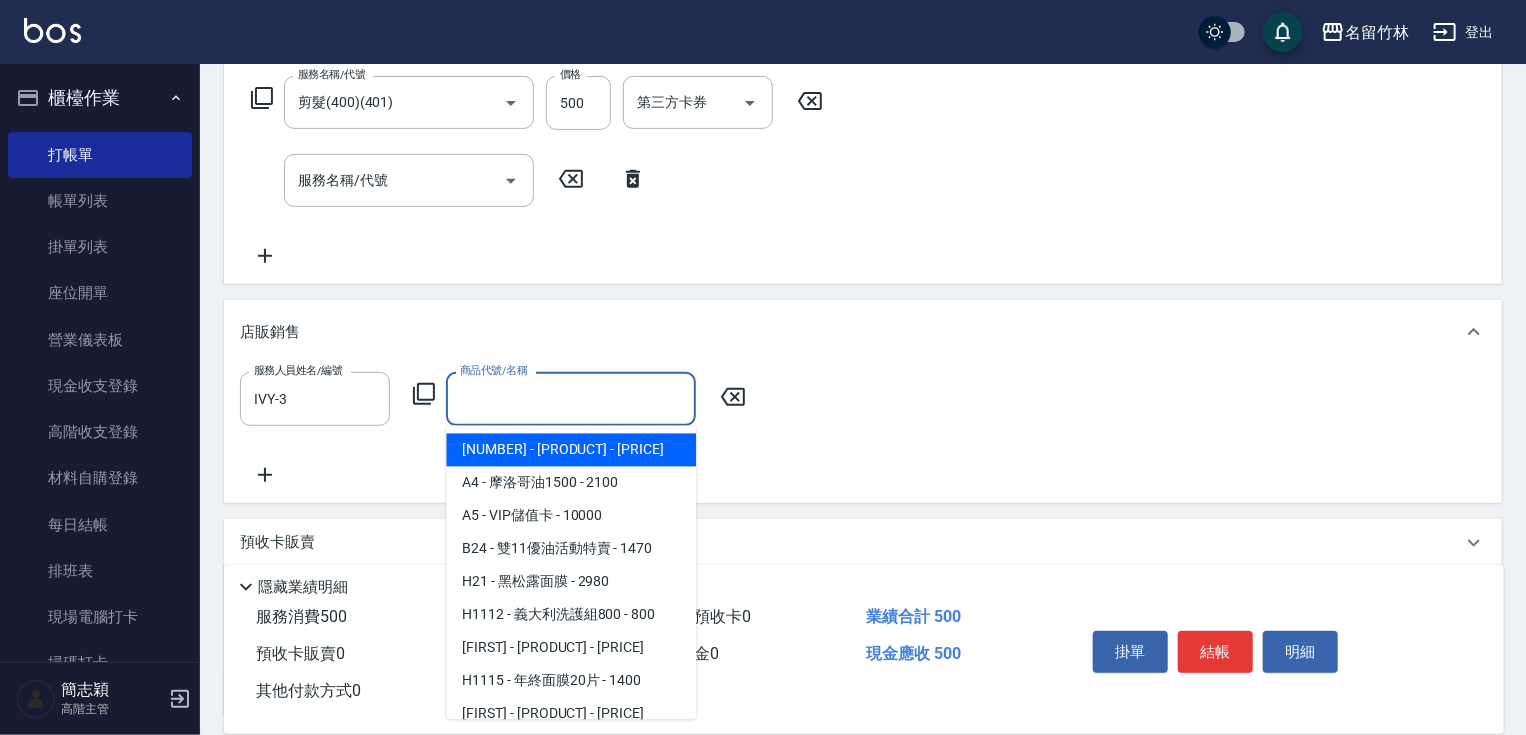 click on "商品代號/名稱" at bounding box center [571, 398] 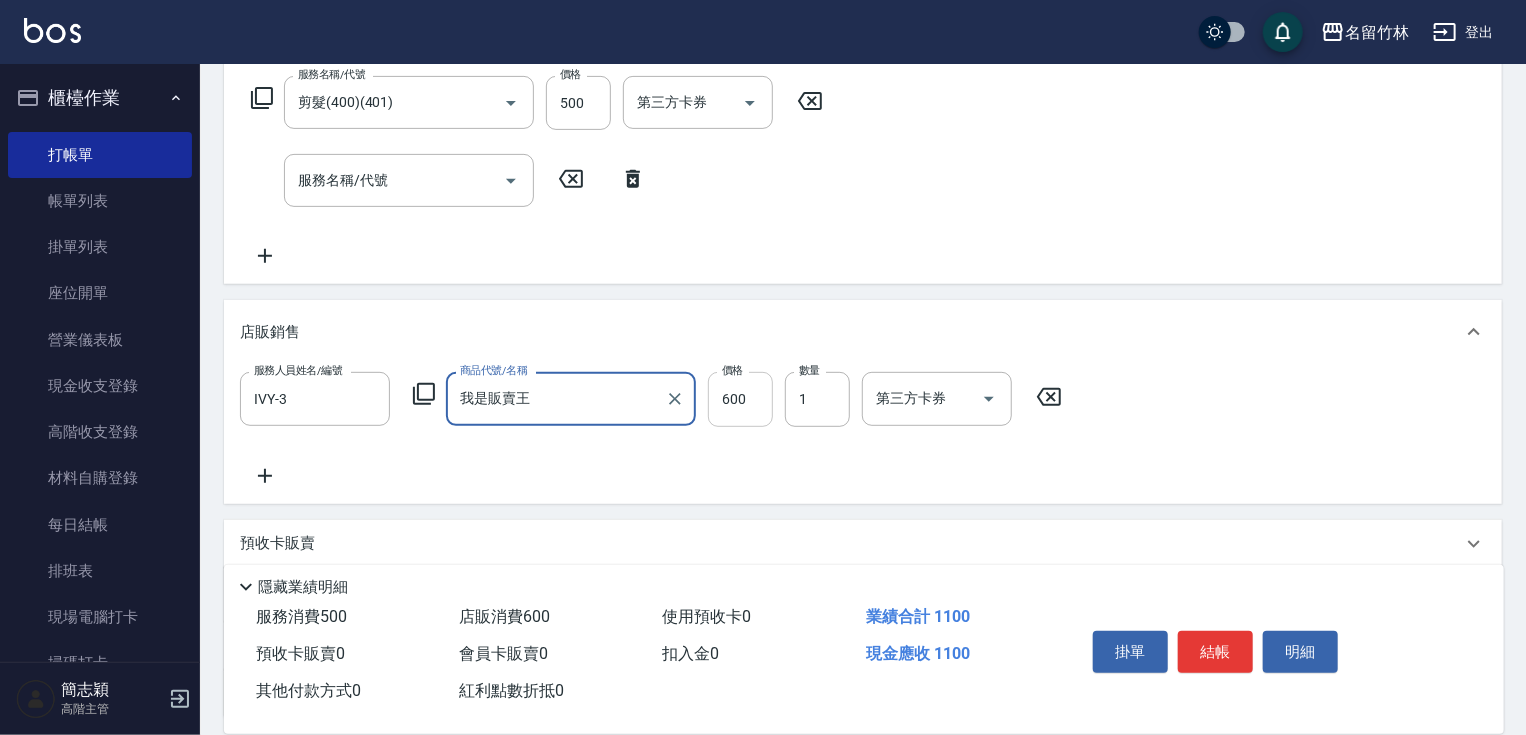 click on "600" at bounding box center [740, 399] 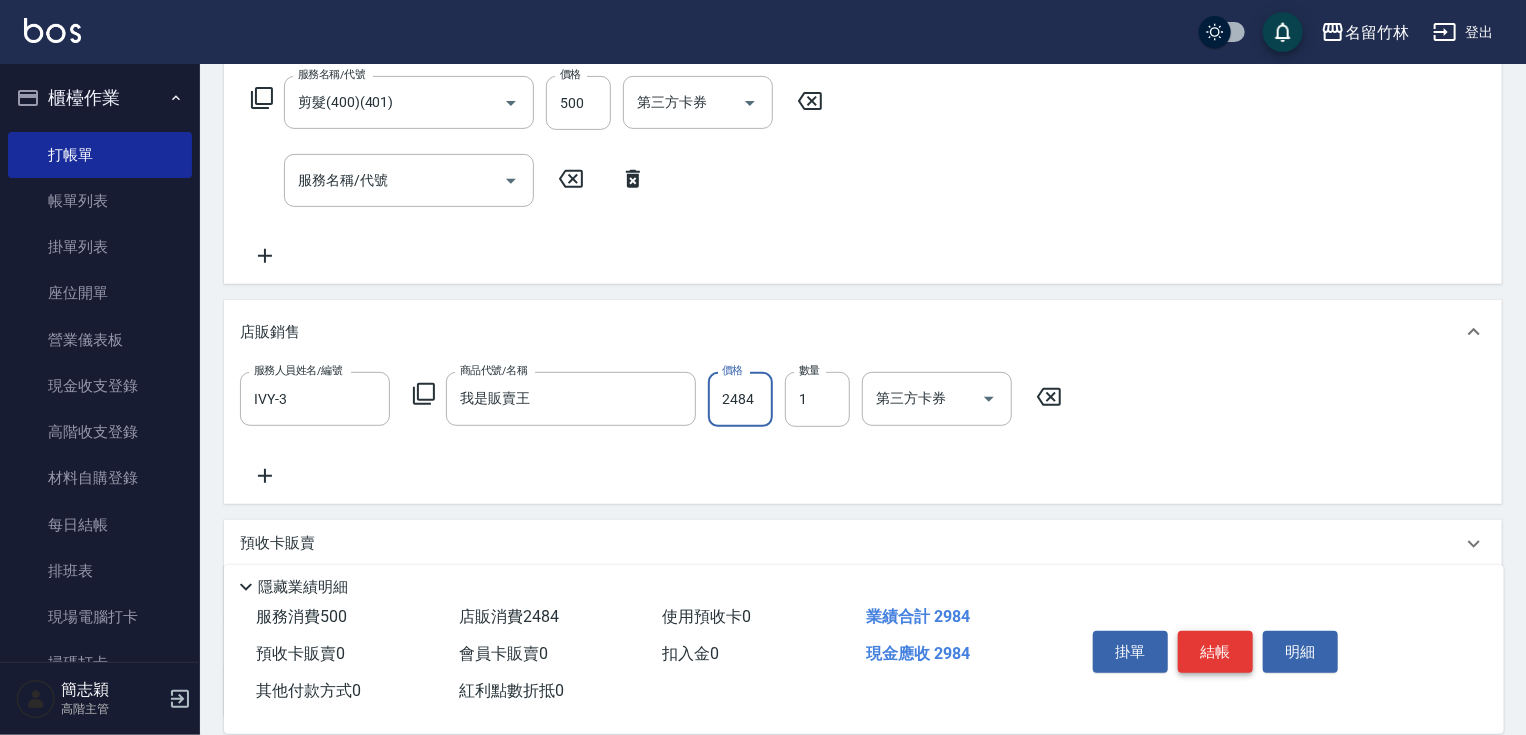 type on "2484" 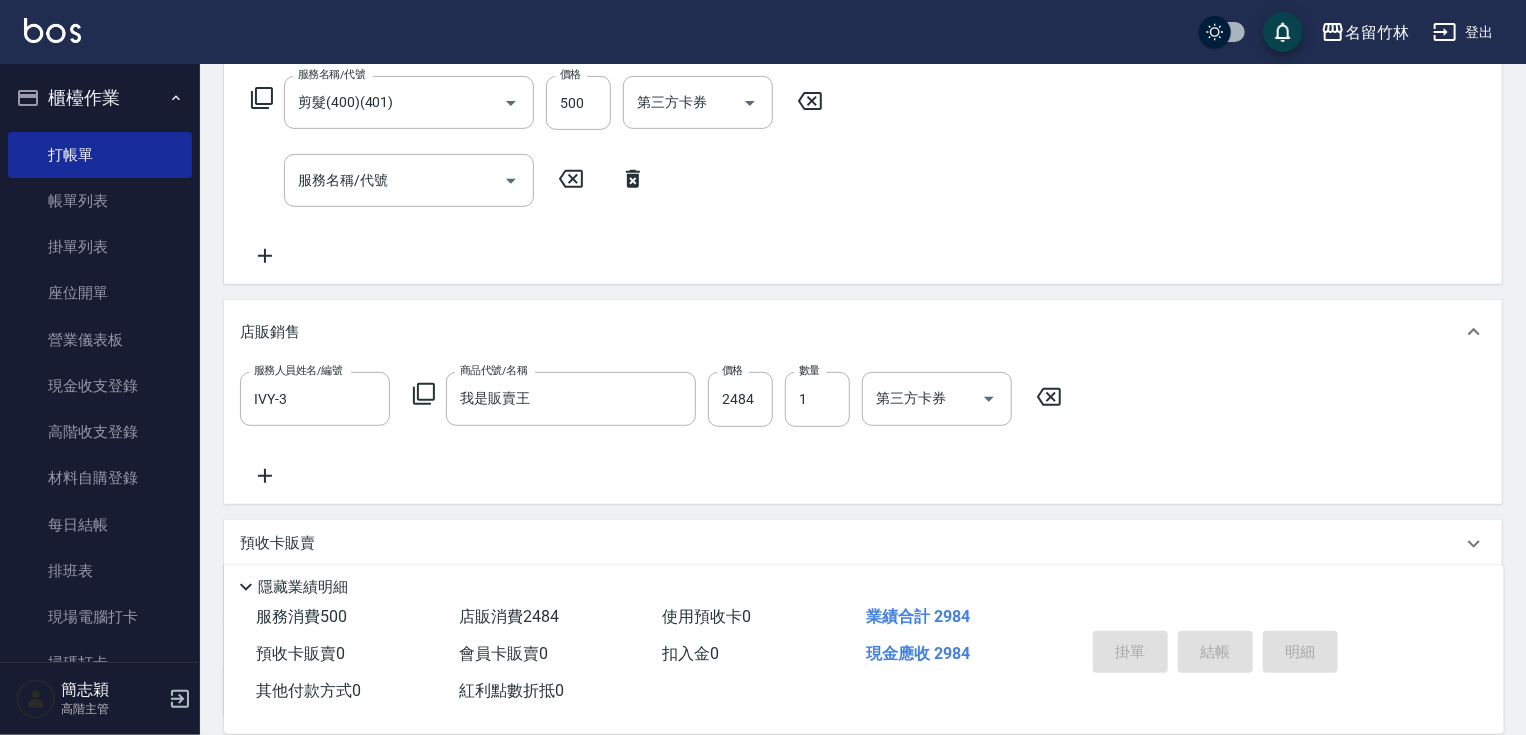 type on "[DATE] [TIME]" 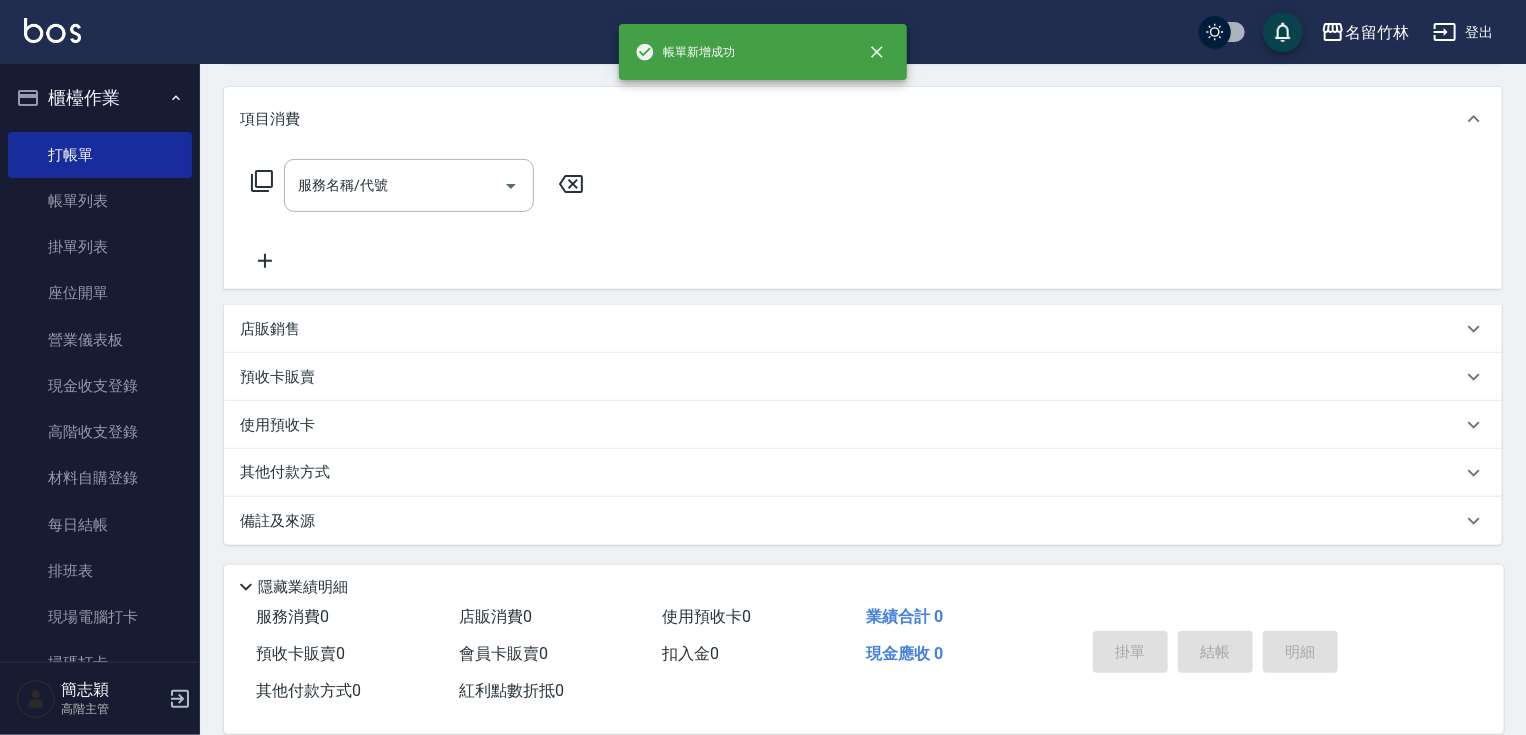 scroll, scrollTop: 0, scrollLeft: 0, axis: both 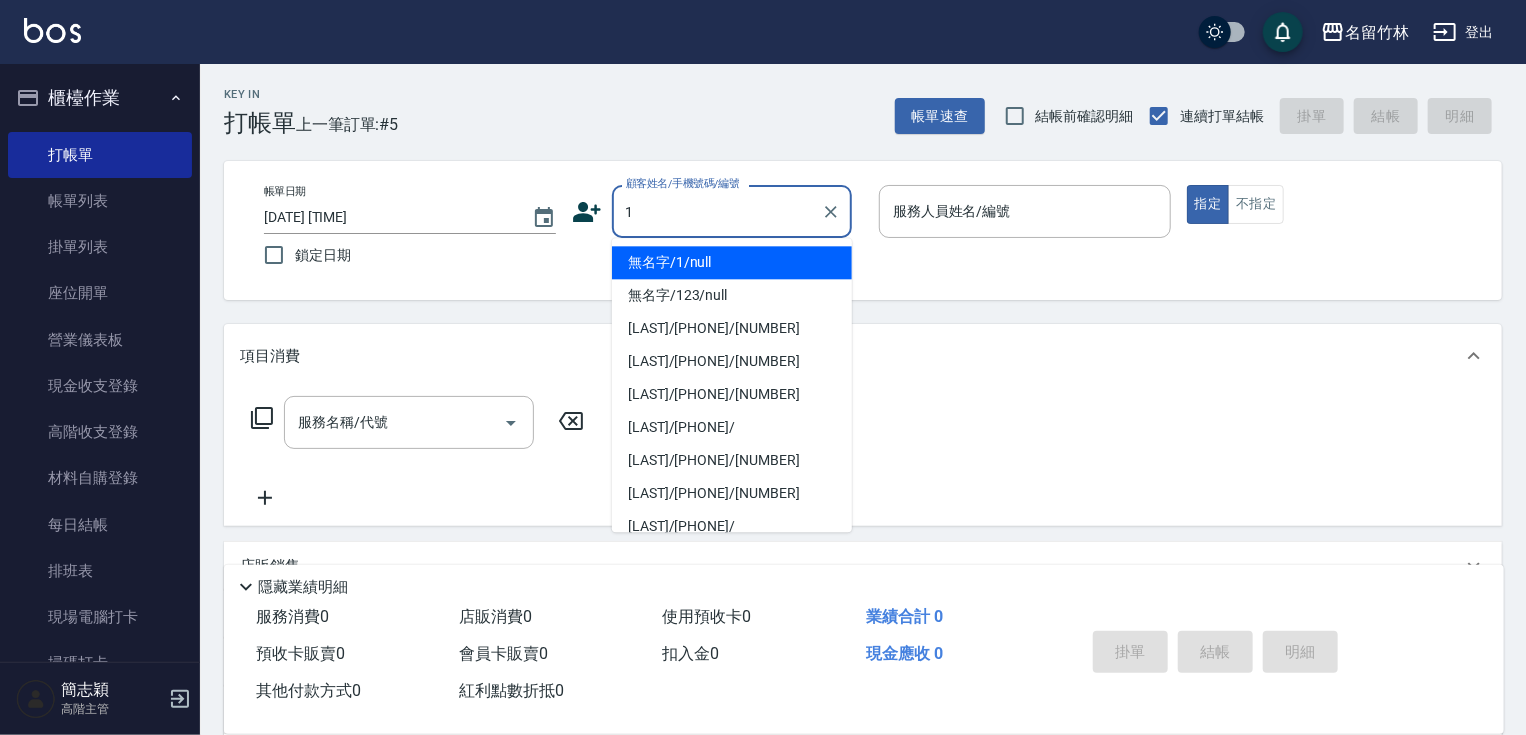 type on "無名字/1/null" 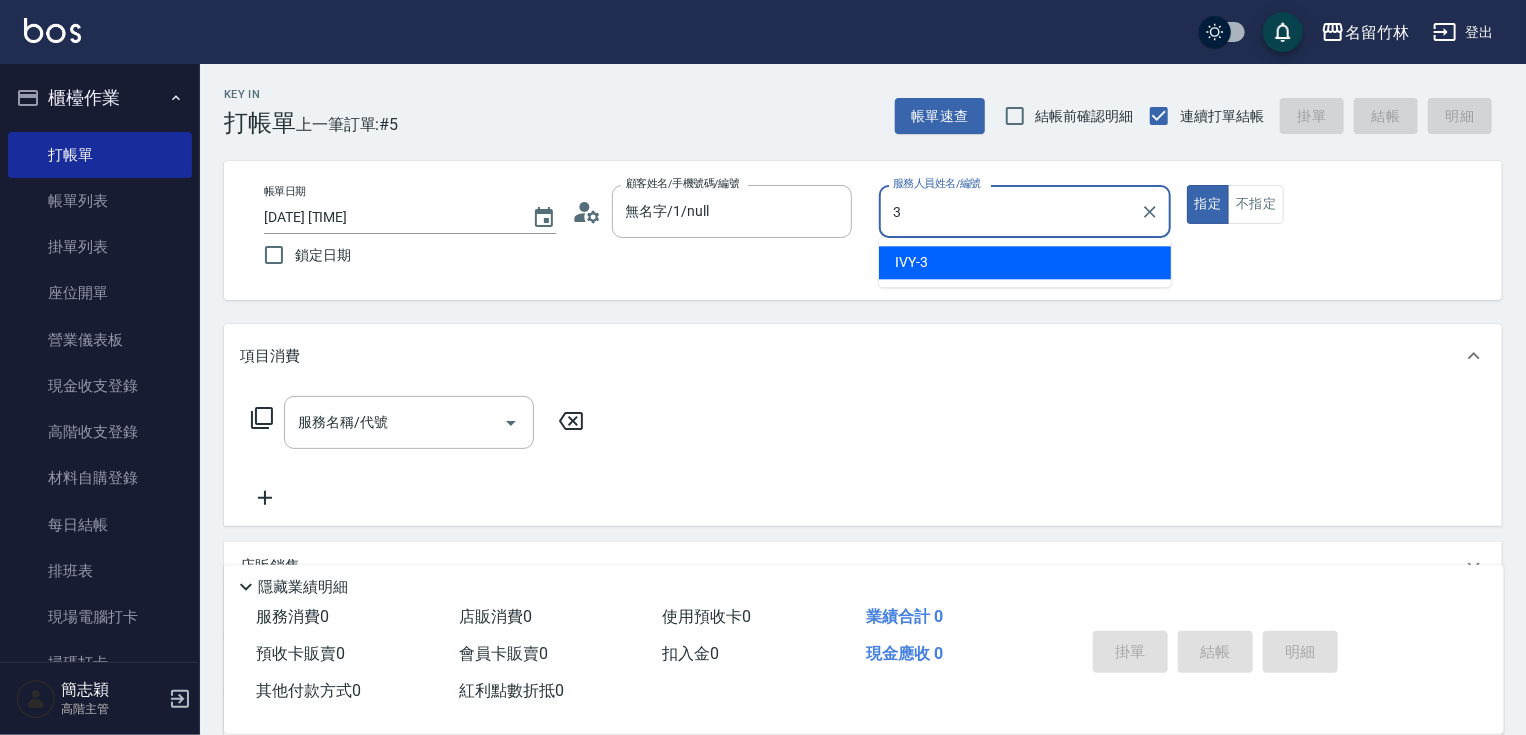 type on "IVY-3" 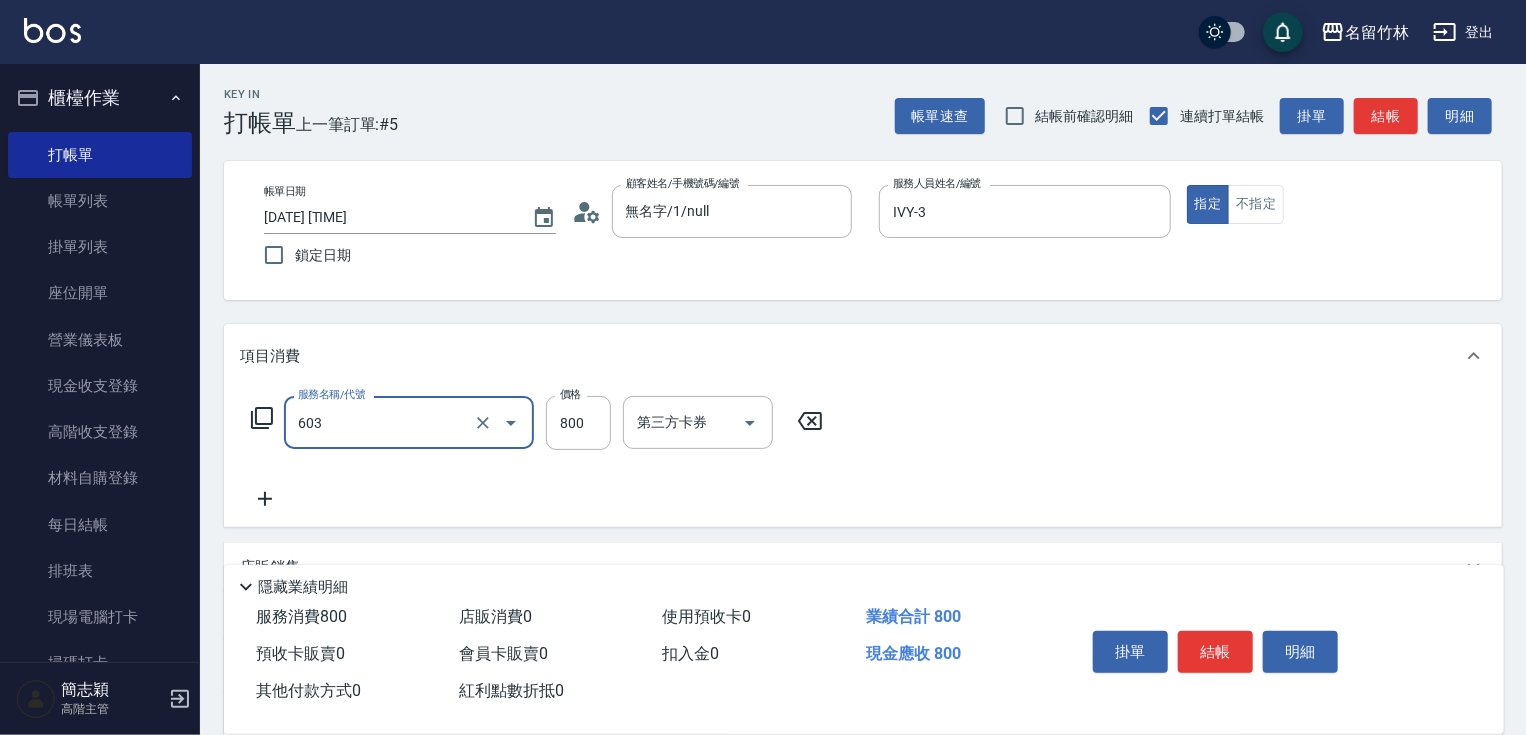 type on "洗+護[800](603)" 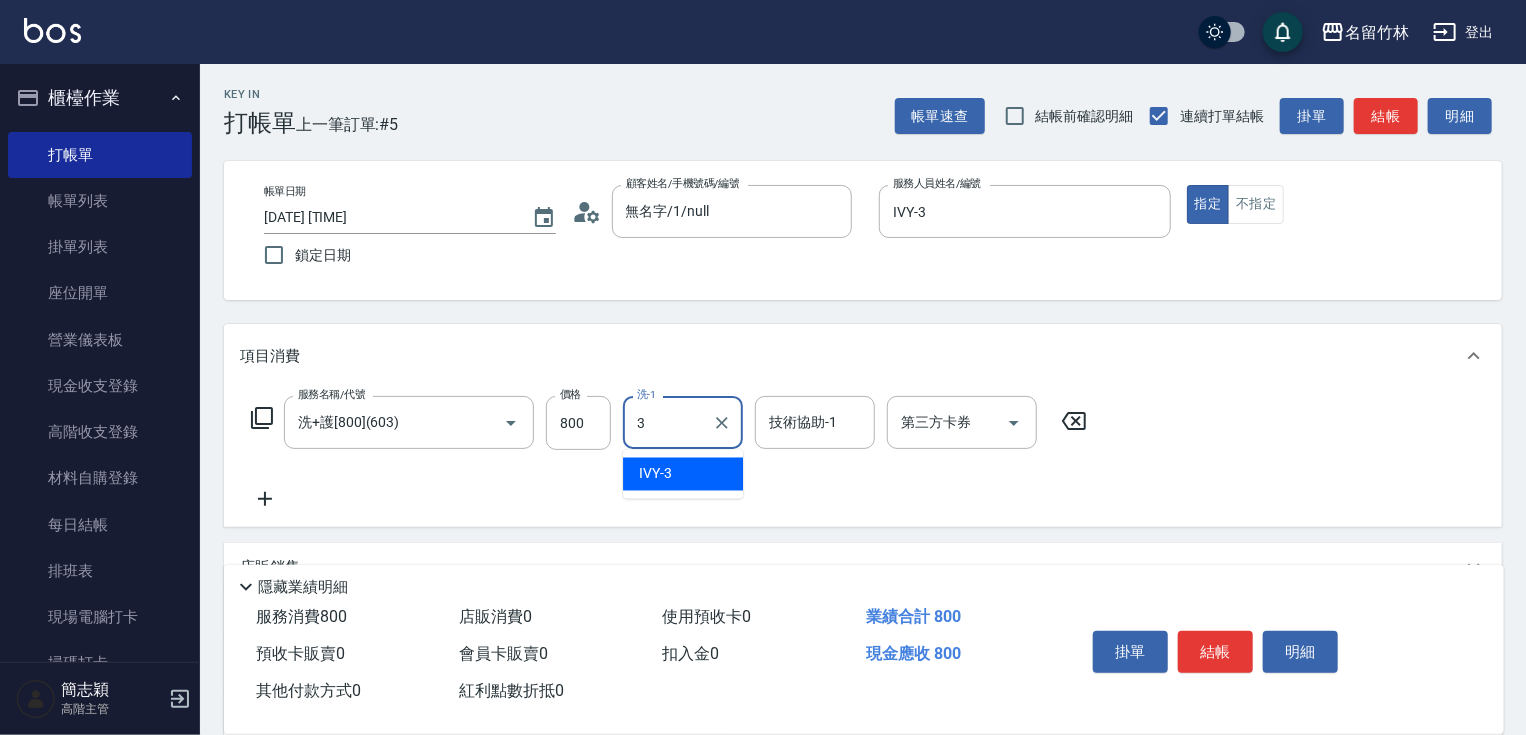type on "IVY-3" 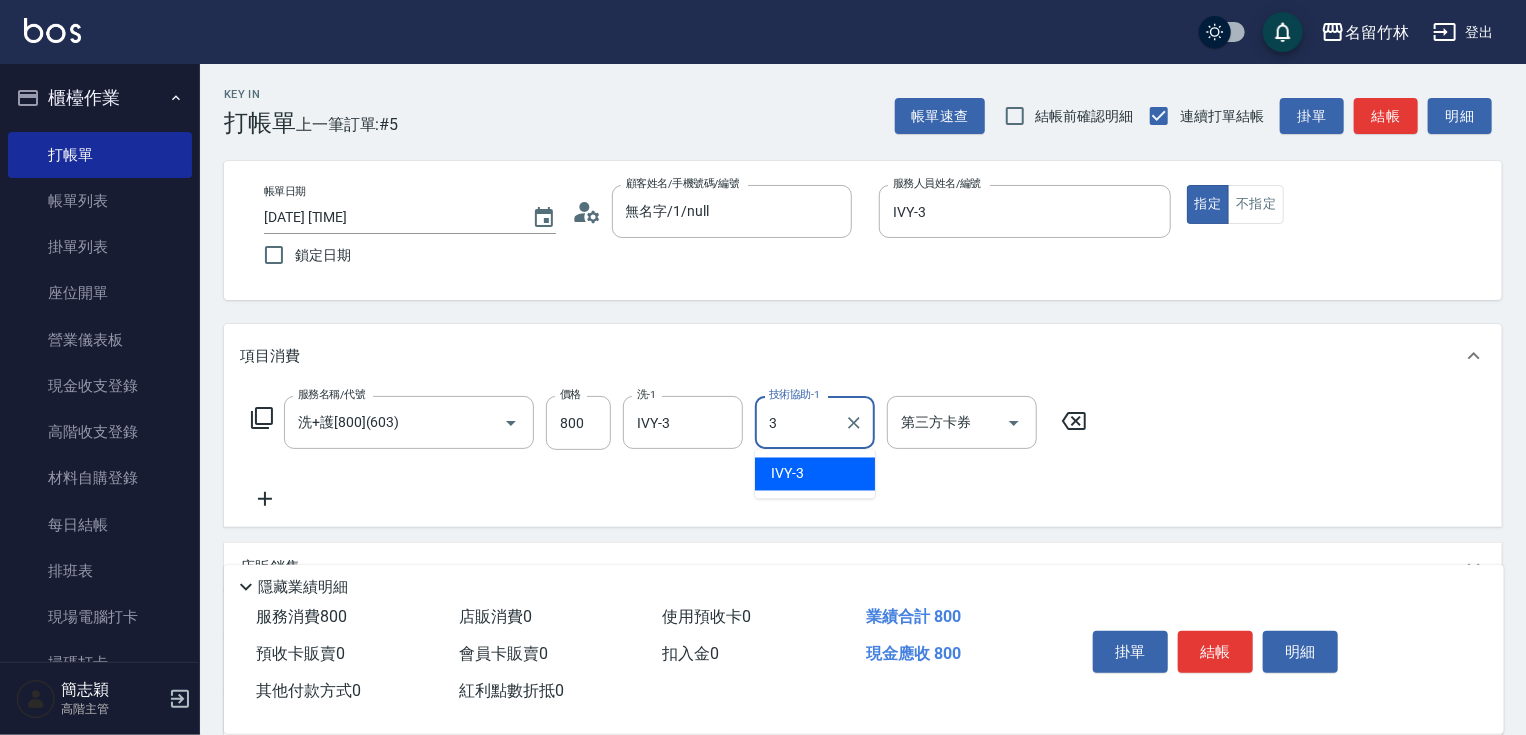 type on "IVY-3" 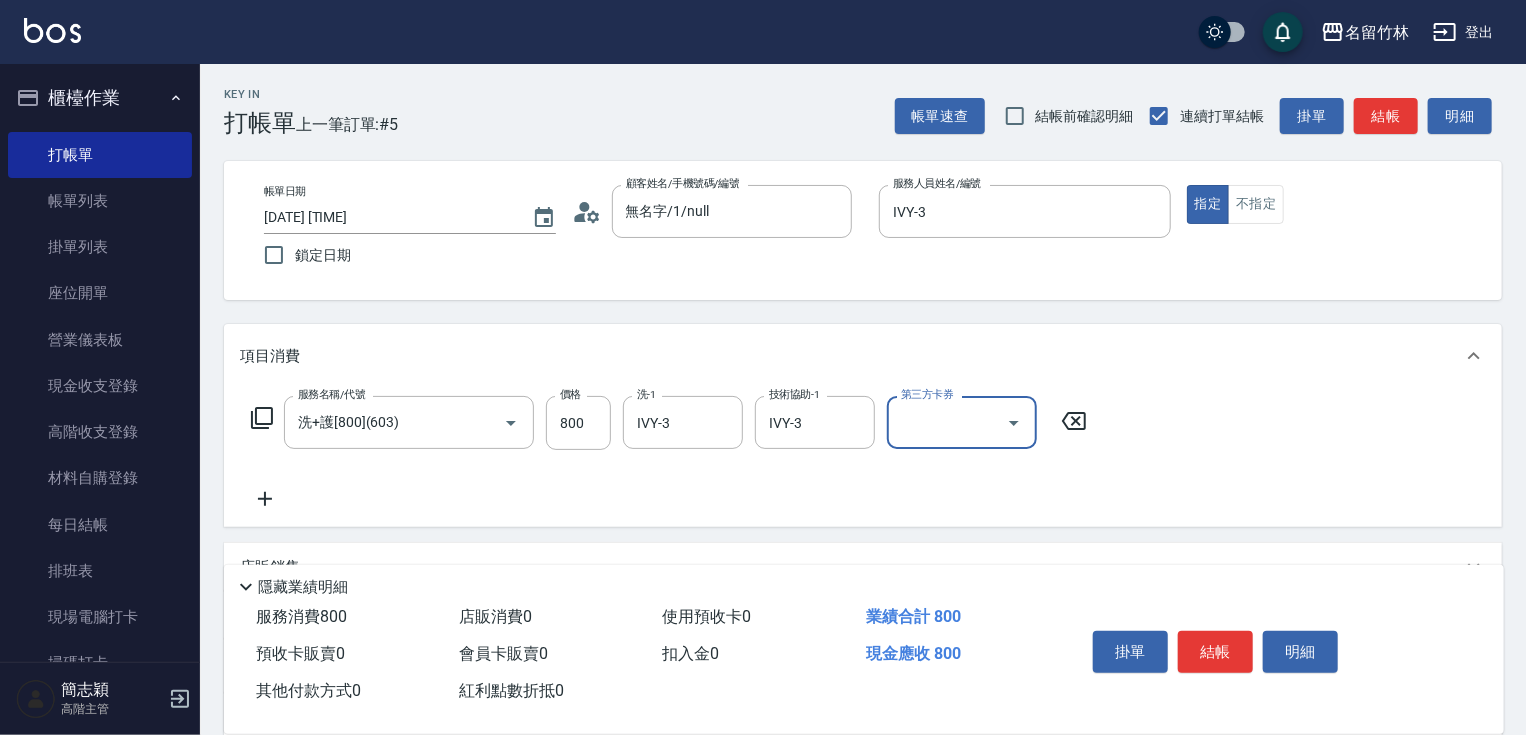 scroll, scrollTop: 80, scrollLeft: 0, axis: vertical 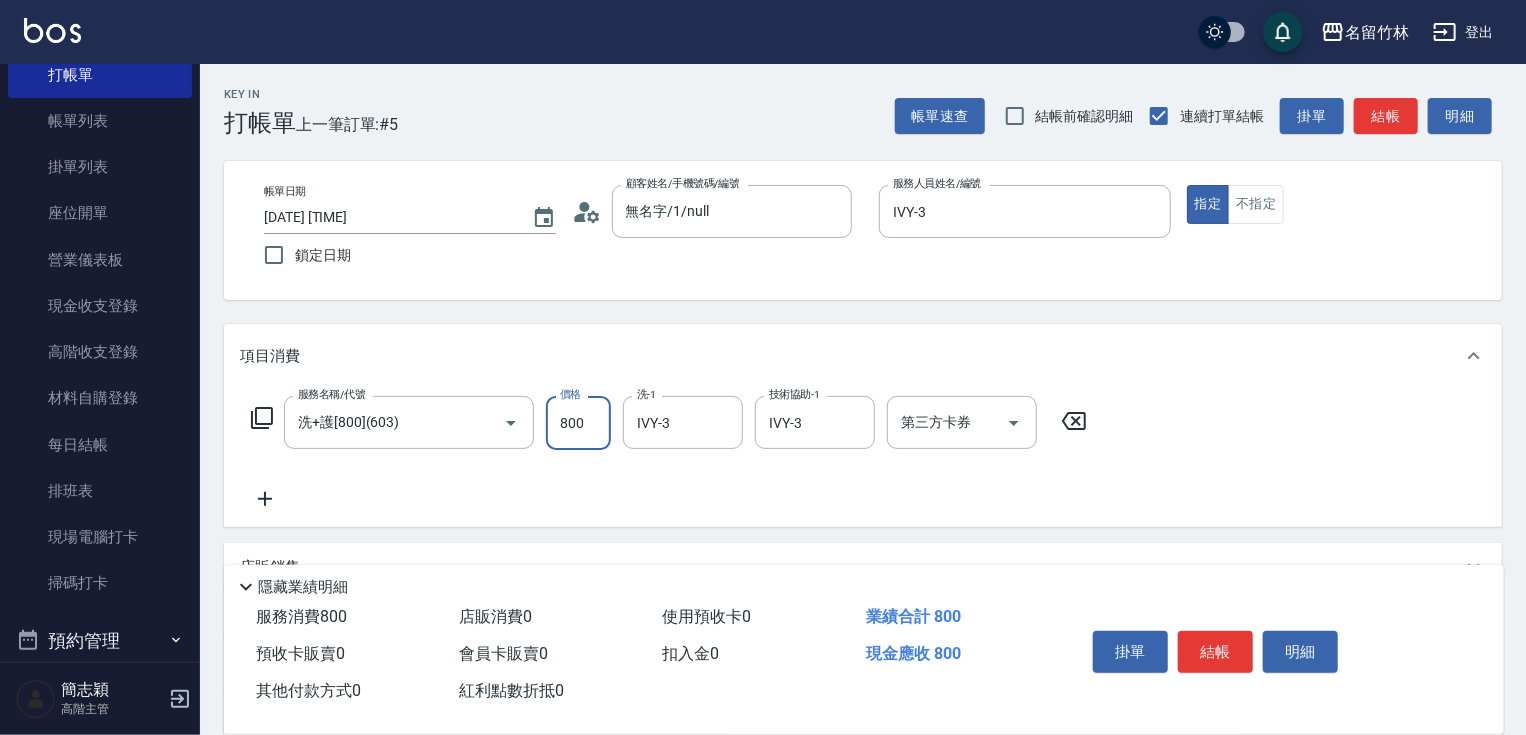 click on "800" at bounding box center (578, 423) 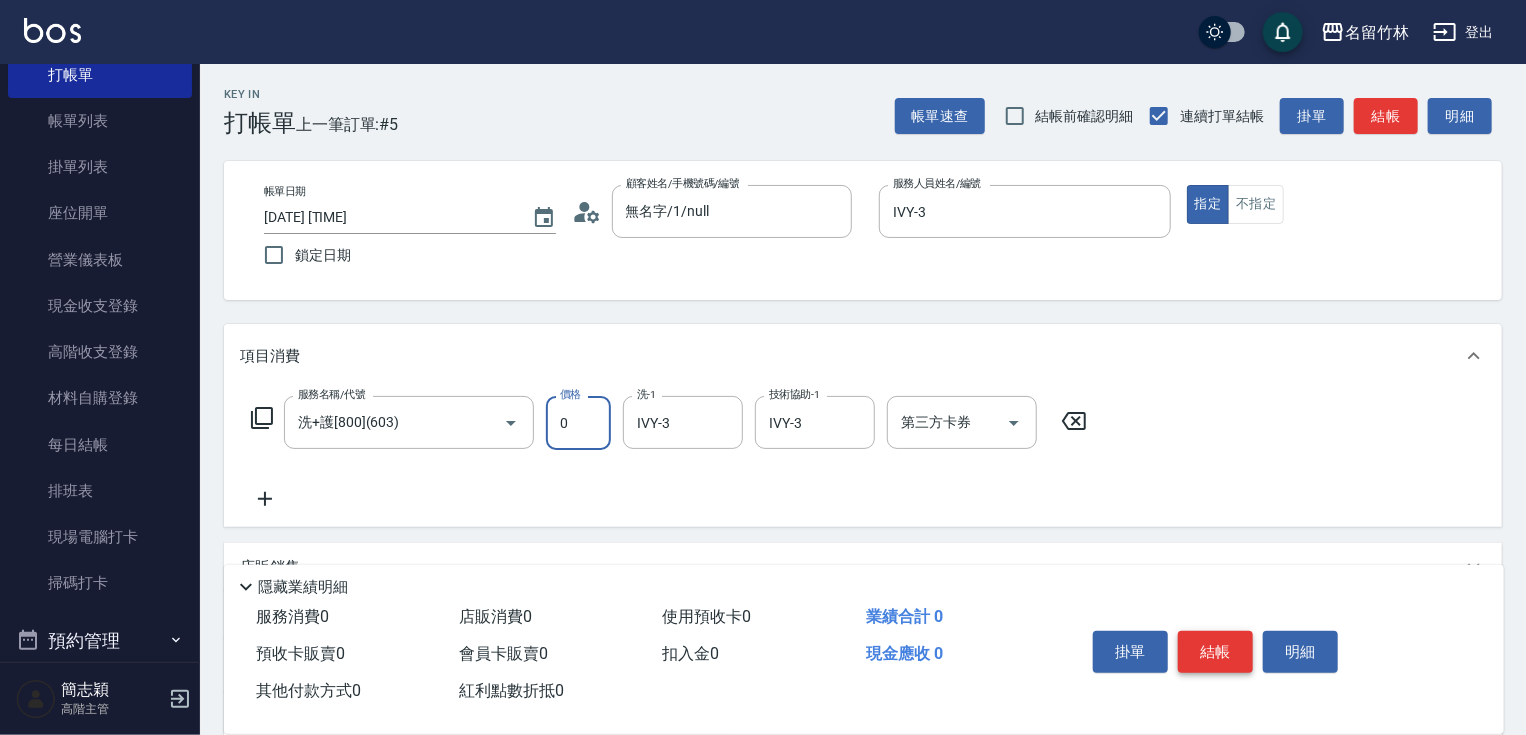 type on "0" 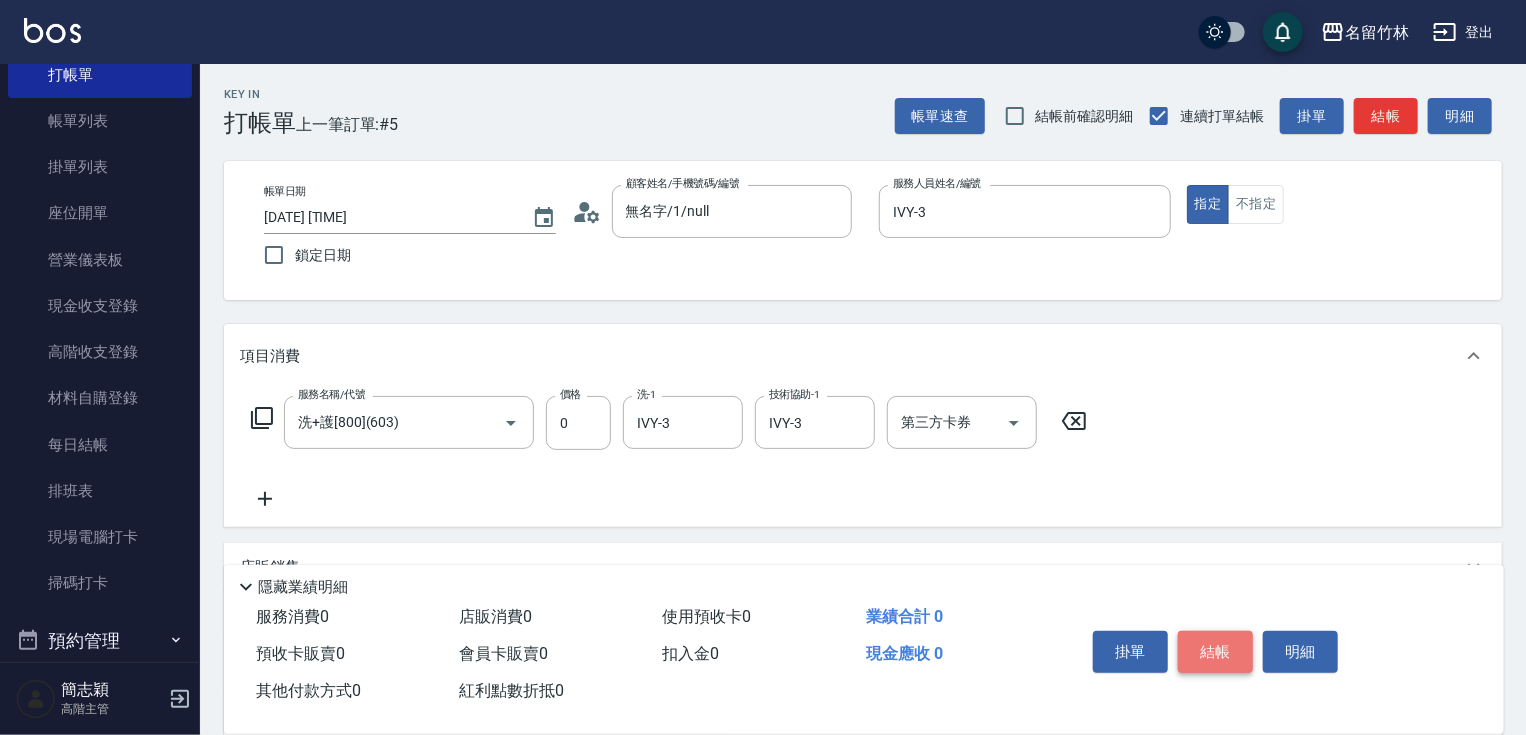 click on "結帳" at bounding box center [1215, 652] 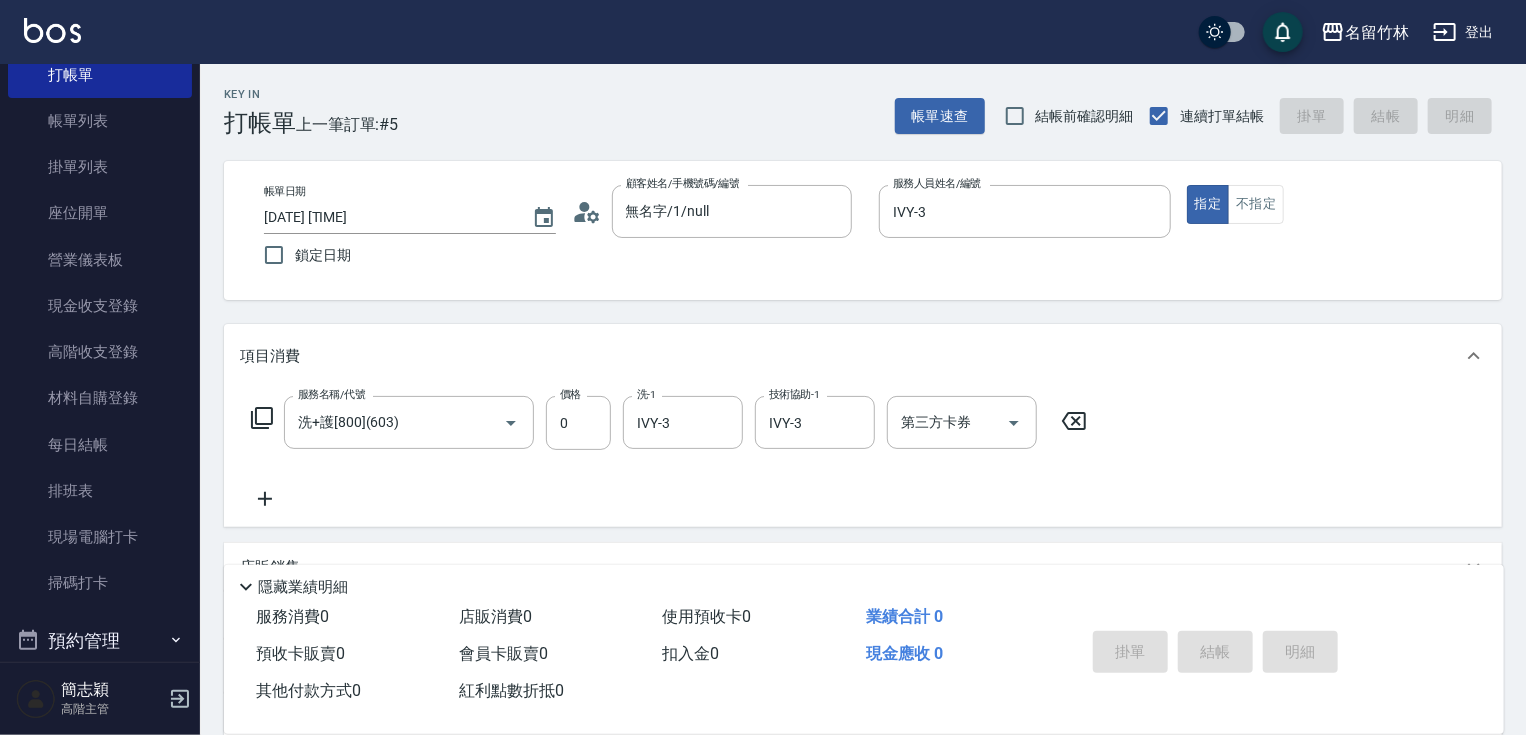 type on "2025/08/08 20:24" 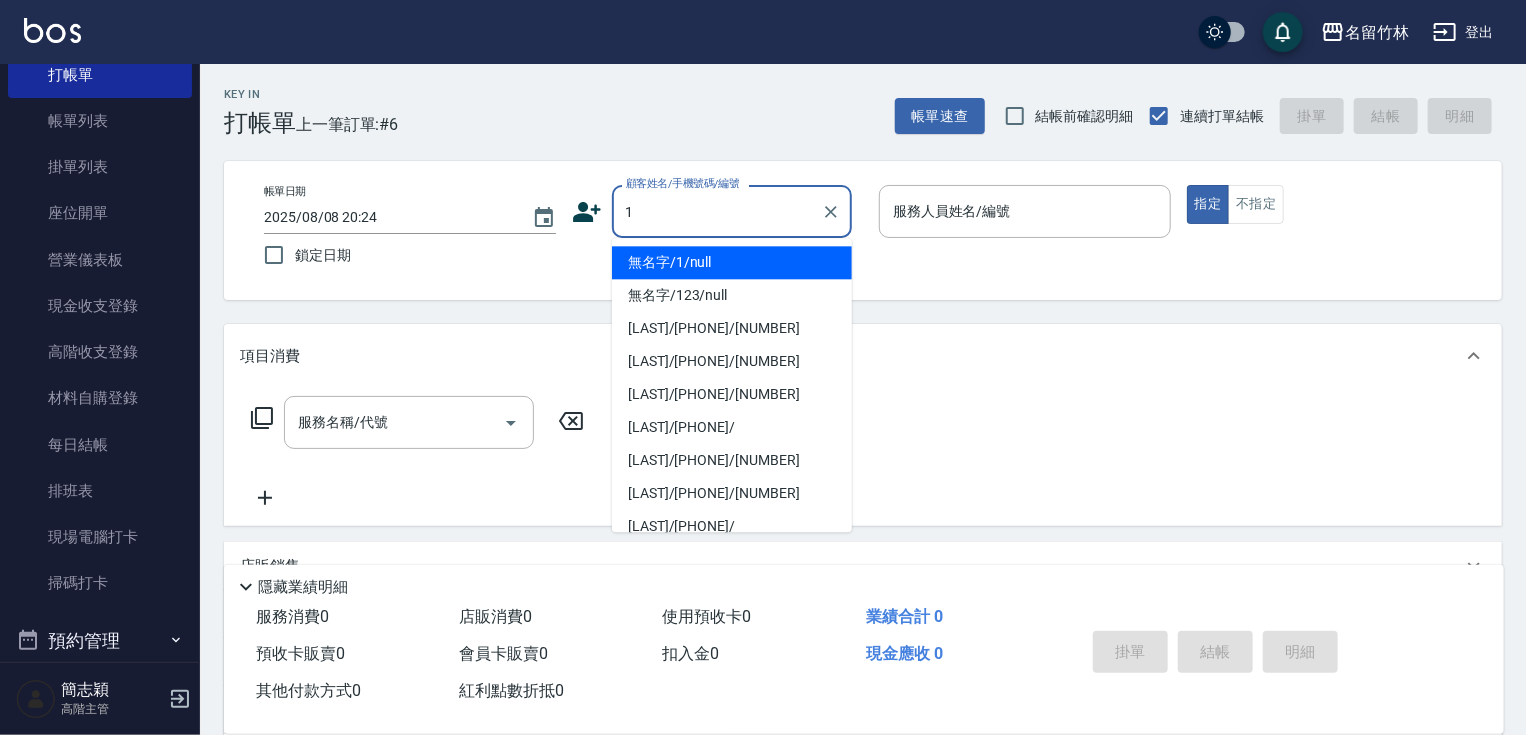 type on "無名字/1/null" 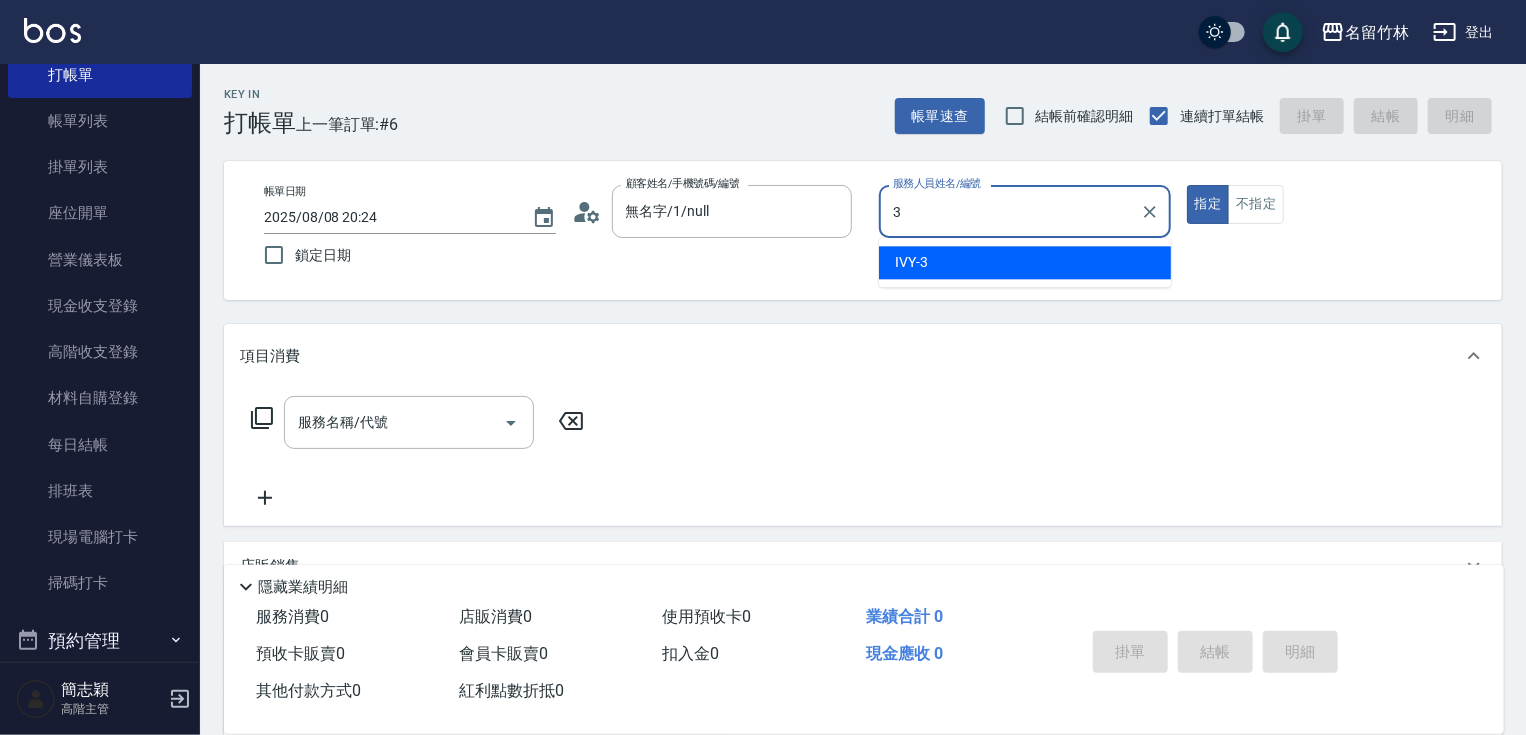 type on "IVY-3" 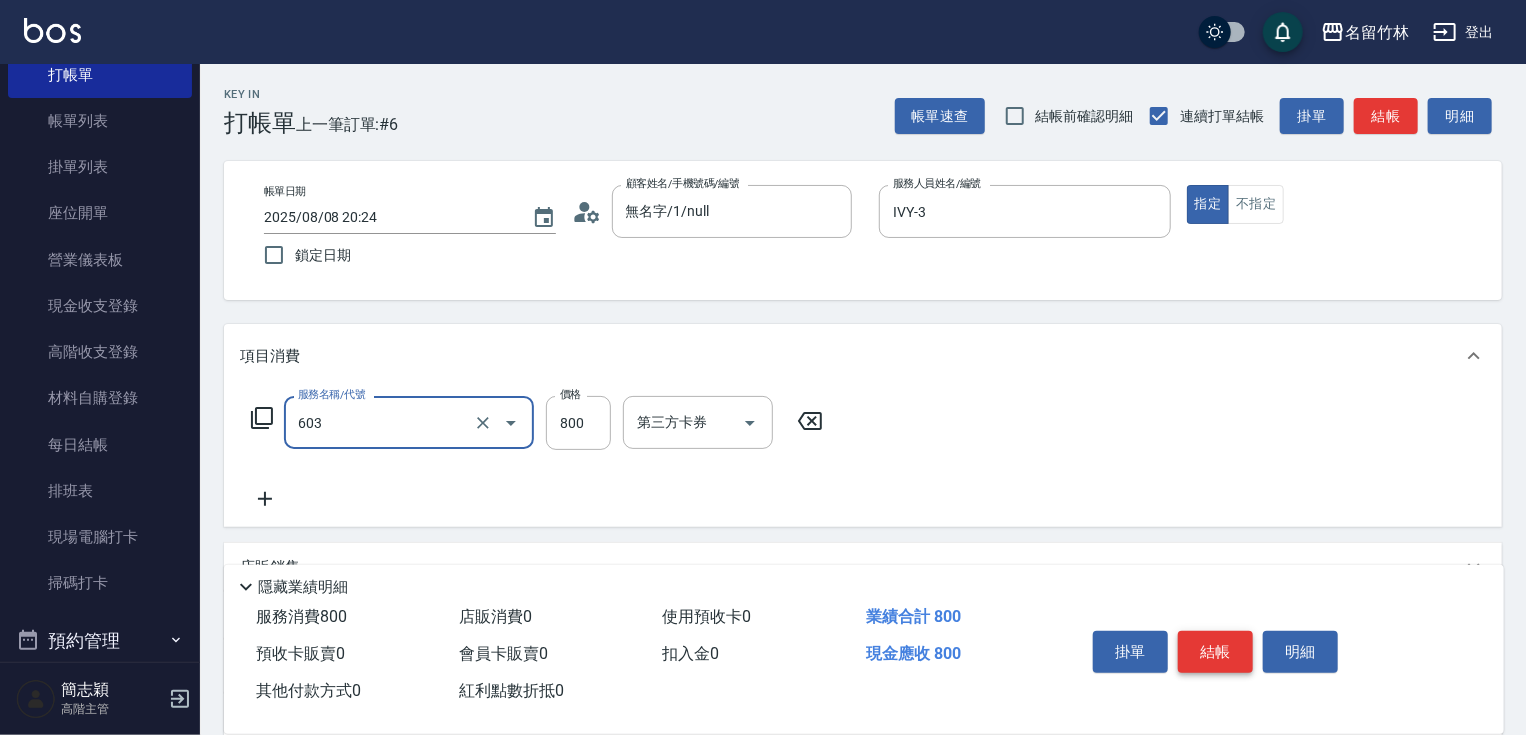 type on "洗+護[800](603)" 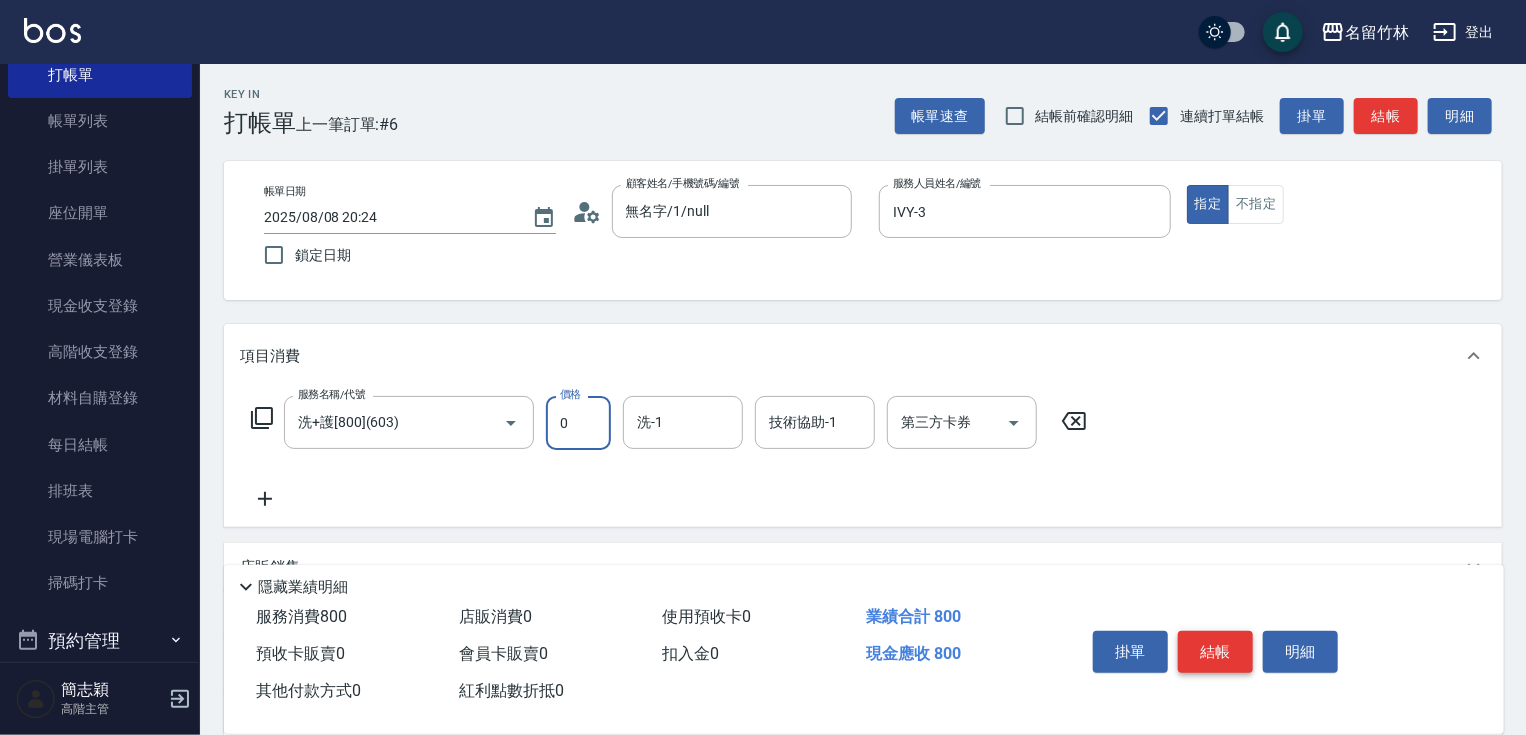 type on "0" 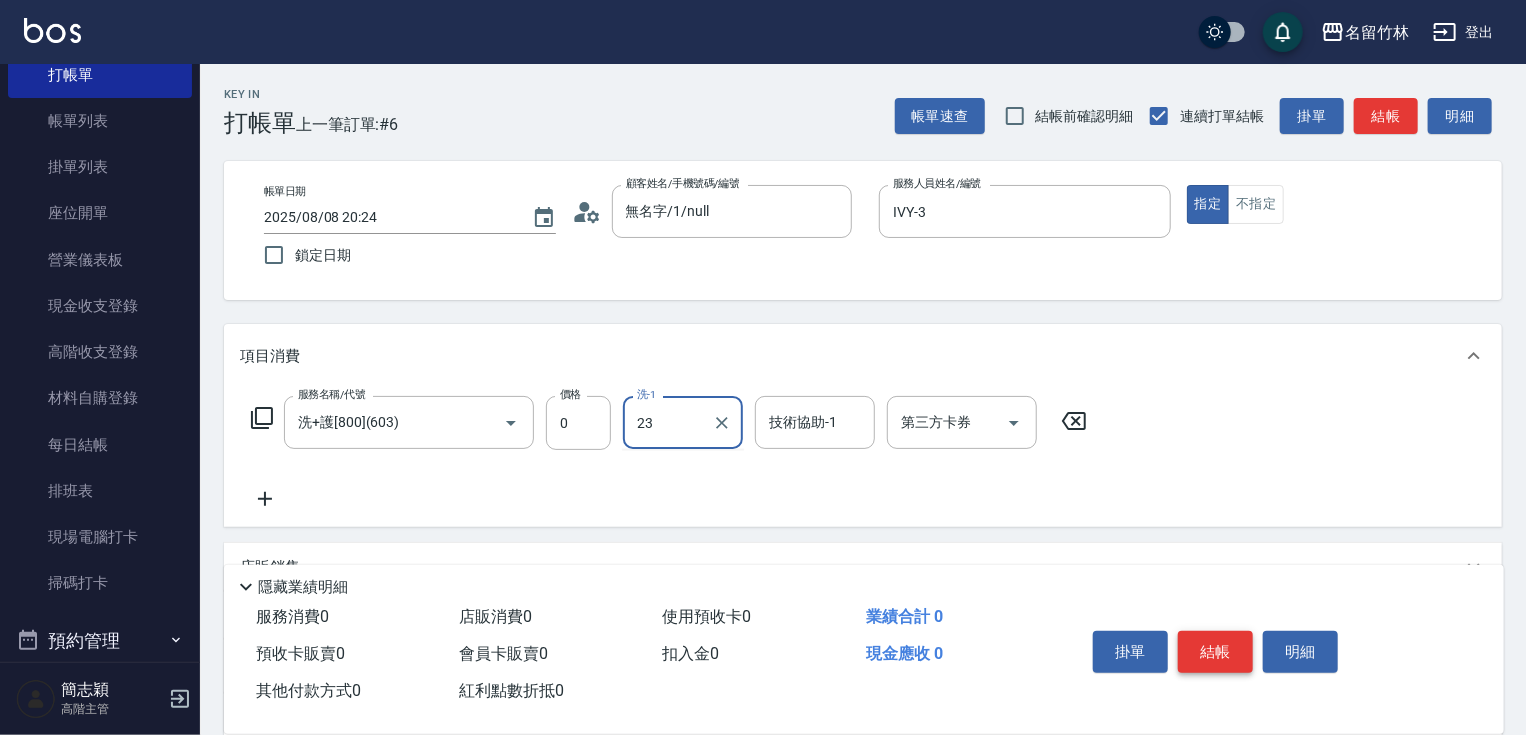 type on "23" 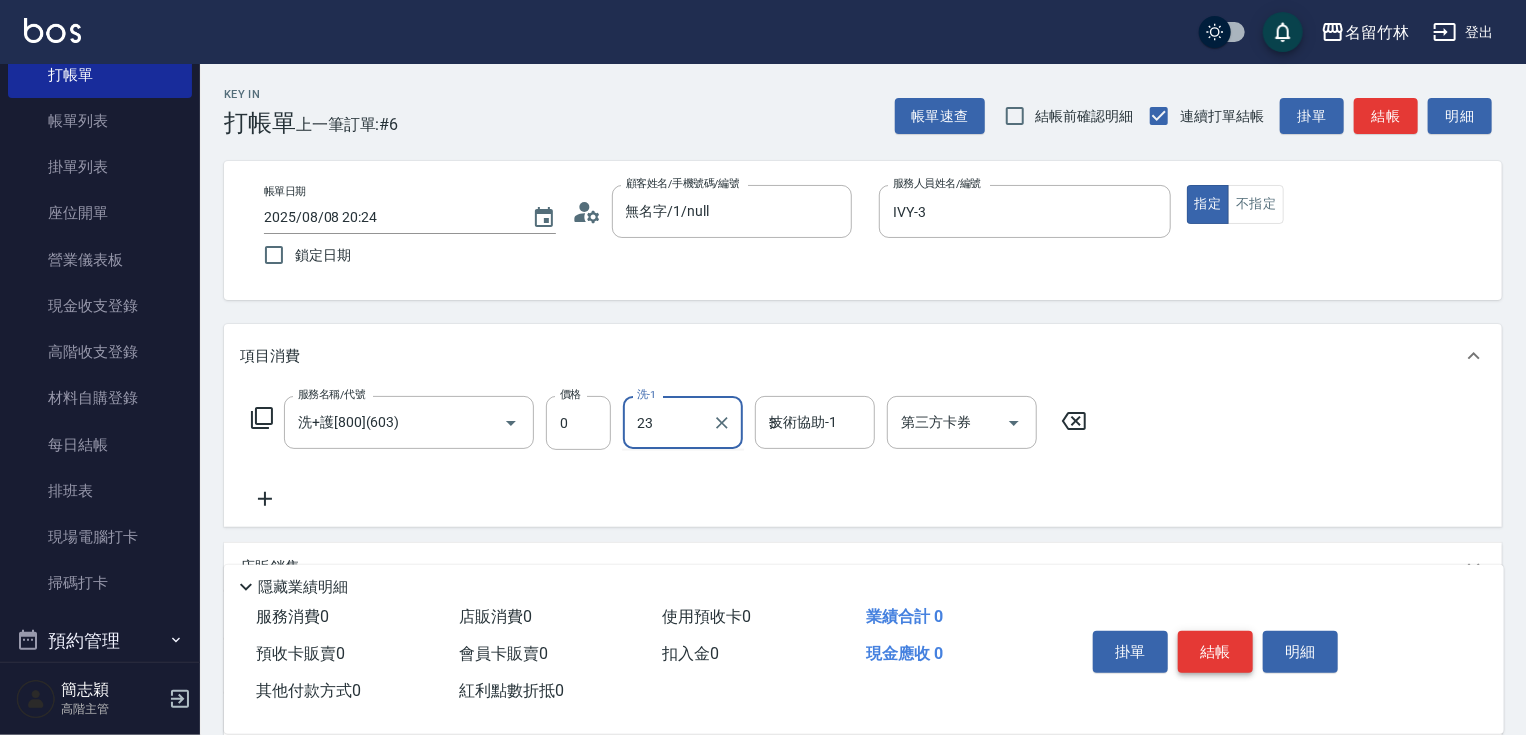type on "鴨肉-23" 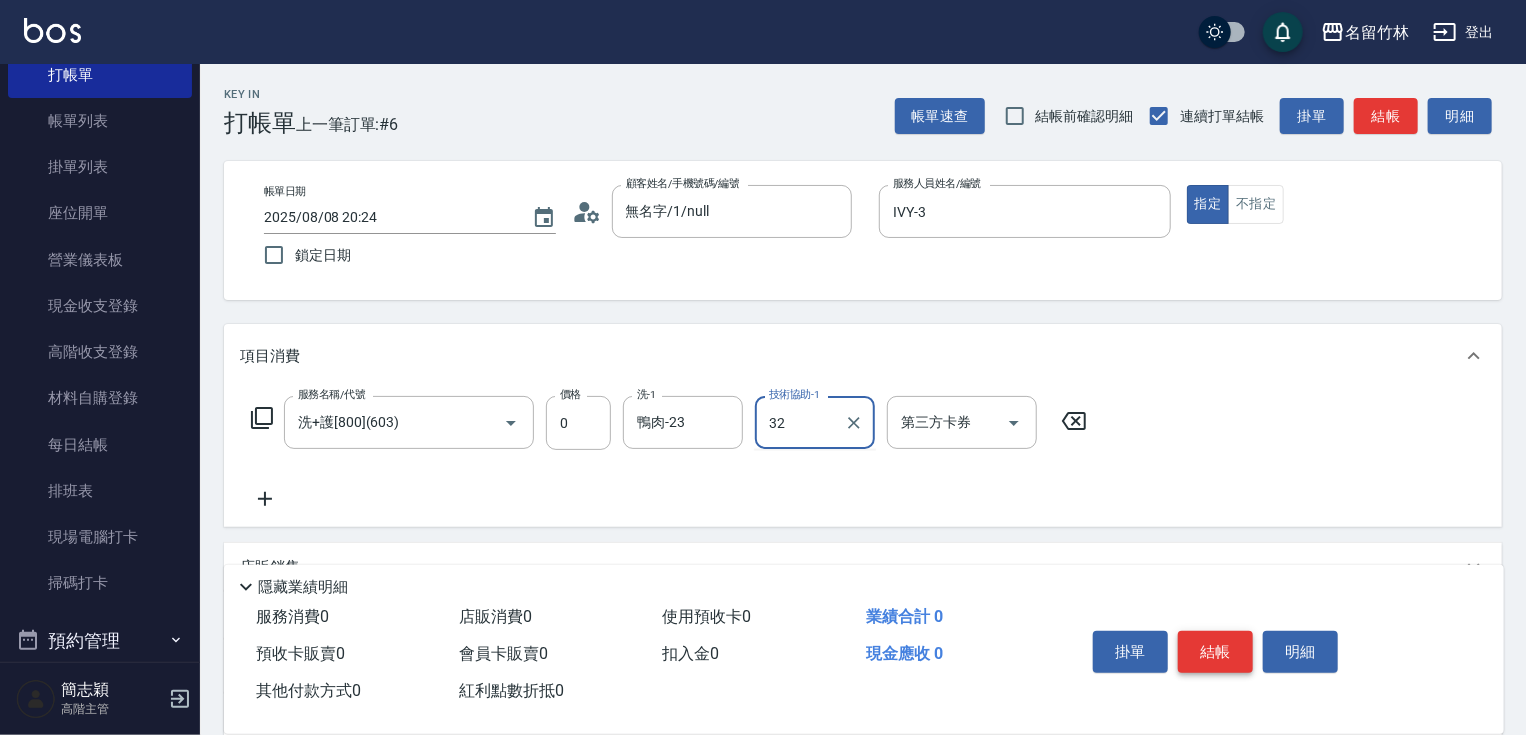 type on "3" 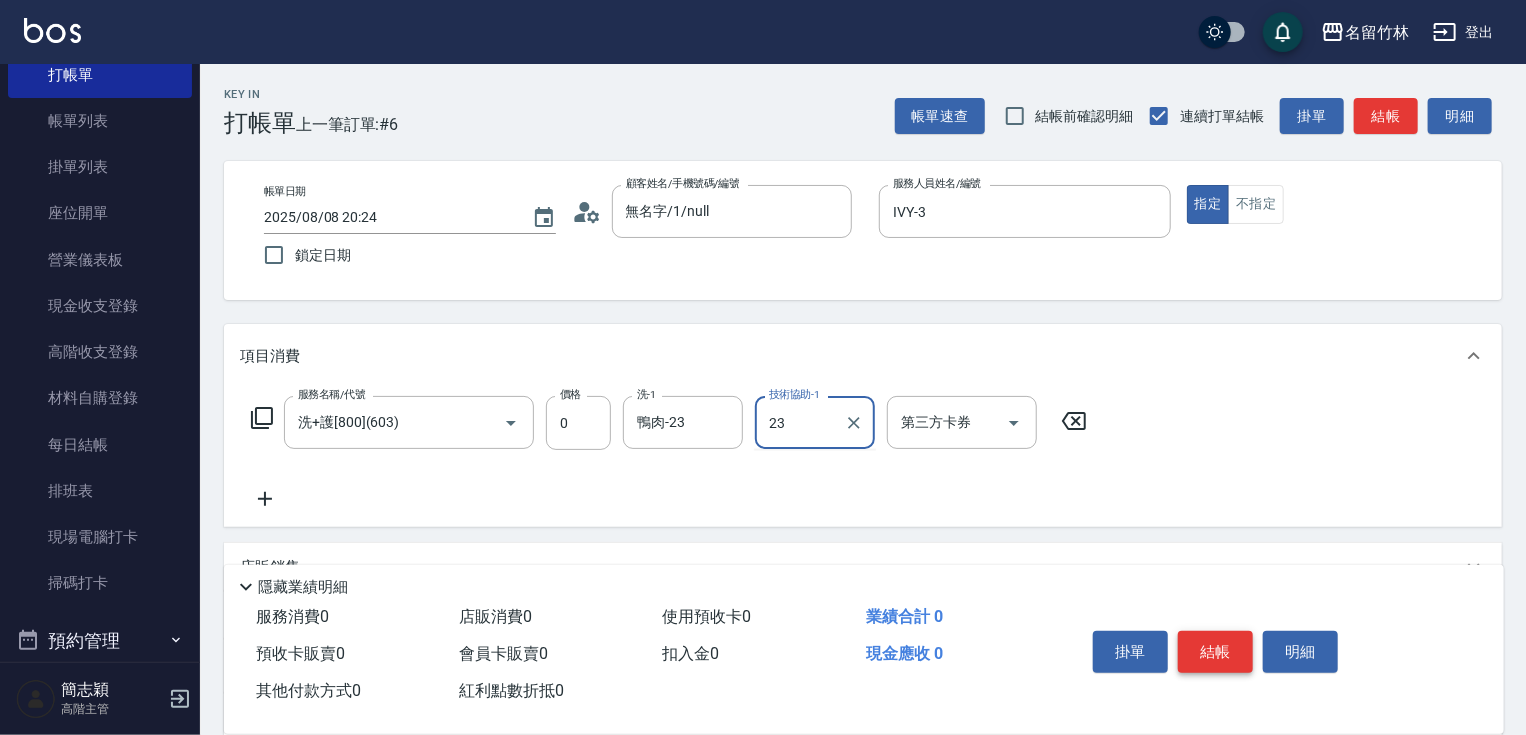 type on "鴨肉-23" 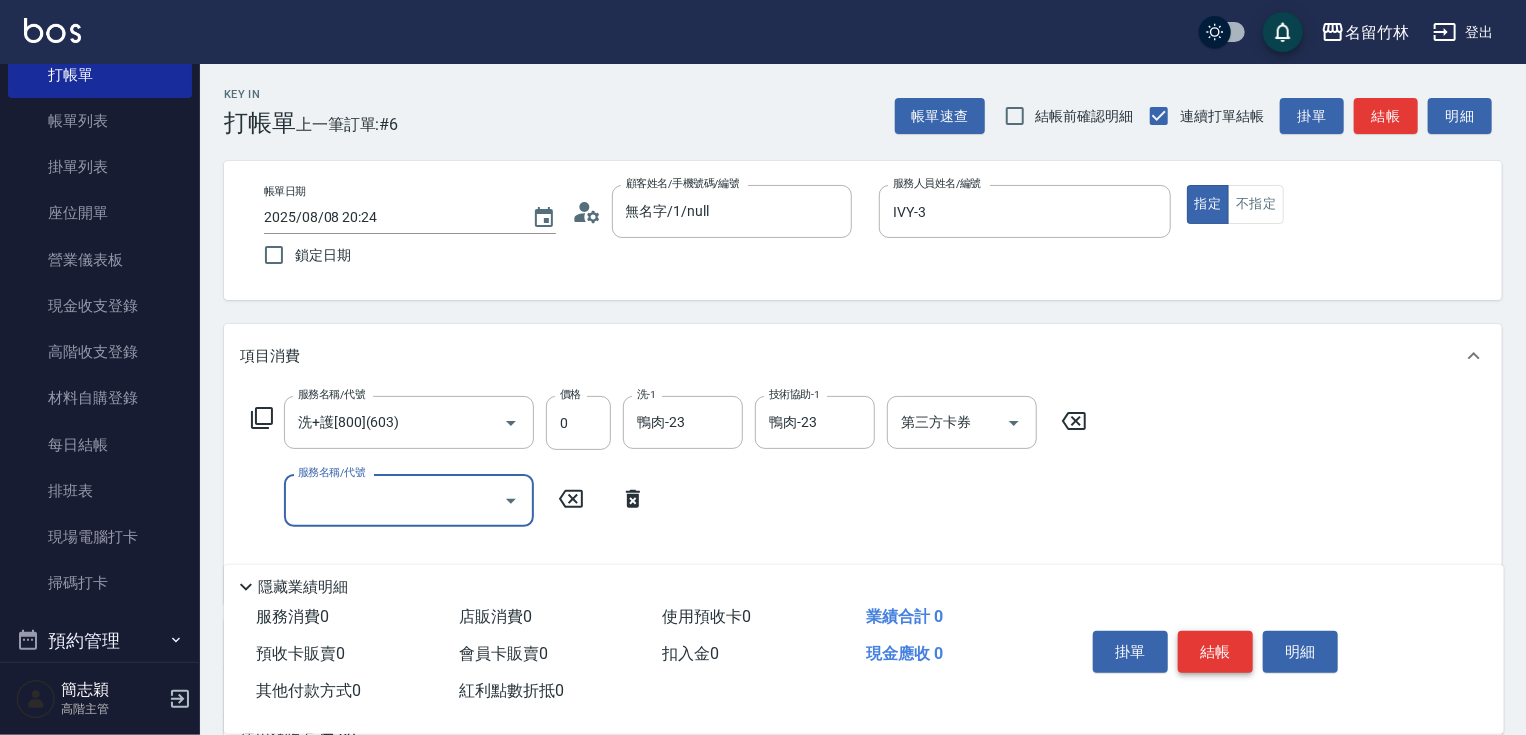 click on "結帳" at bounding box center (1215, 652) 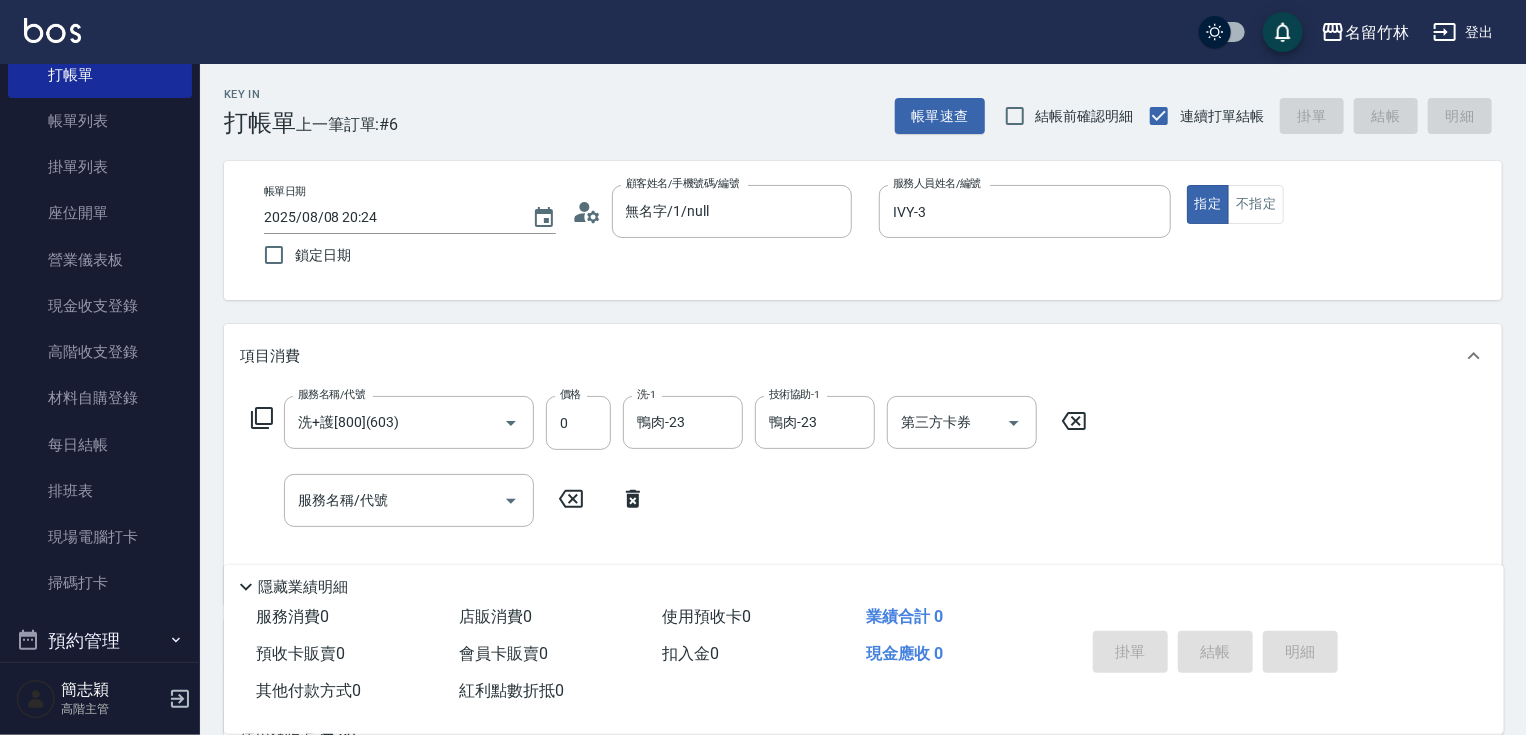 type 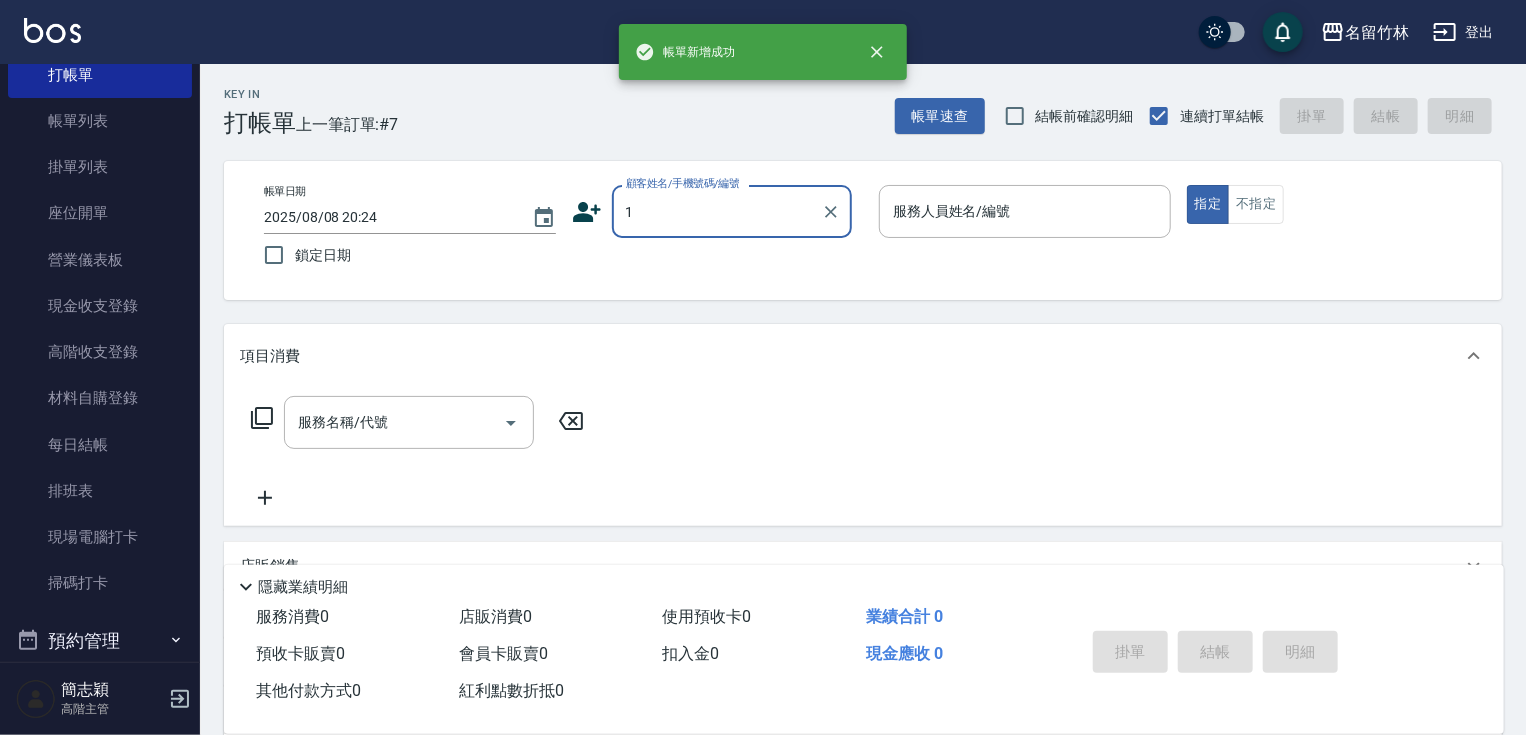 type on "無名字/1/null" 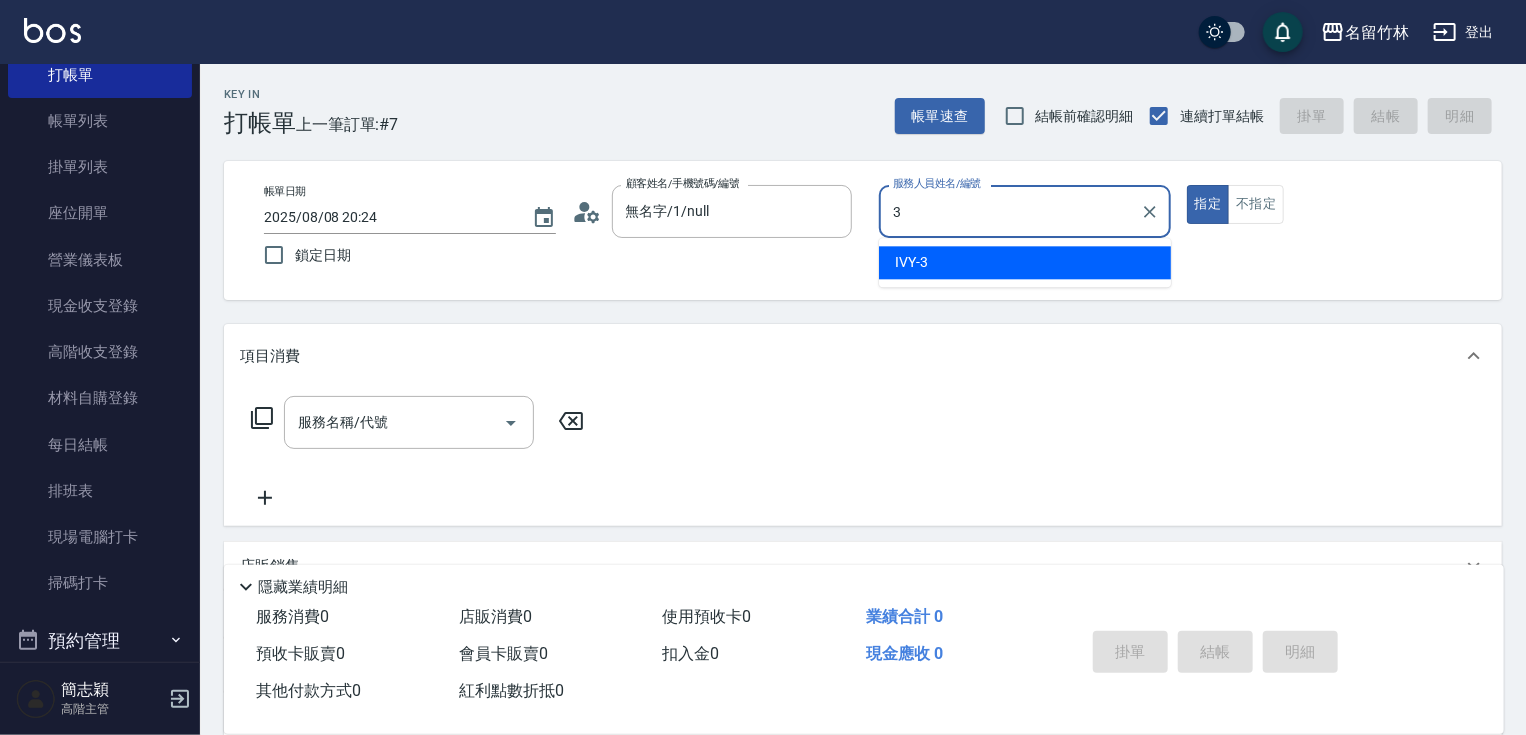 type on "IVY-3" 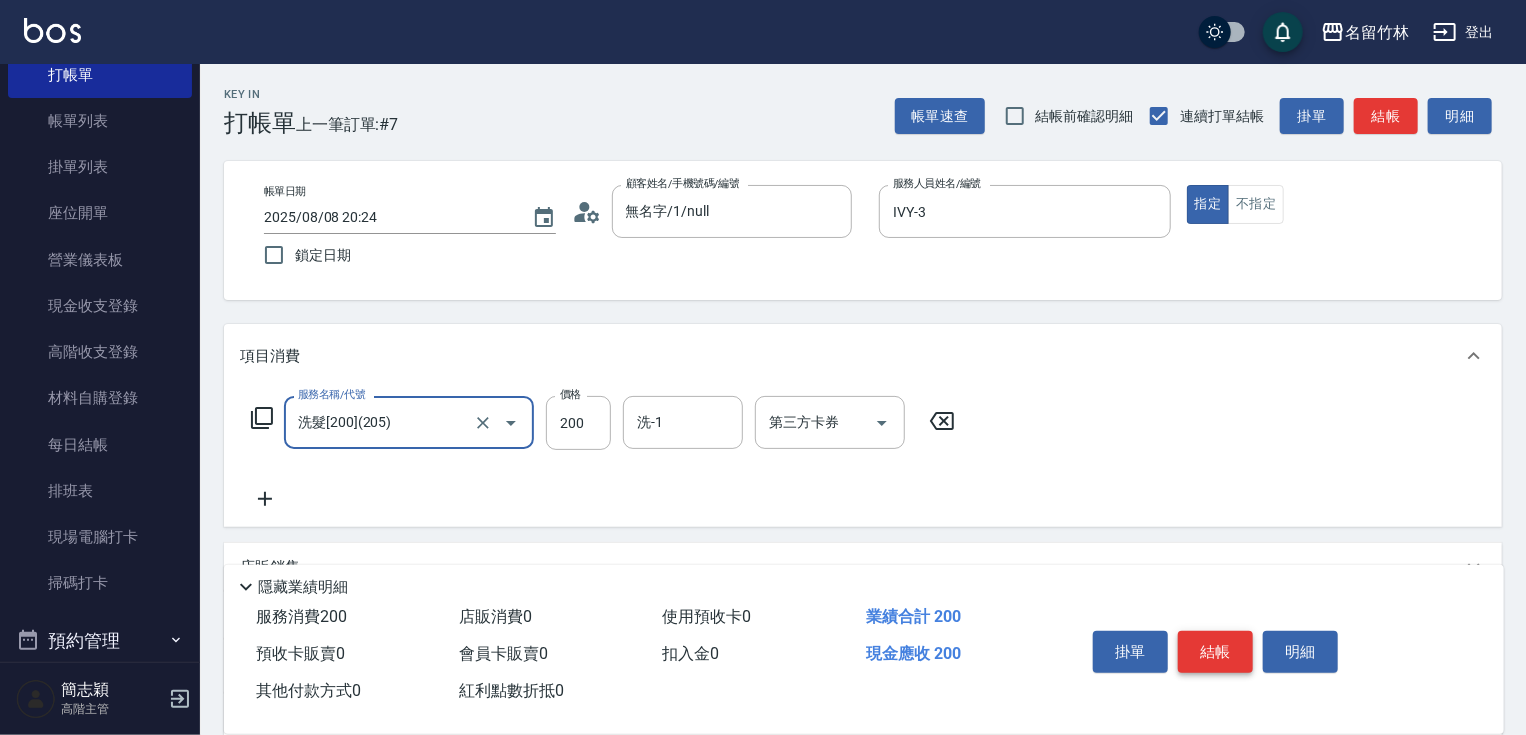 type on "洗髮[200](205)" 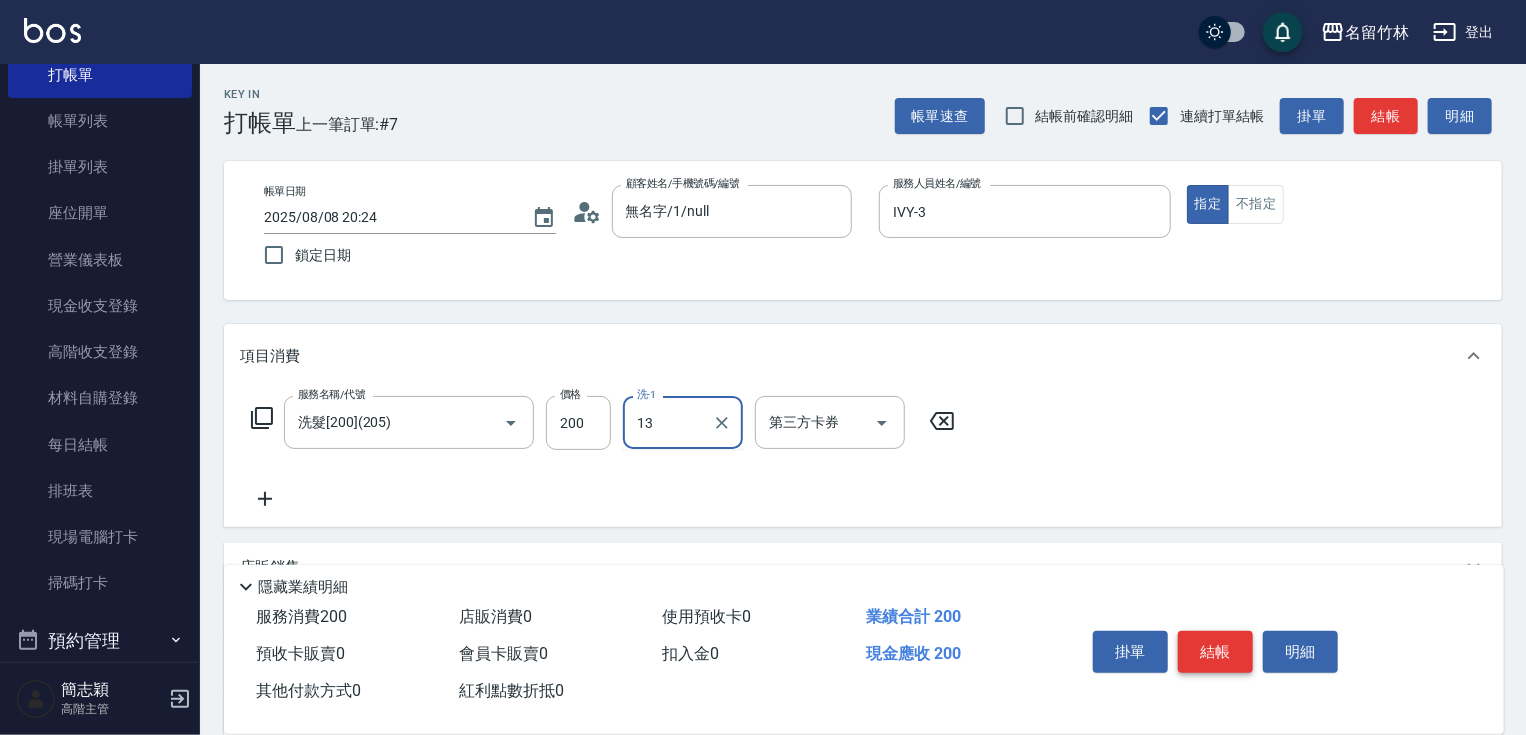 type on "1" 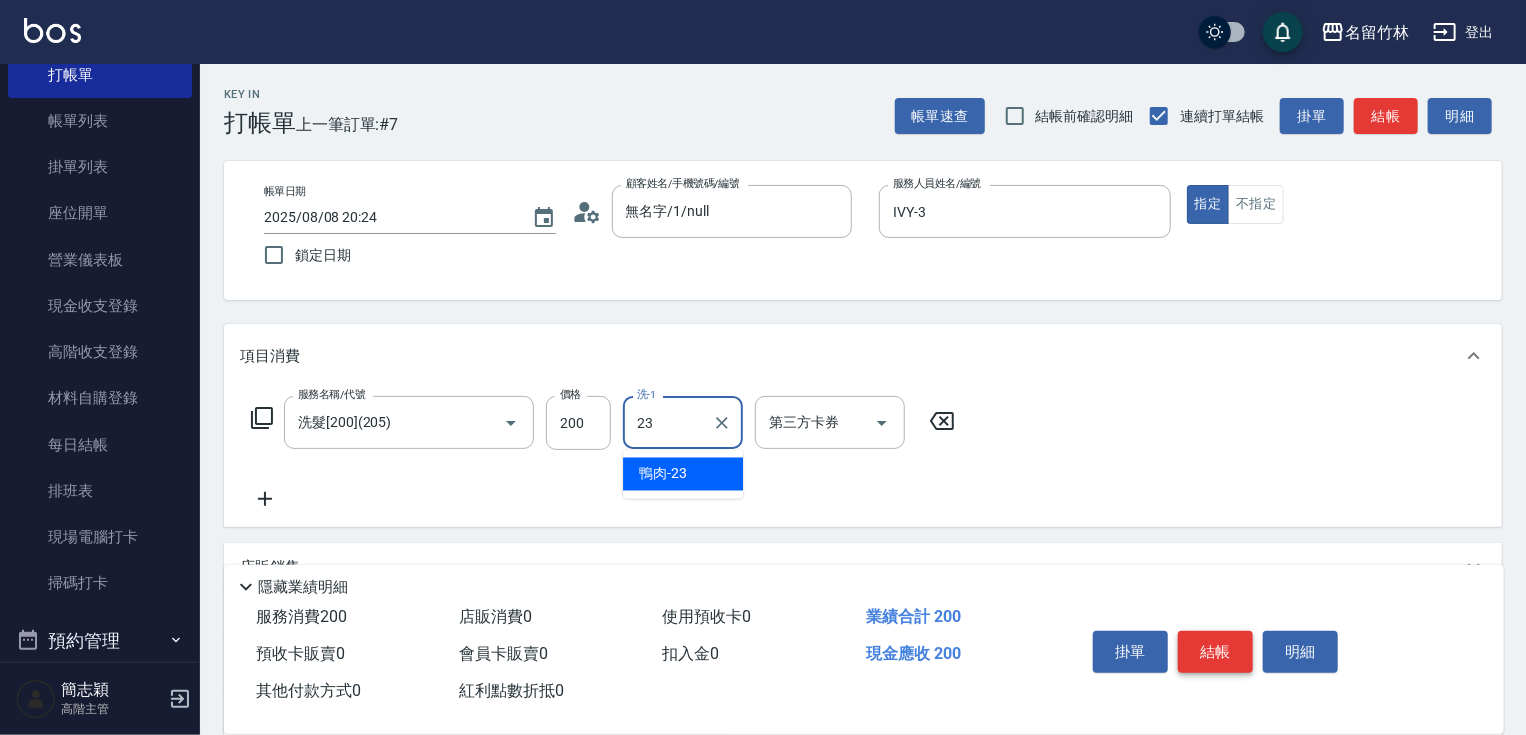 type on "鴨肉-23" 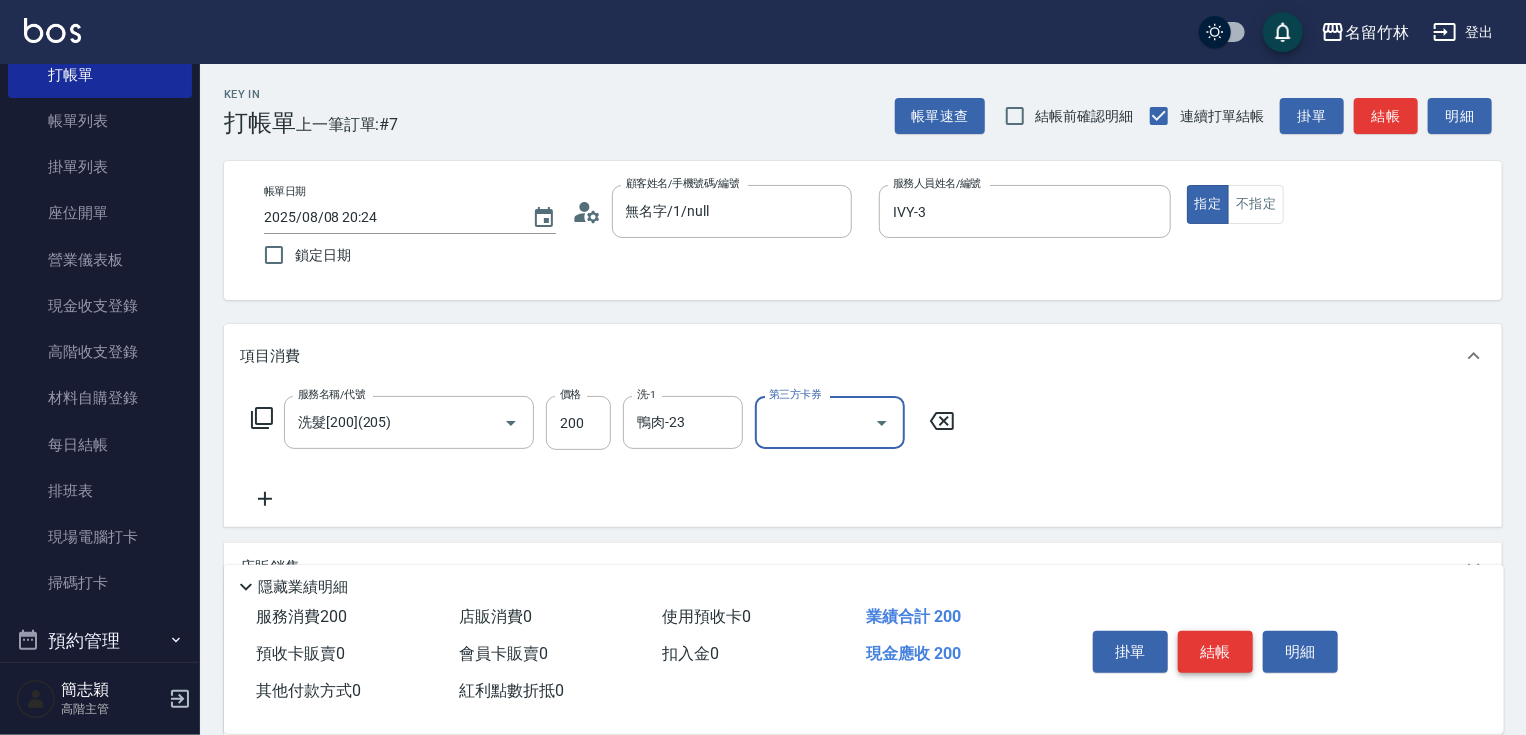 click on "結帳" at bounding box center (1215, 652) 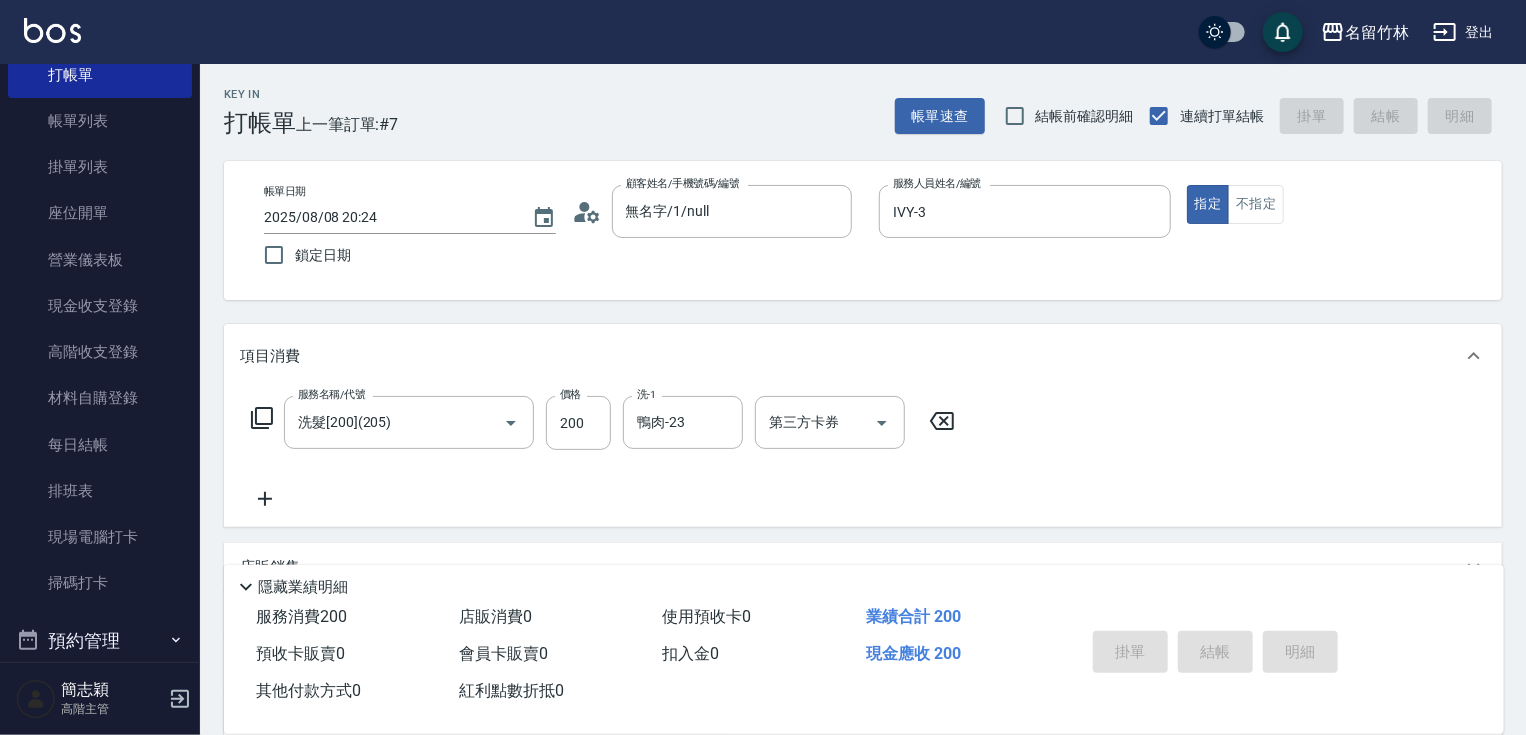 type 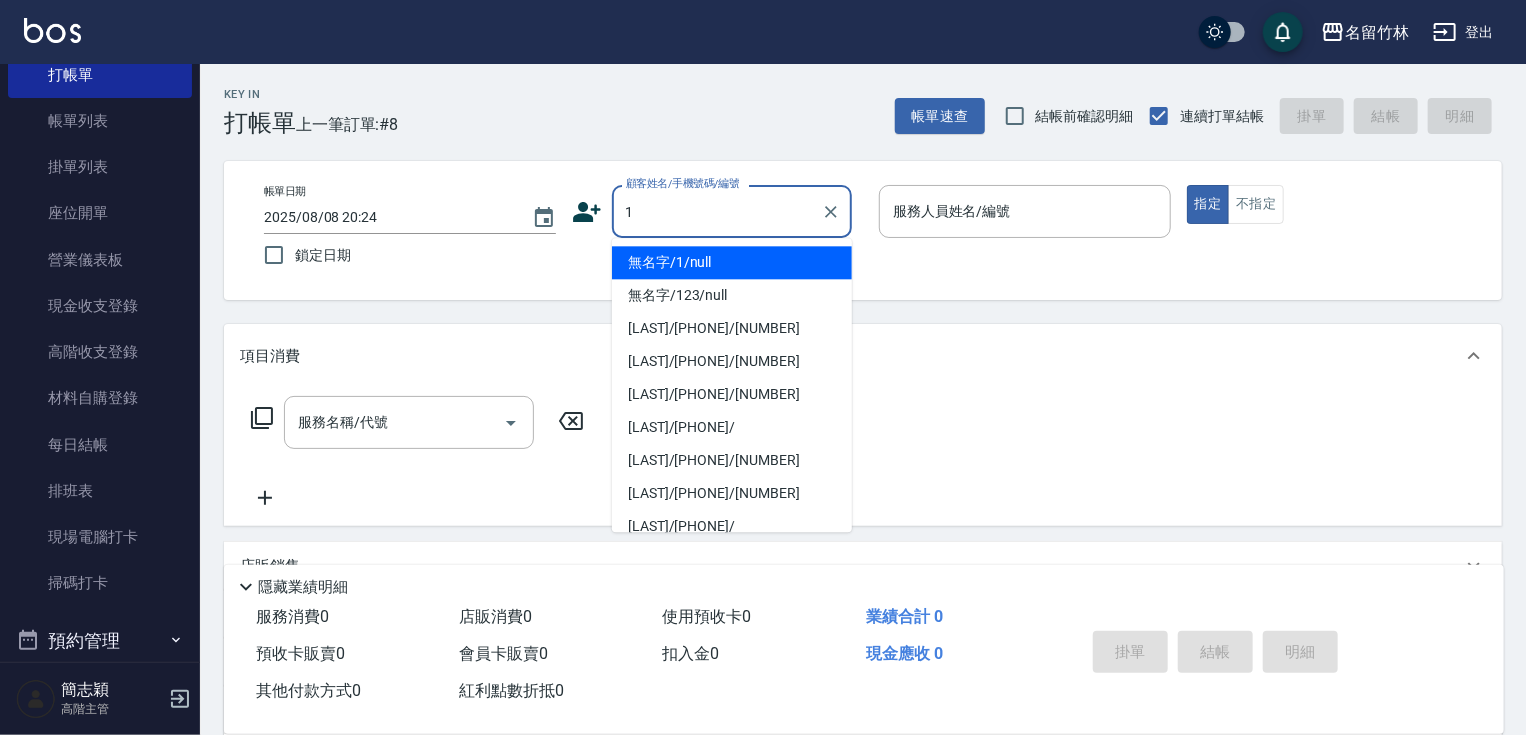 type on "無名字/1/null" 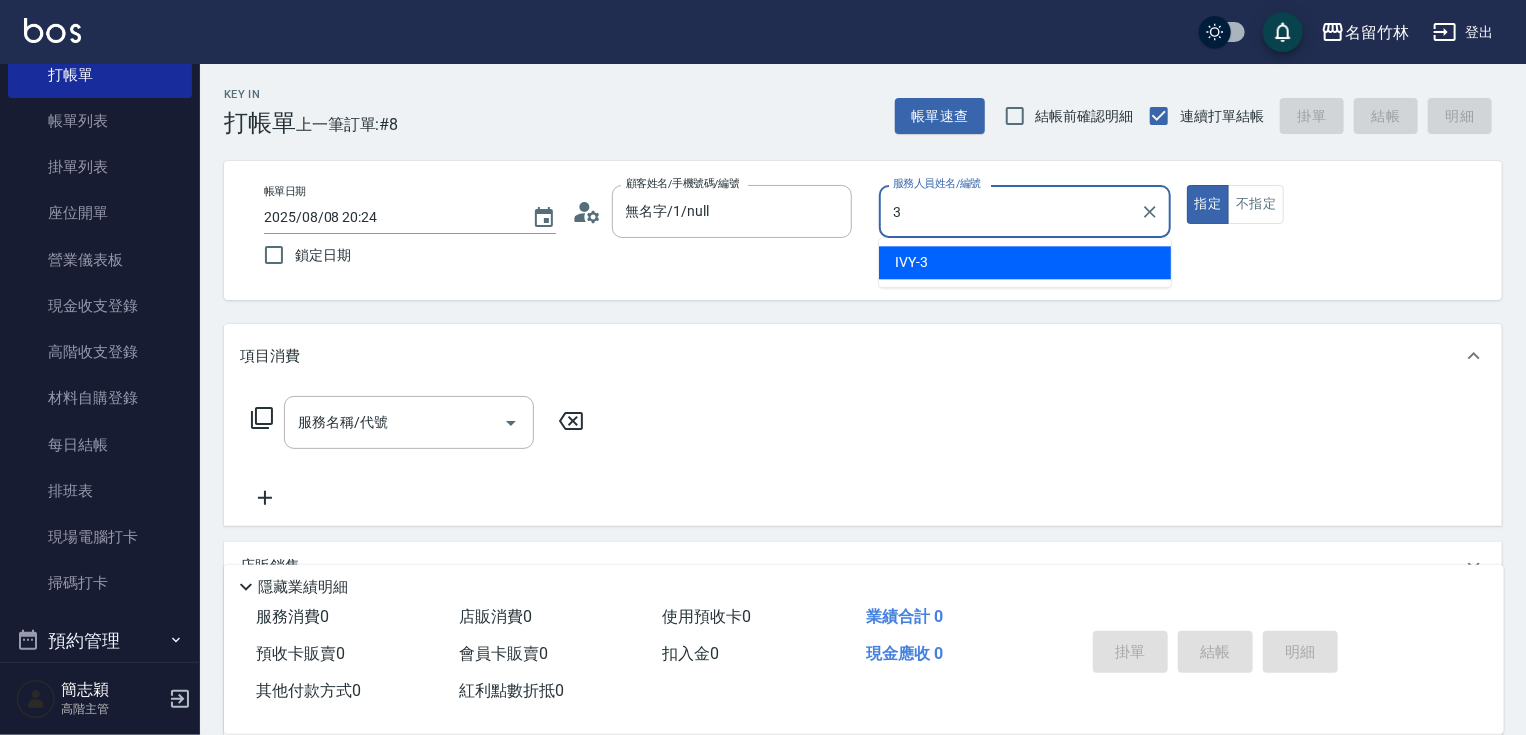type on "IVY-3" 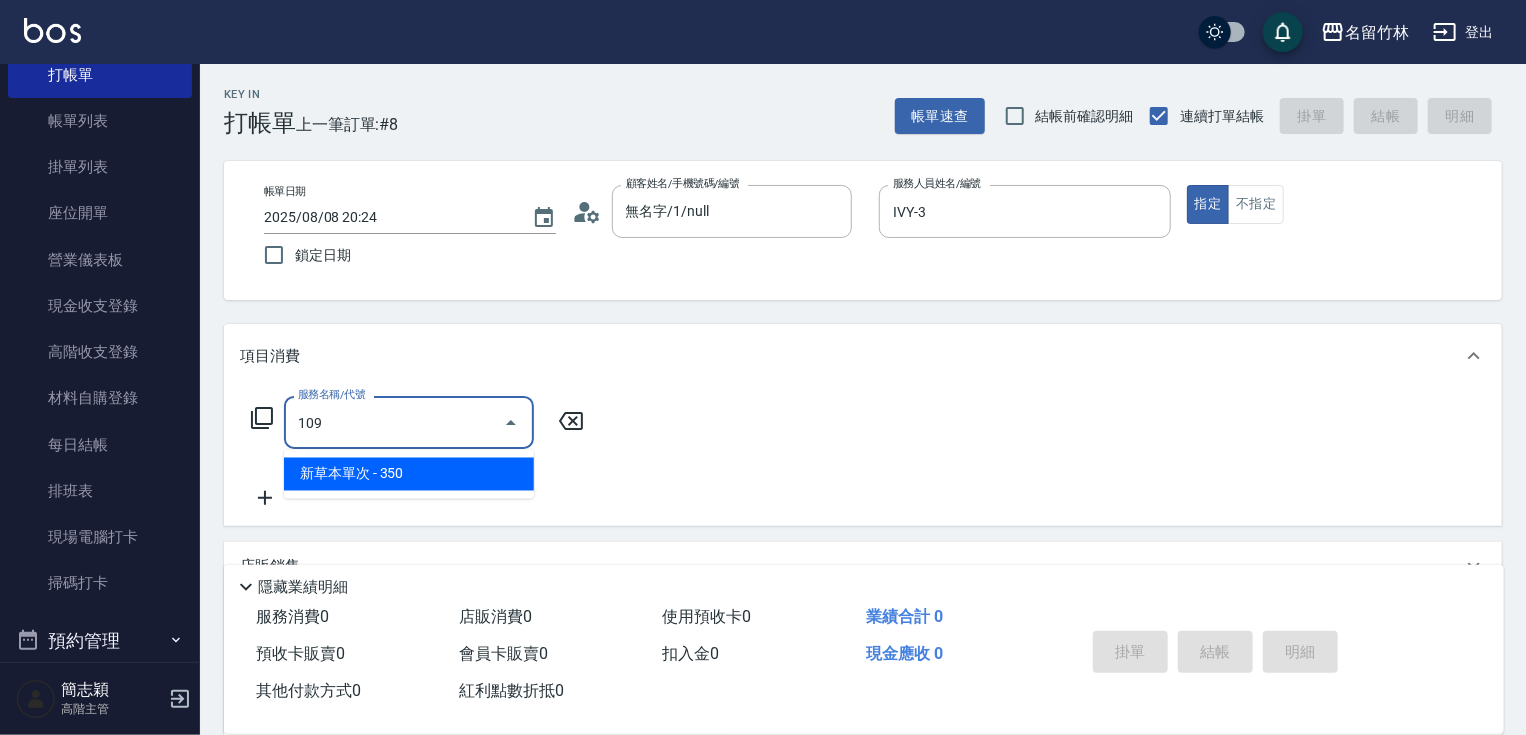 type on "新草本單次(109)" 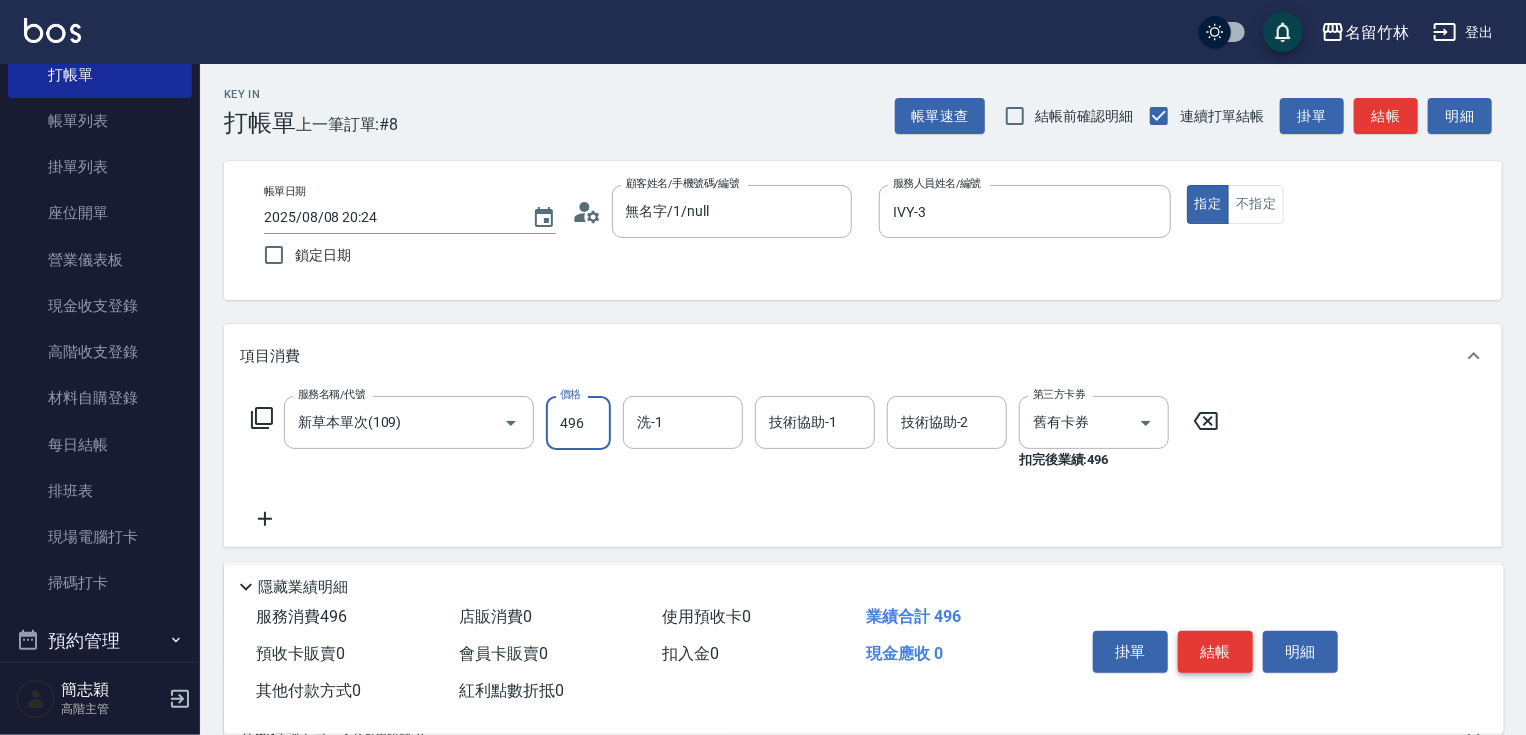 type on "496" 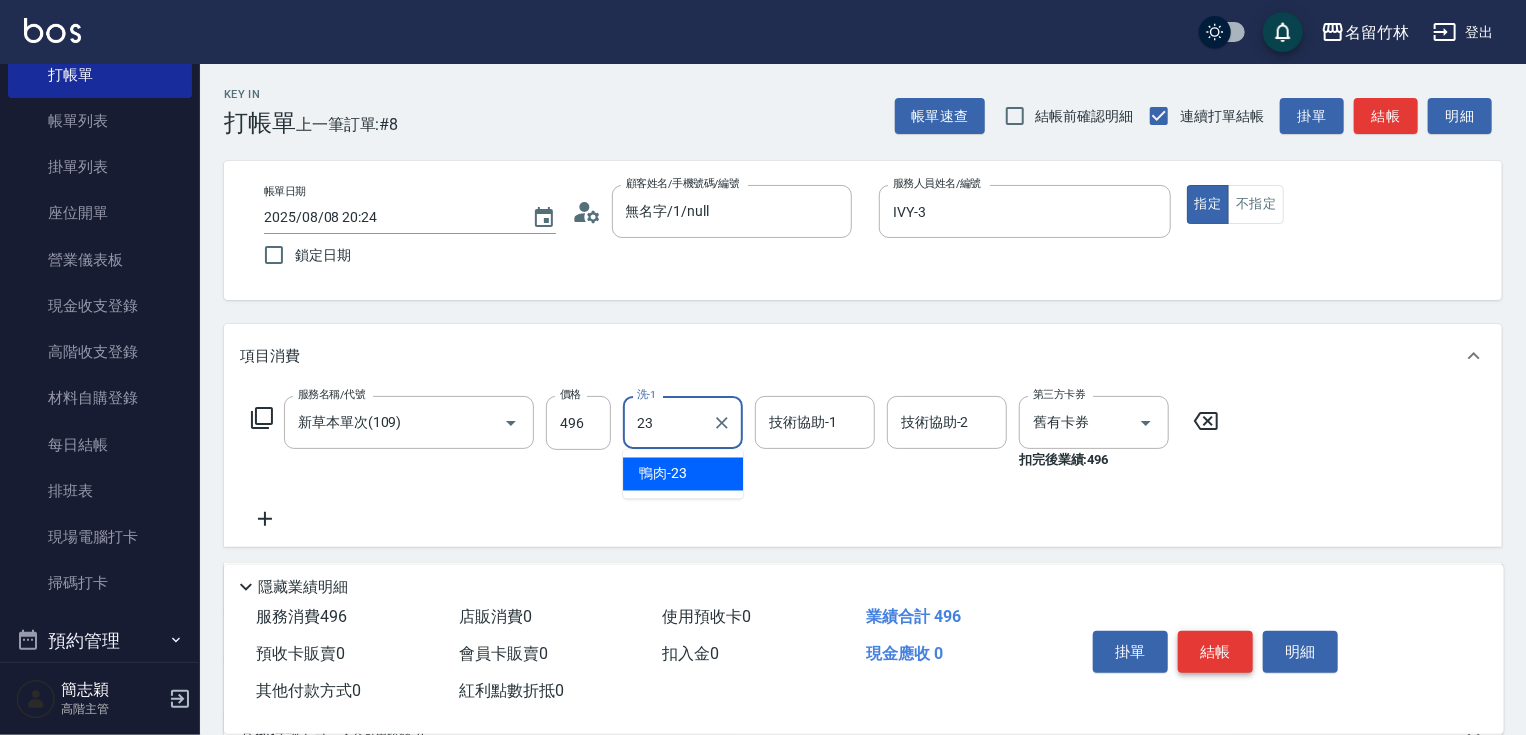 type on "鴨肉-23" 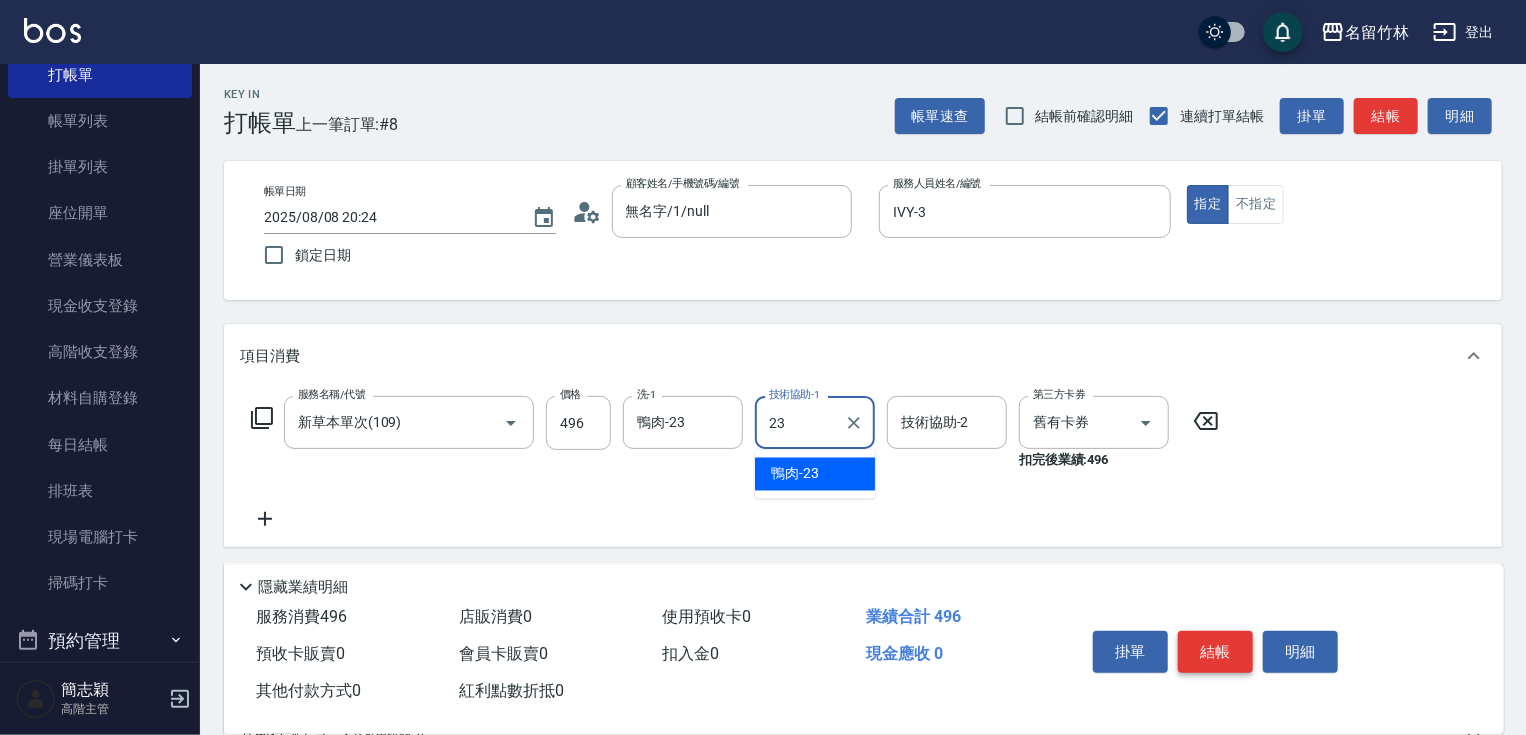 type on "鴨肉-23" 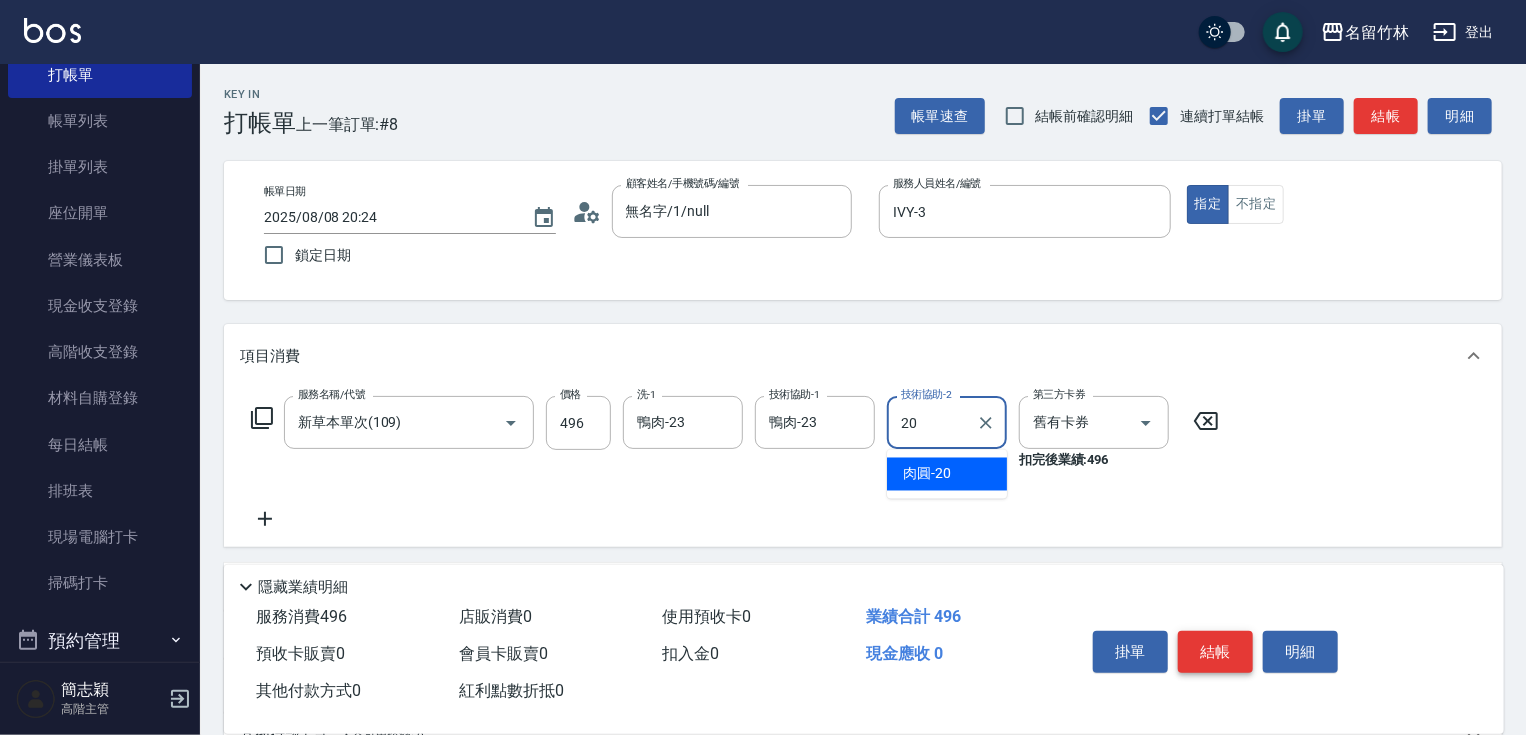 type on "肉圓-20" 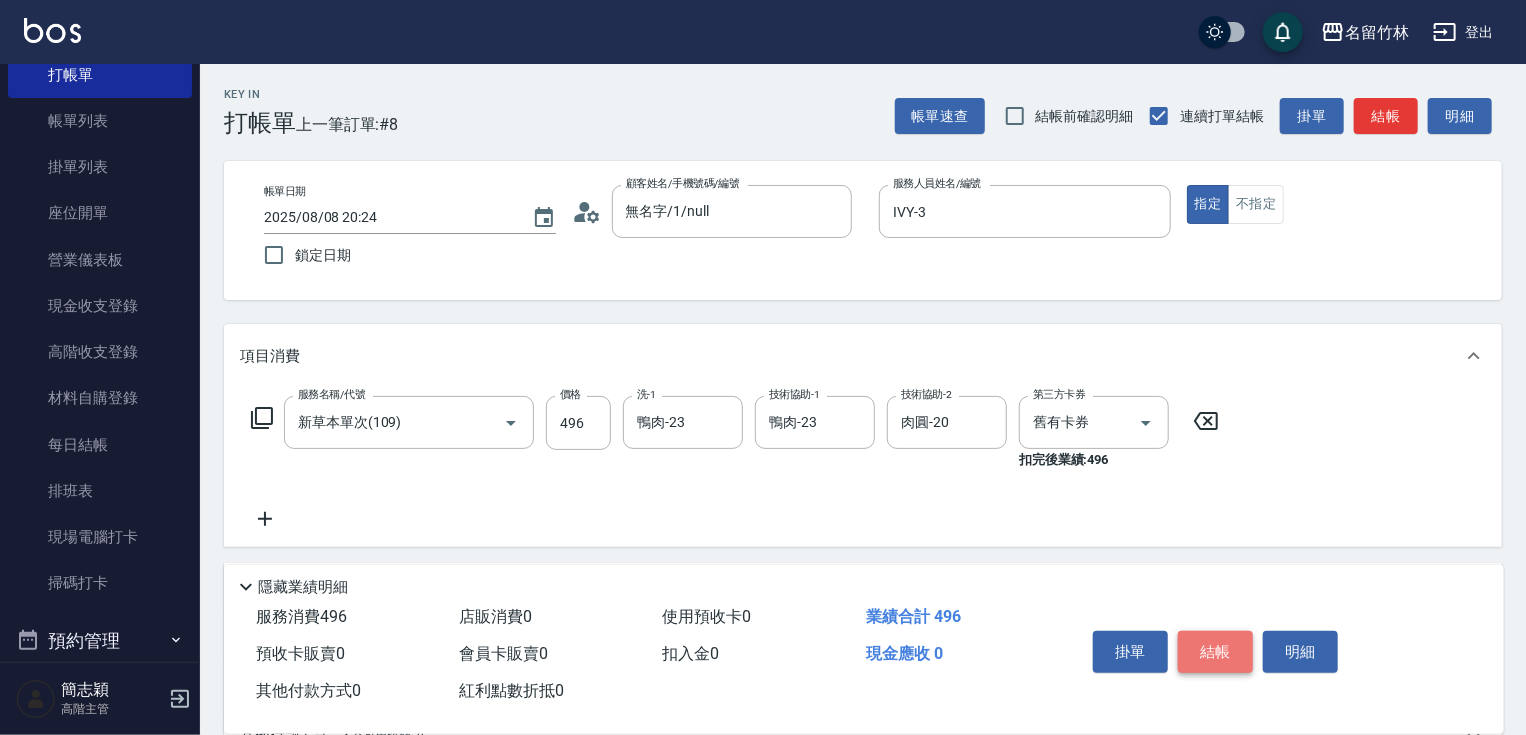 click on "結帳" at bounding box center (1215, 652) 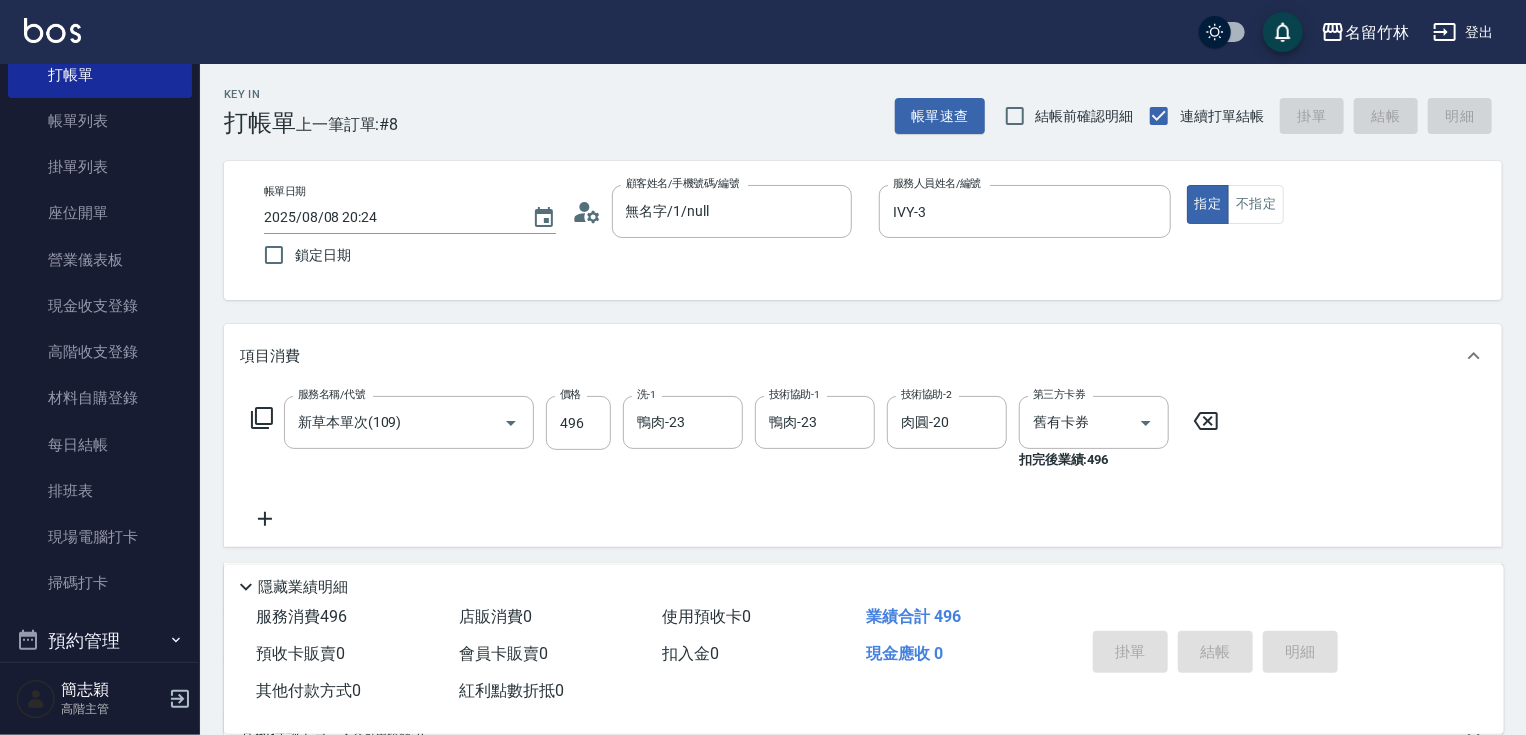 type on "2025/08/08 20:25" 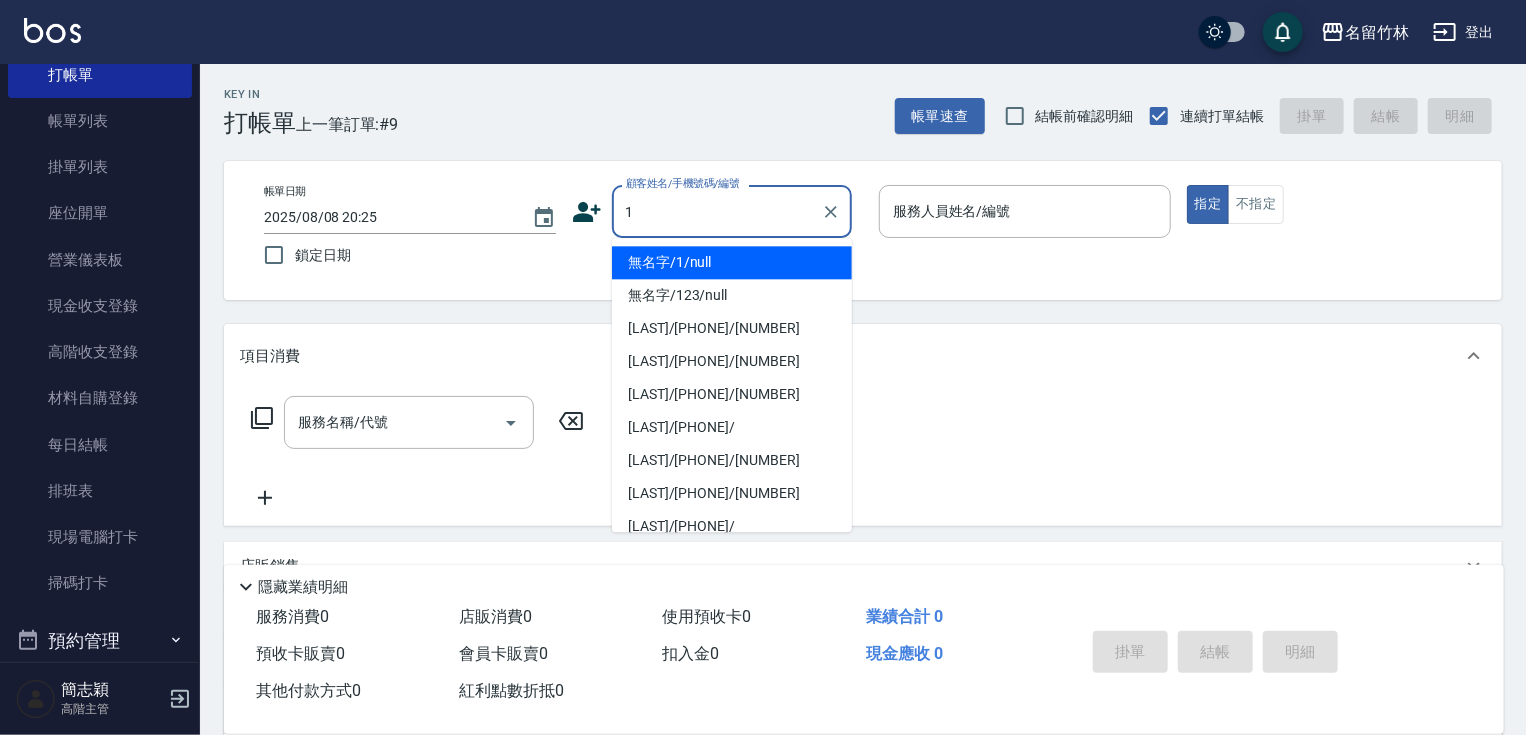 type on "無名字/1/null" 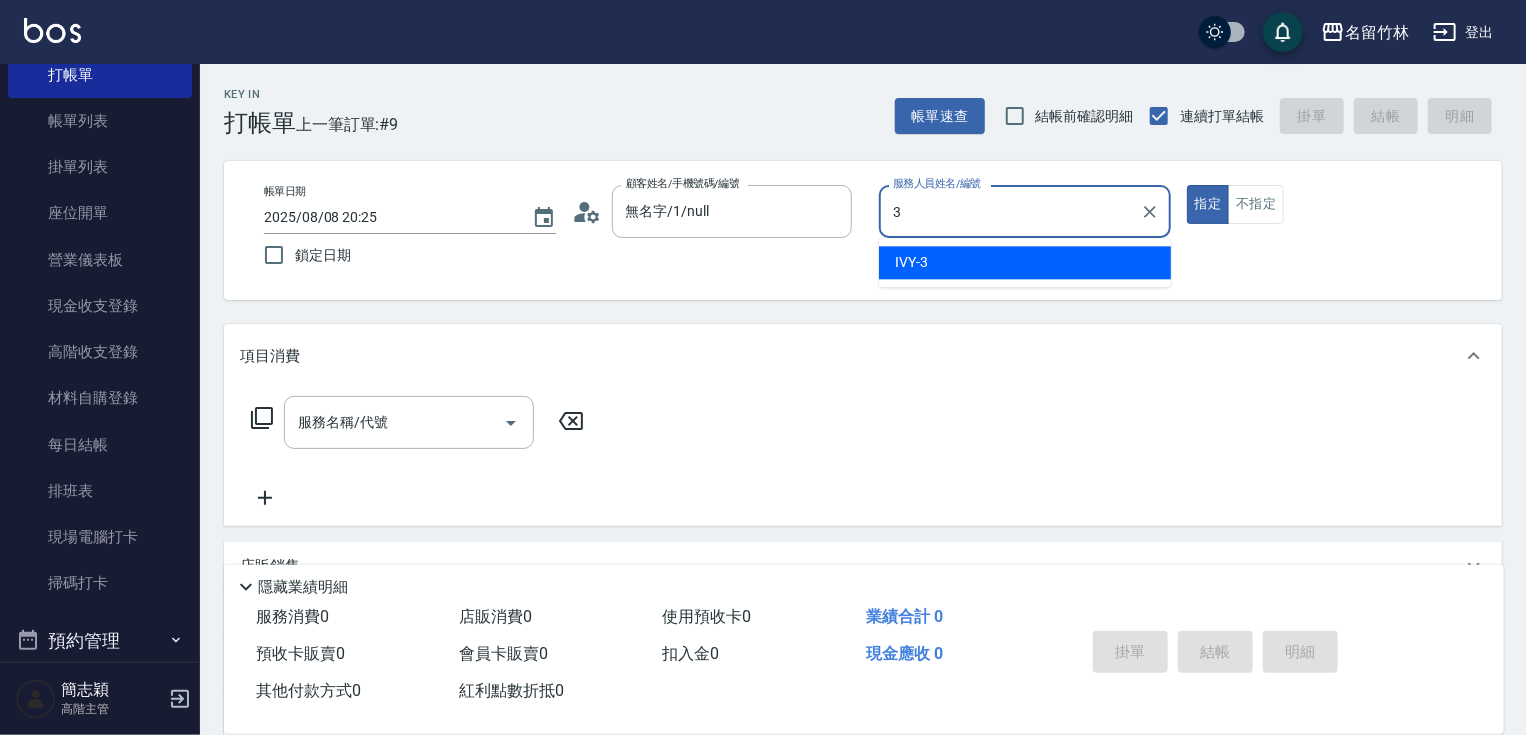 type on "IVY-3" 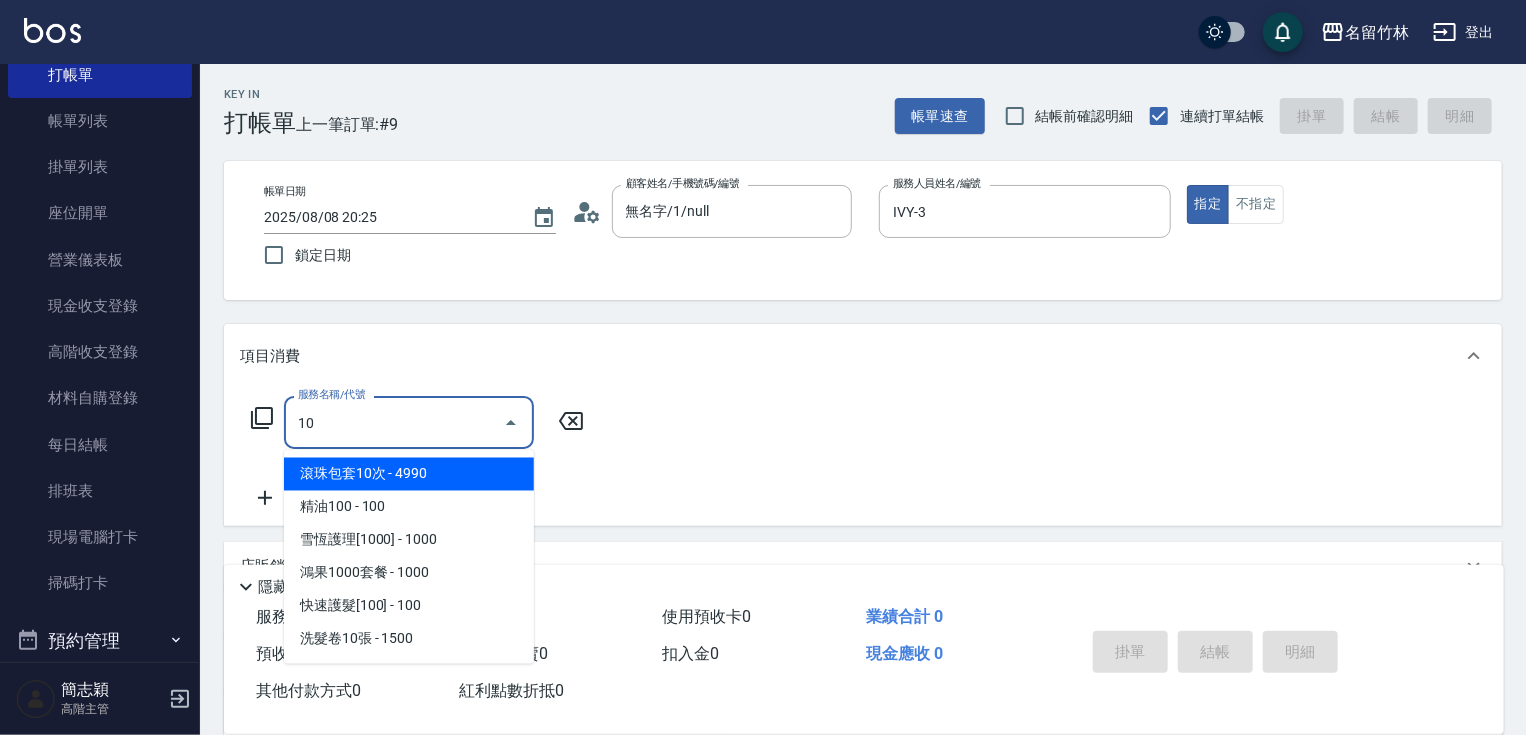 type on "1" 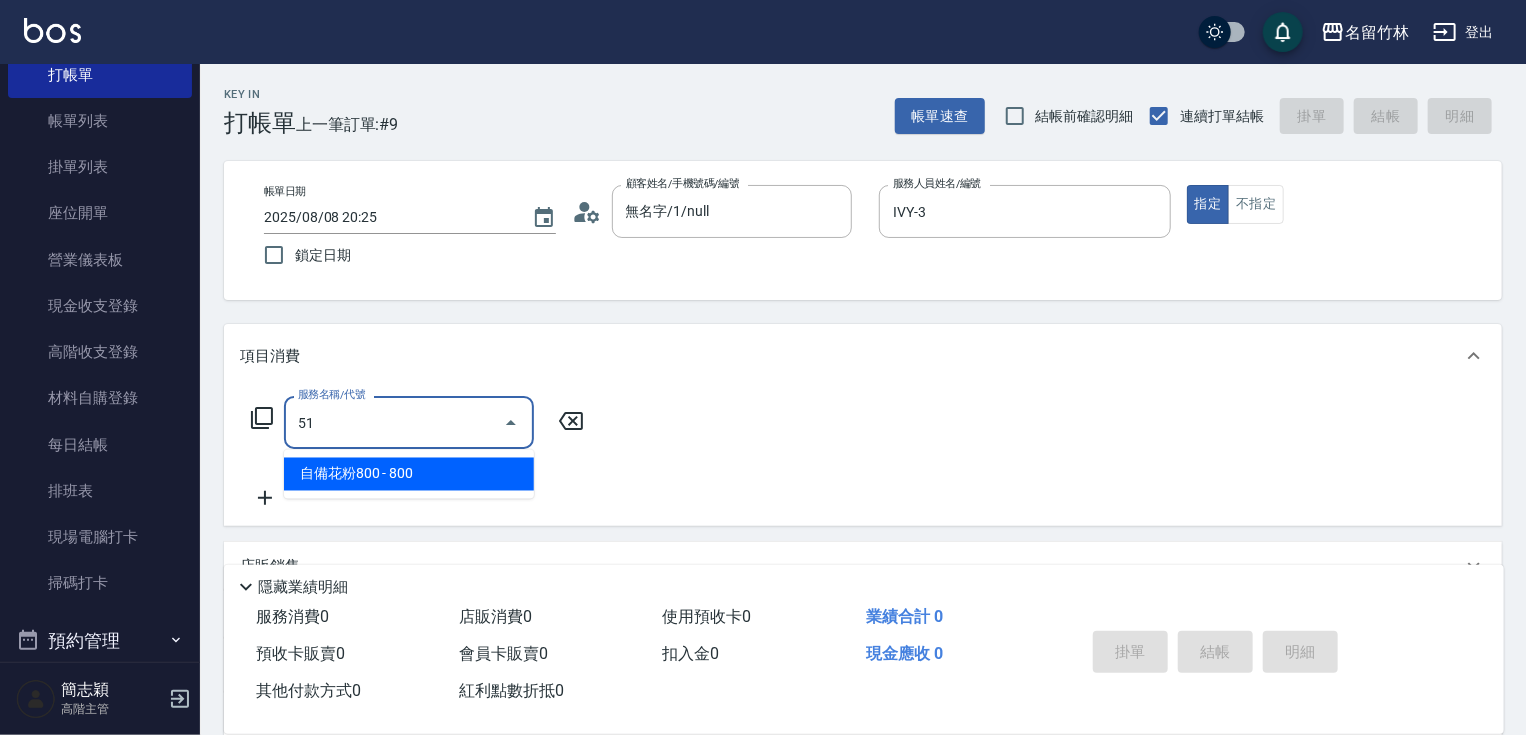 type on "5" 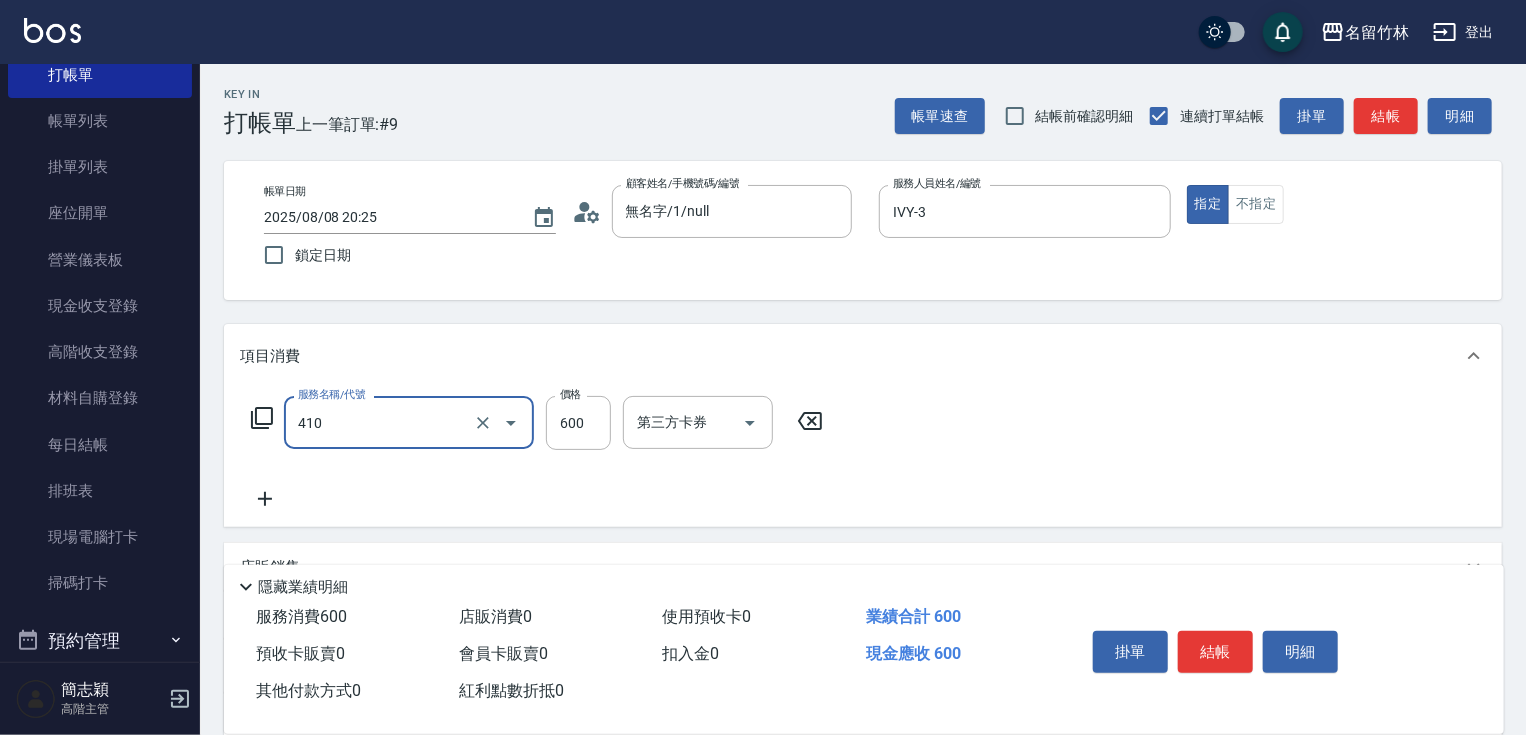 type on "鴻果頭皮SPA(410)" 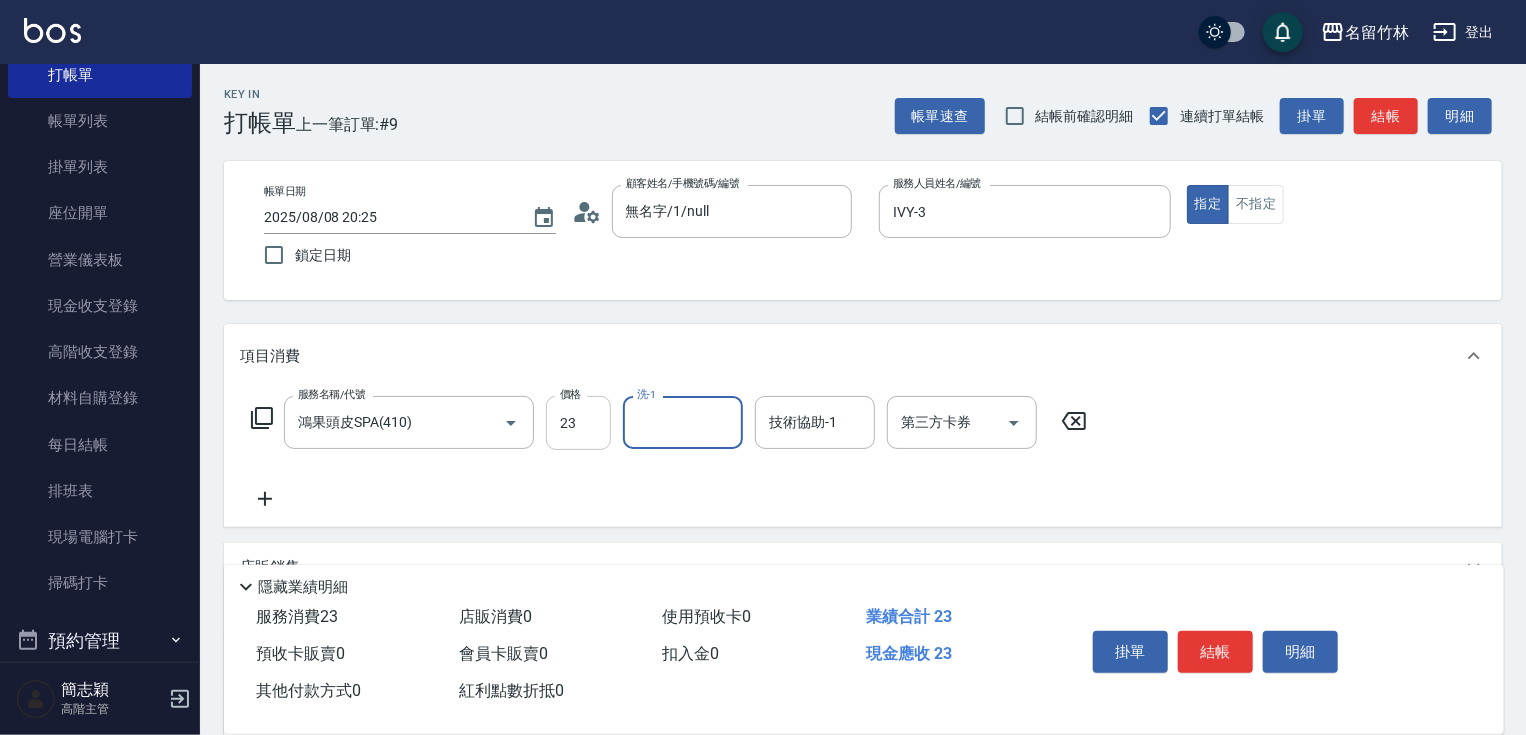 drag, startPoint x: 579, startPoint y: 429, endPoint x: 587, endPoint y: 413, distance: 17.888544 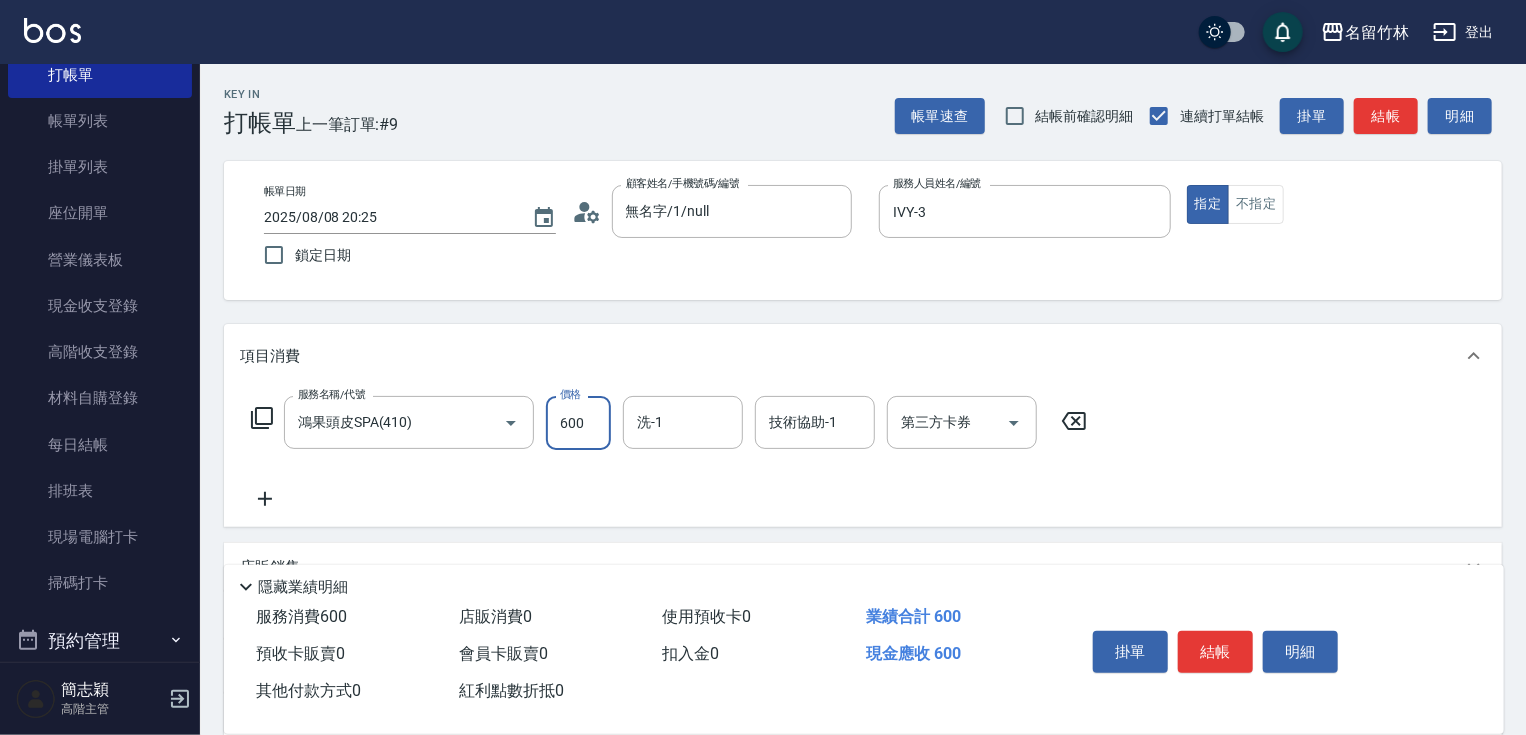 type on "600" 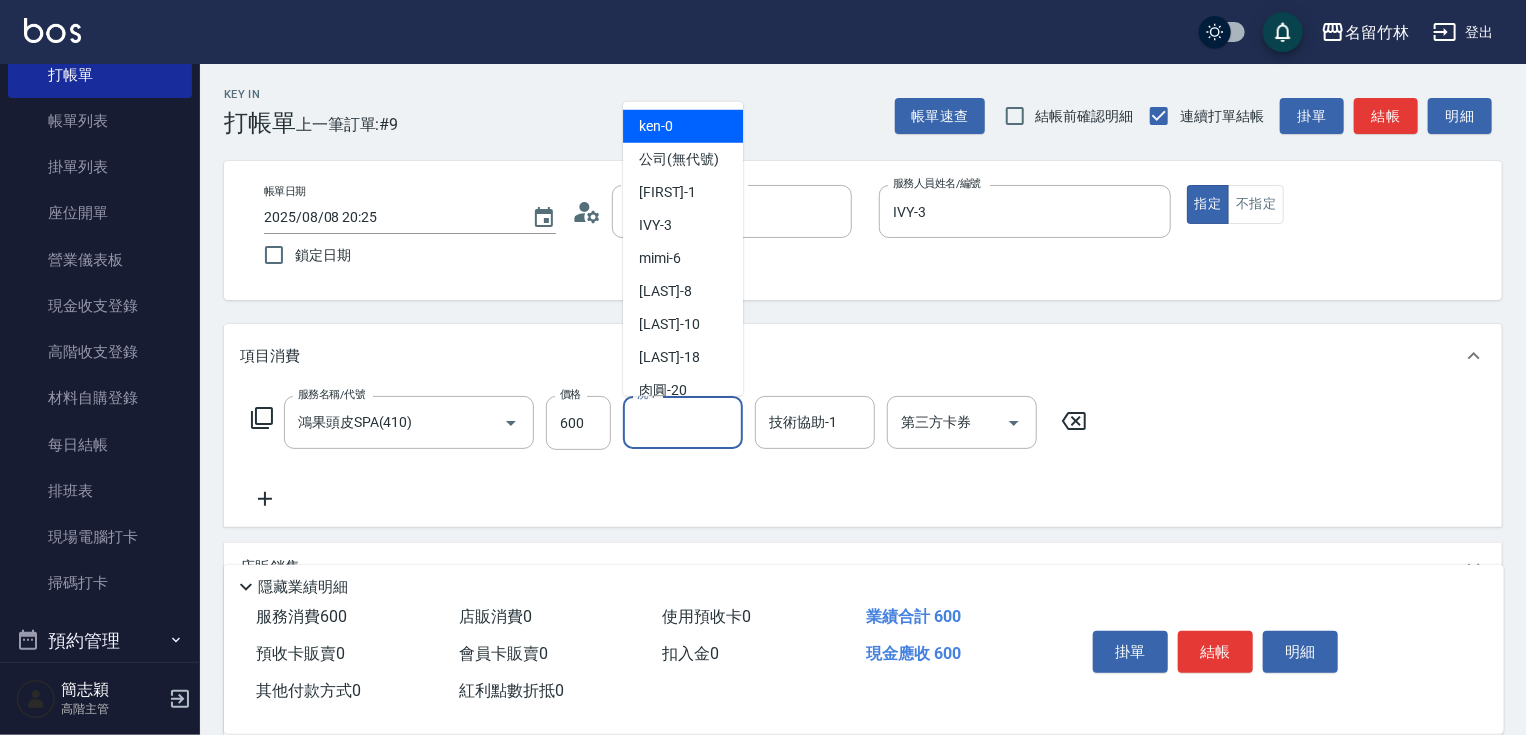 click on "洗-1" at bounding box center [683, 422] 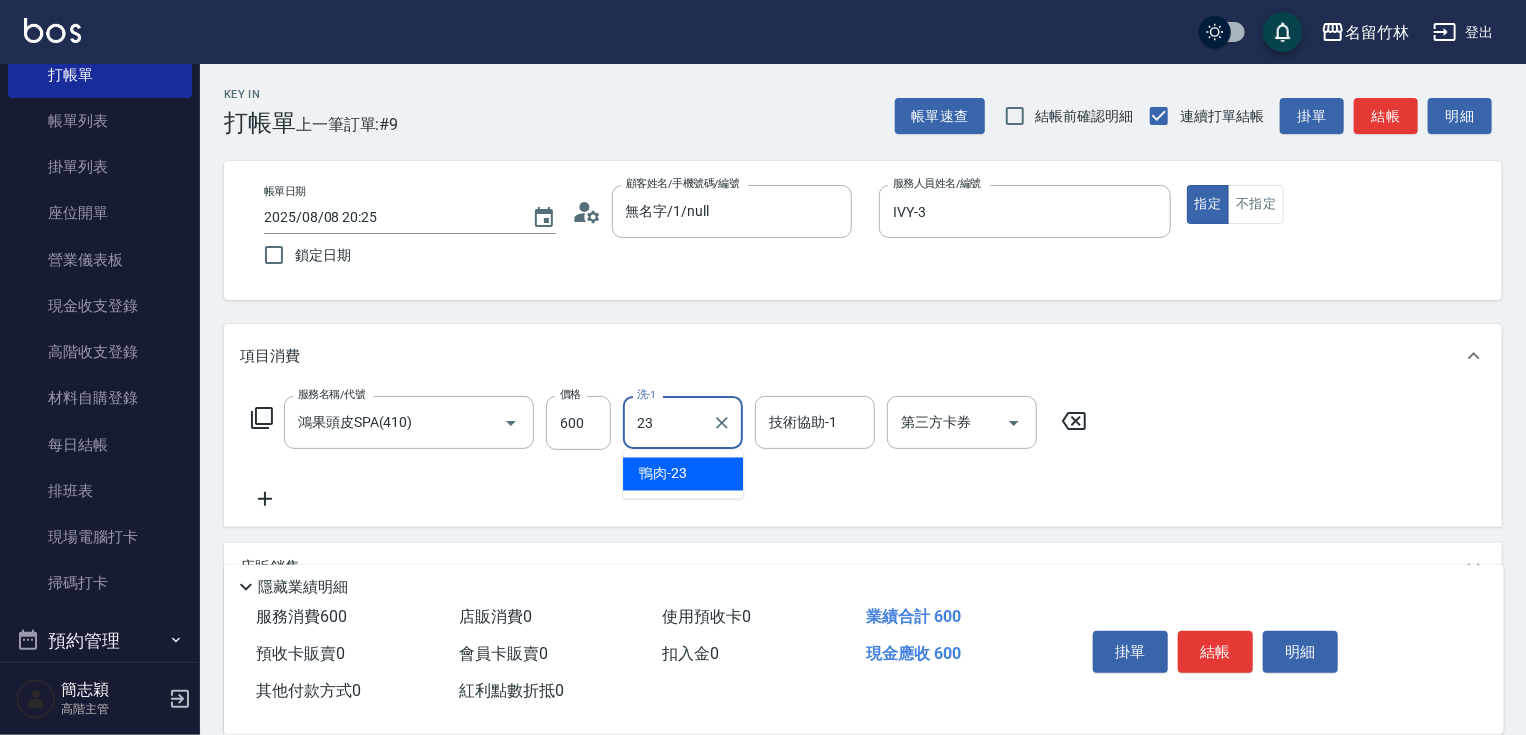 type on "鴨肉-23" 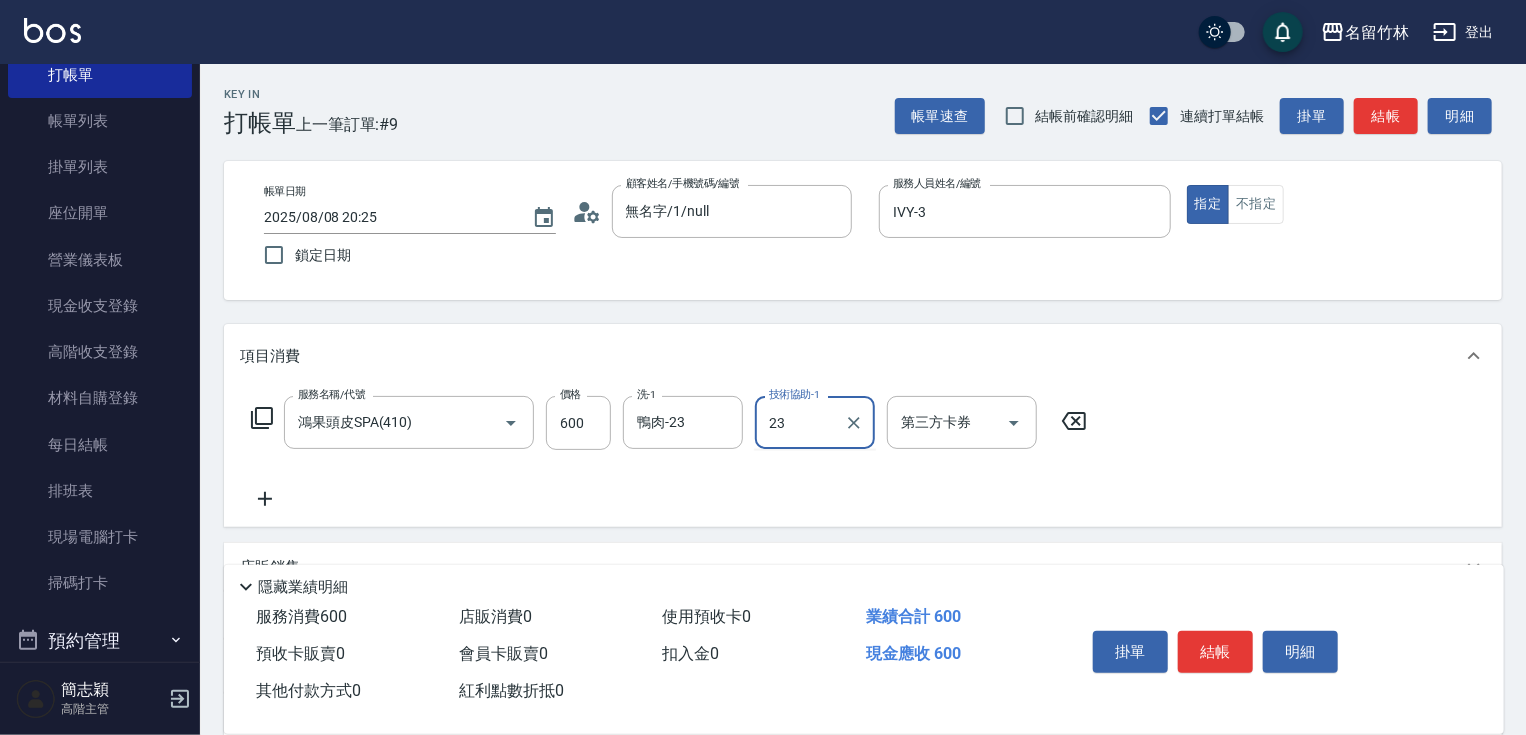 type on "鴨肉-23" 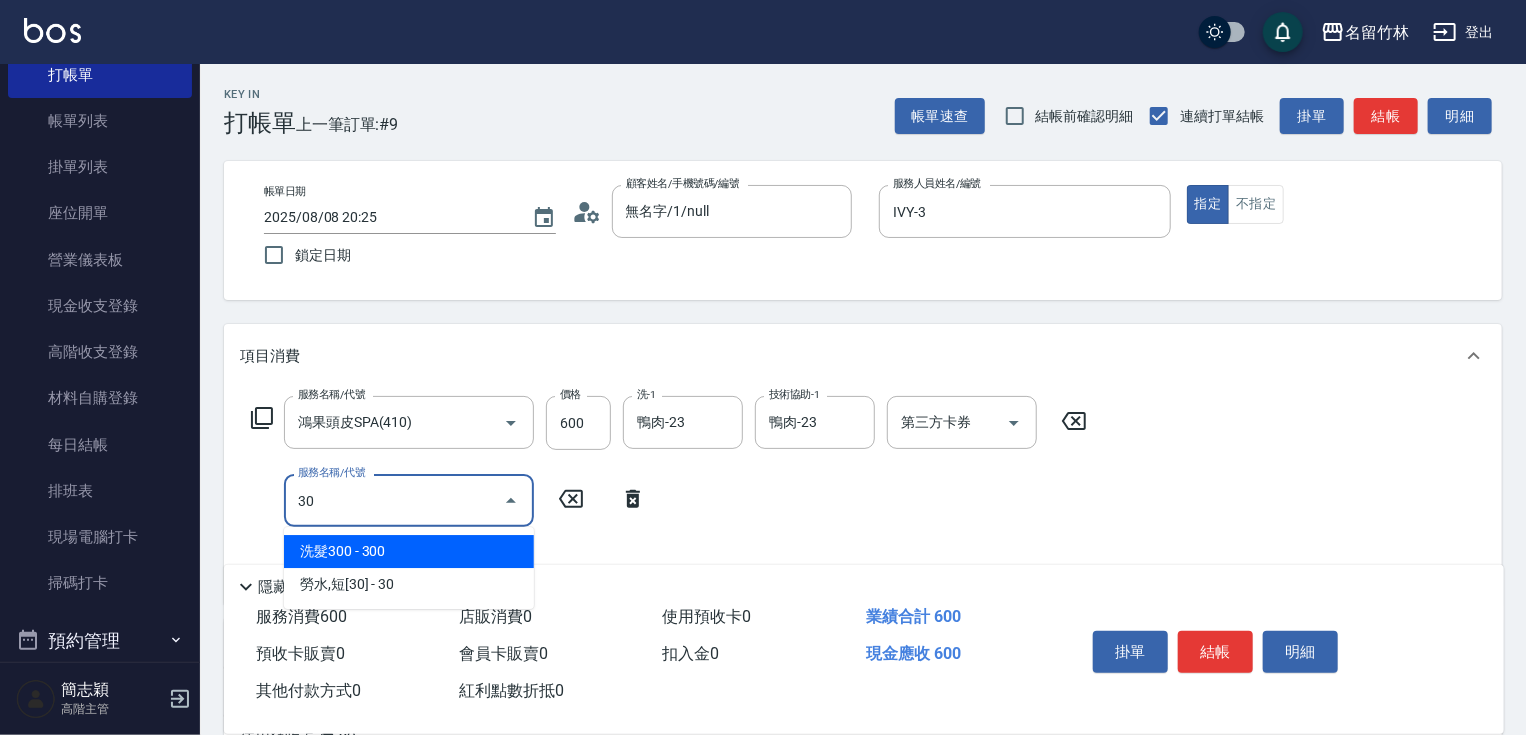type on "3" 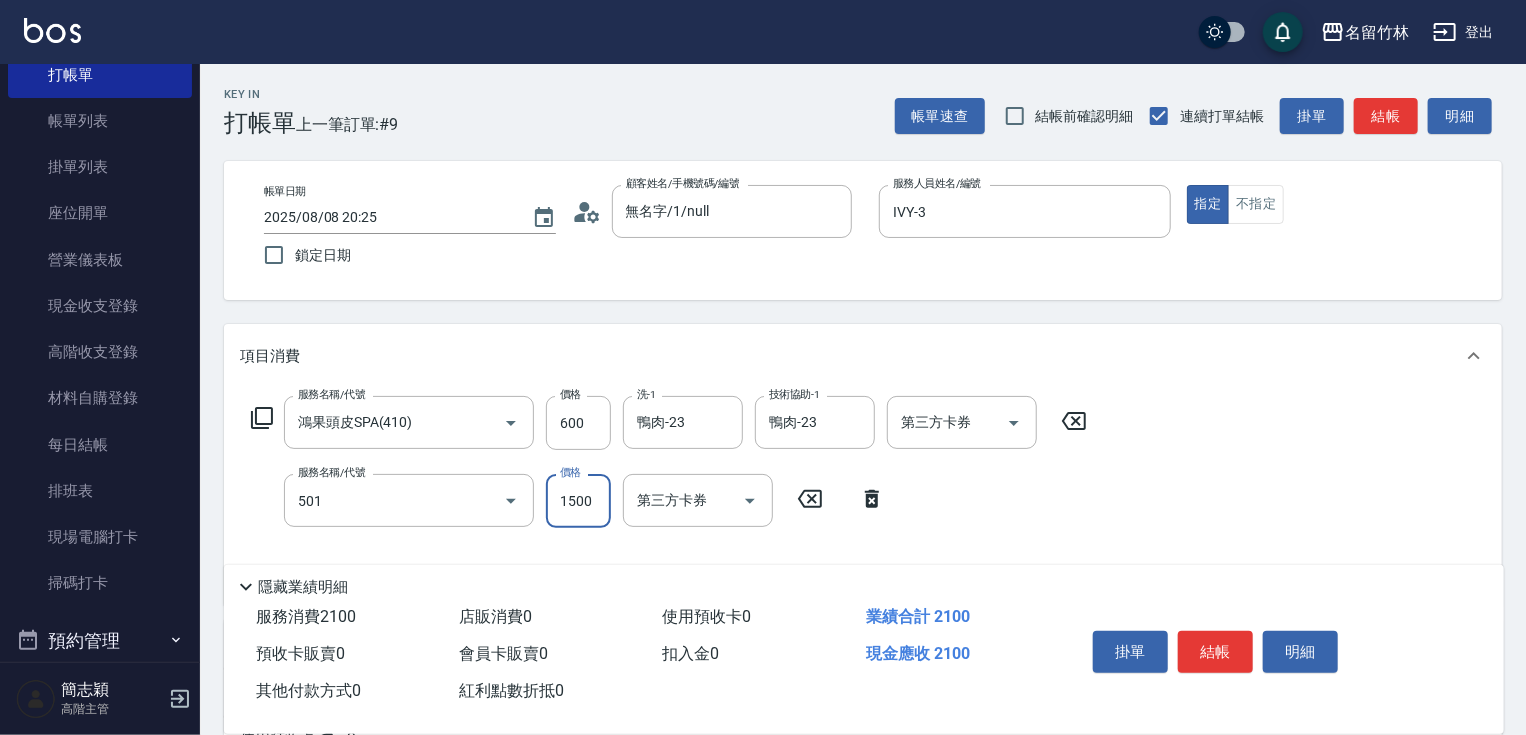 type on "染髮(1500)(501)" 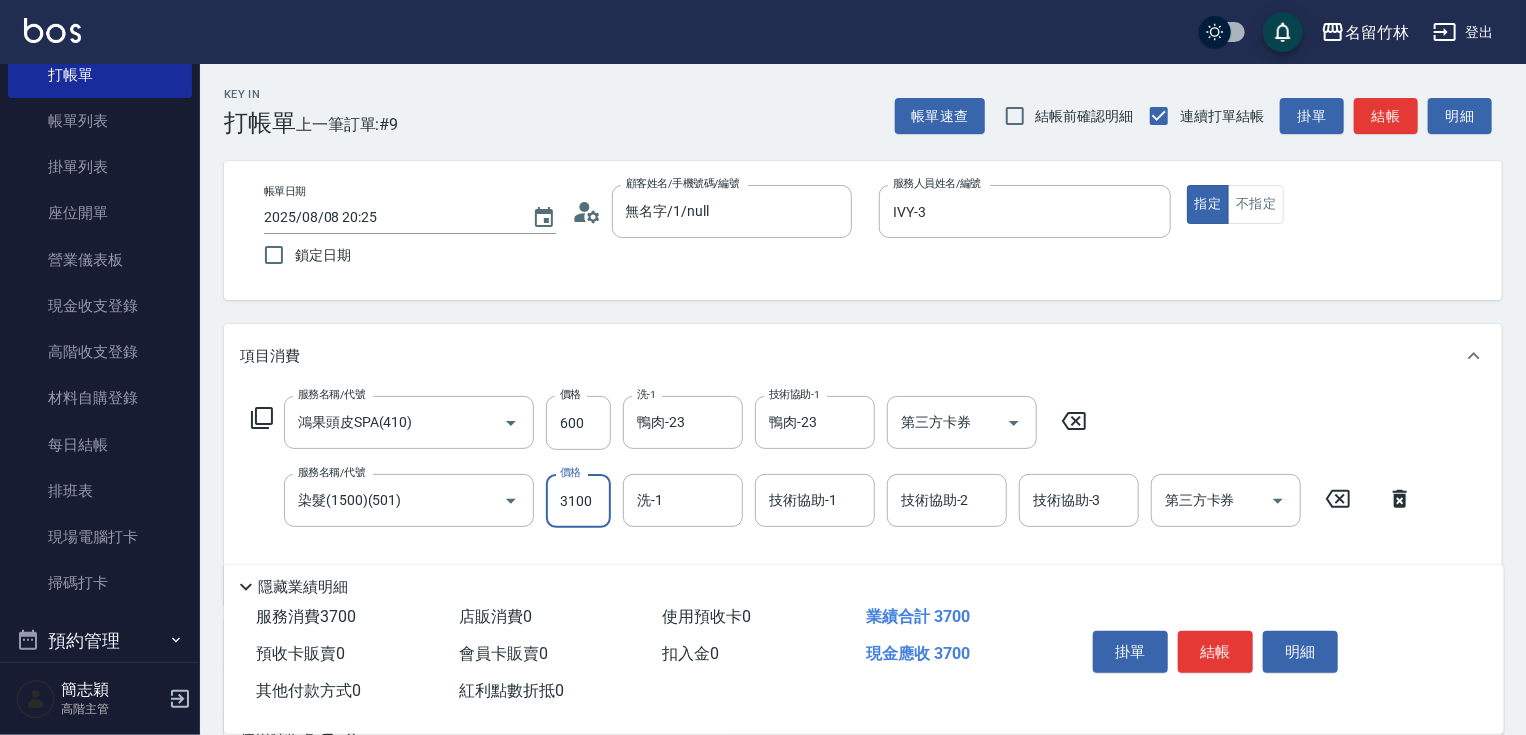 type on "3100" 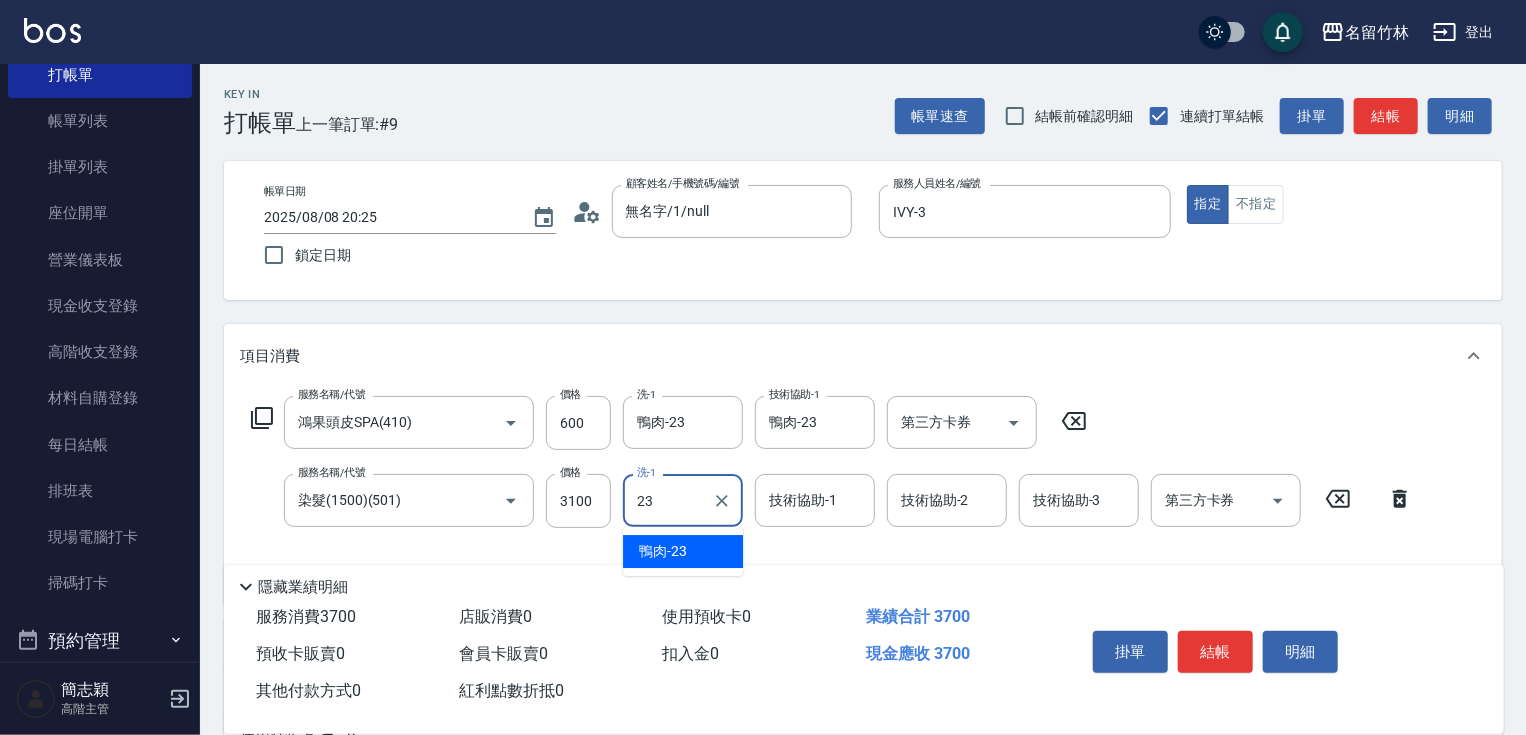 type on "鴨肉-23" 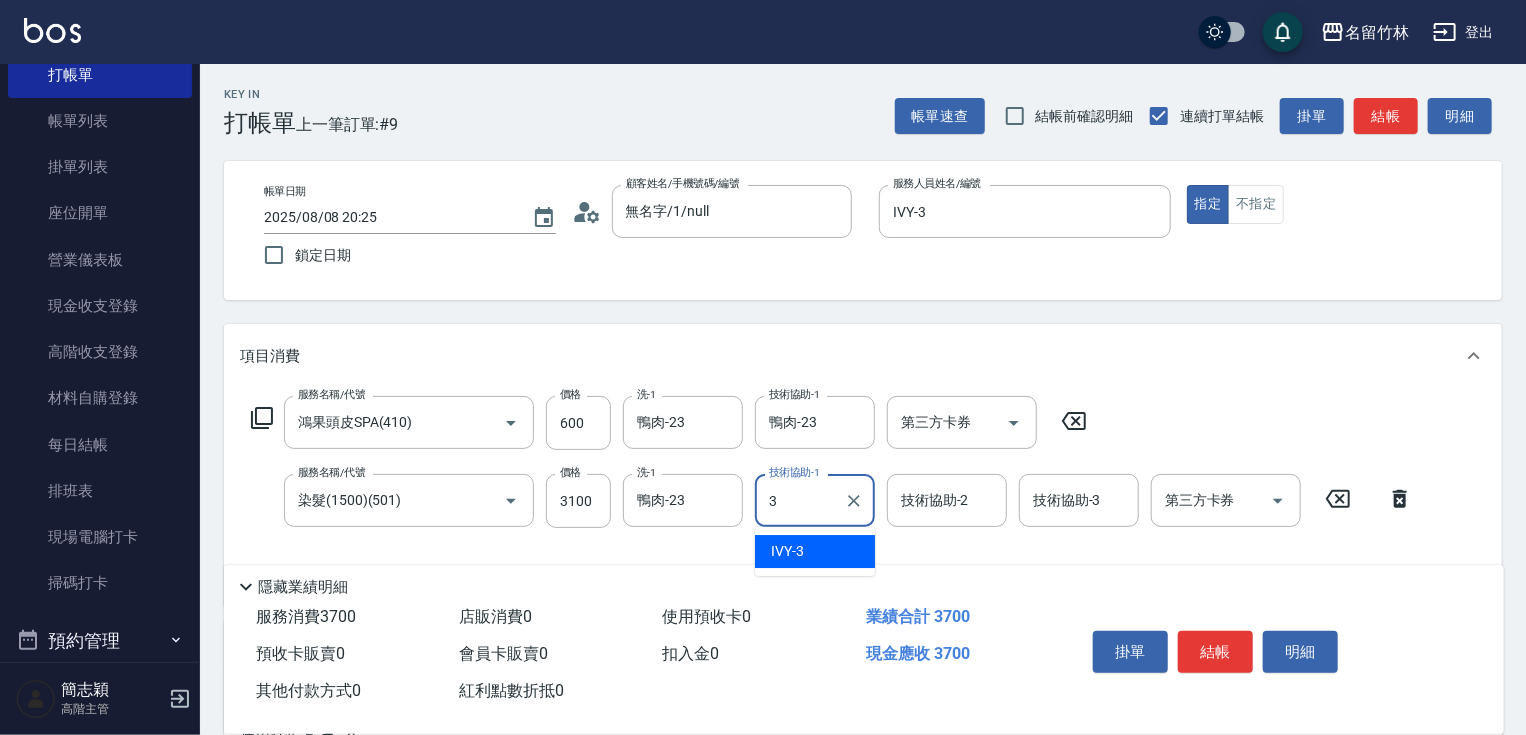 type on "IVY-3" 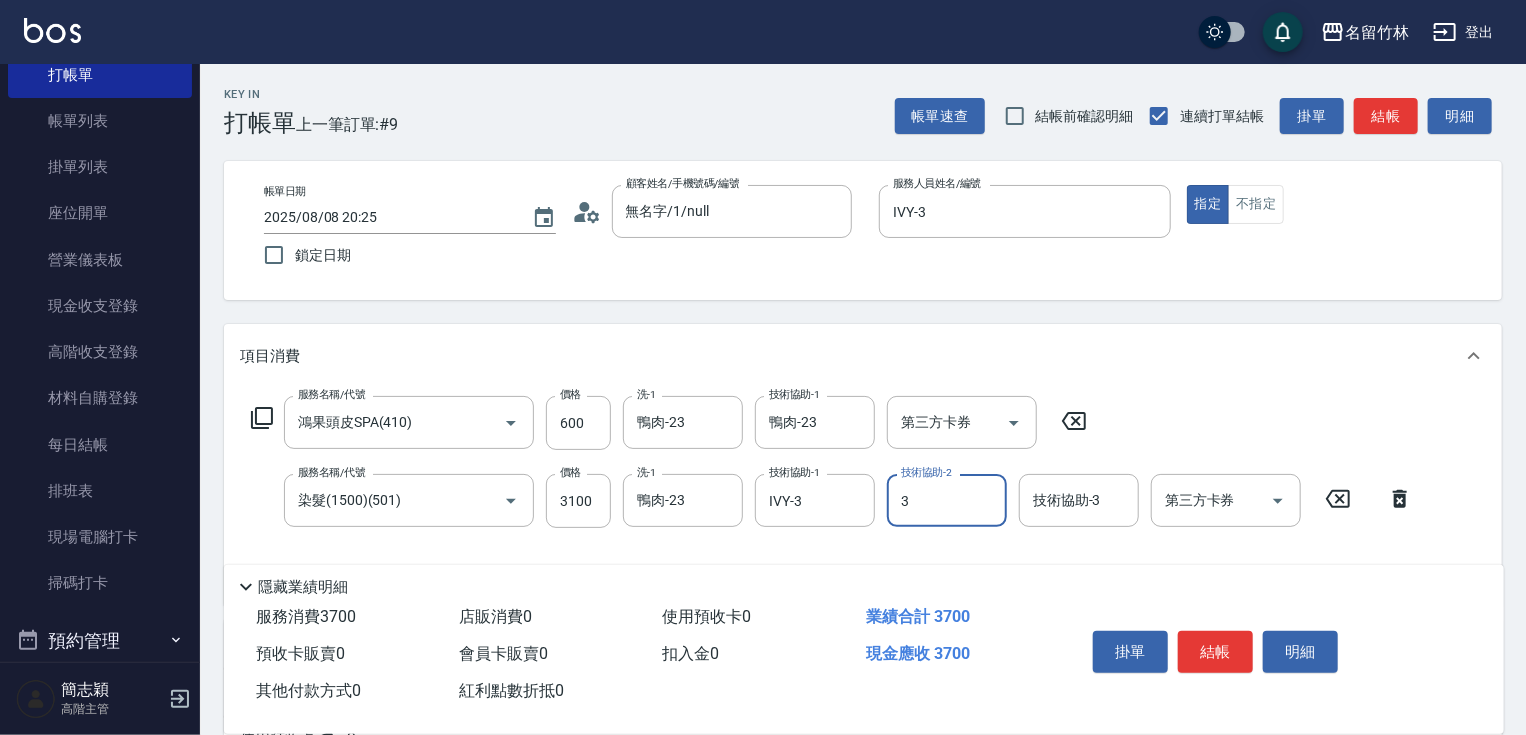 type on "IVY-3" 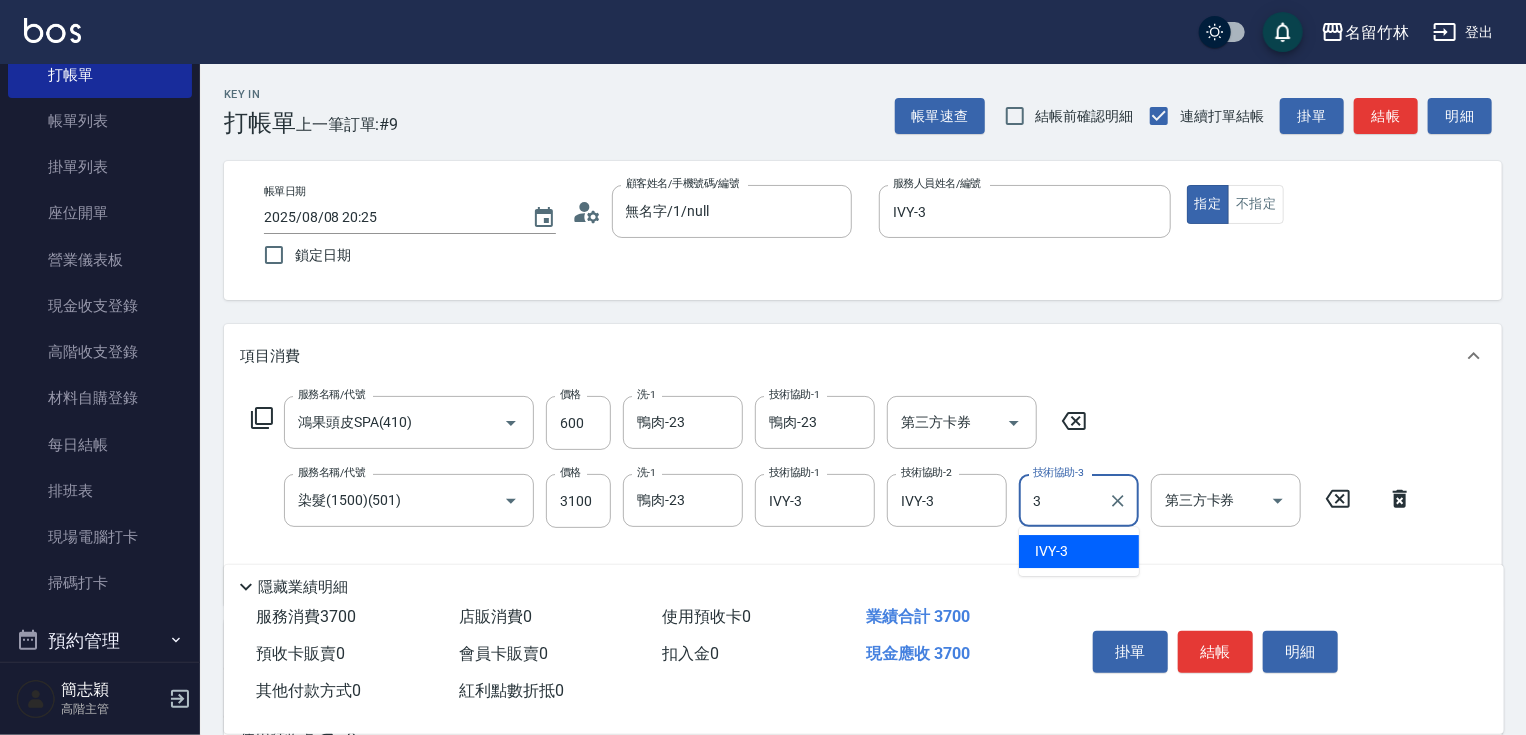 type on "IVY-3" 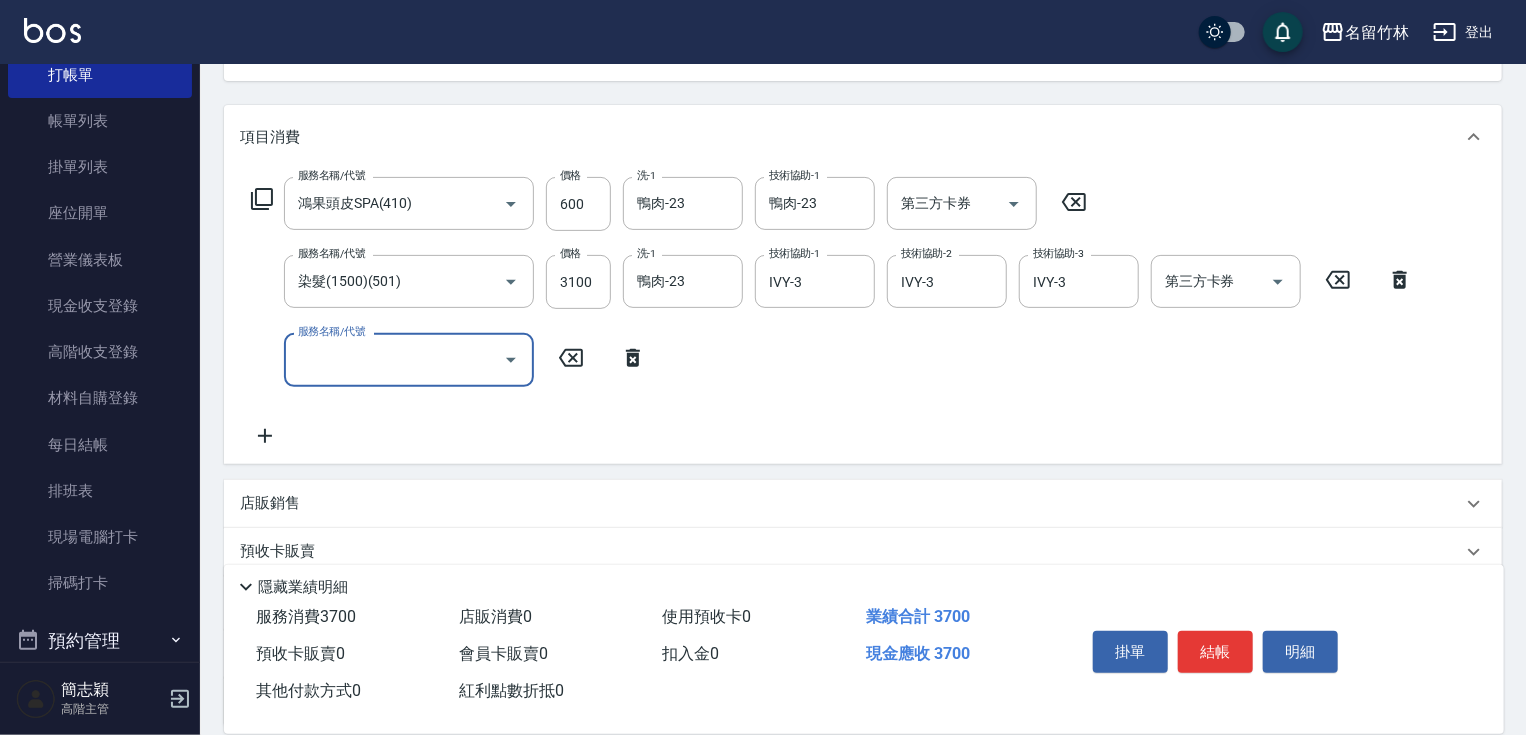 scroll, scrollTop: 211, scrollLeft: 0, axis: vertical 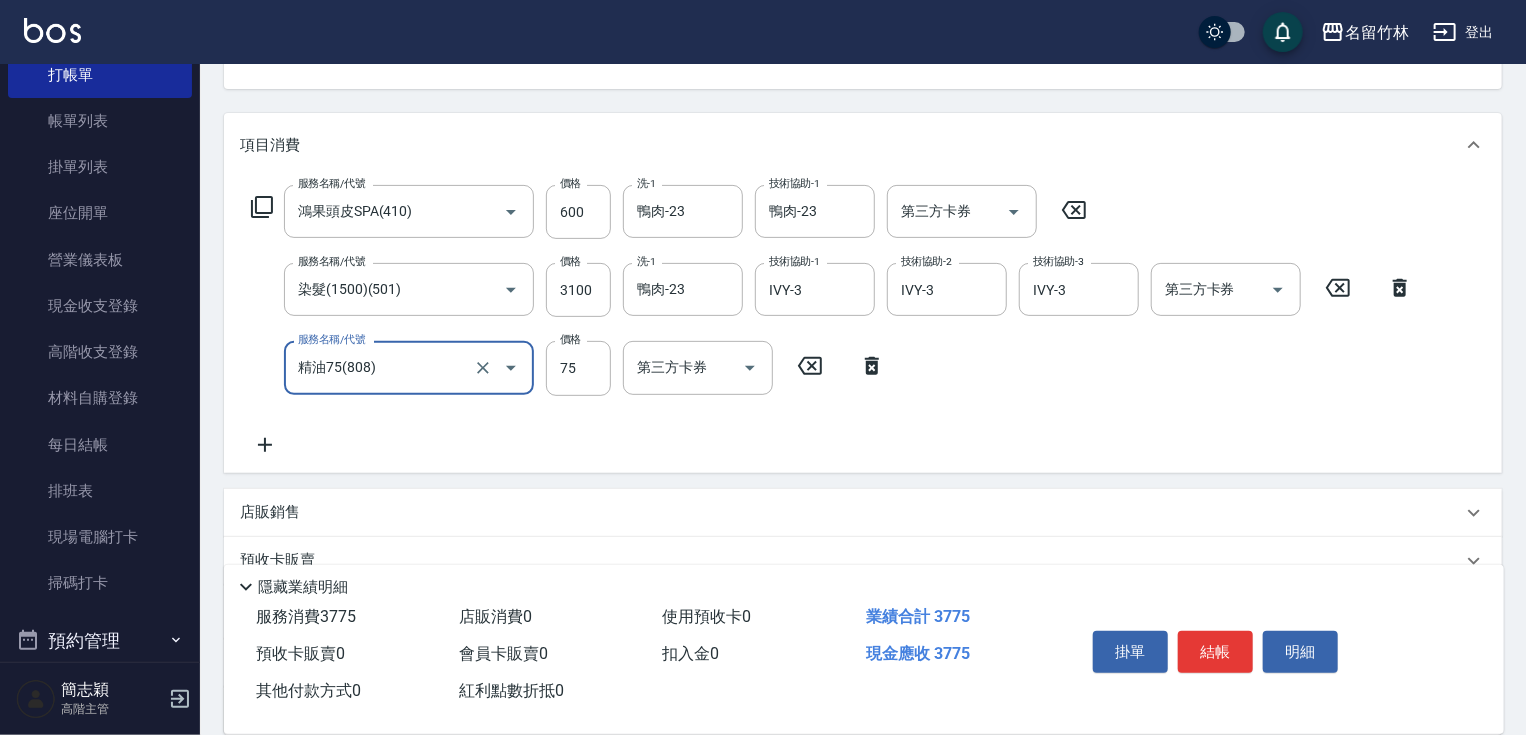 type on "精油75(808)" 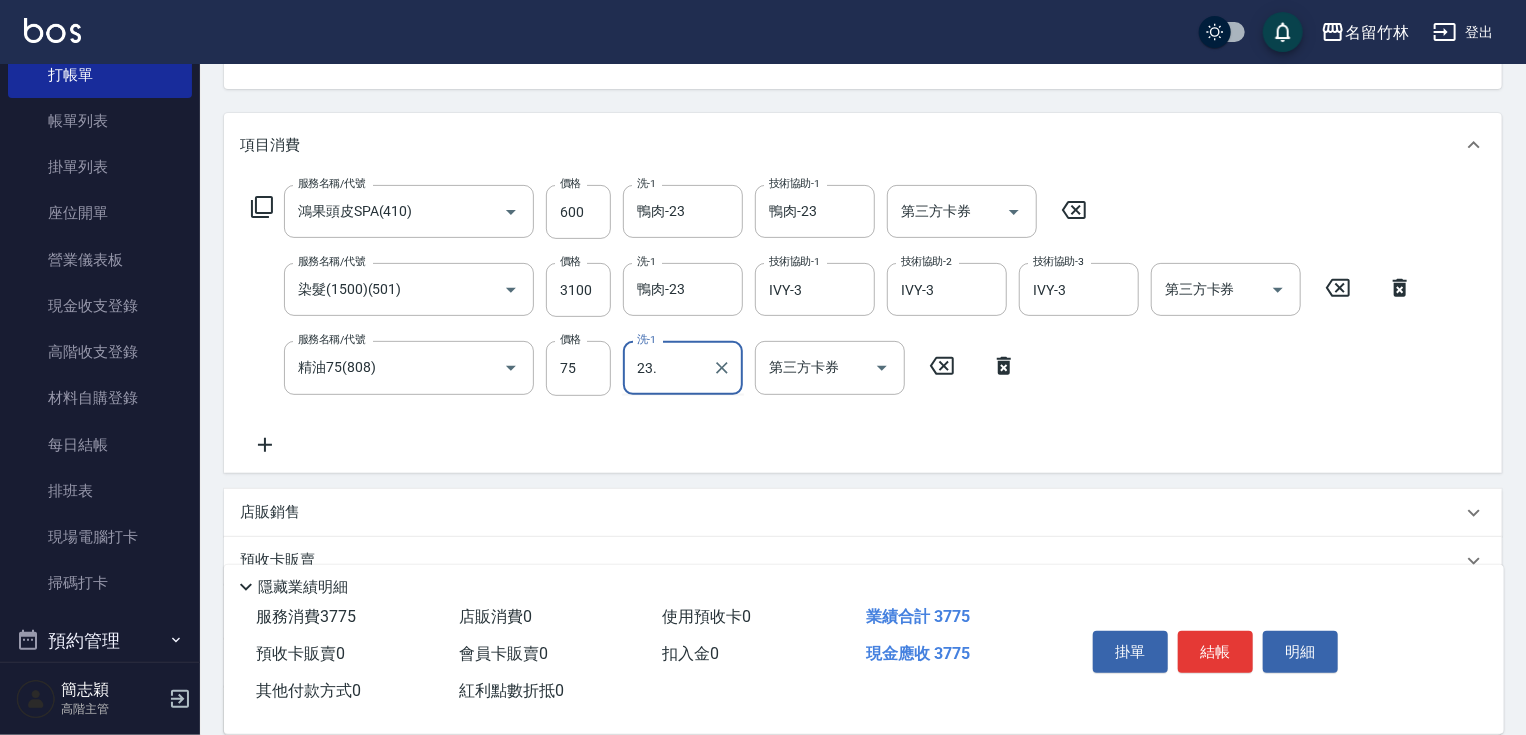 type on "23." 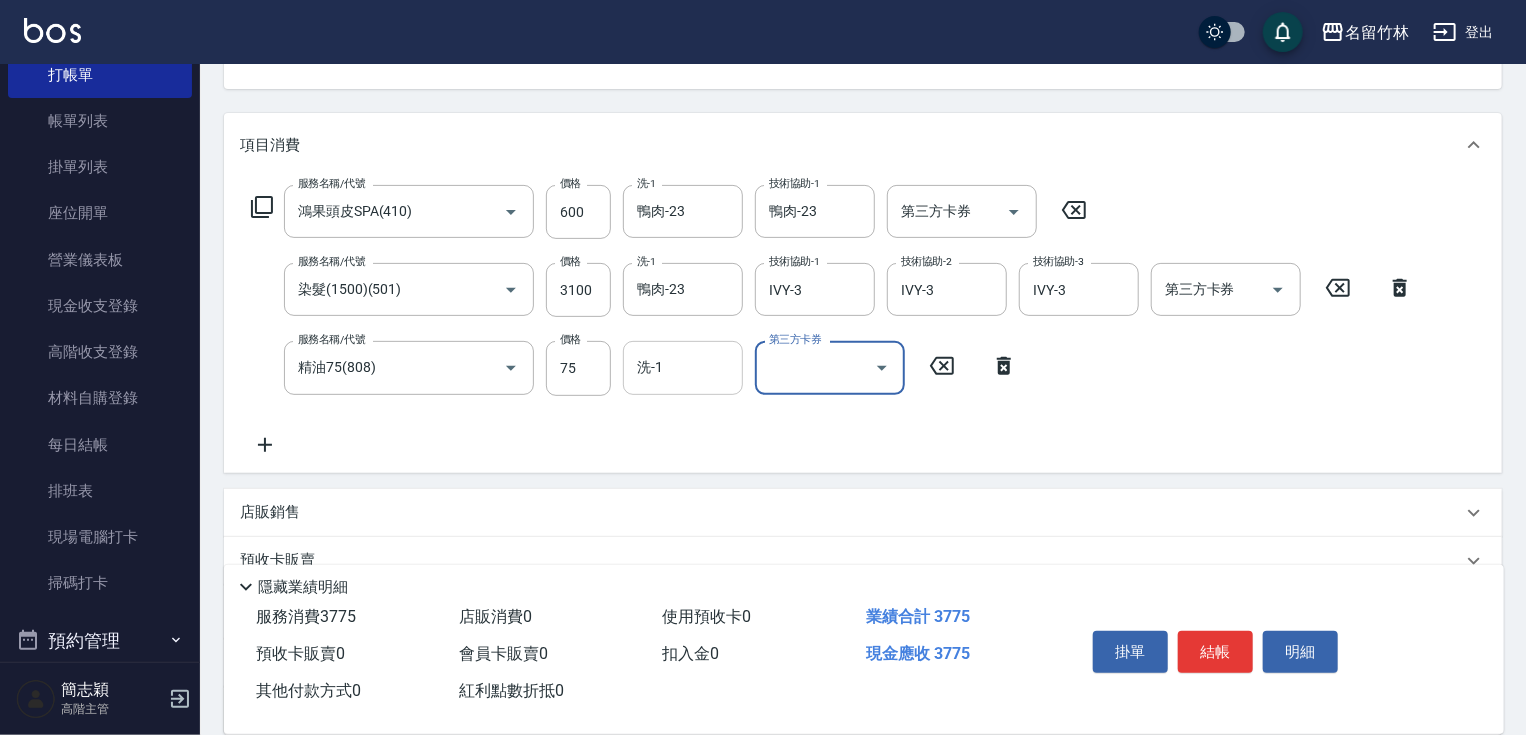 click on "洗-1" at bounding box center [683, 367] 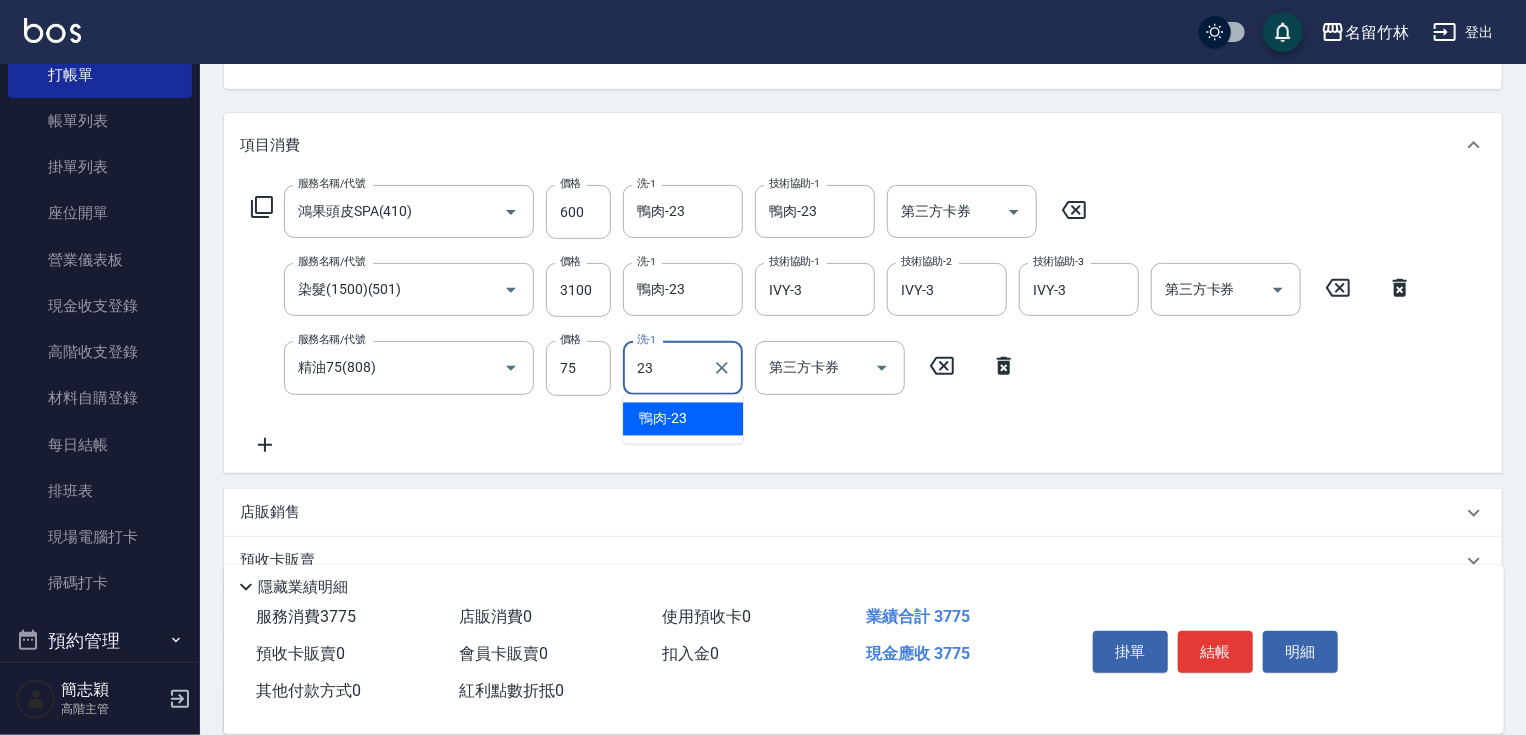 type on "鴨肉-23" 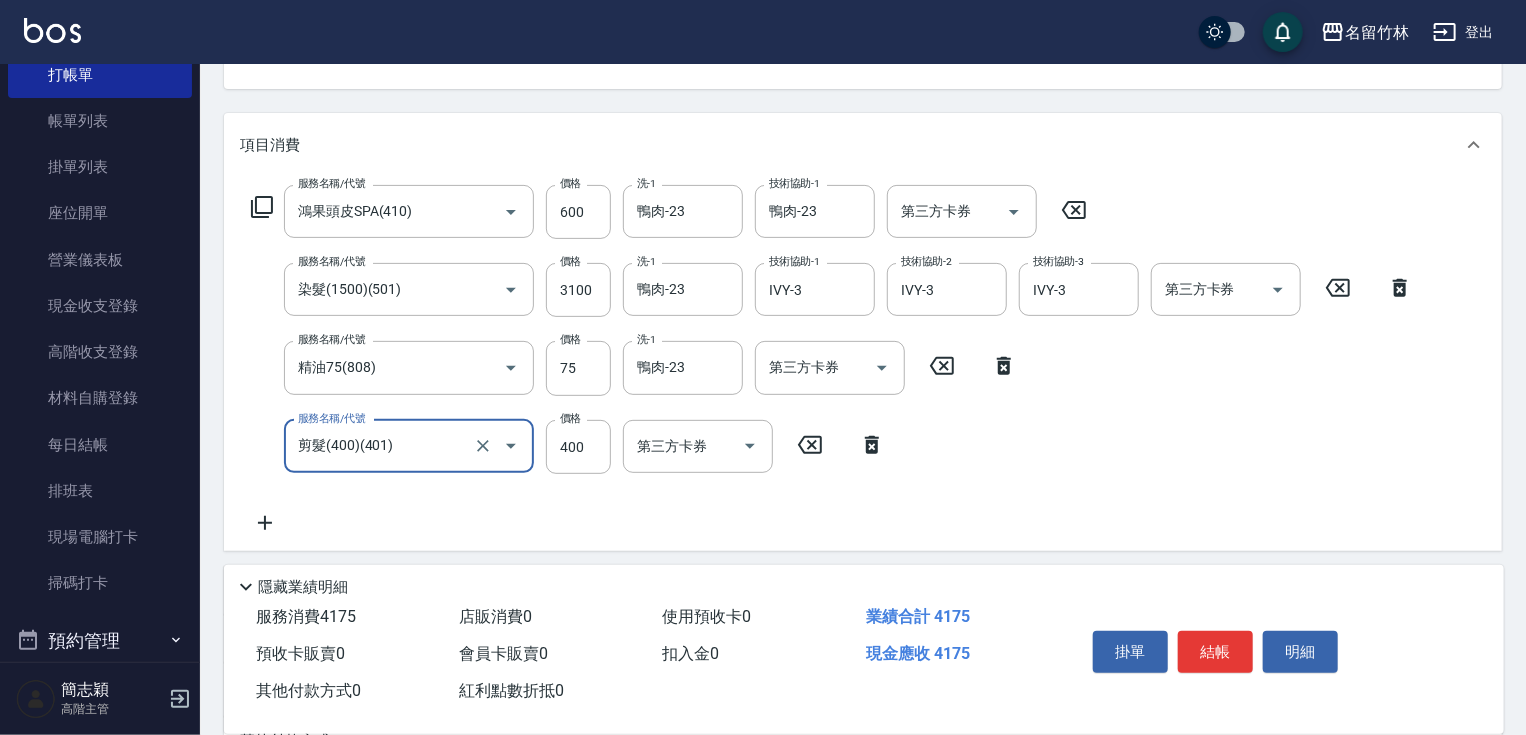 type on "剪髮(400)(401)" 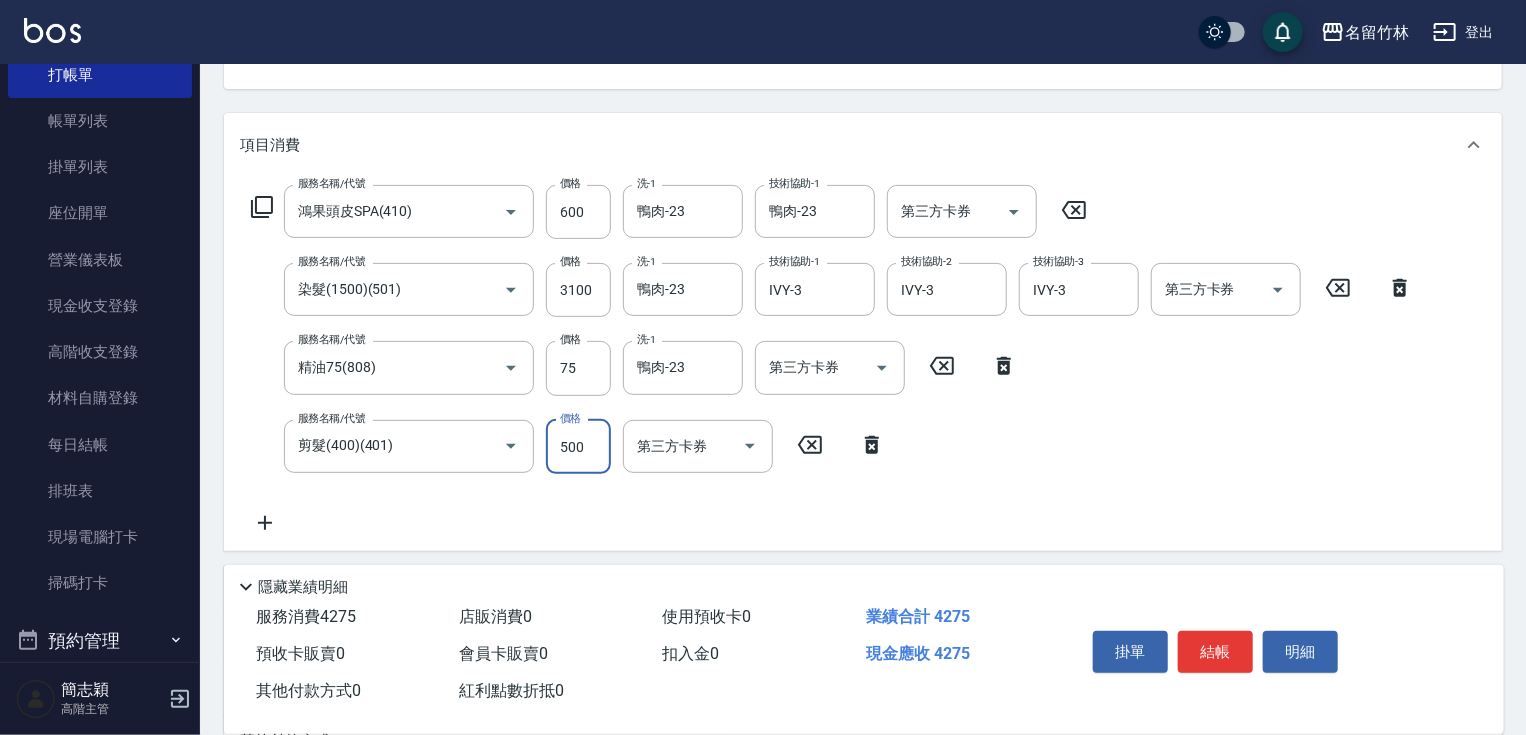 type on "500" 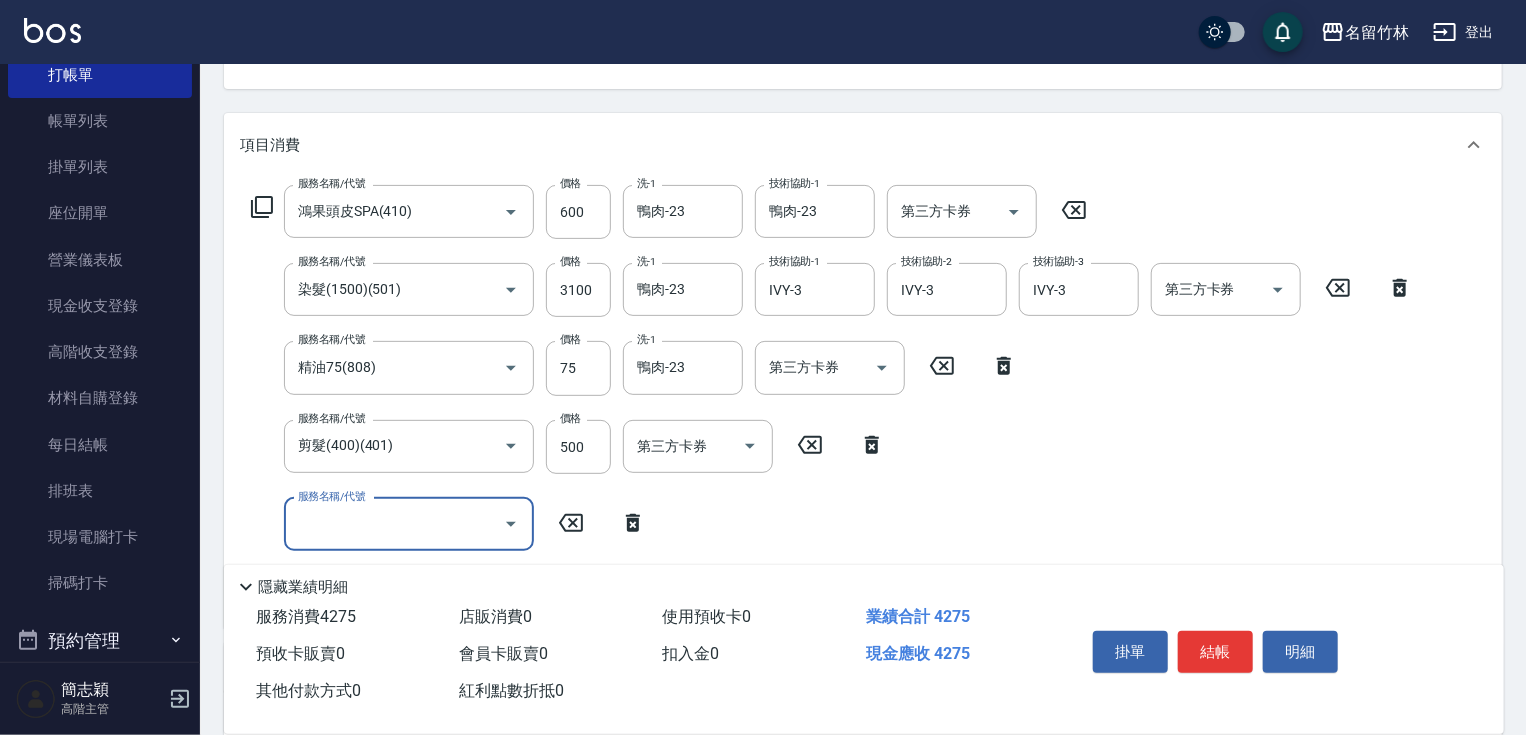 drag, startPoint x: 1236, startPoint y: 654, endPoint x: 1224, endPoint y: 660, distance: 13.416408 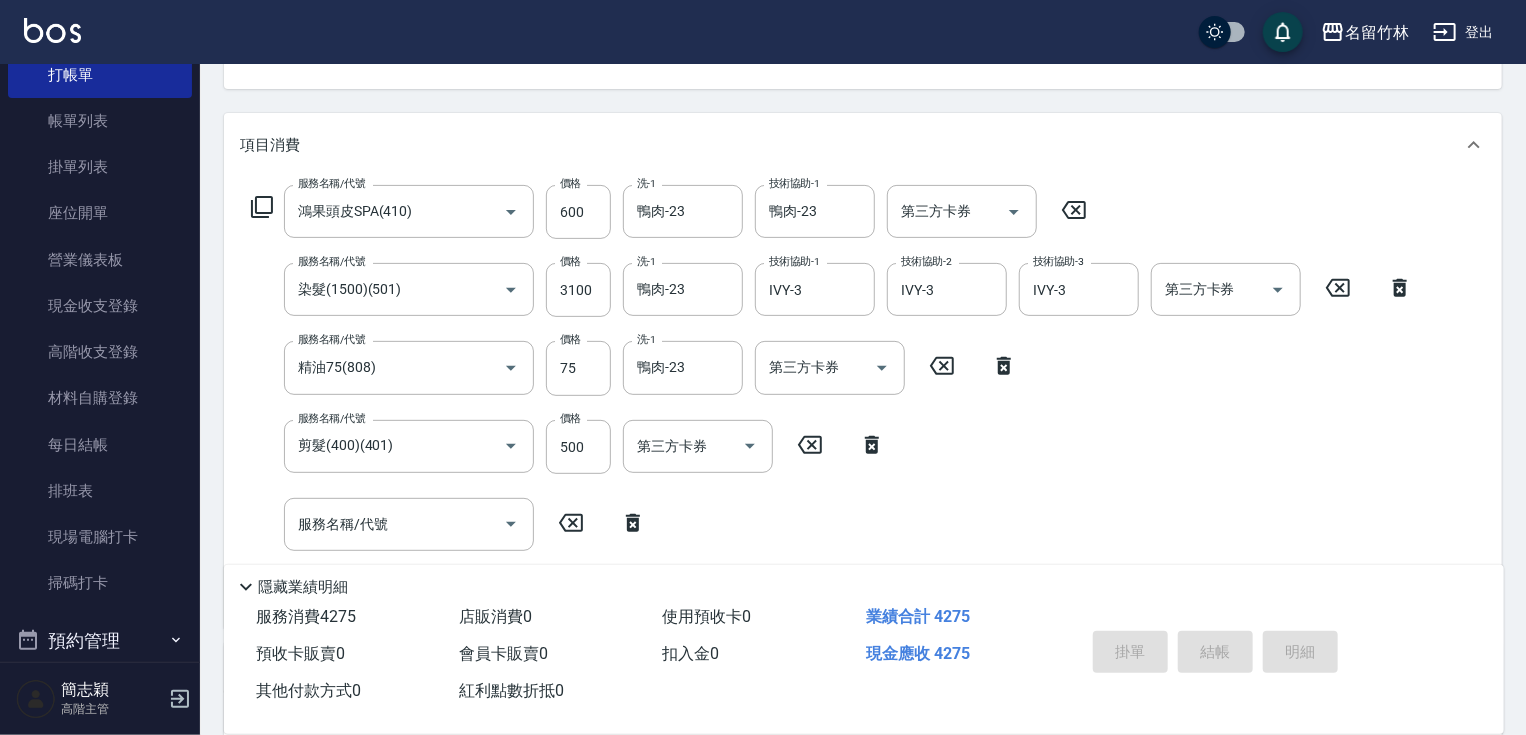 type on "2025/08/08 20:27" 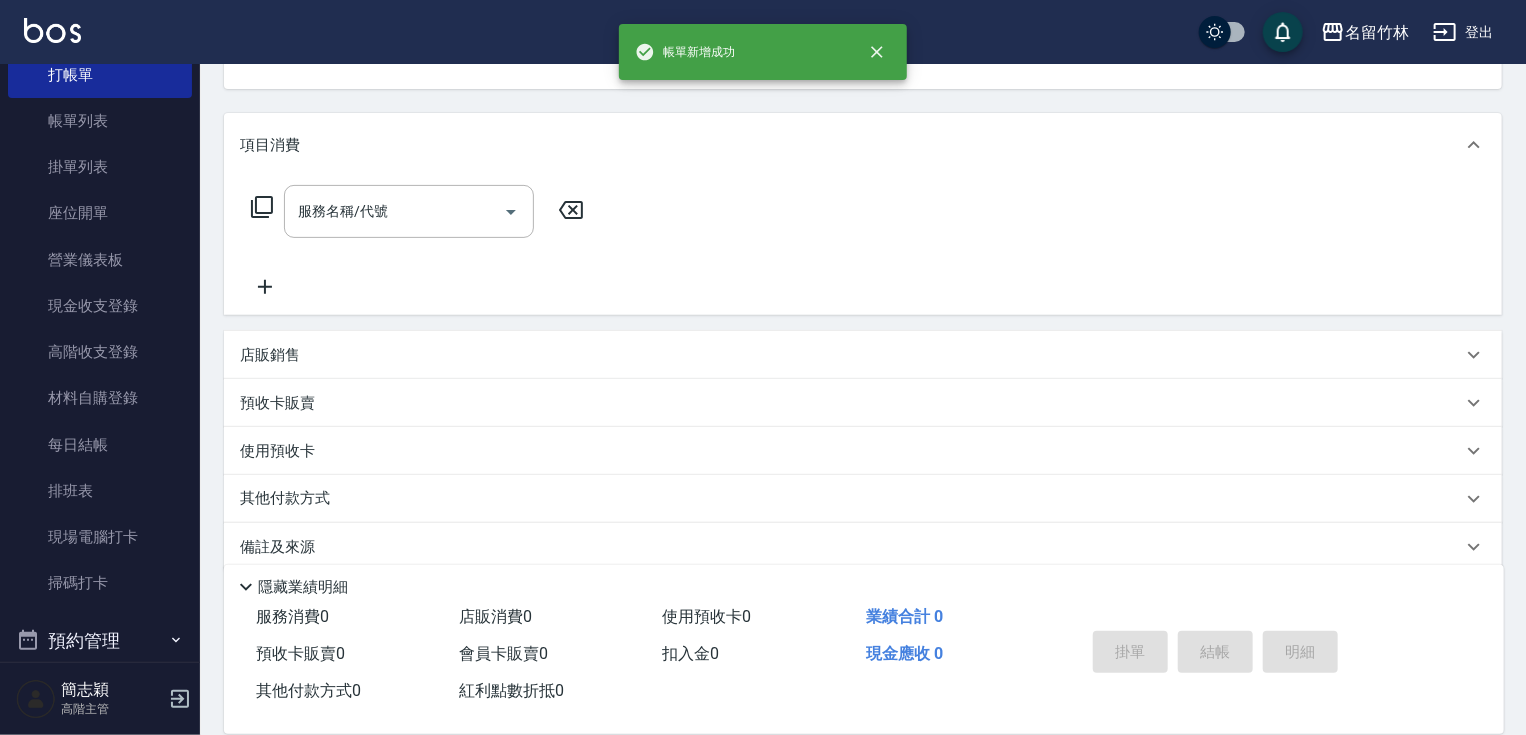 scroll, scrollTop: 194, scrollLeft: 0, axis: vertical 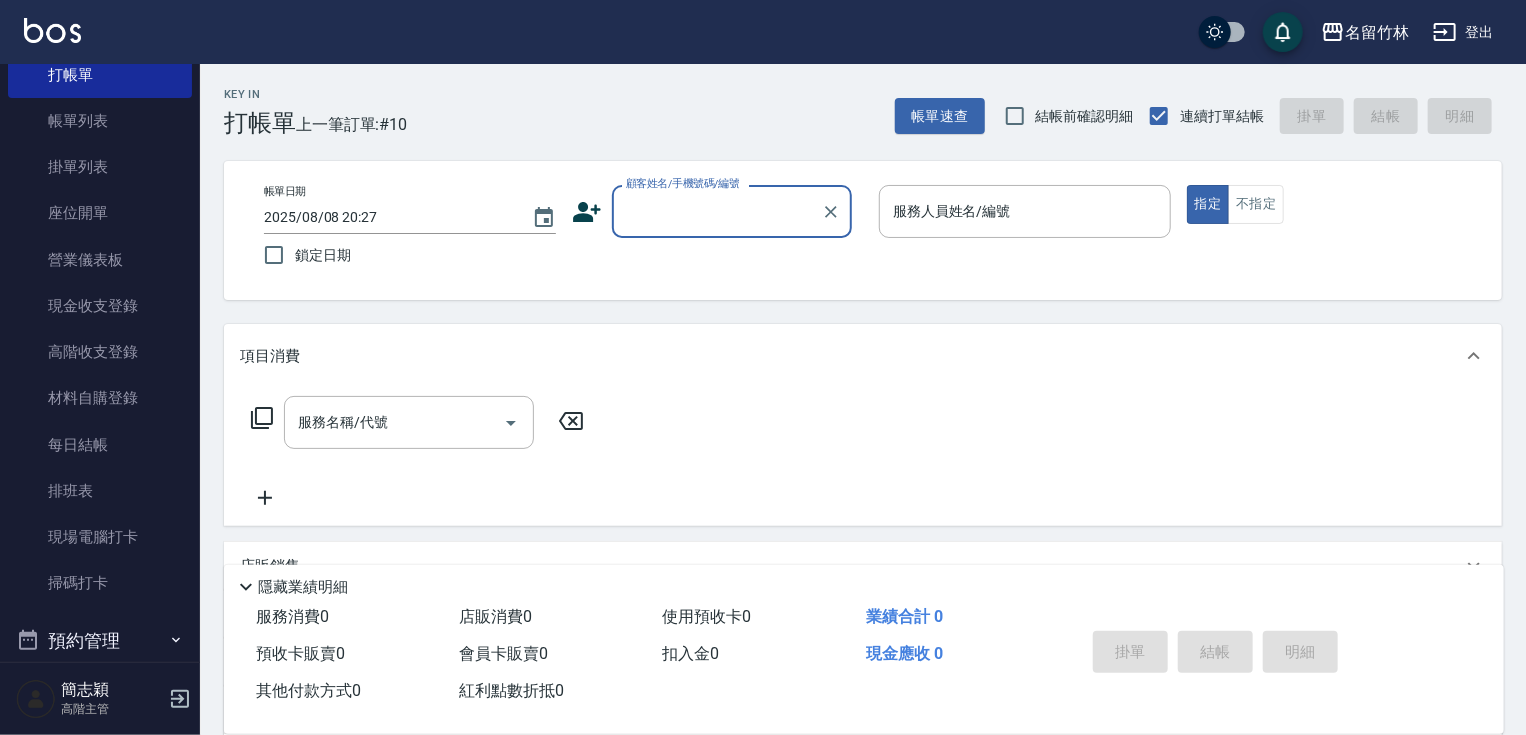 click on "顧客姓名/手機號碼/編號" at bounding box center [717, 211] 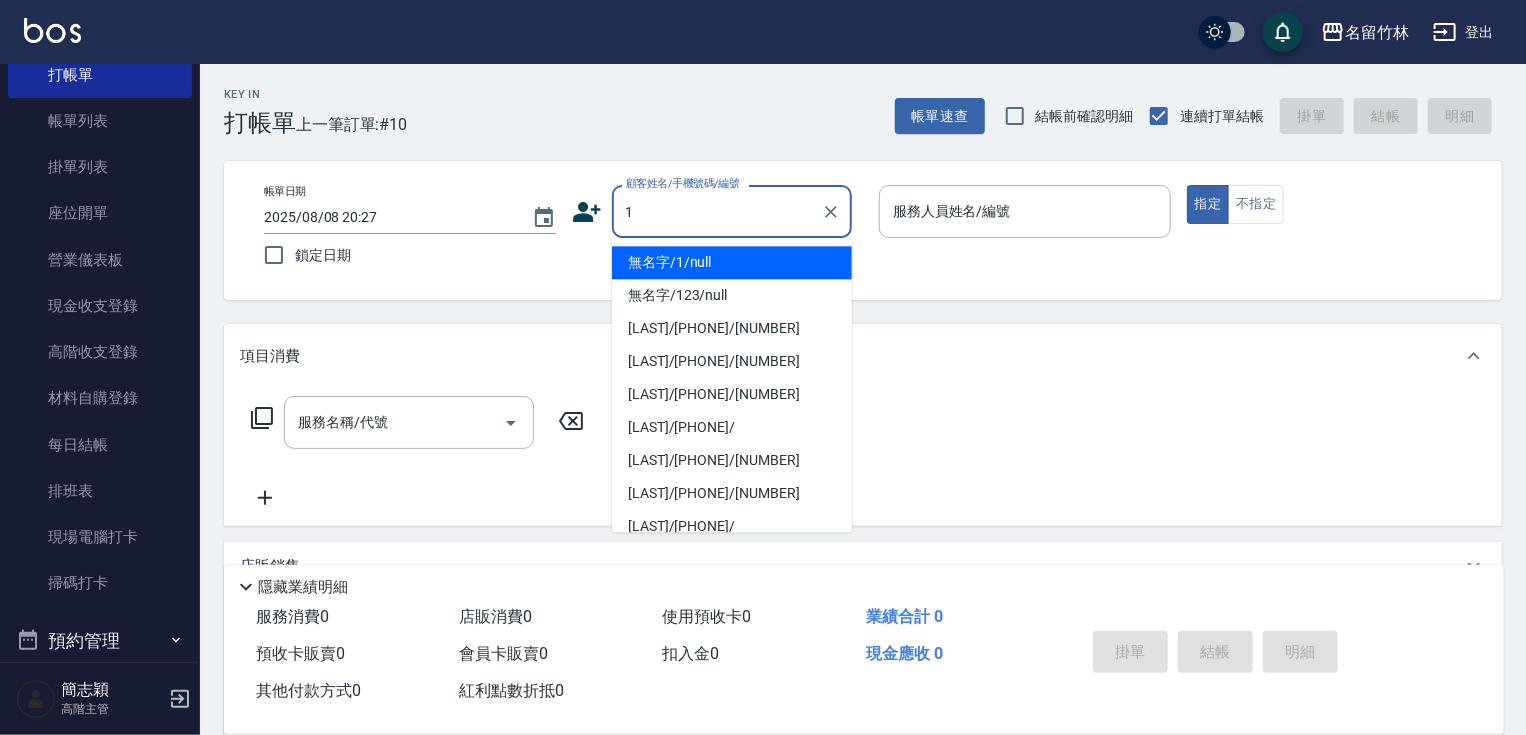 type on "無名字/1/null" 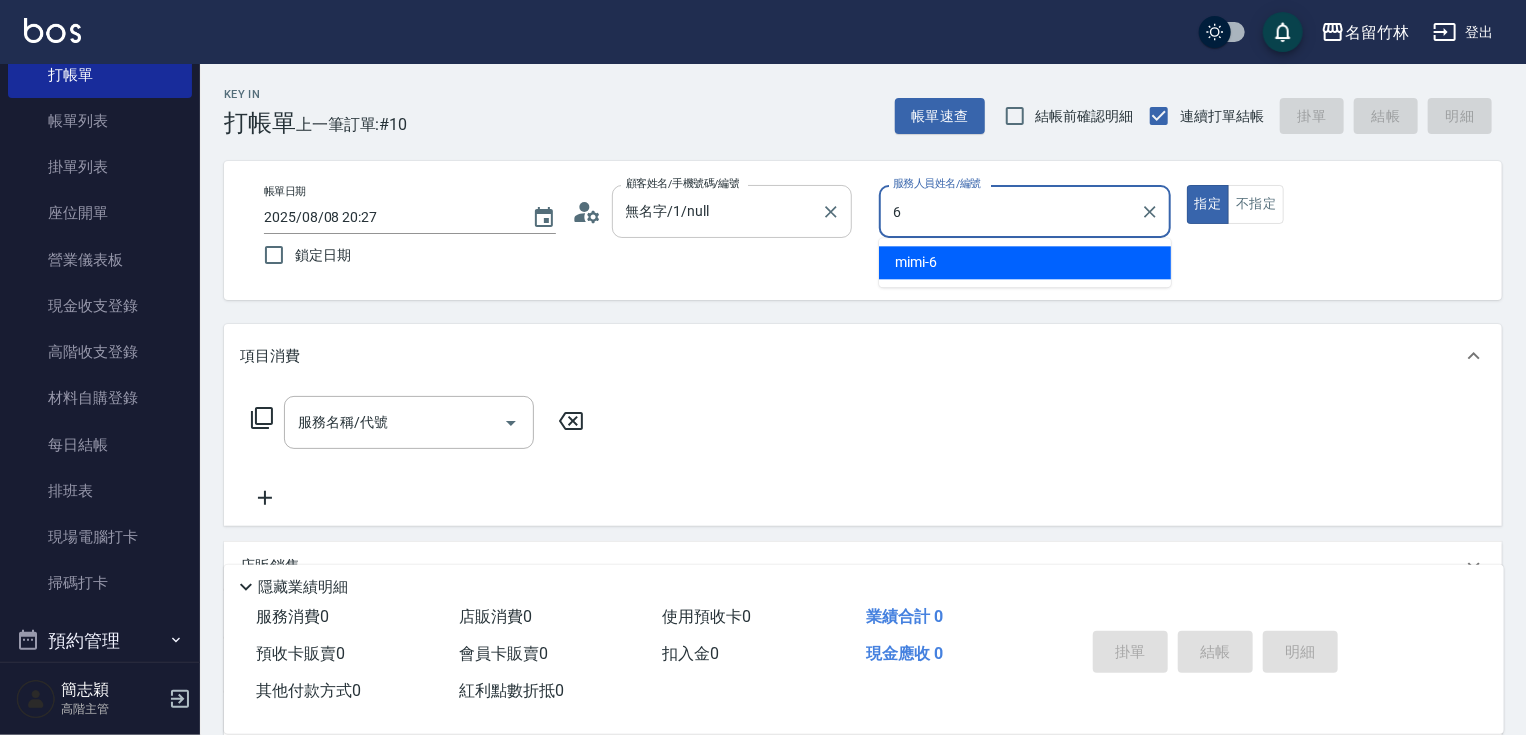 type on "mimi-6" 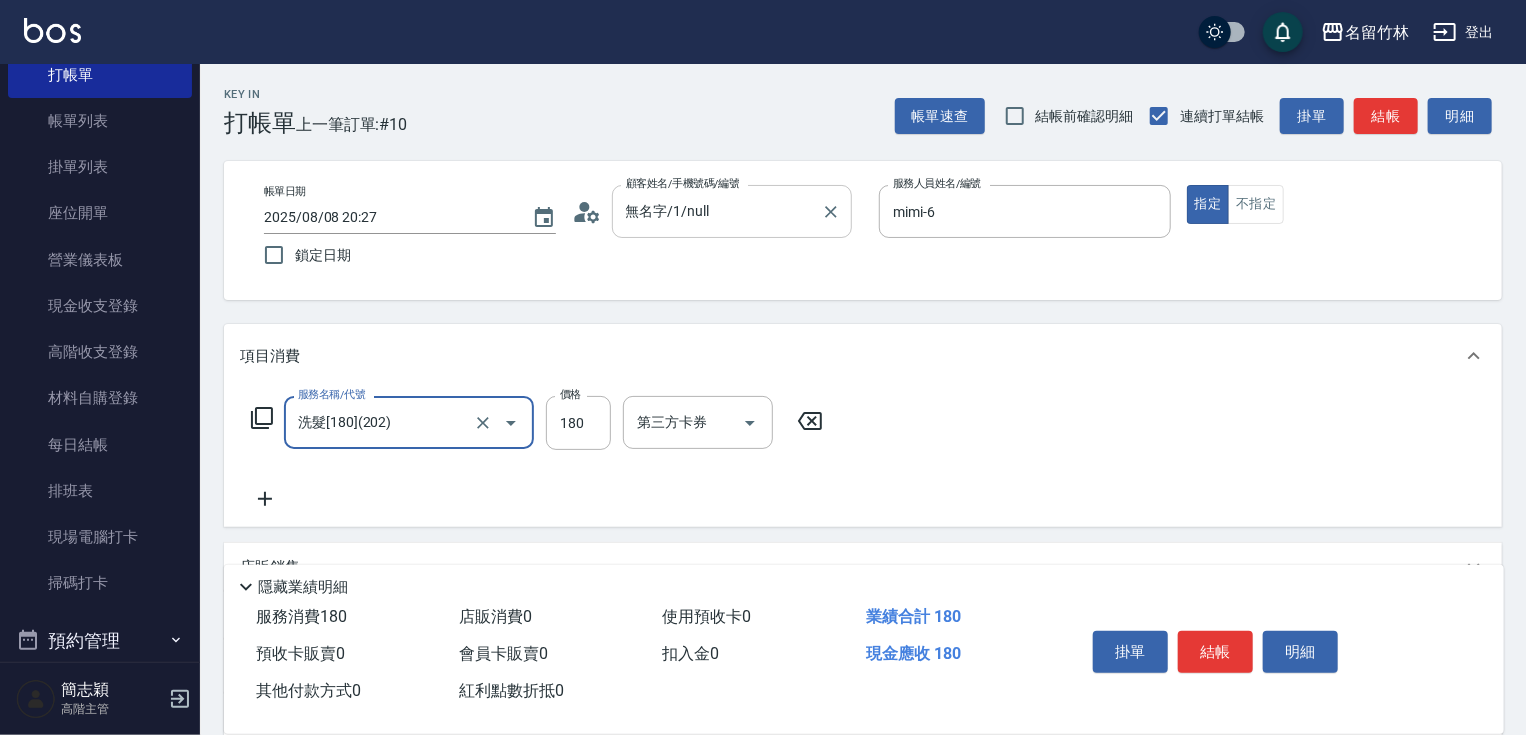 type on "洗髮[180](202)" 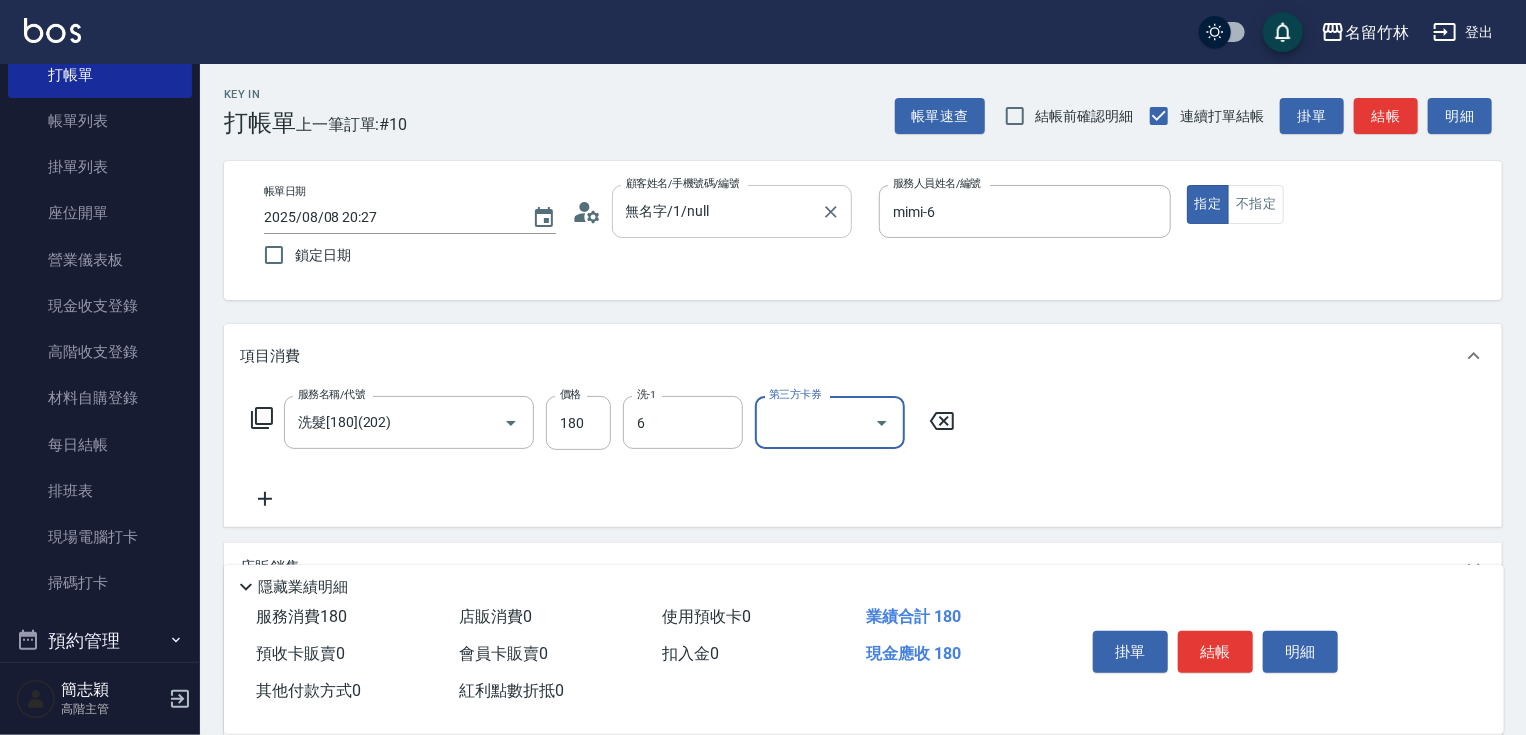 type on "mimi-6" 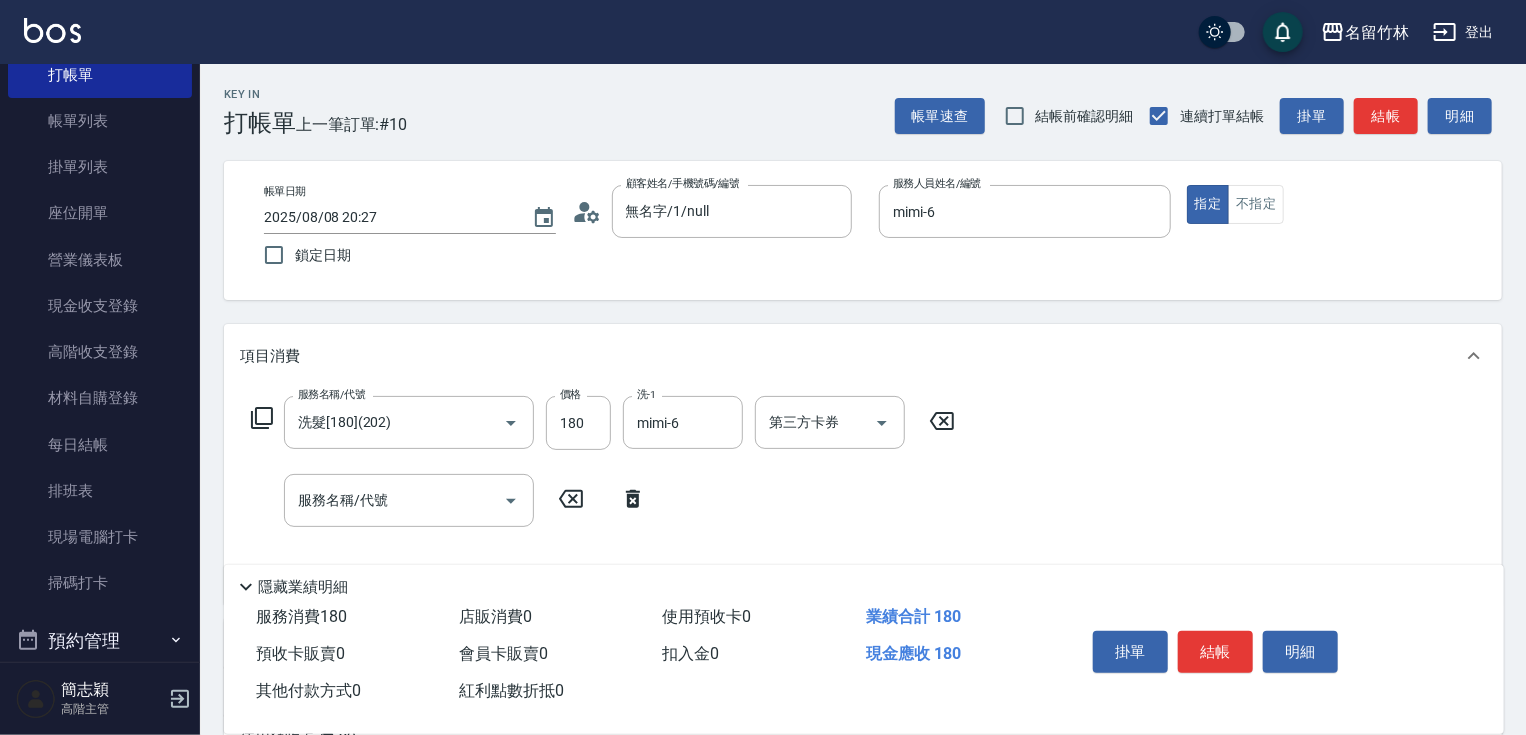click 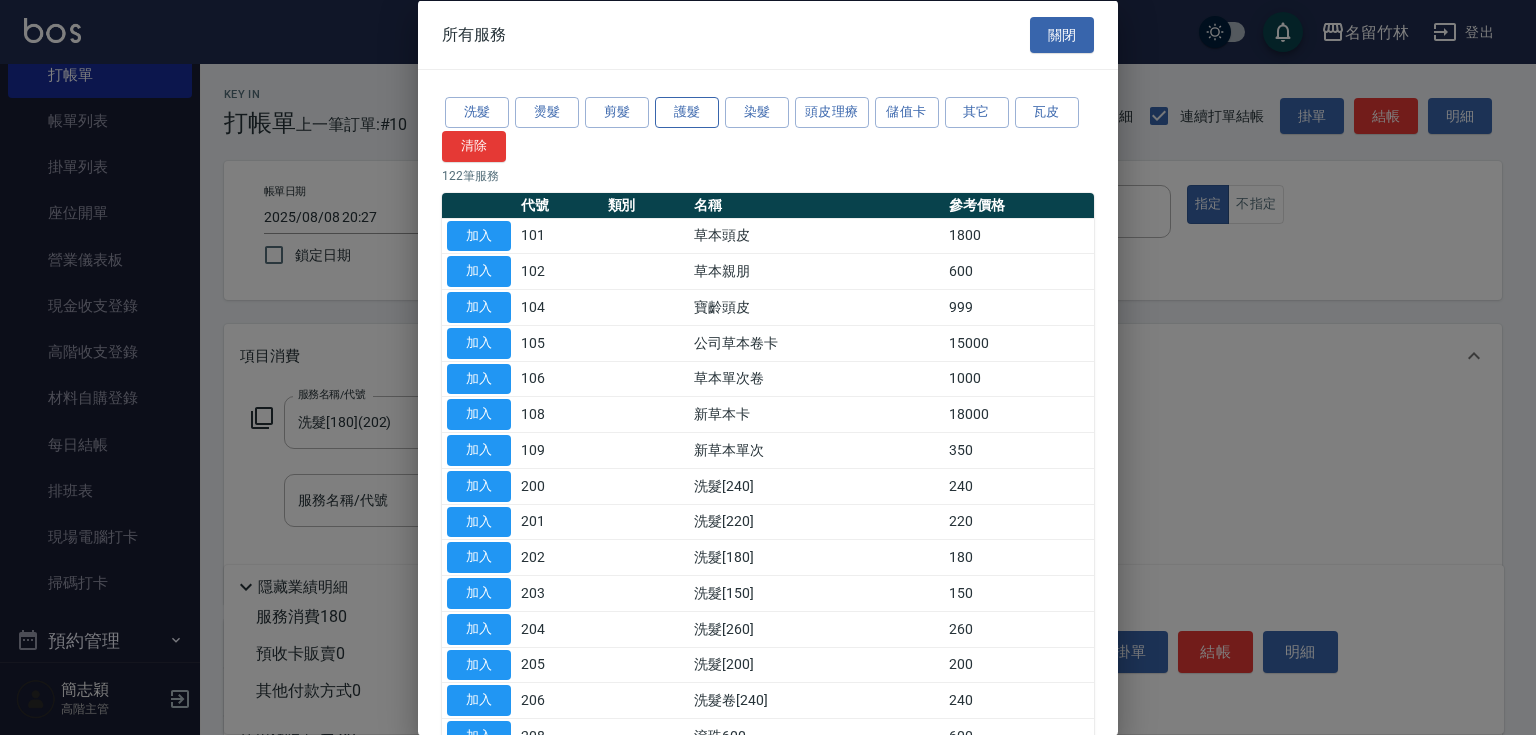 click on "護髮" at bounding box center (687, 112) 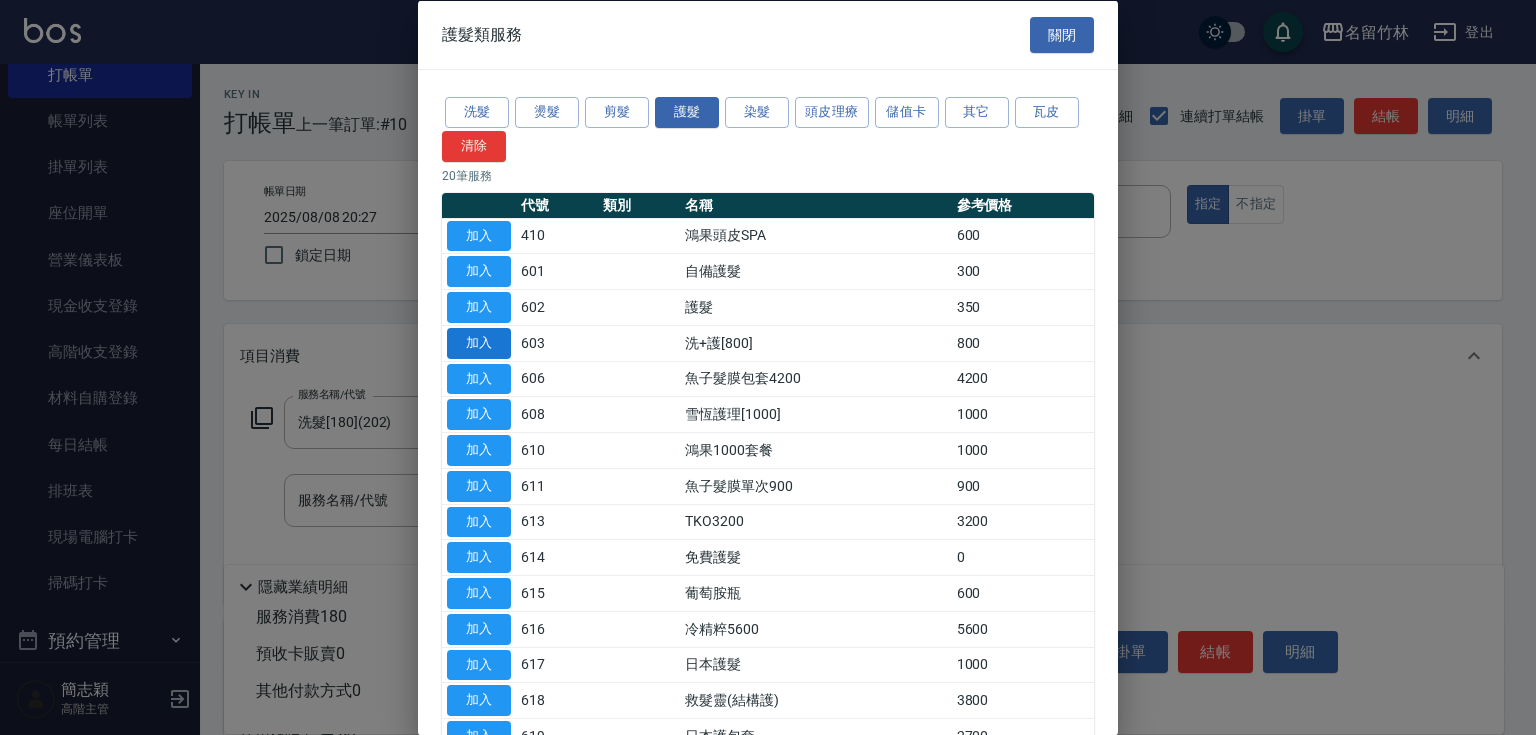 click on "加入" at bounding box center [479, 342] 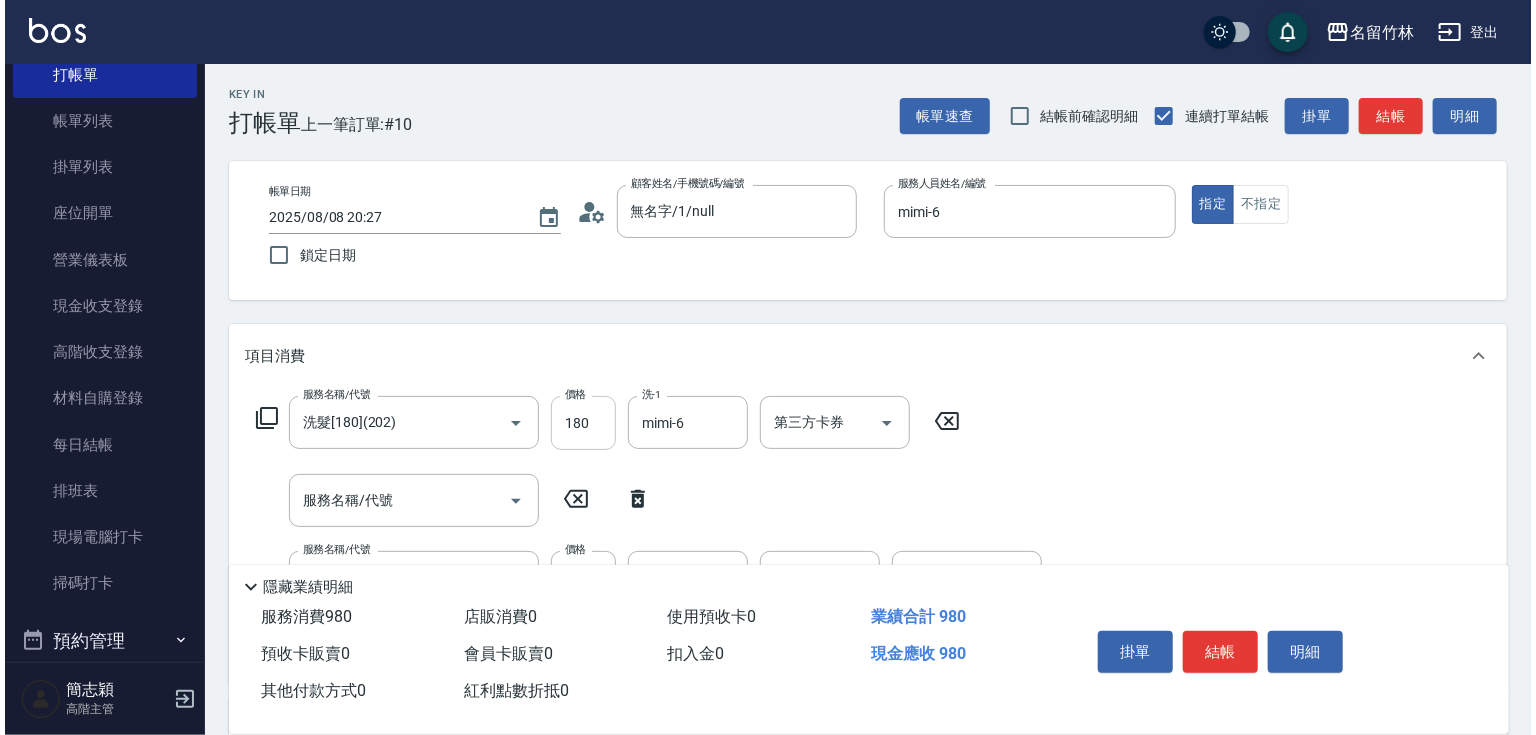 scroll, scrollTop: 0, scrollLeft: 0, axis: both 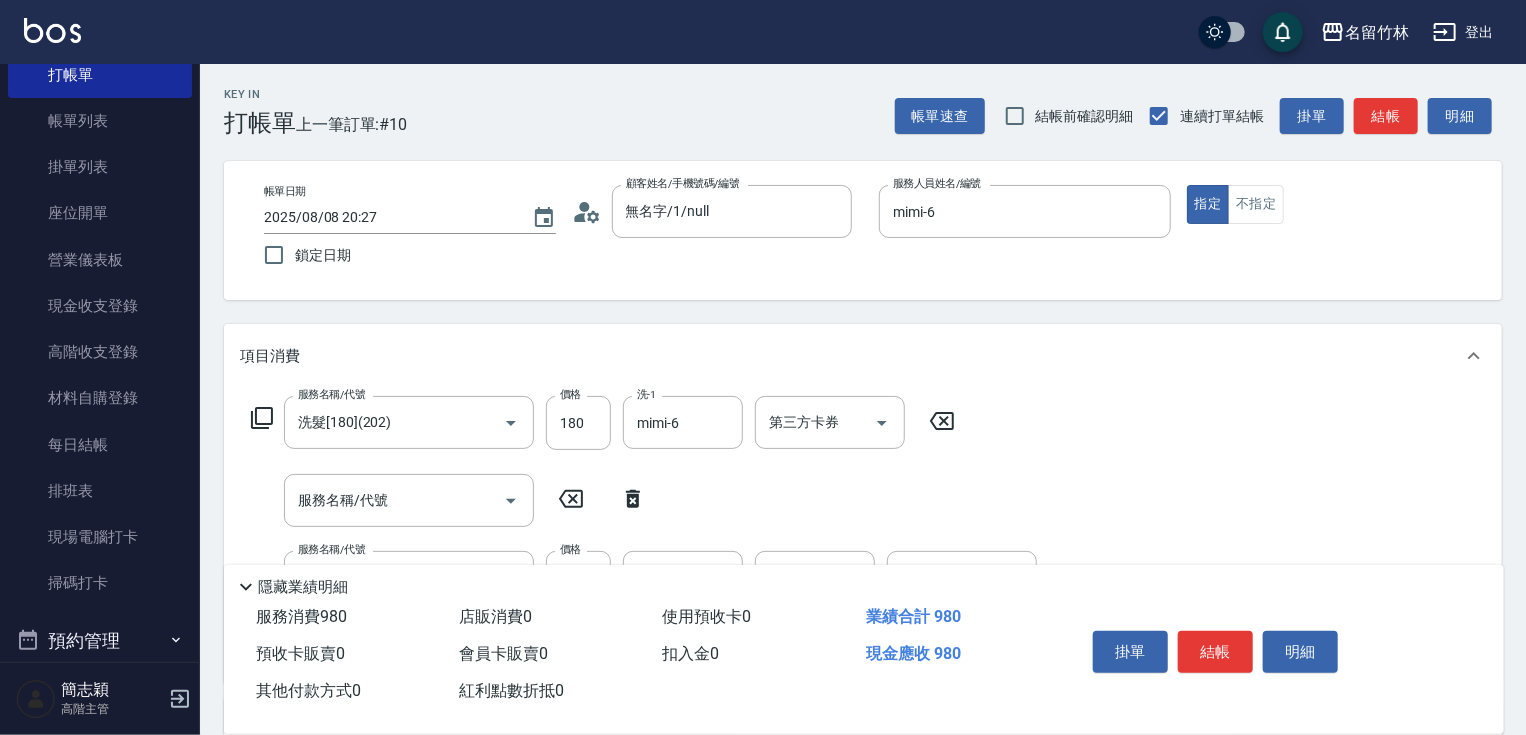 click 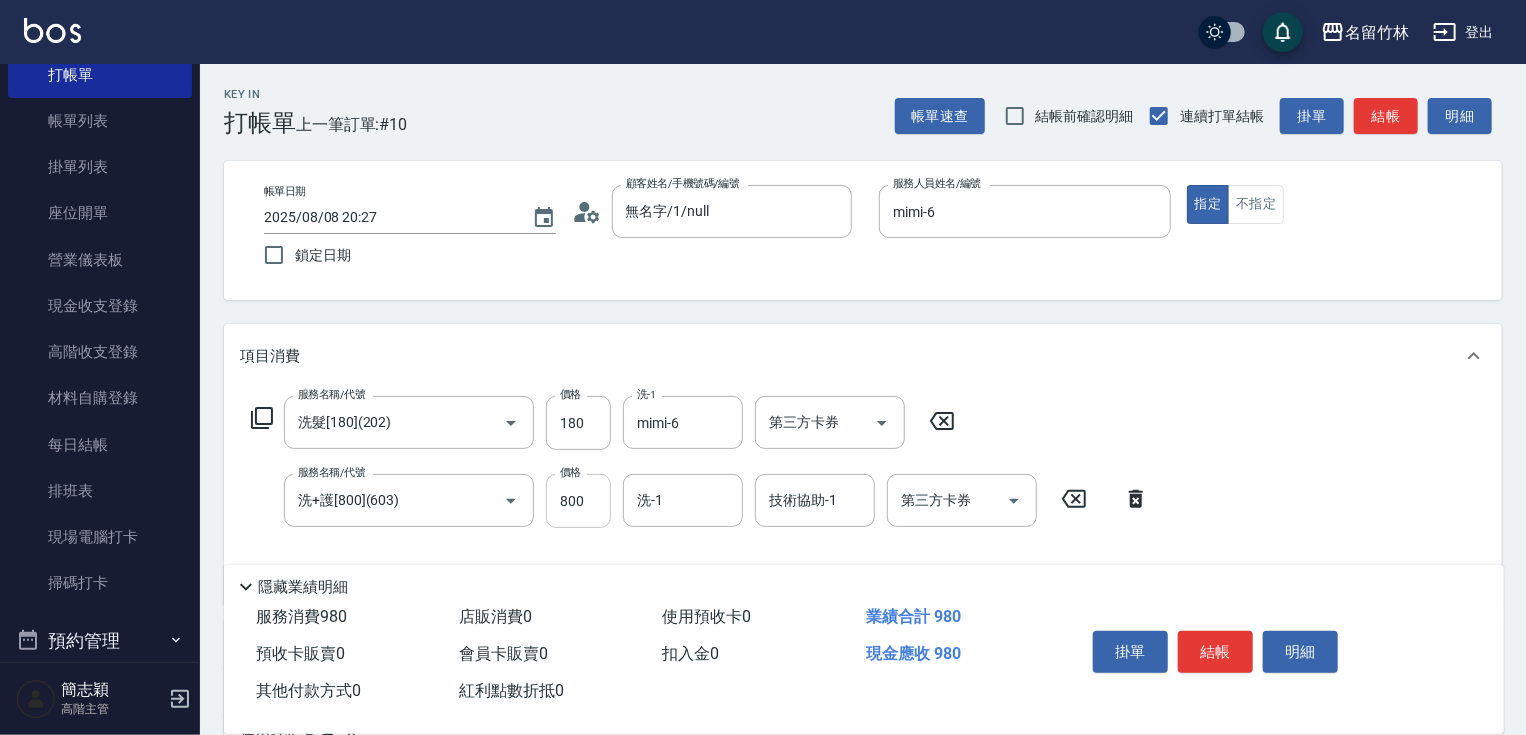 click on "800" at bounding box center (578, 501) 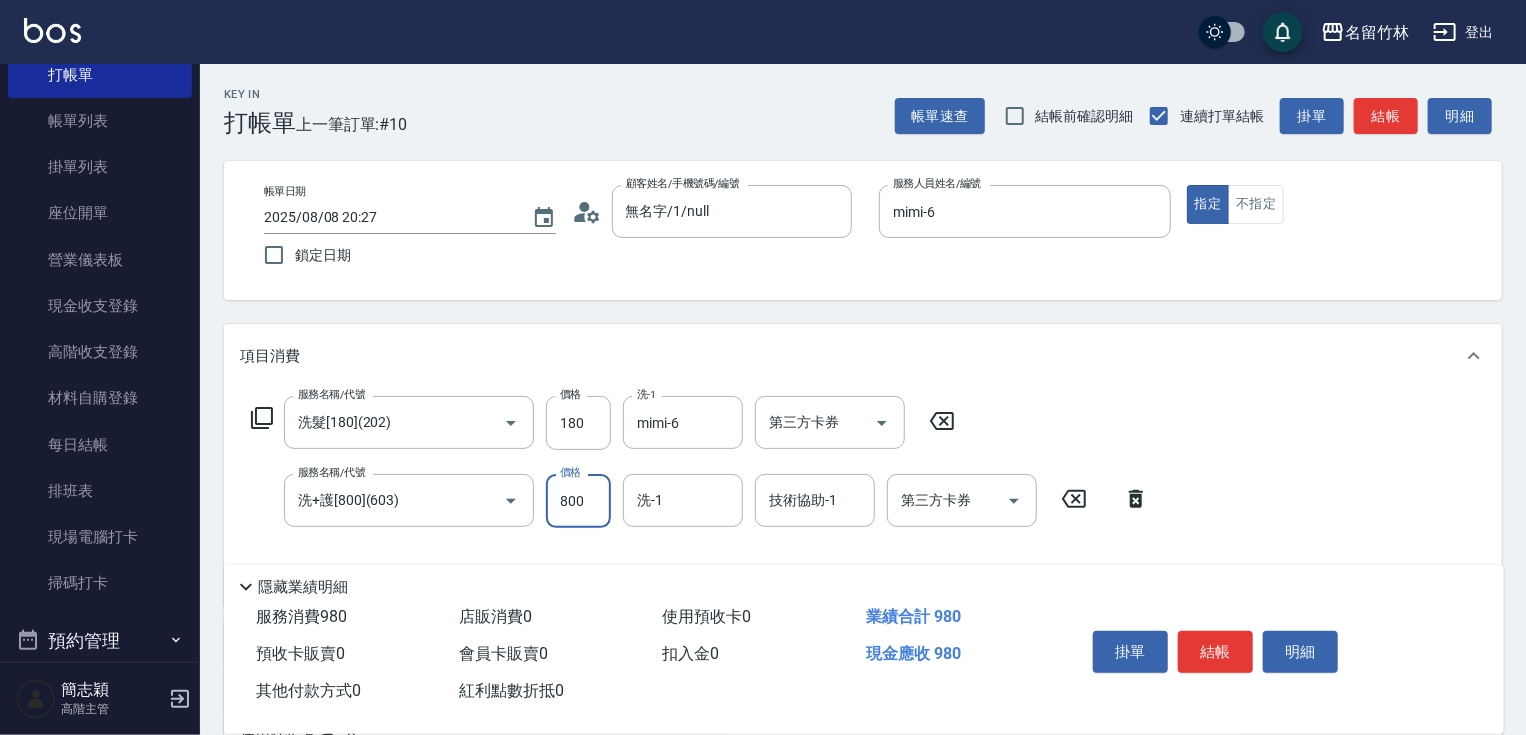 click 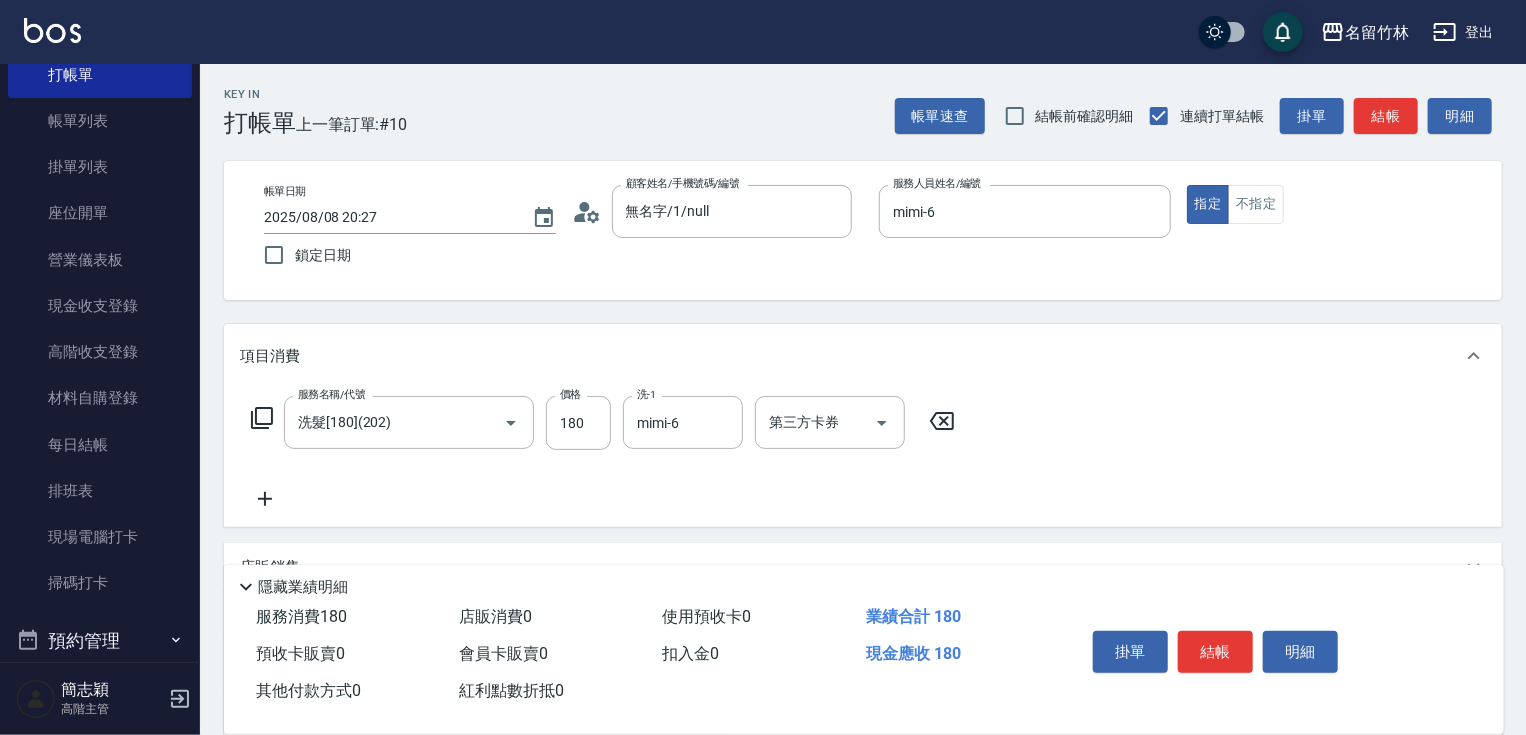 click 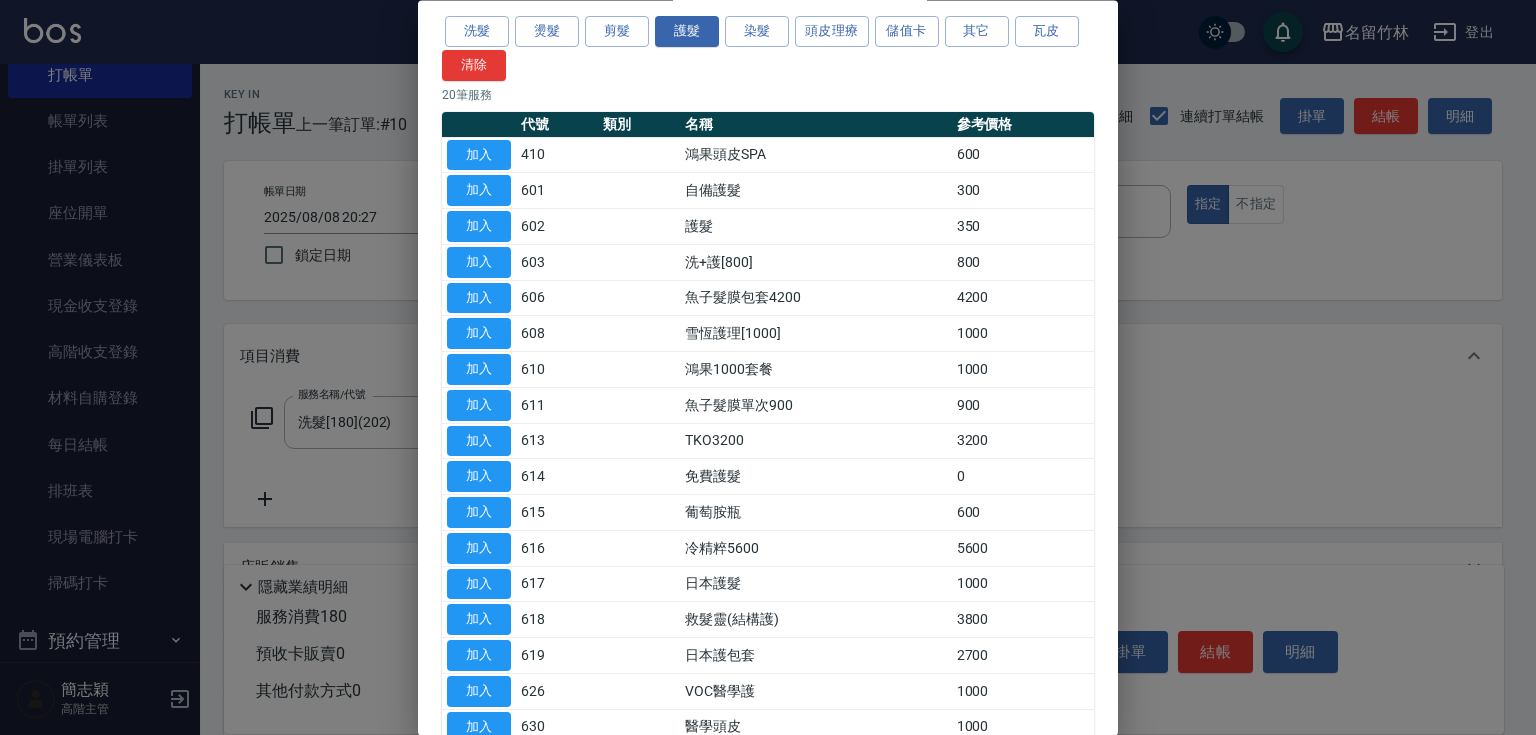 scroll, scrollTop: 80, scrollLeft: 0, axis: vertical 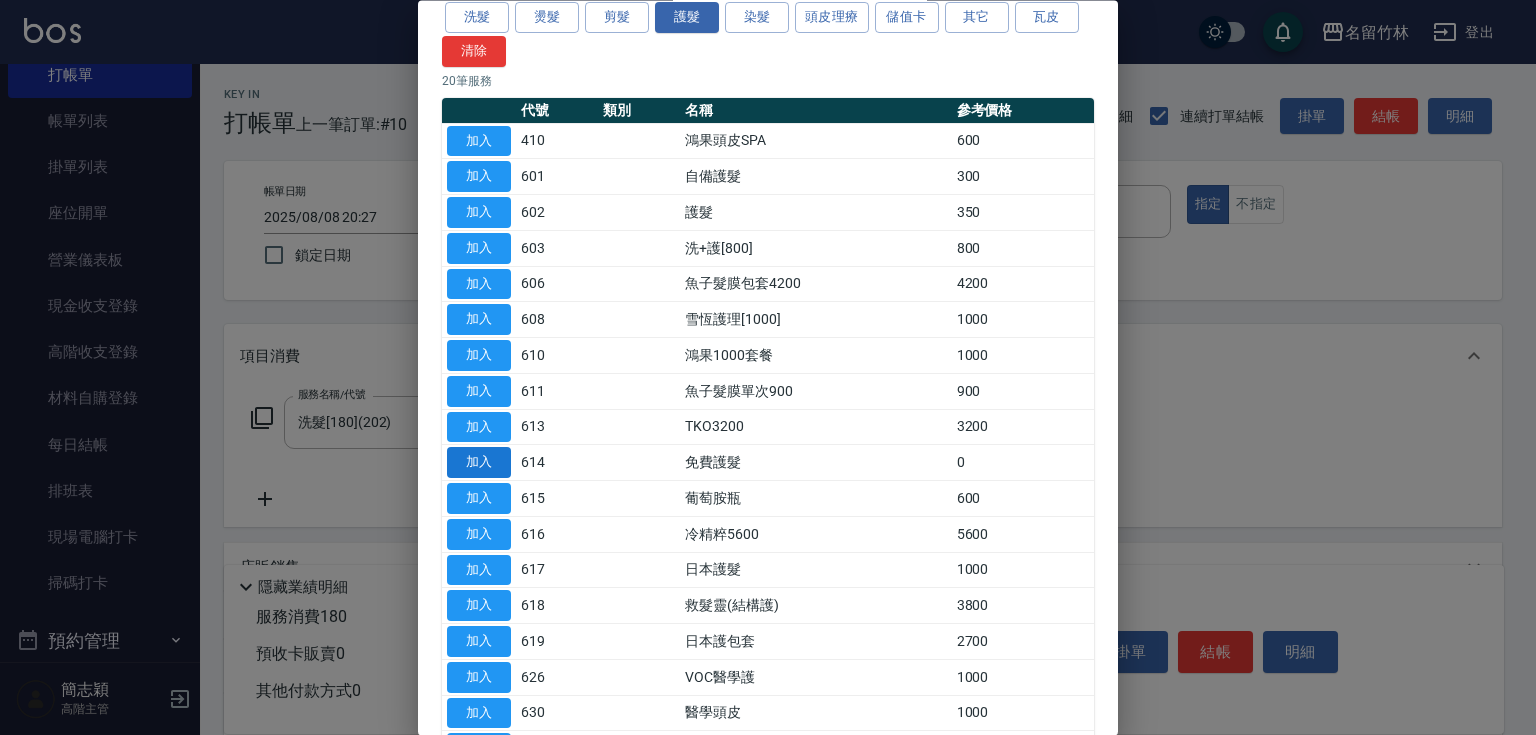 click on "加入" at bounding box center (479, 463) 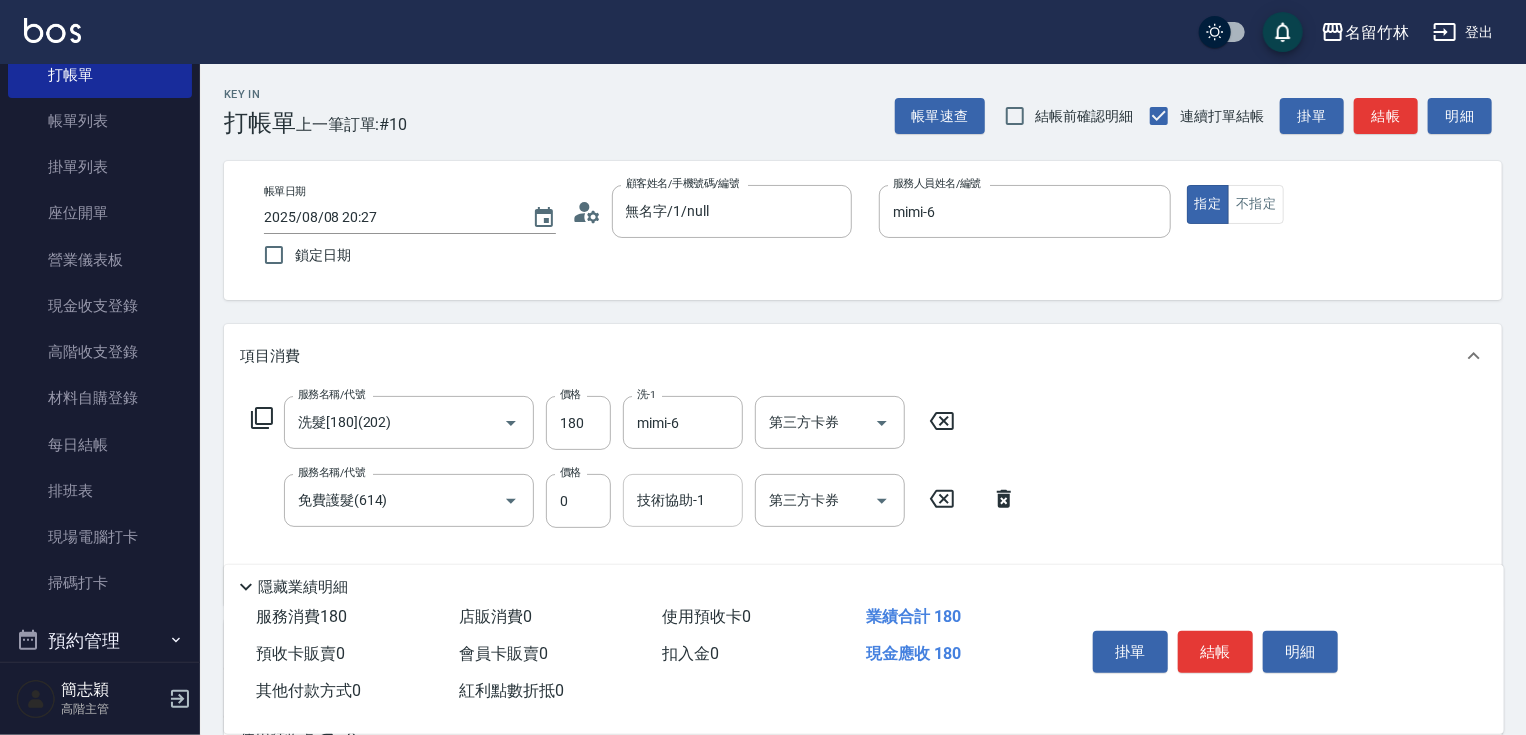 click on "技術協助-1" at bounding box center [683, 500] 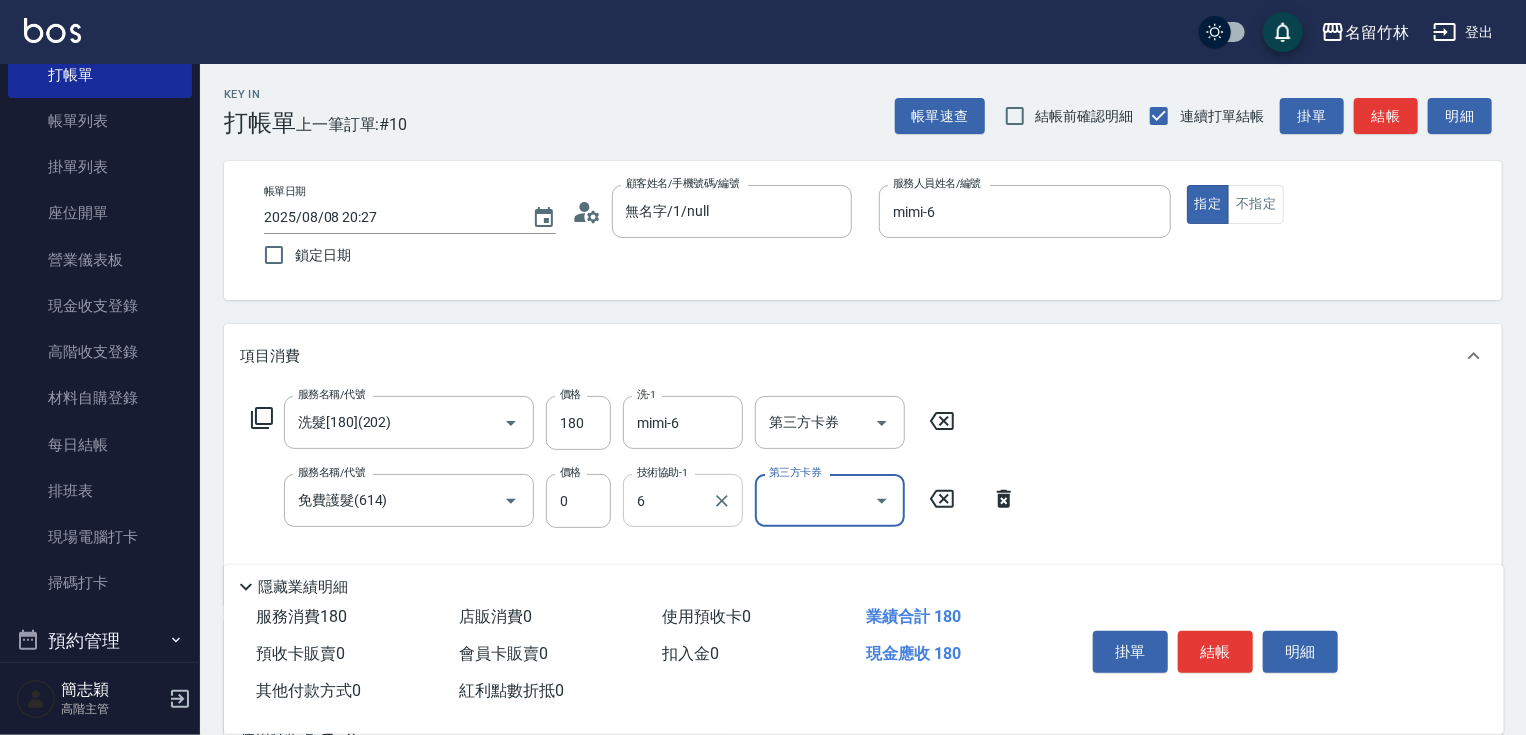 type on "mimi-6" 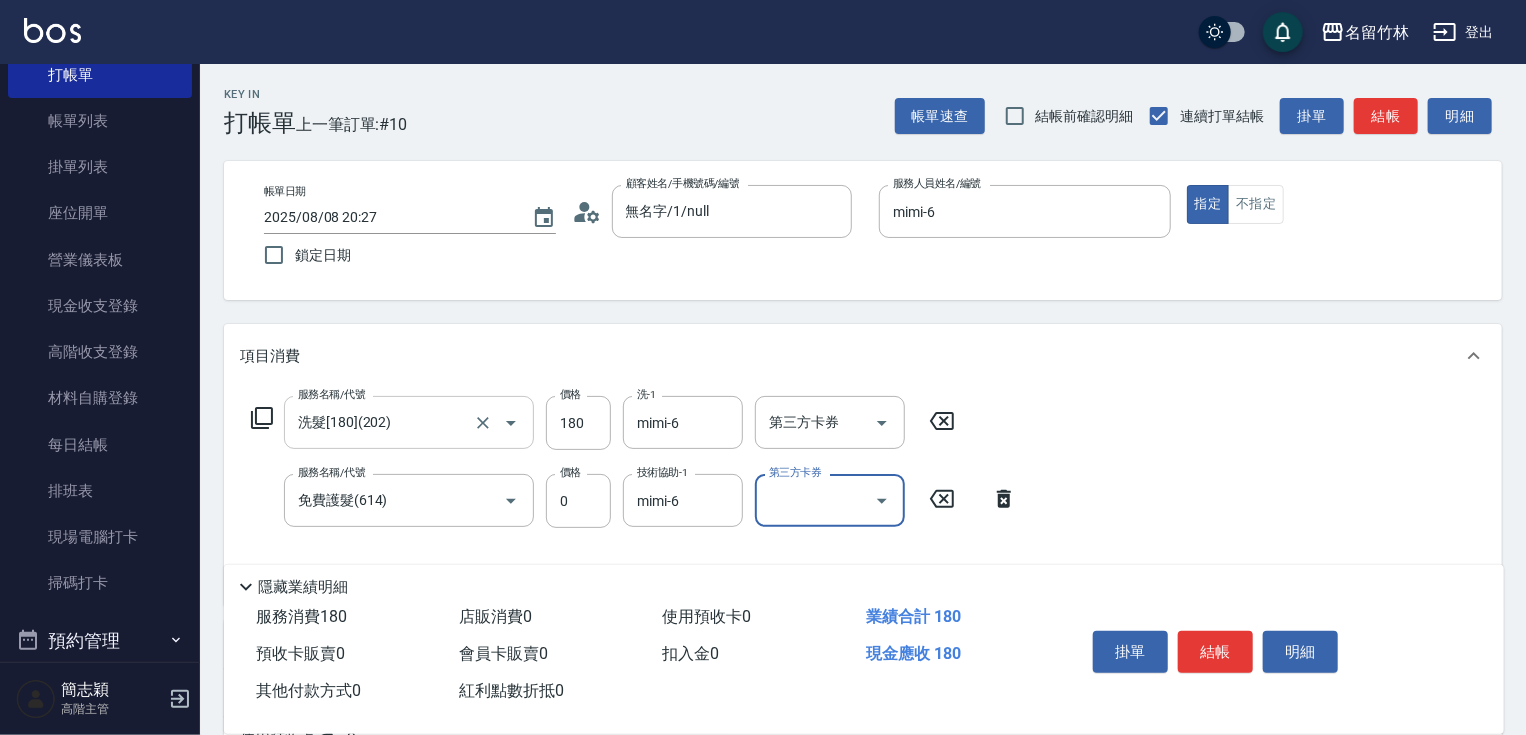 click on "洗髮[180](202)" at bounding box center [381, 422] 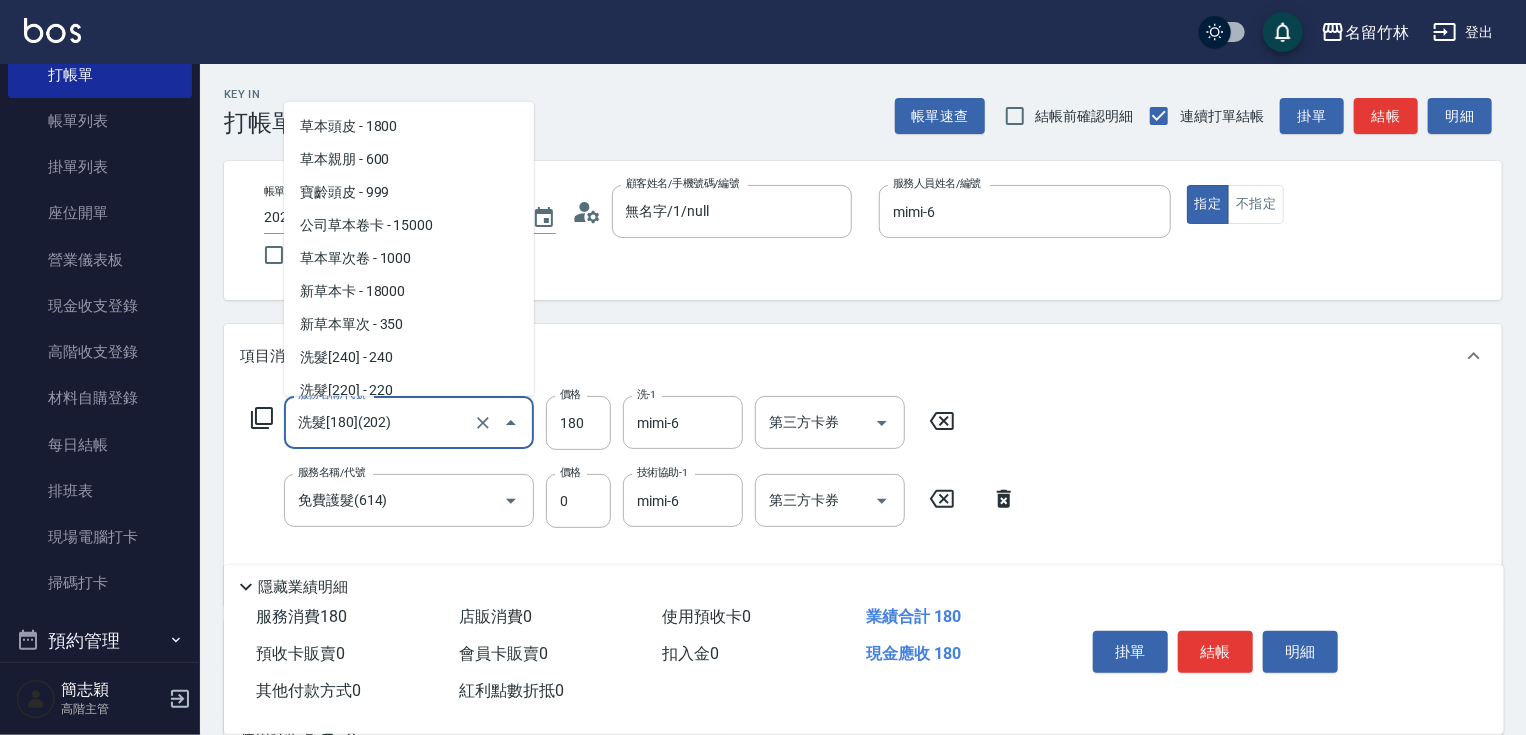 click on "洗髮[180](202)" at bounding box center [381, 422] 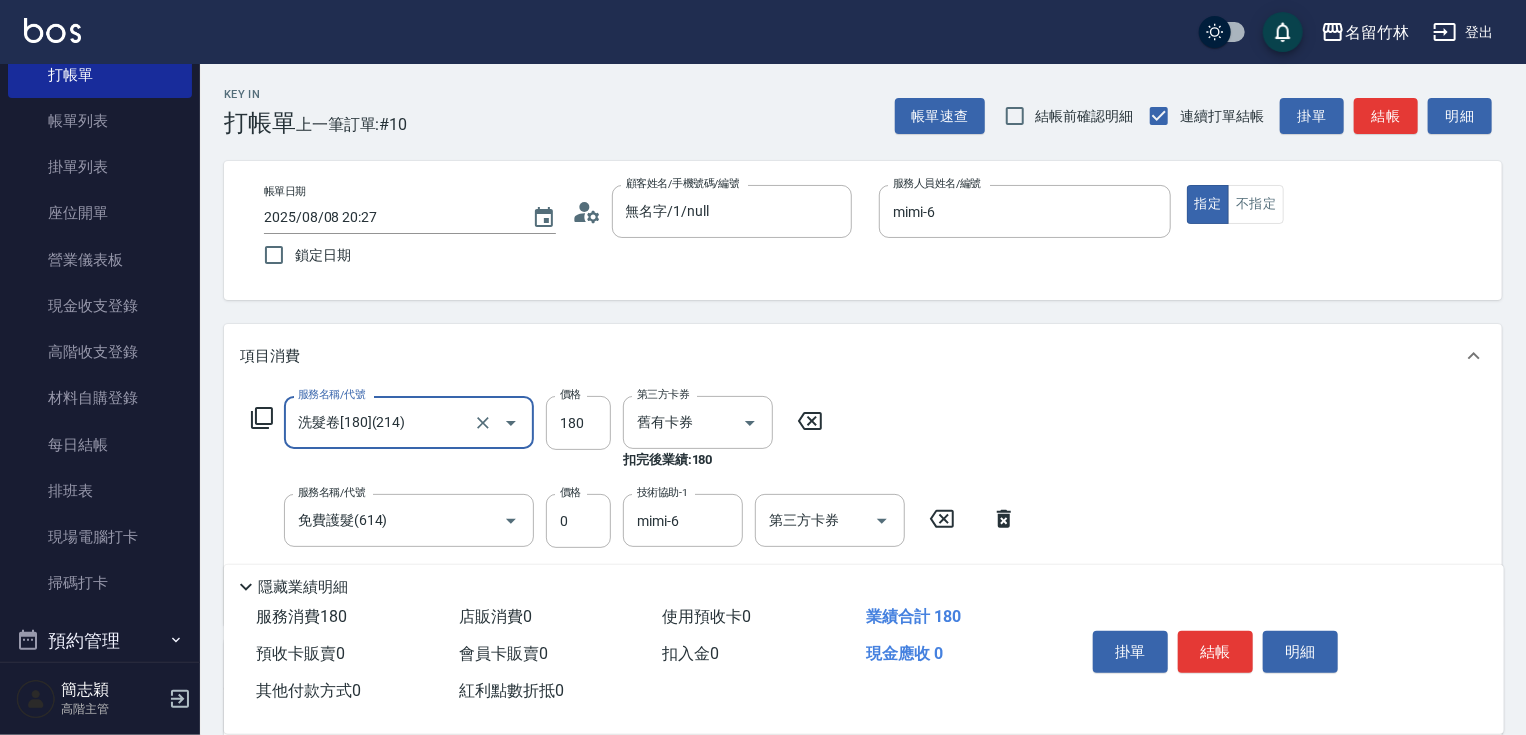 type on "洗髮卷[180](214)" 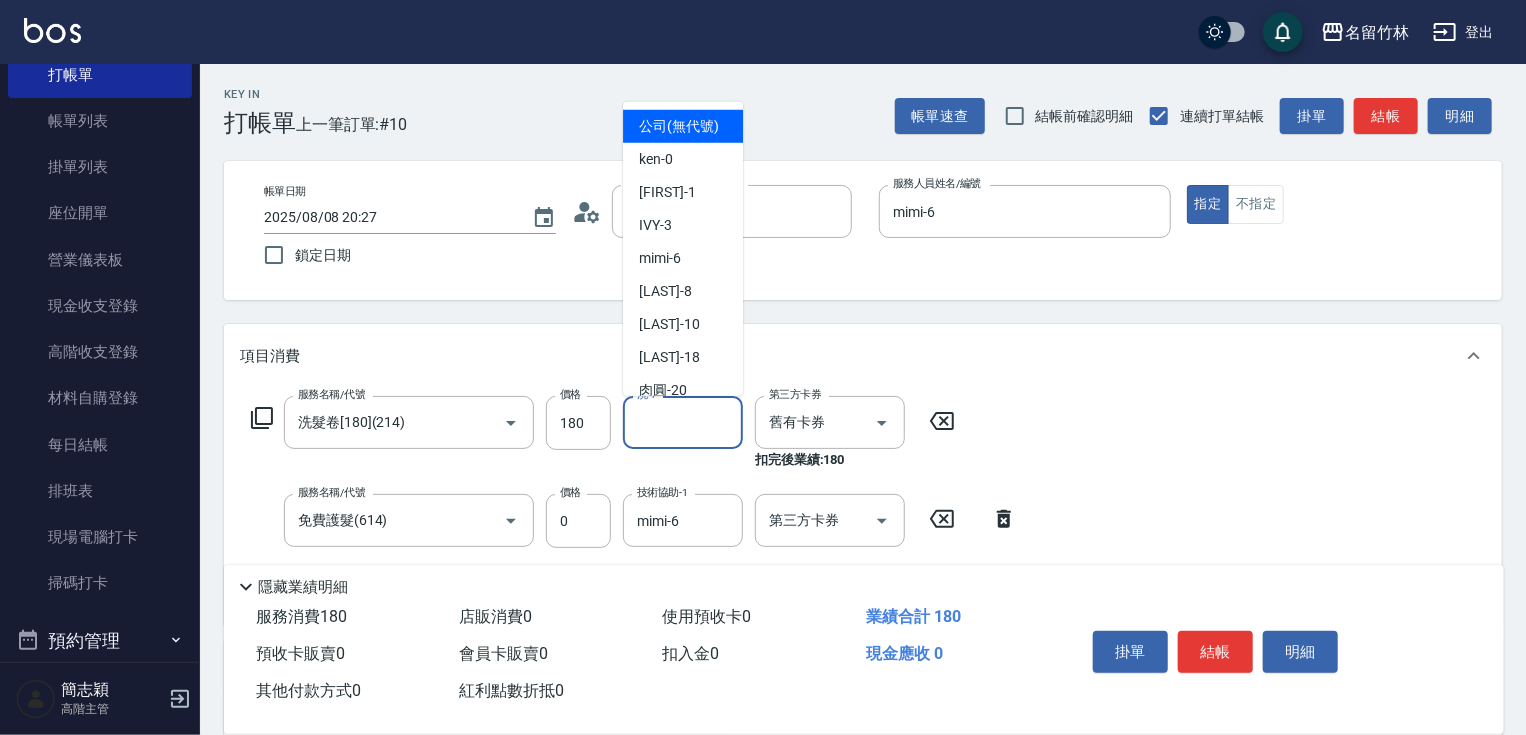 click on "洗-1" at bounding box center (683, 422) 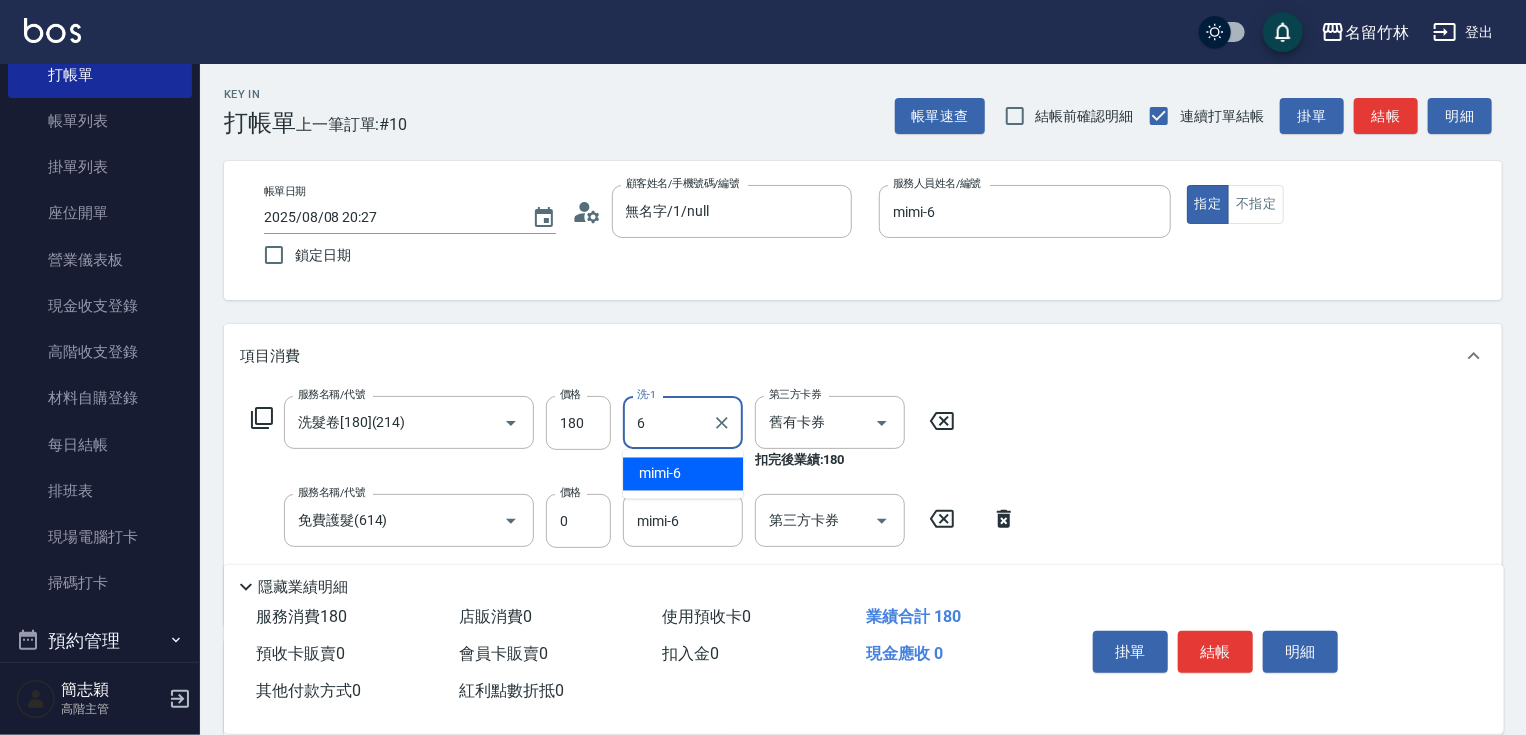 type on "mimi-6" 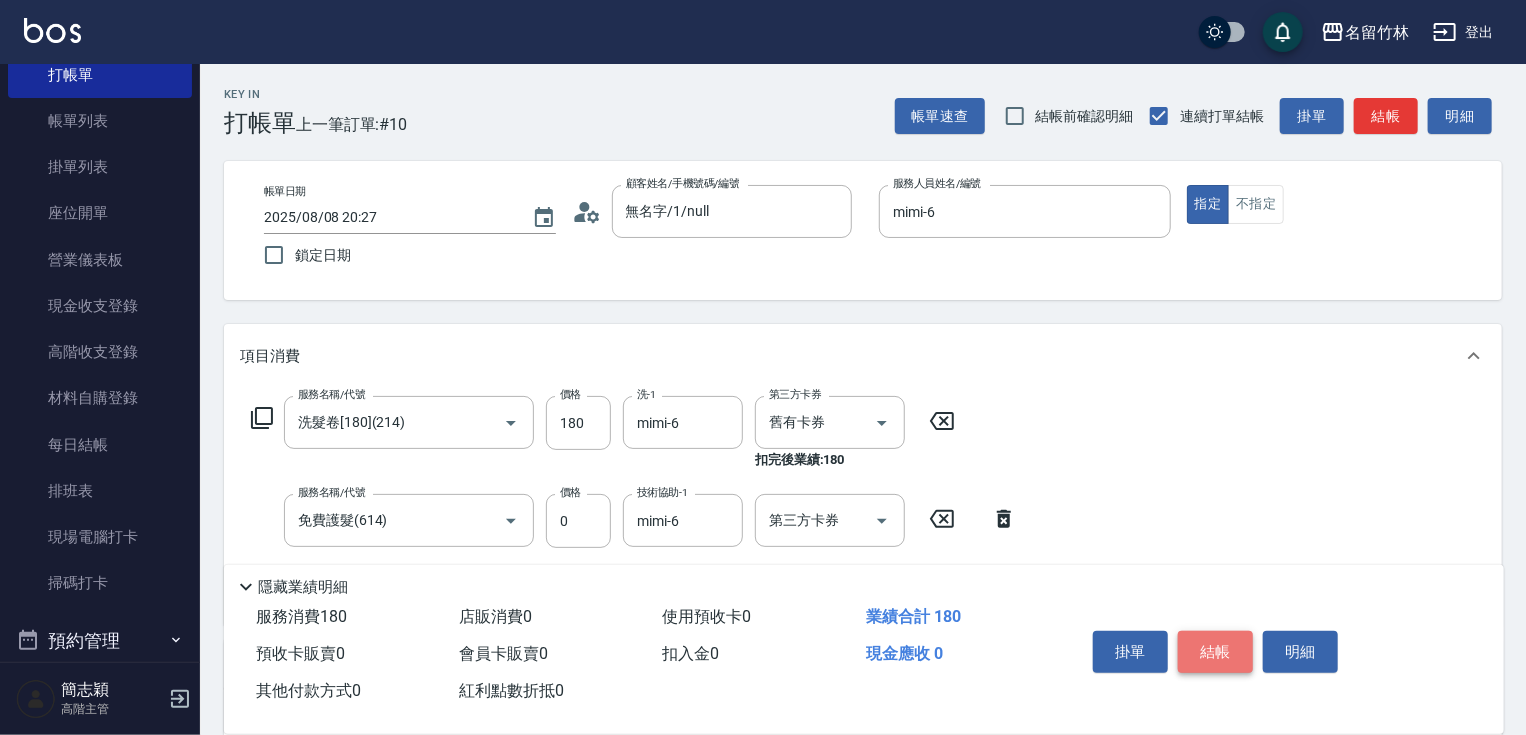 click on "結帳" at bounding box center (1215, 652) 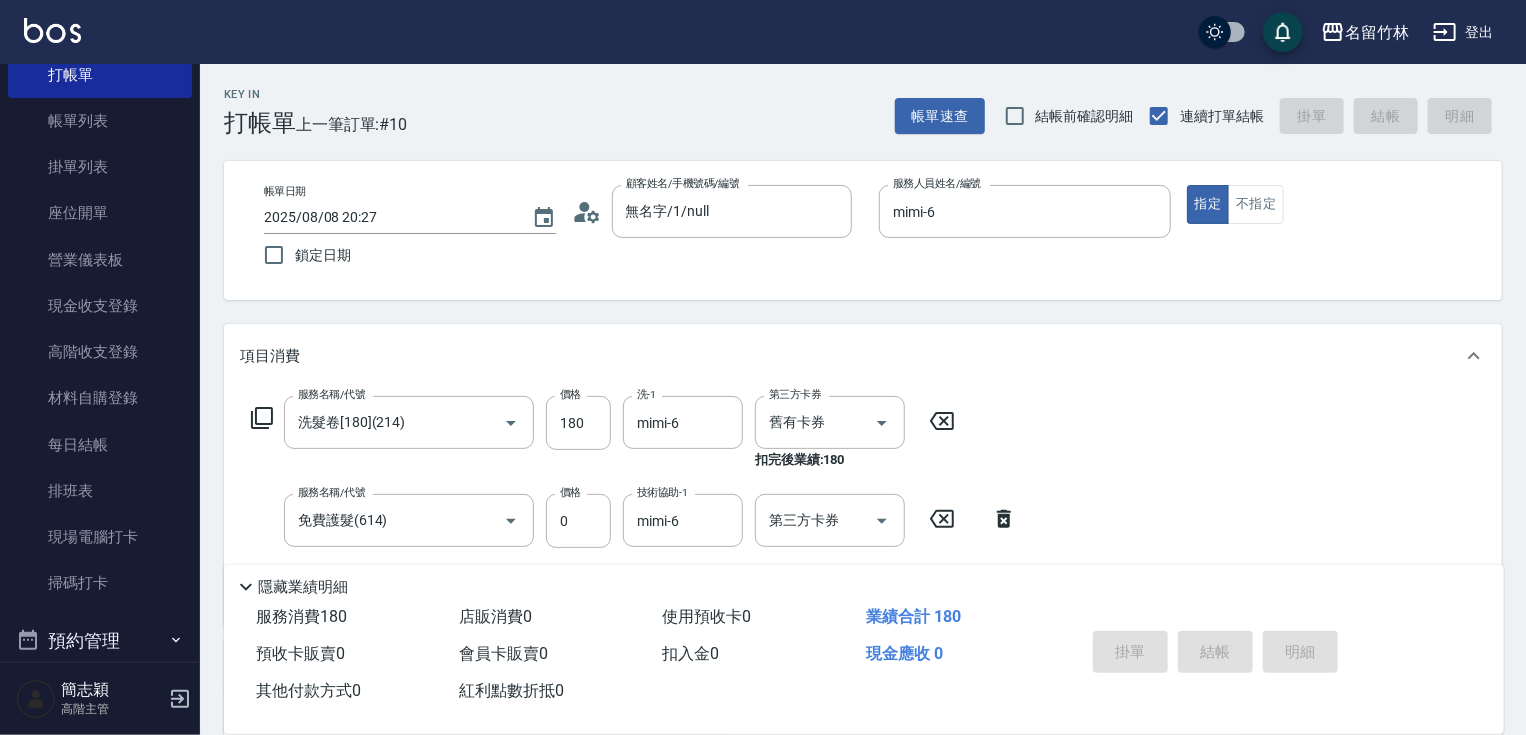 type on "[DATE] [TIME]" 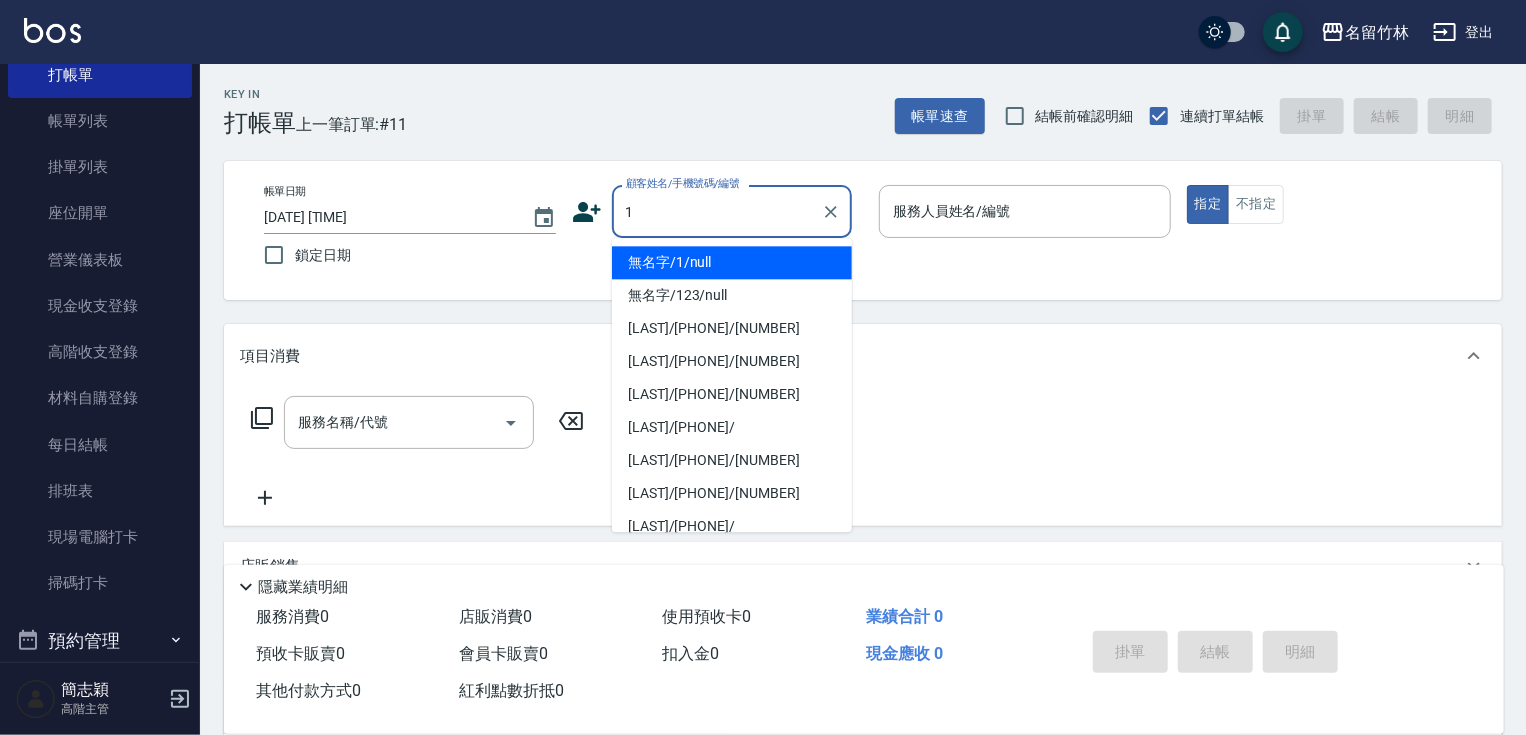 type on "無名字/1/null" 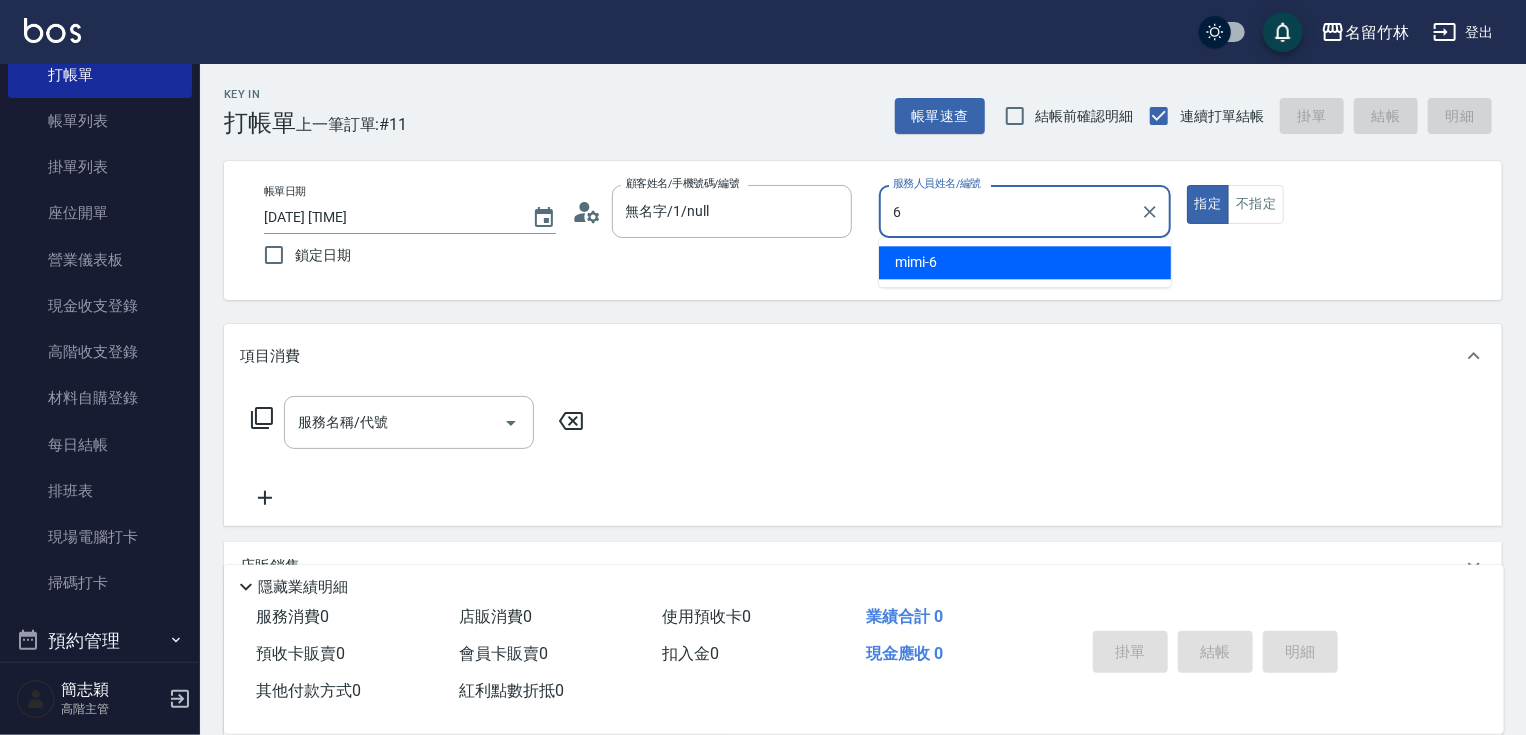 type on "mimi-6" 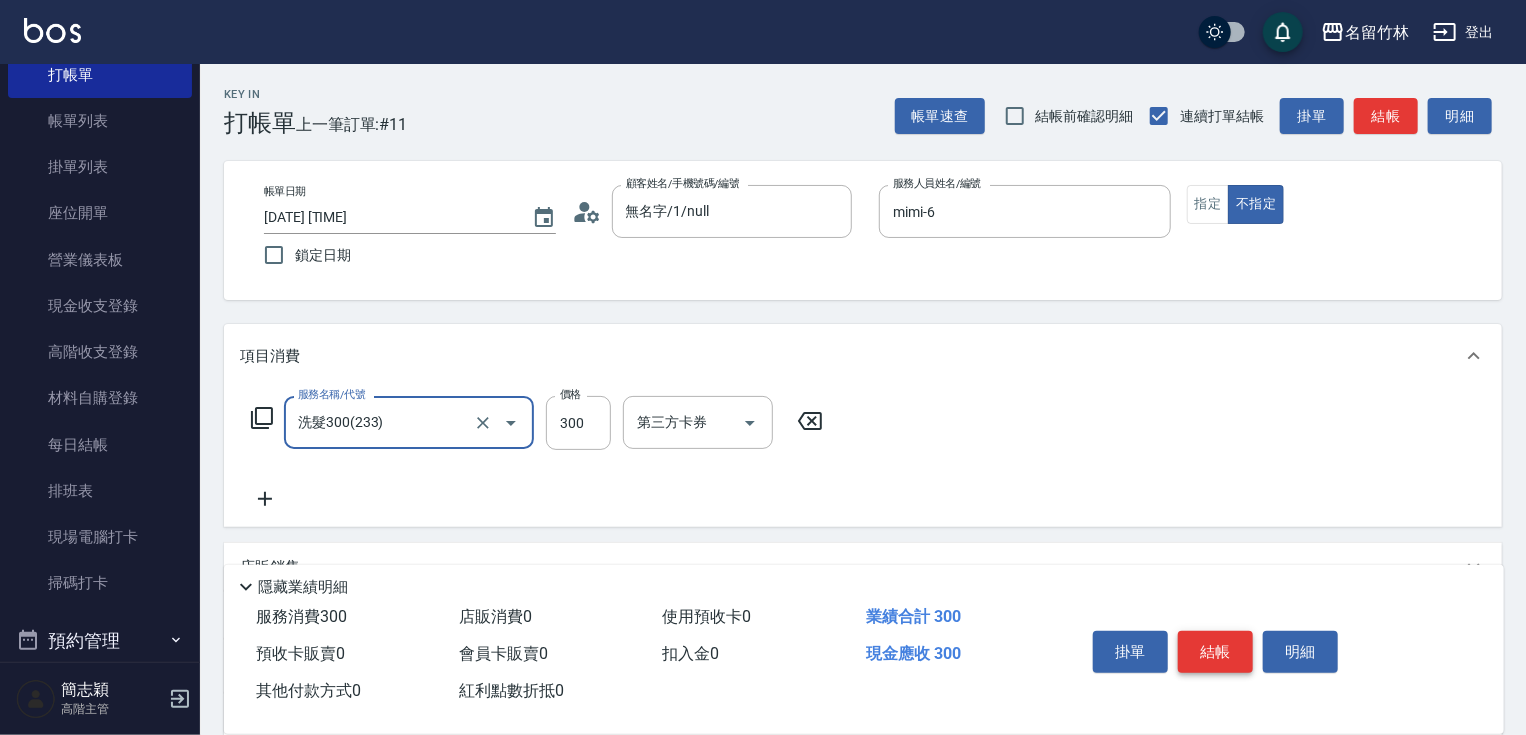 type on "洗髮300(233)" 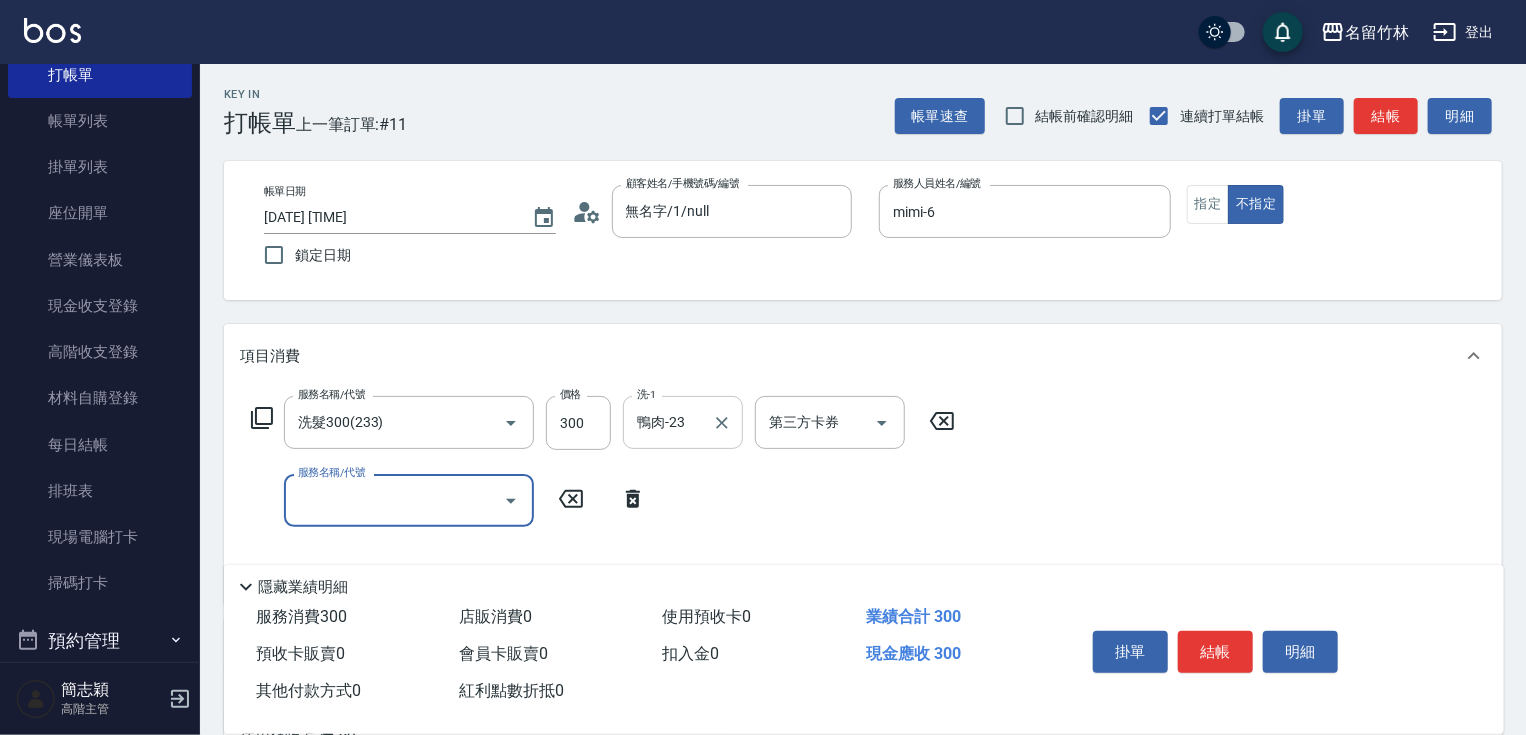 click on "鴨肉-23 洗-1" at bounding box center [683, 422] 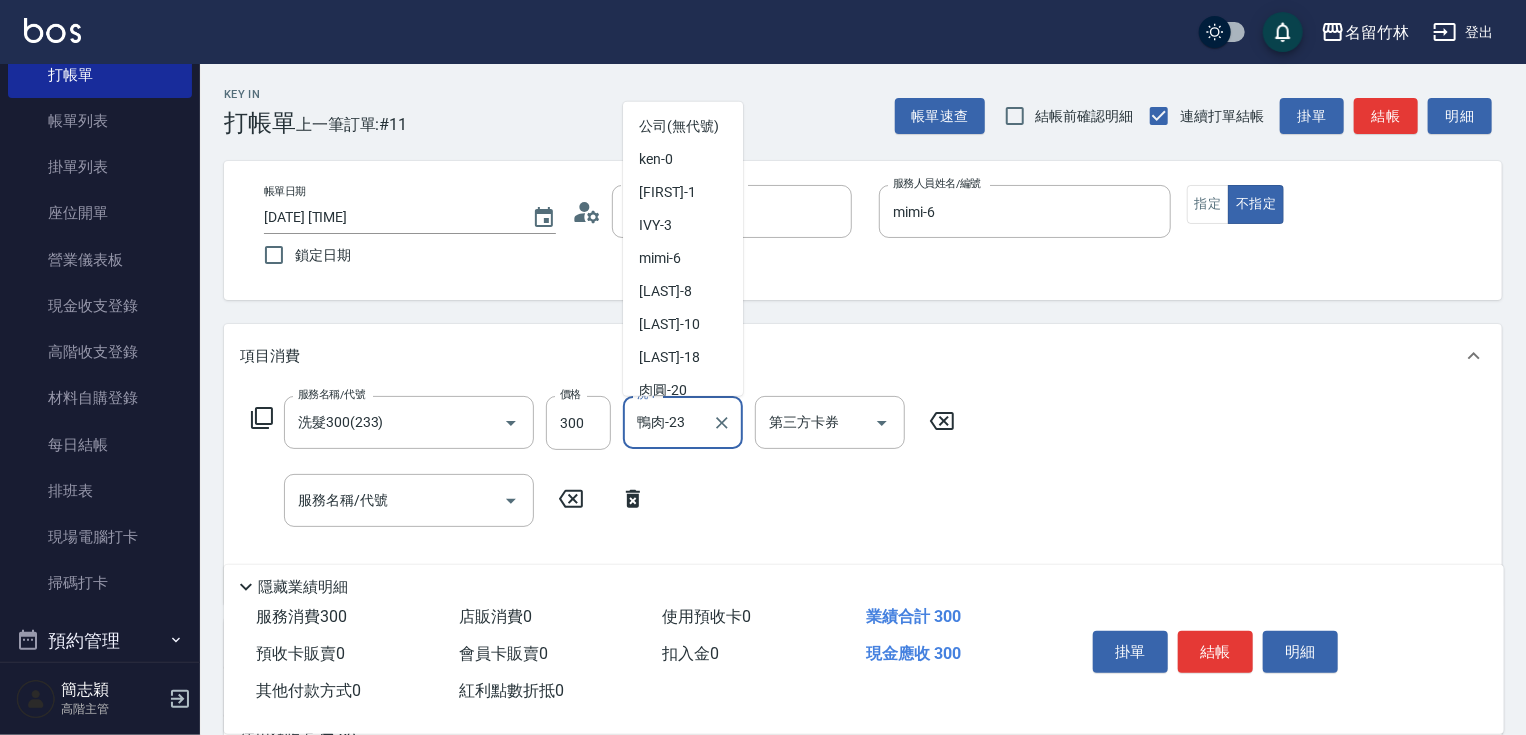scroll, scrollTop: 64, scrollLeft: 0, axis: vertical 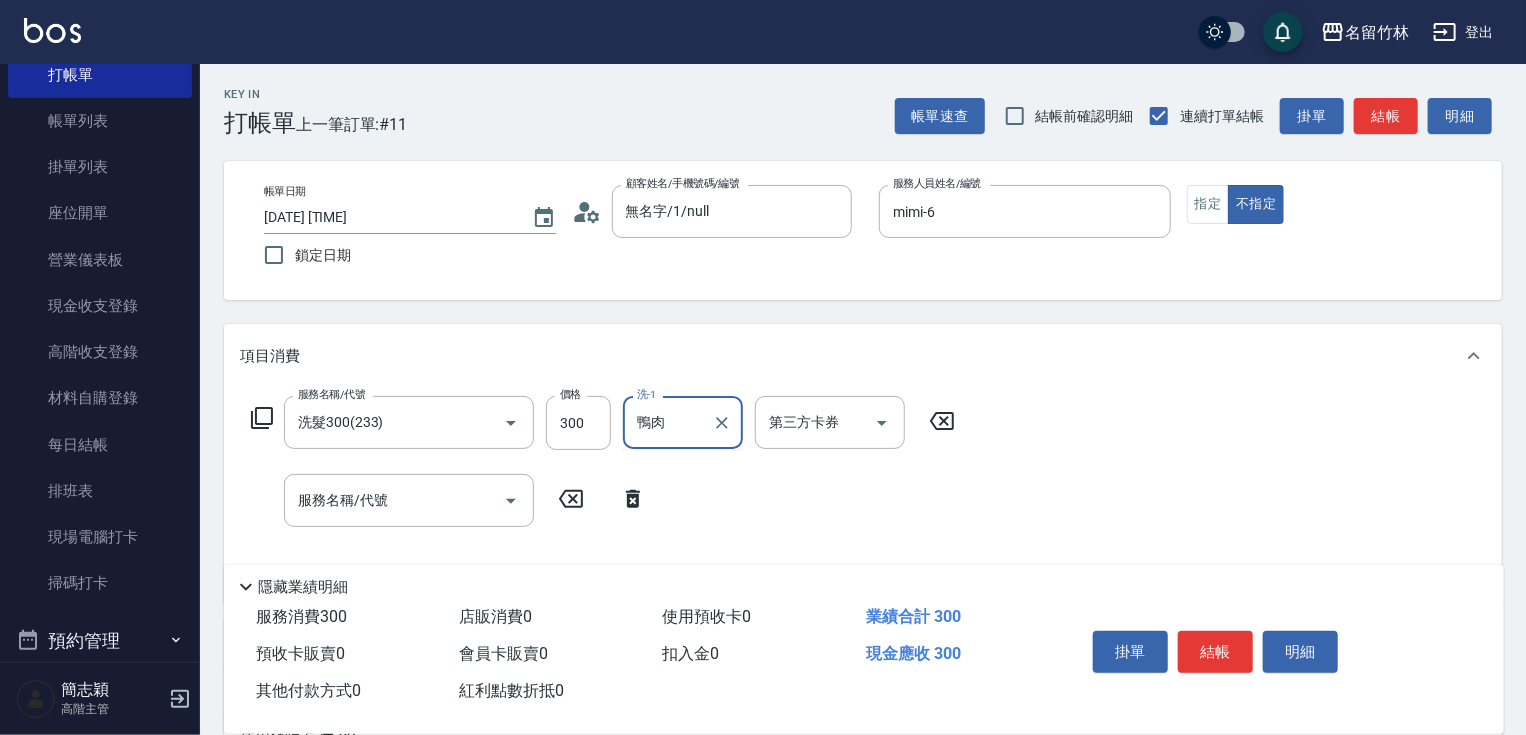 type on "鴨" 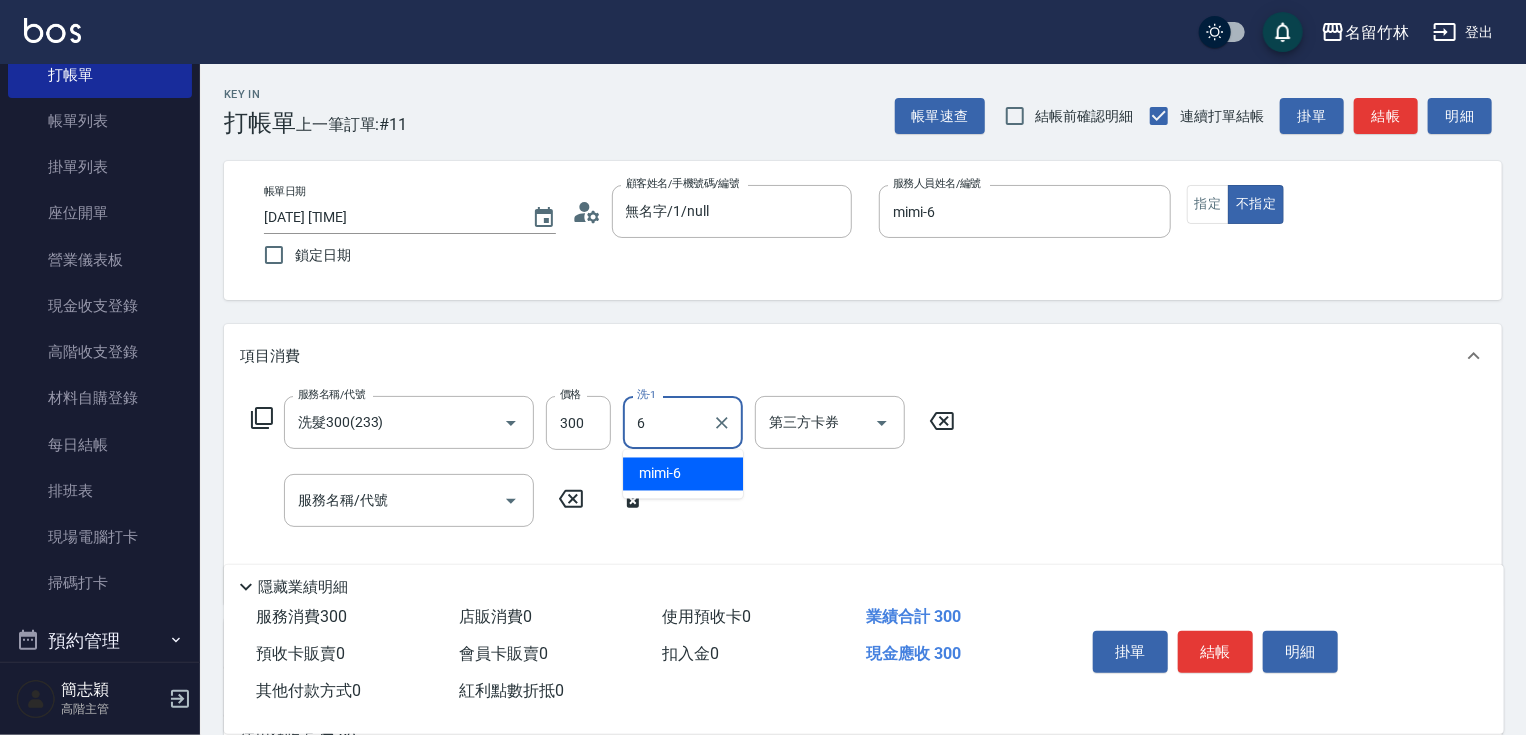 type on "mimi-6" 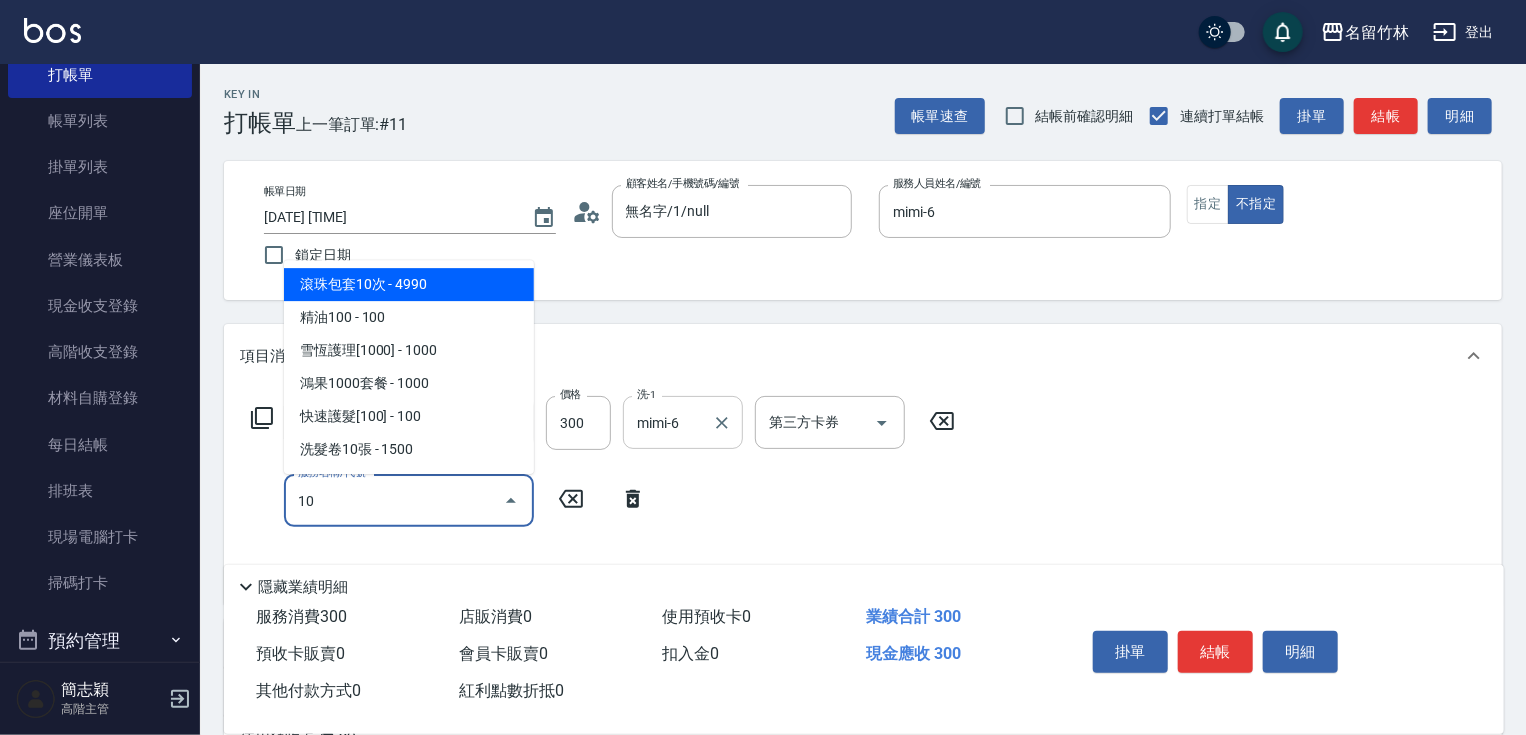 type on "1" 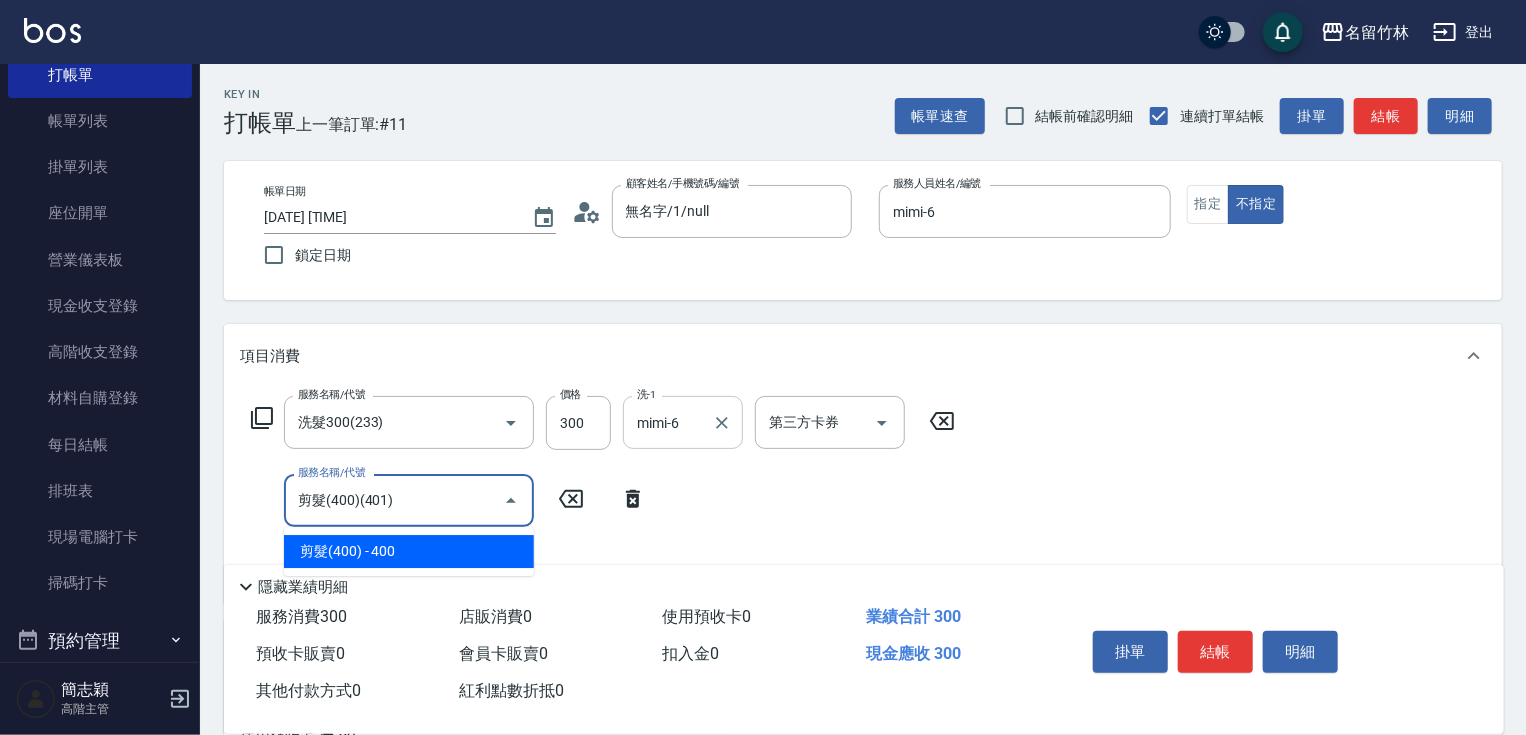 type on "剪髮(400)(401)" 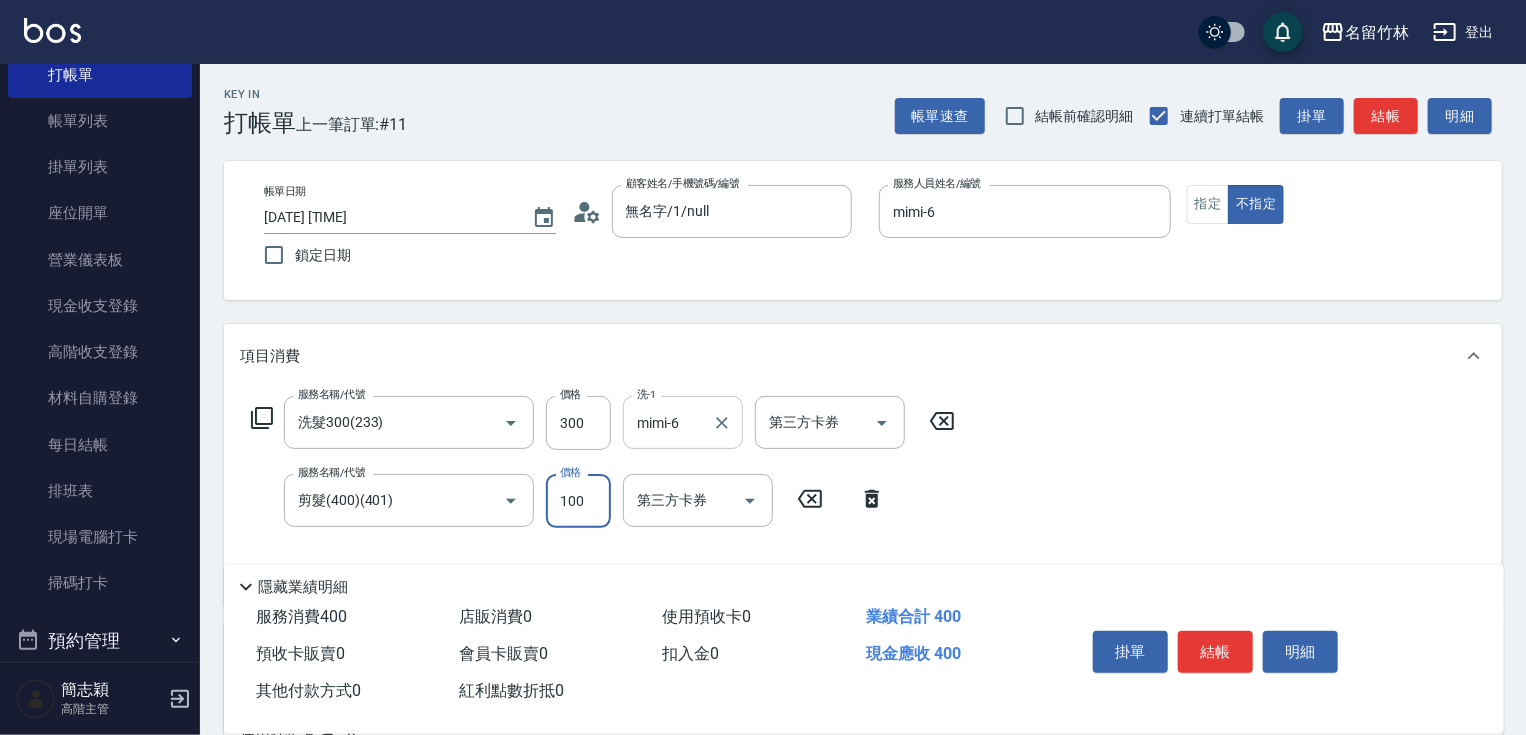type on "100" 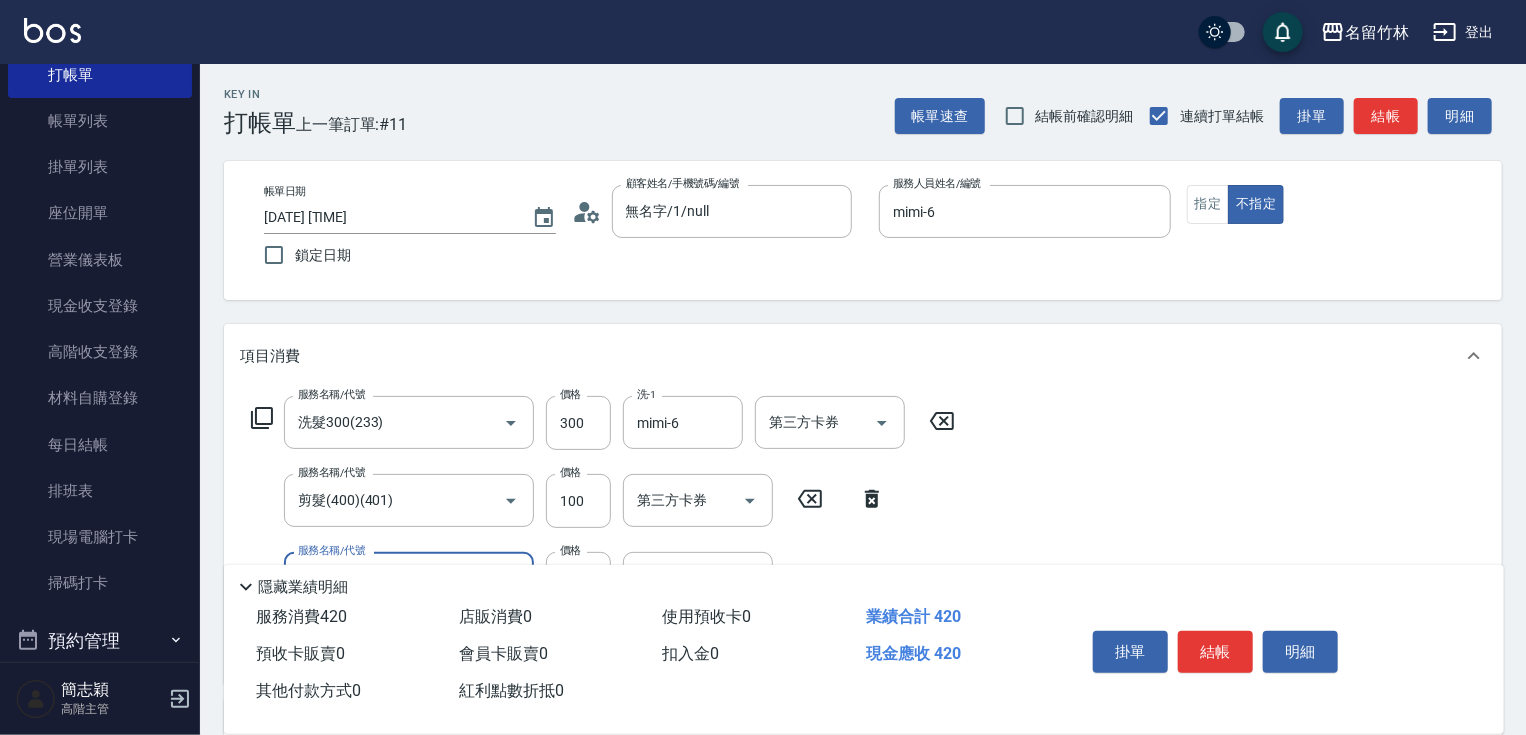 type on "潤絲20(801)" 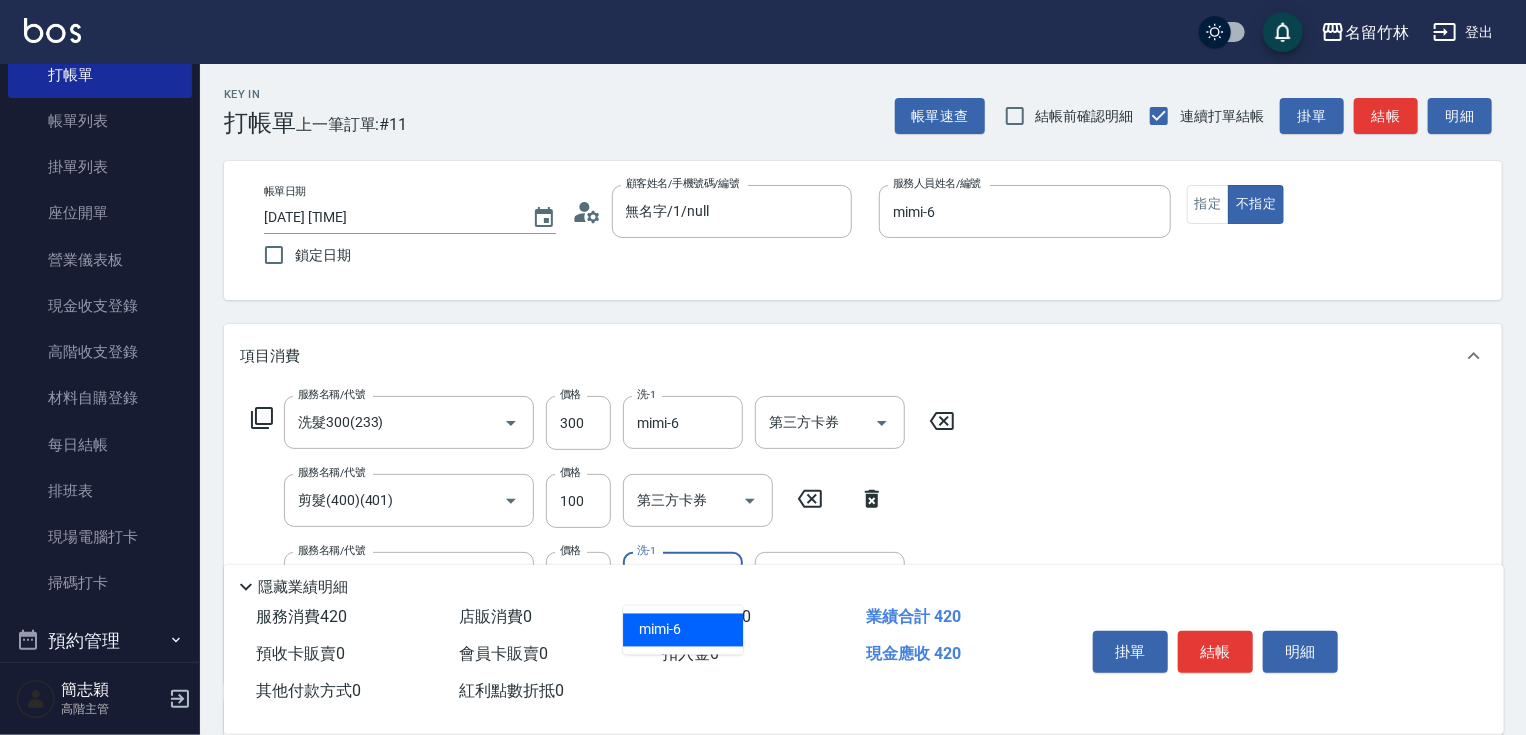 type on "mimi-6" 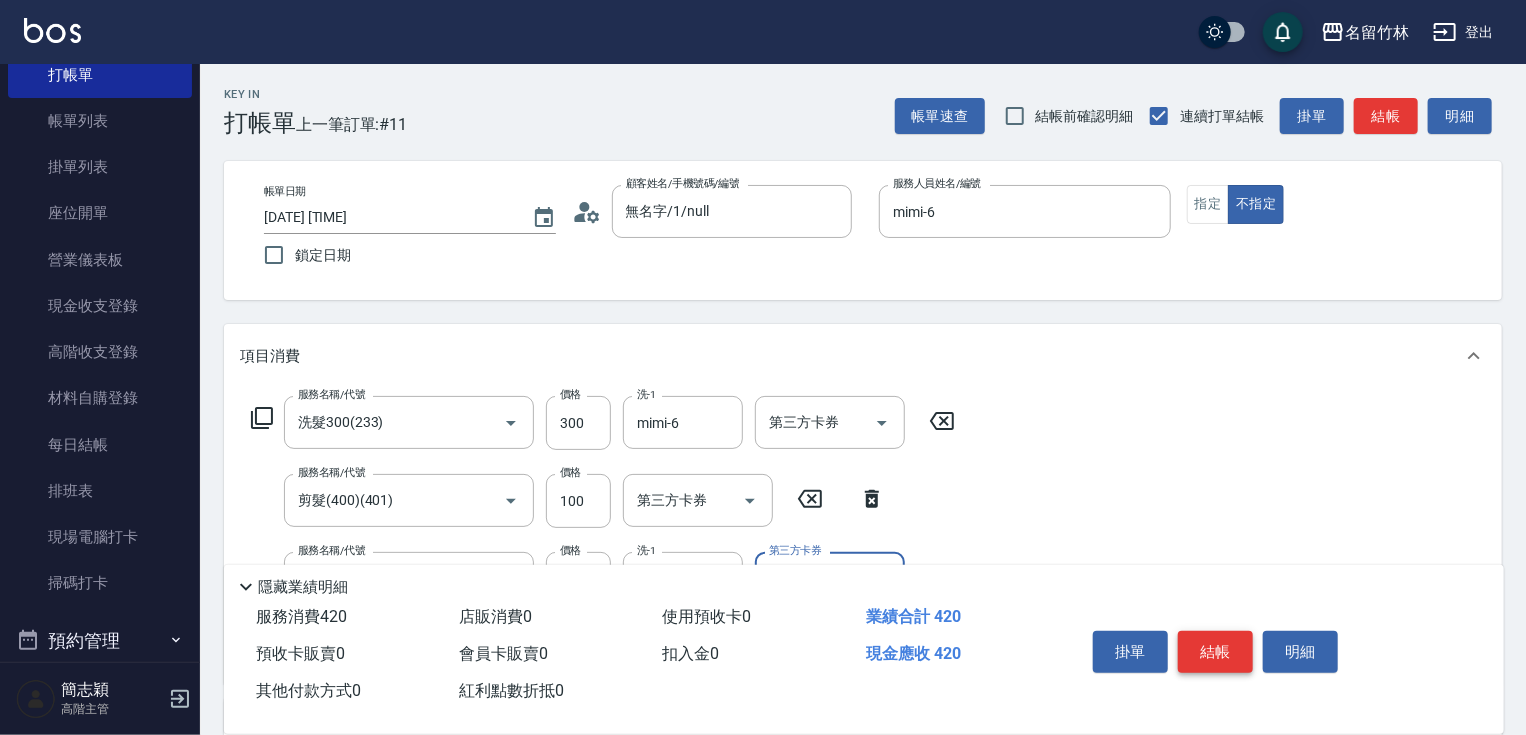 drag, startPoint x: 1212, startPoint y: 644, endPoint x: 1209, endPoint y: 627, distance: 17.262676 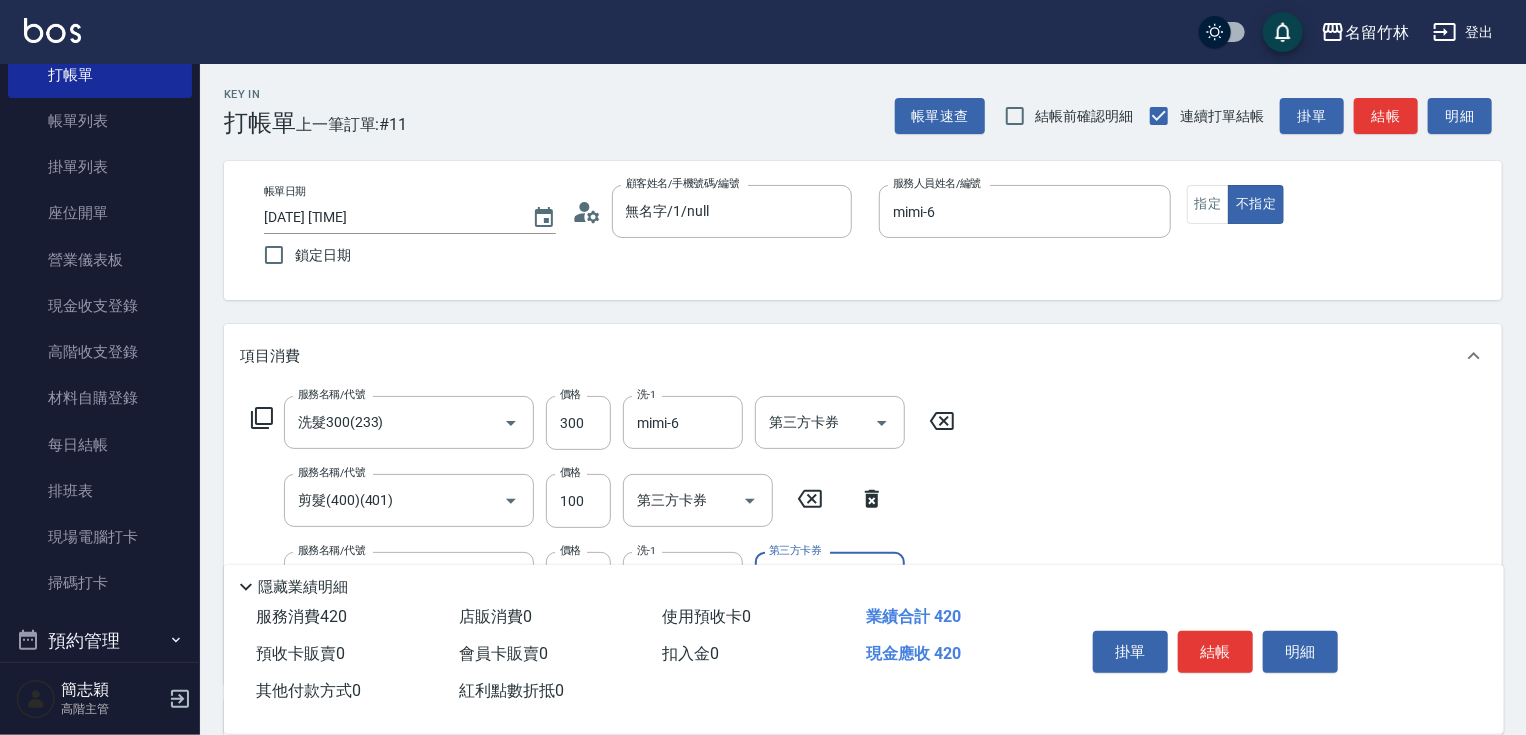 click on "結帳" at bounding box center (1215, 652) 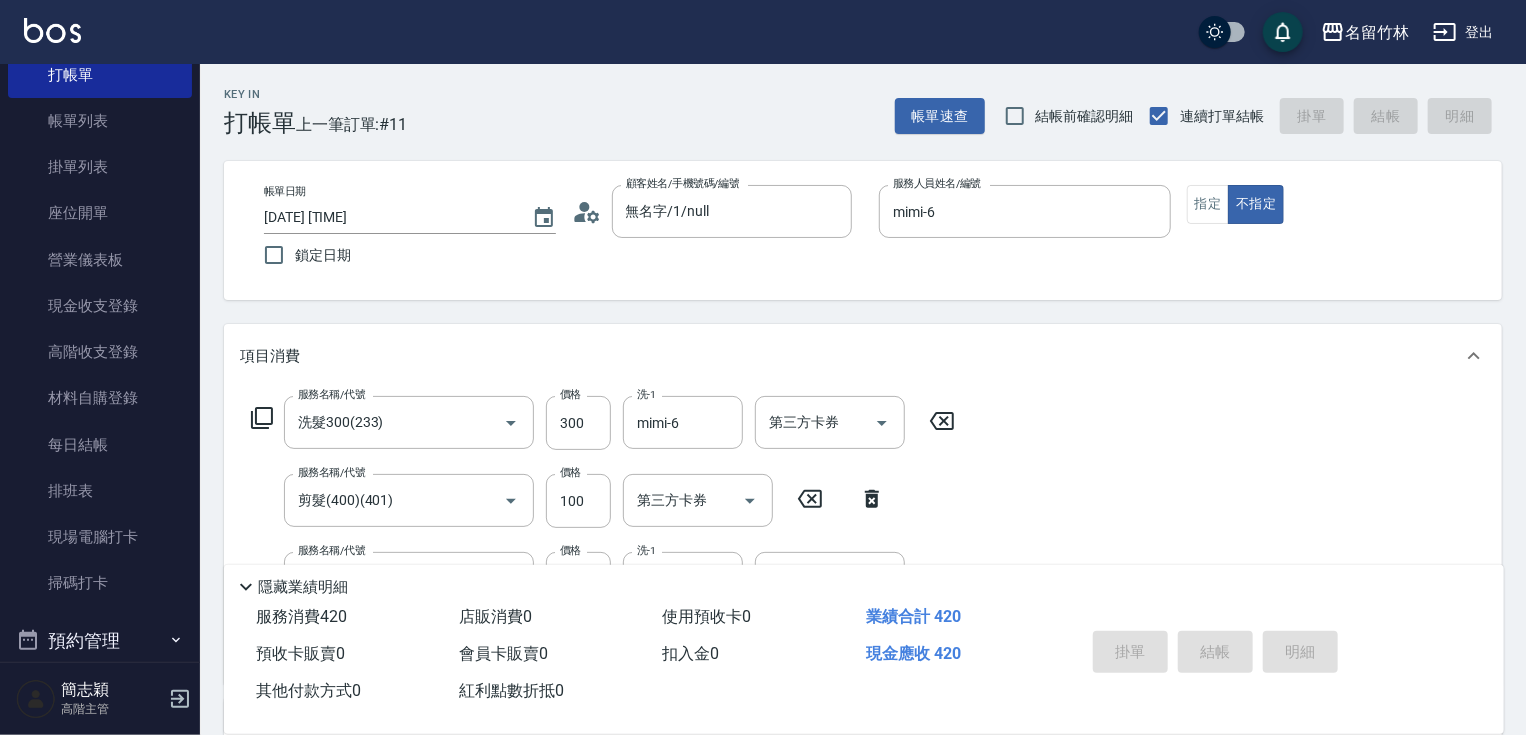 type 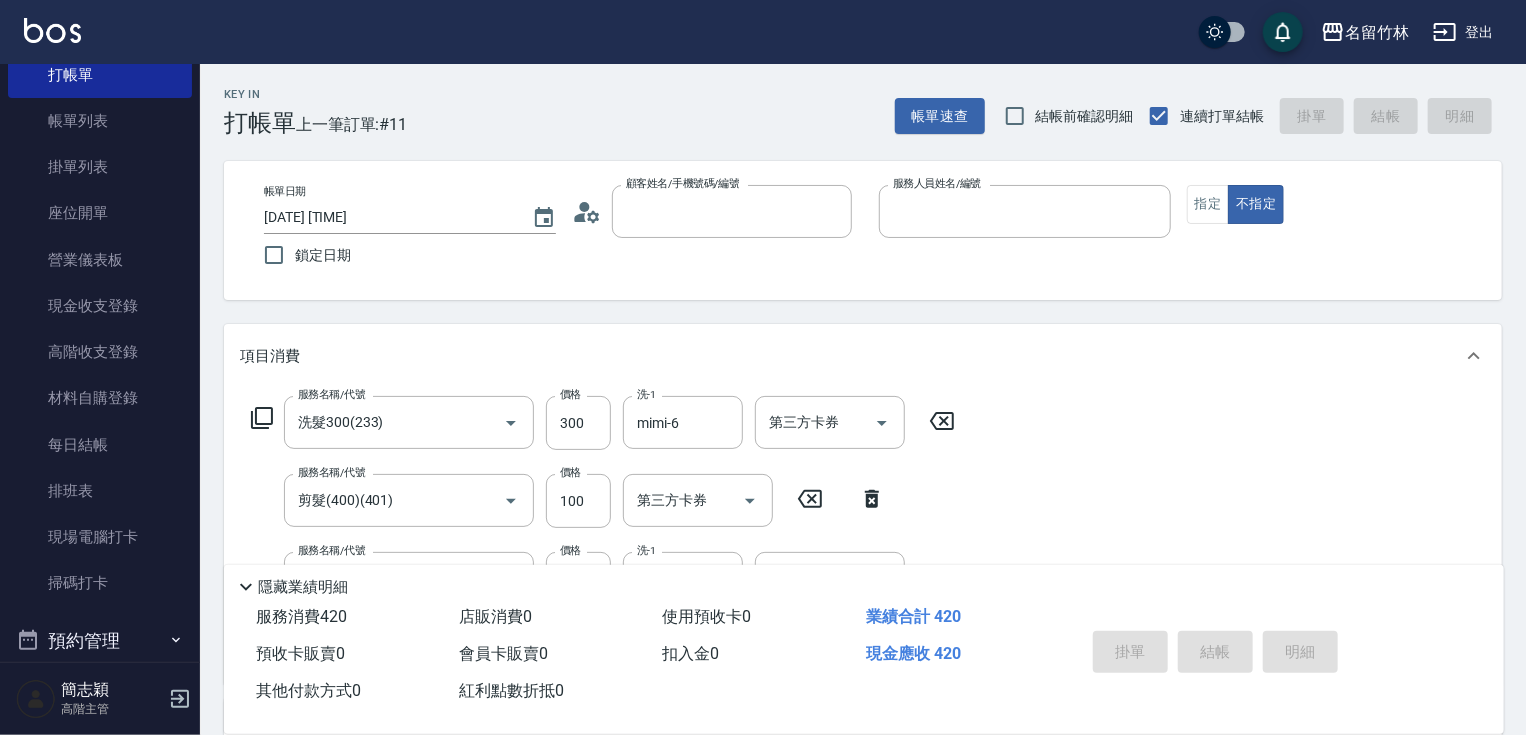 type 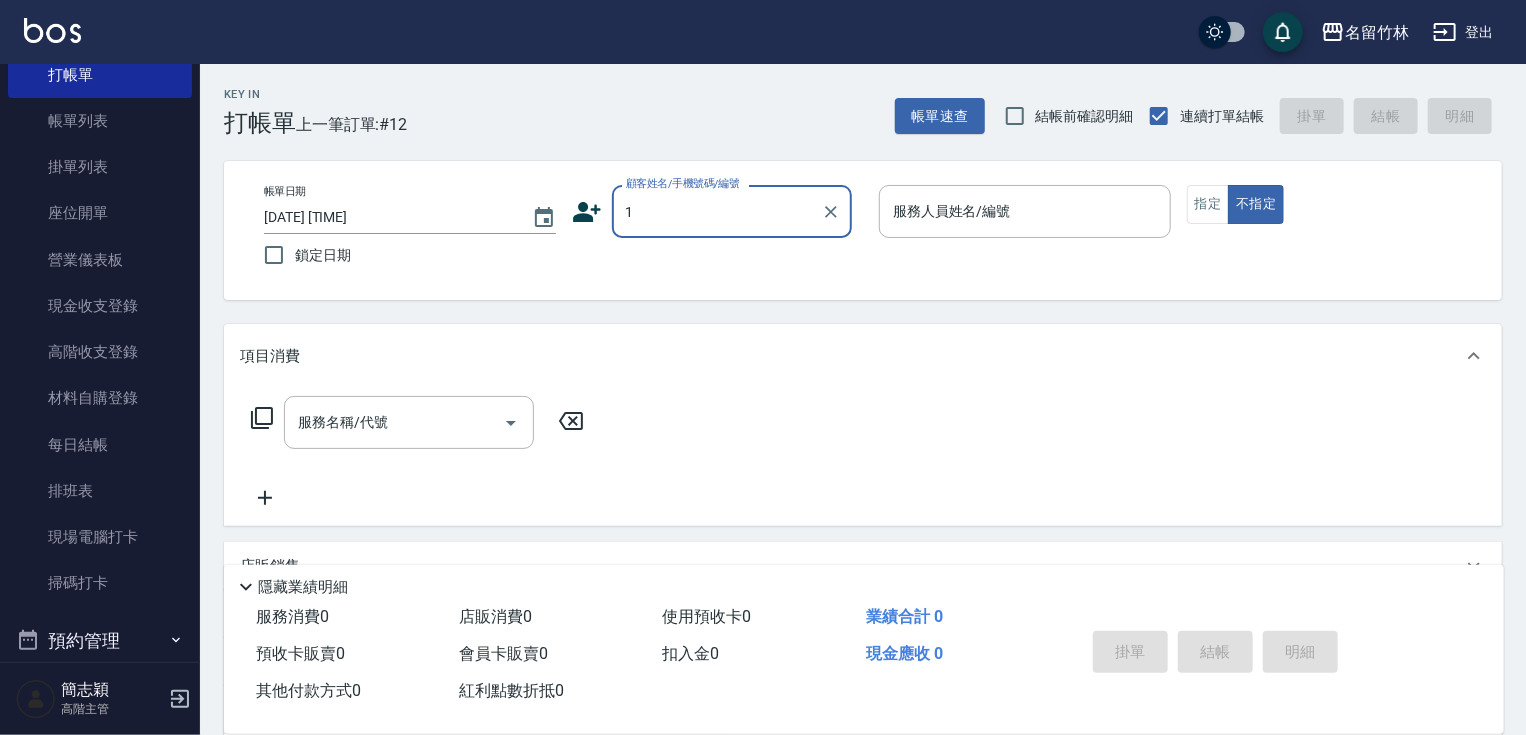 type on "無名字/1/null" 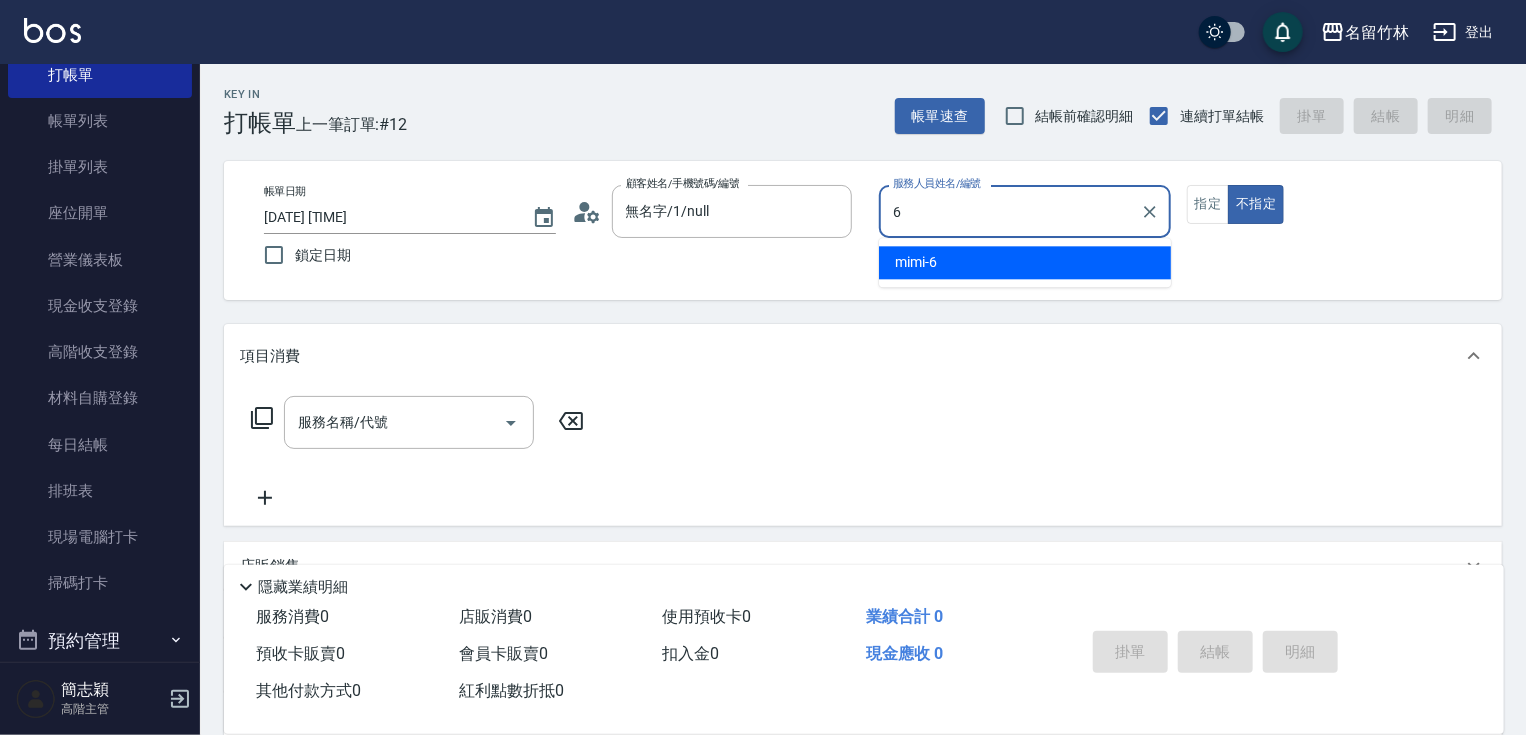 type on "mimi-6" 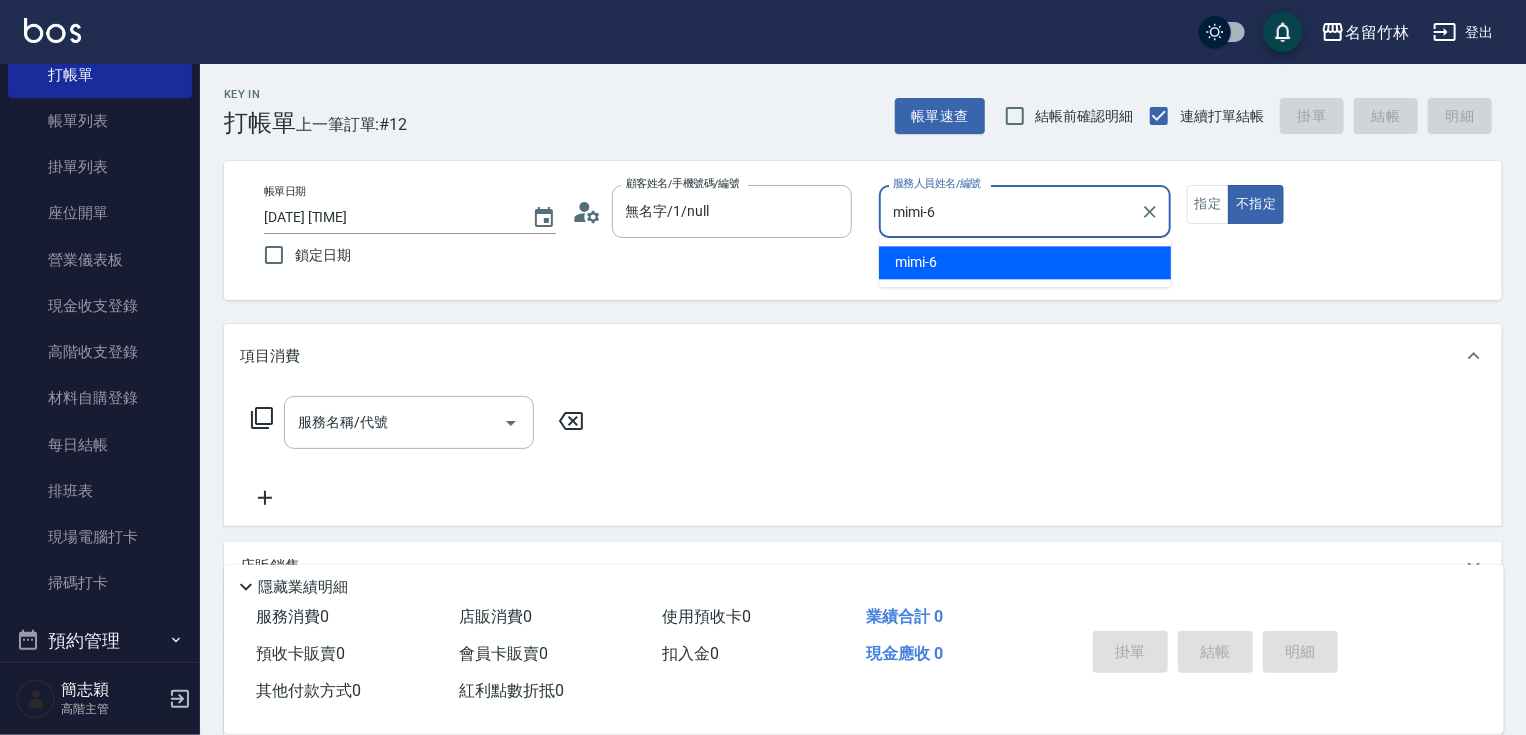 type on "false" 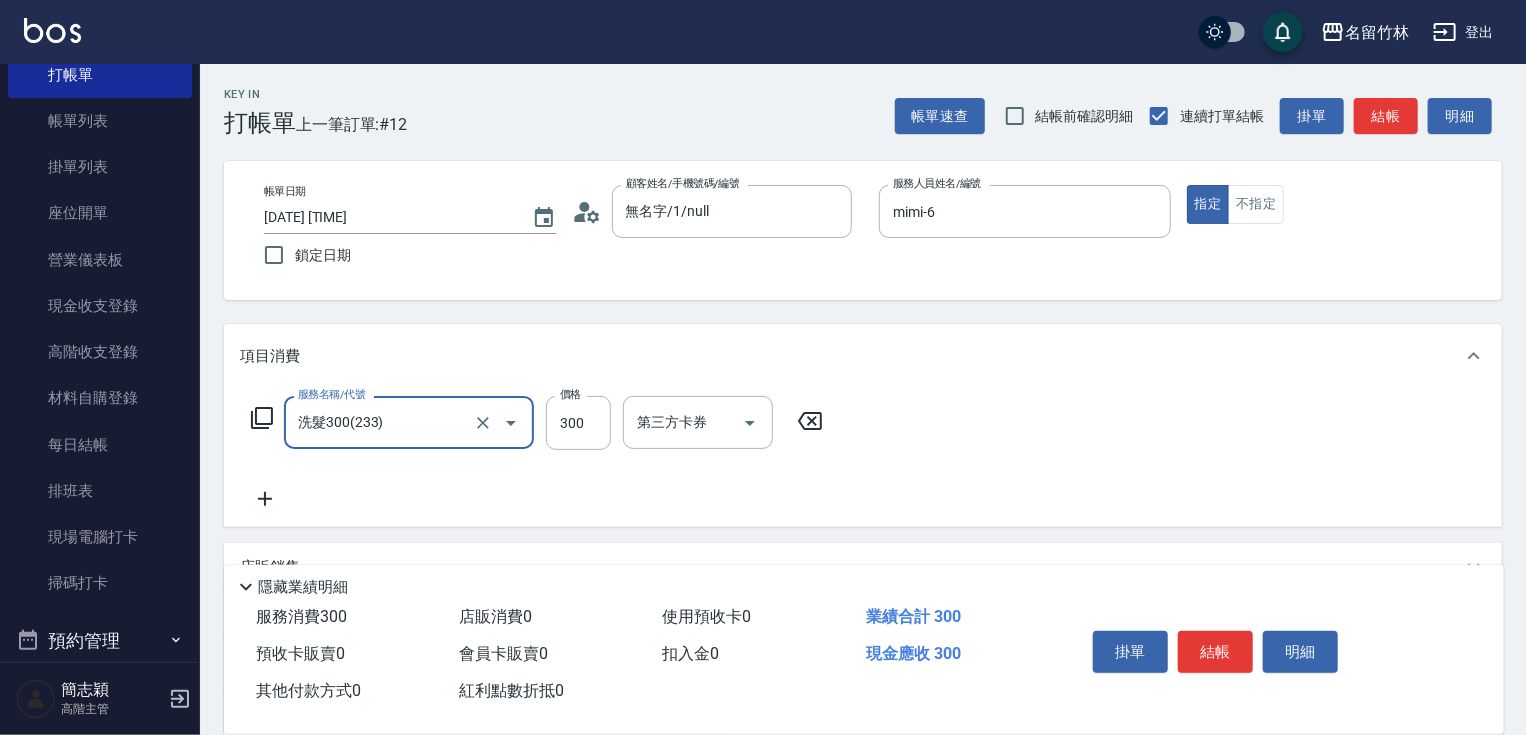 type on "洗髮300(233)" 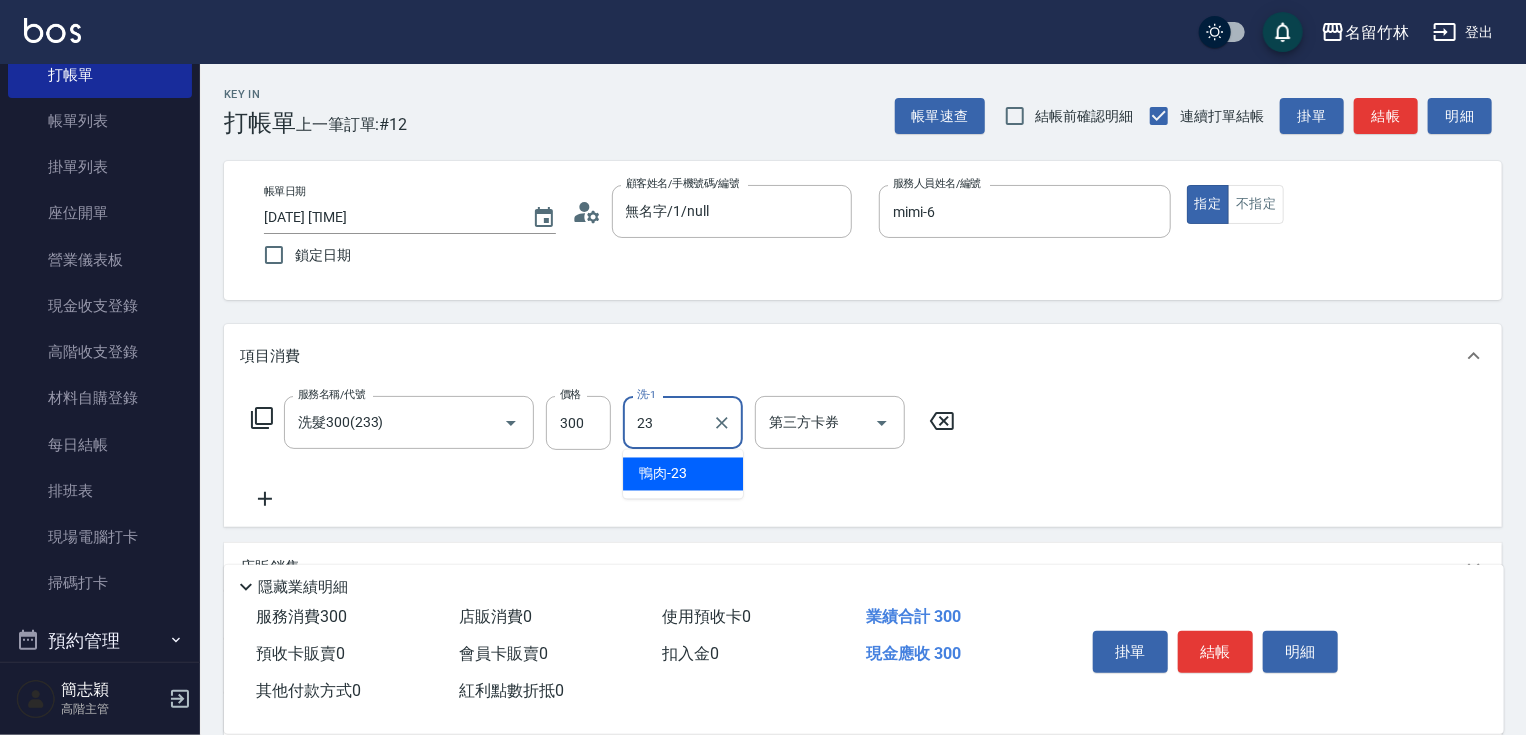 type on "鴨肉-23" 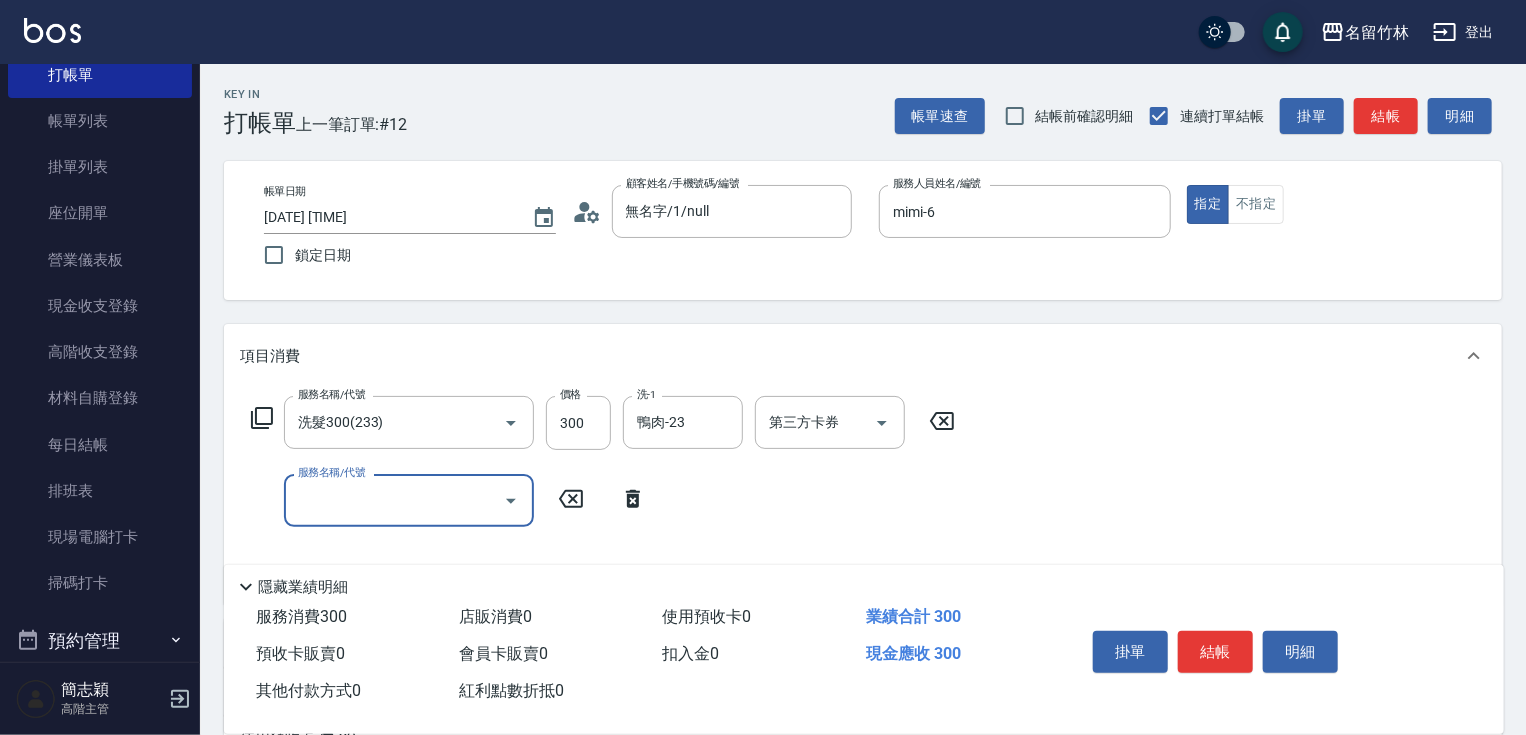 click on "服務名稱/代號" at bounding box center [394, 500] 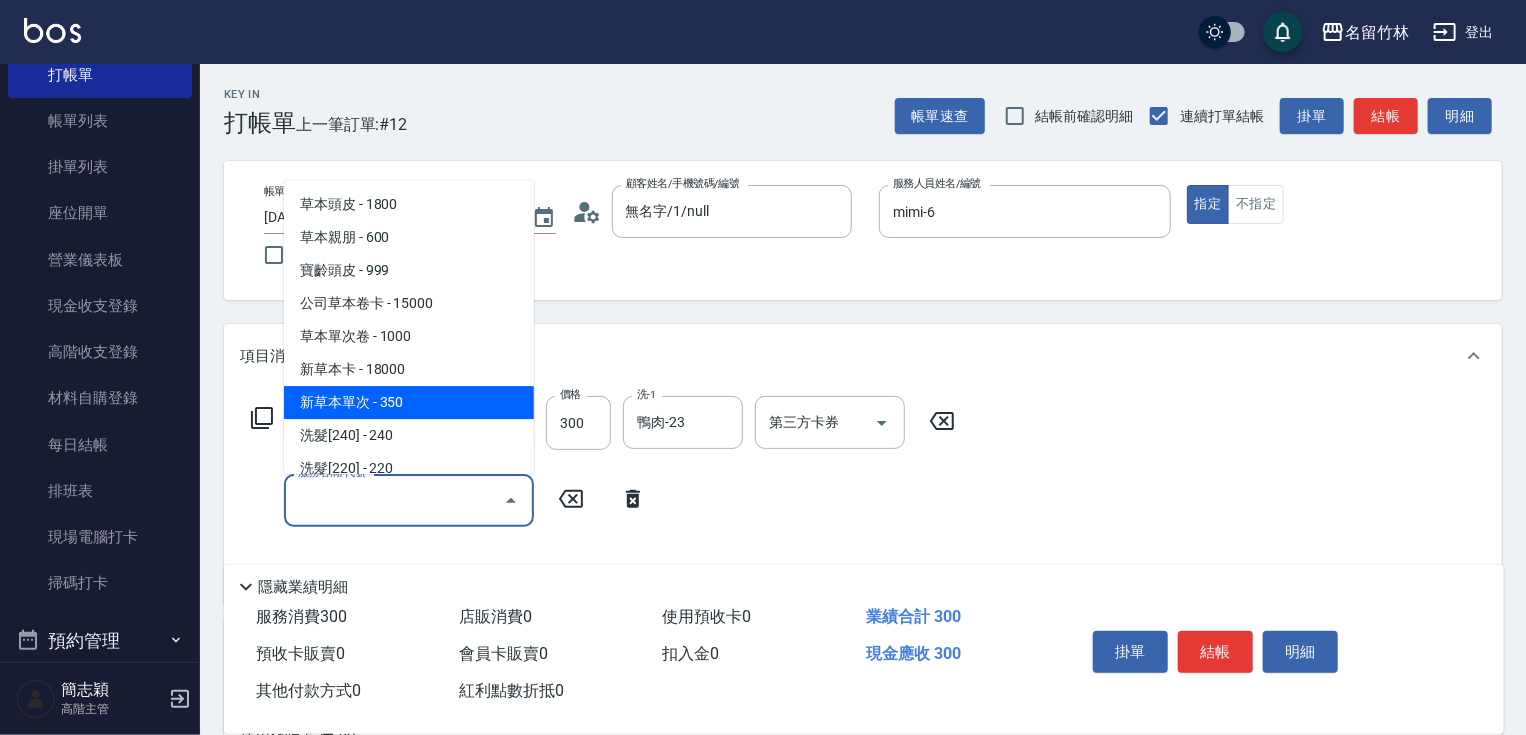 click 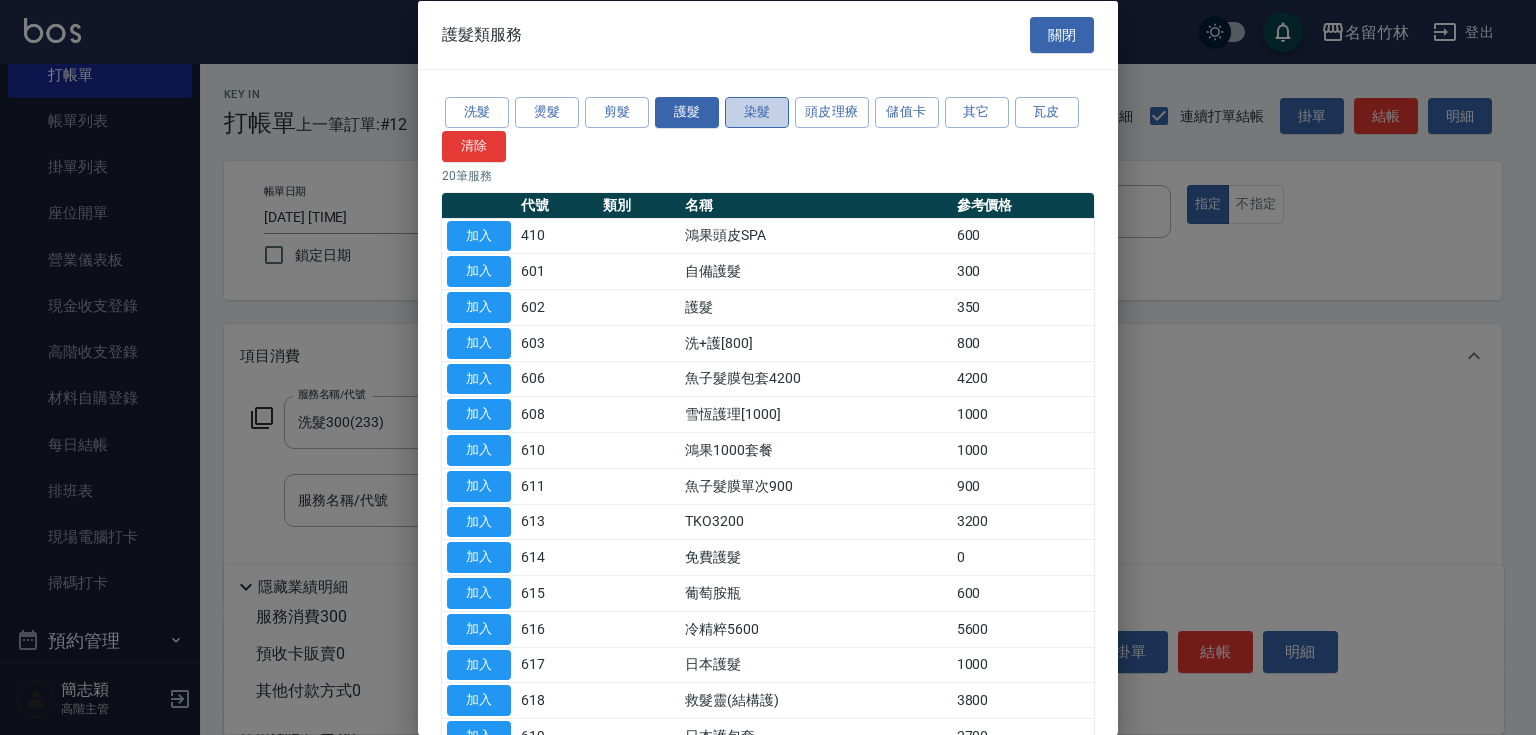 click on "染髮" at bounding box center [757, 112] 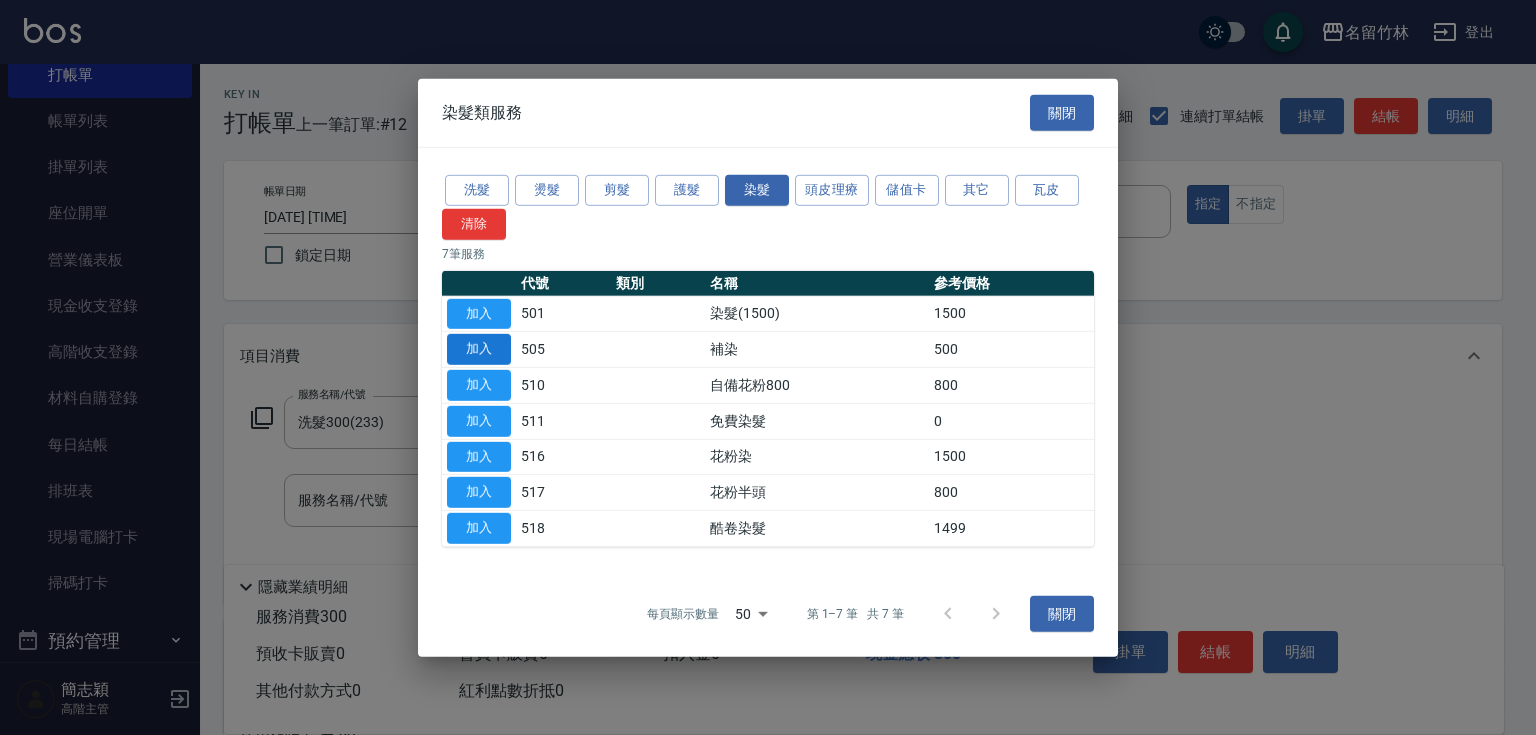 click on "加入" at bounding box center [479, 349] 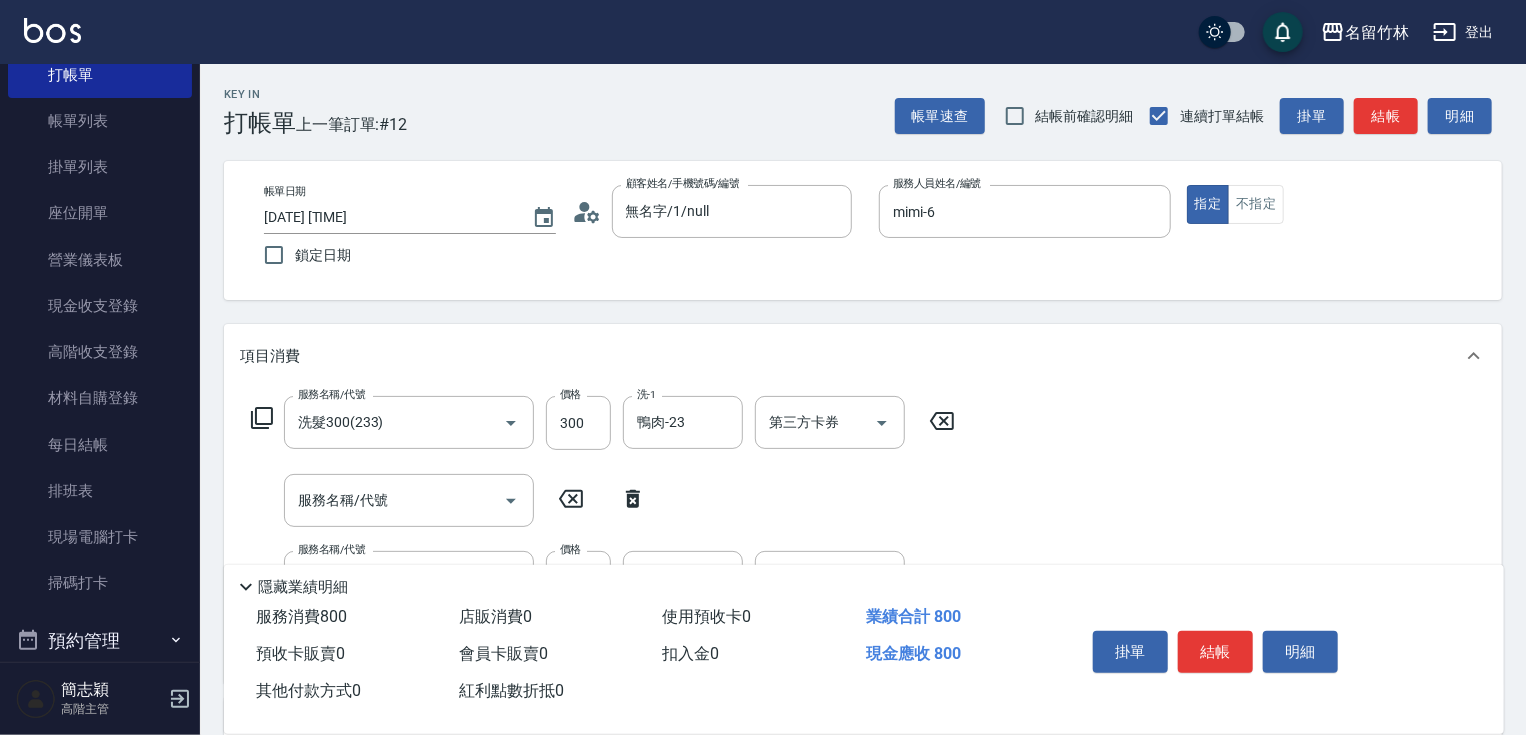 click 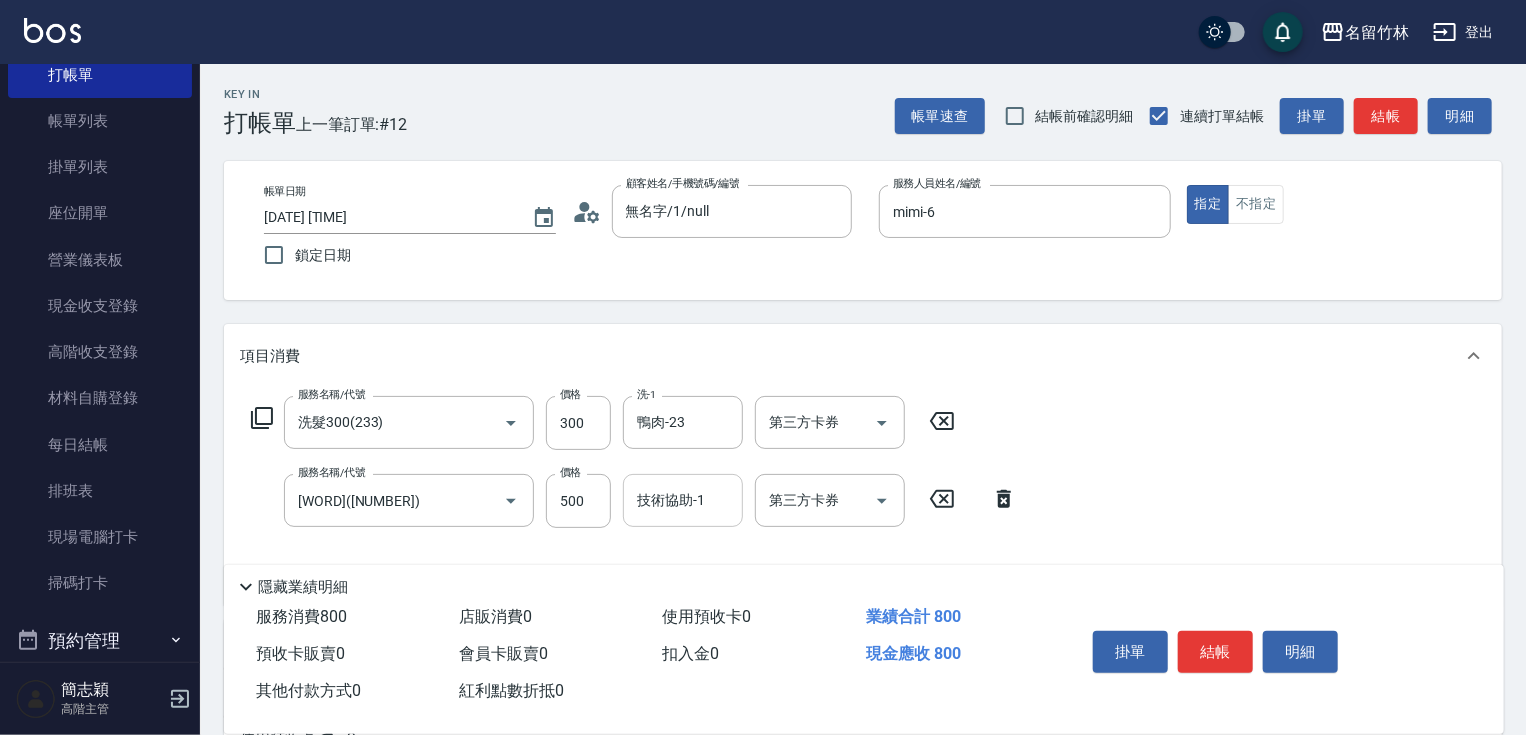 click on "技術協助-1" at bounding box center (683, 500) 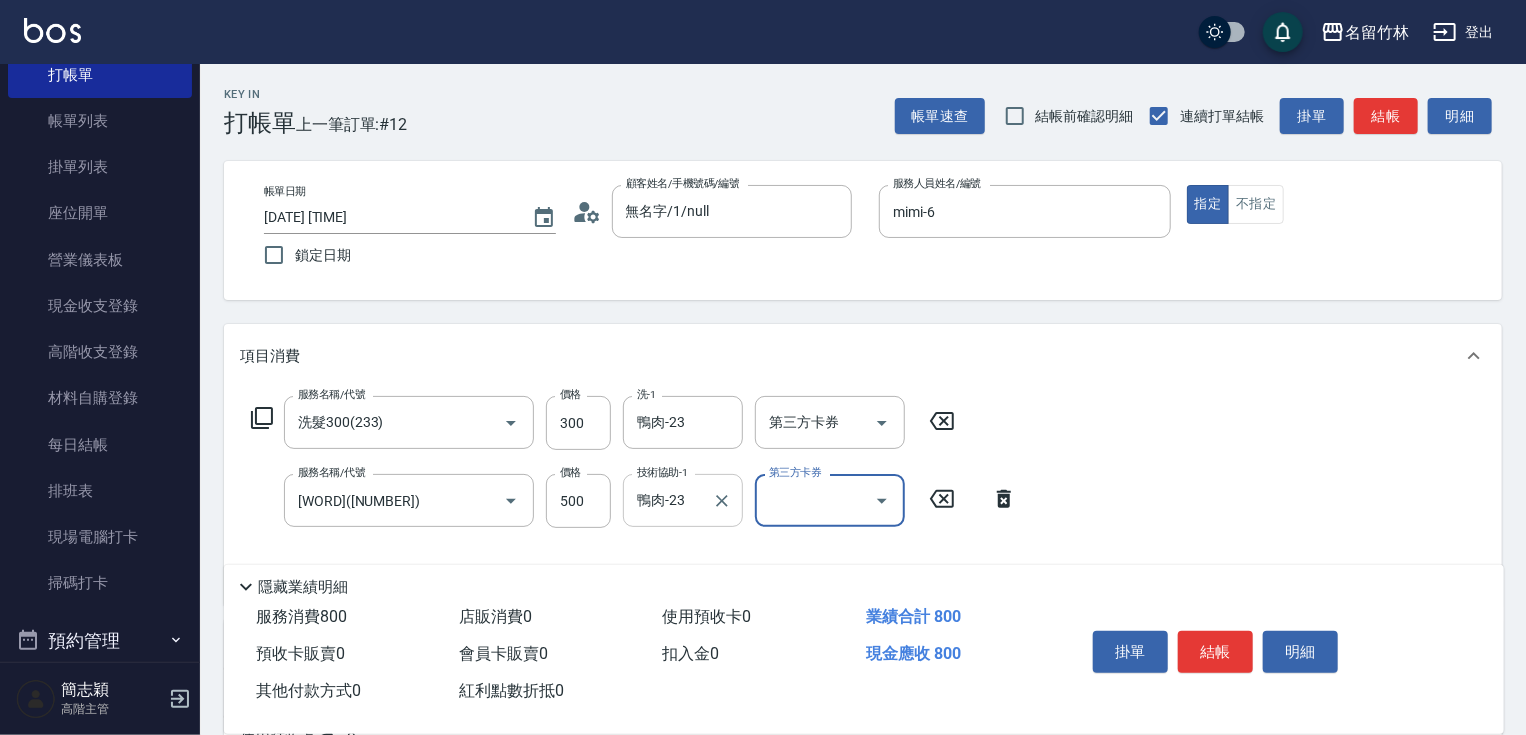 click on "鴨肉-23" at bounding box center [668, 500] 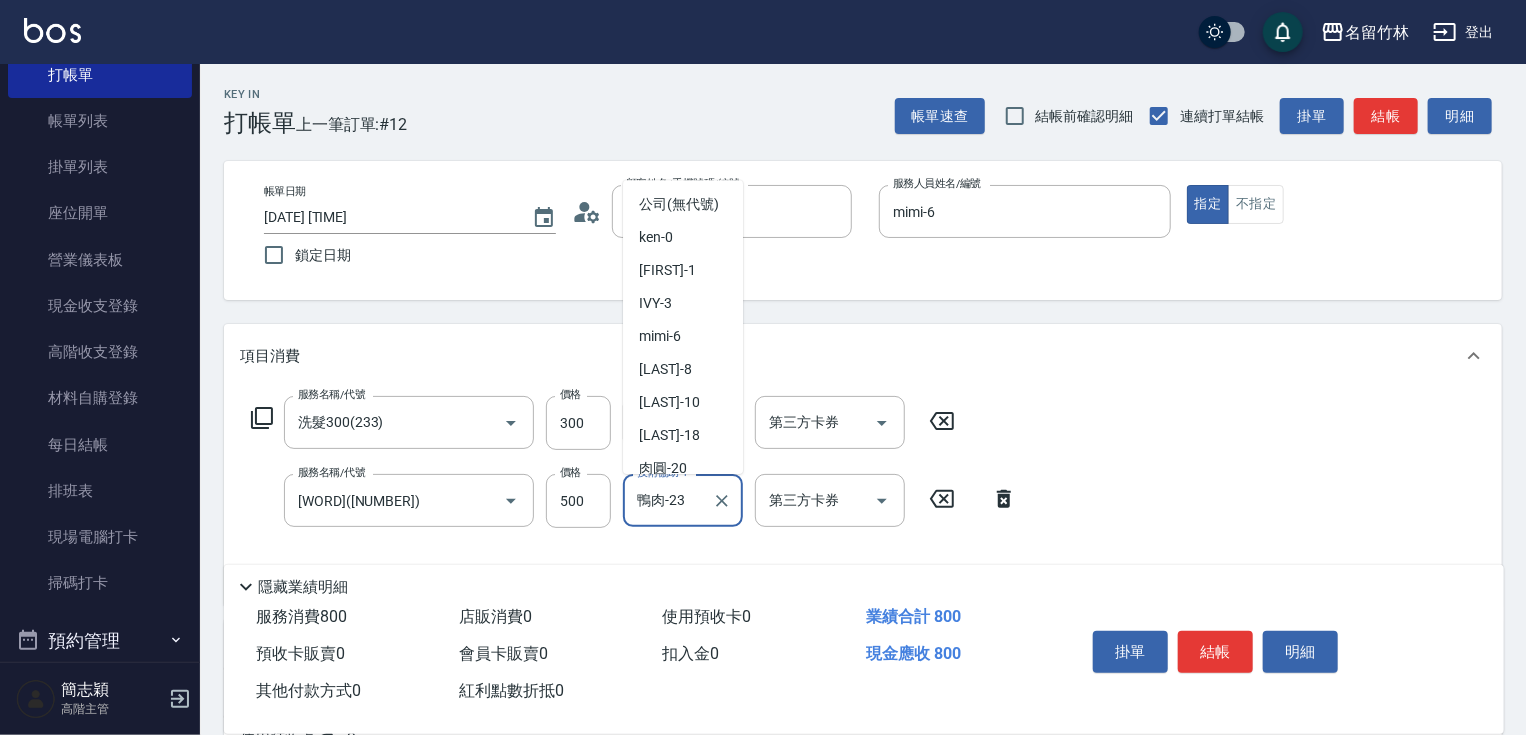 scroll, scrollTop: 64, scrollLeft: 0, axis: vertical 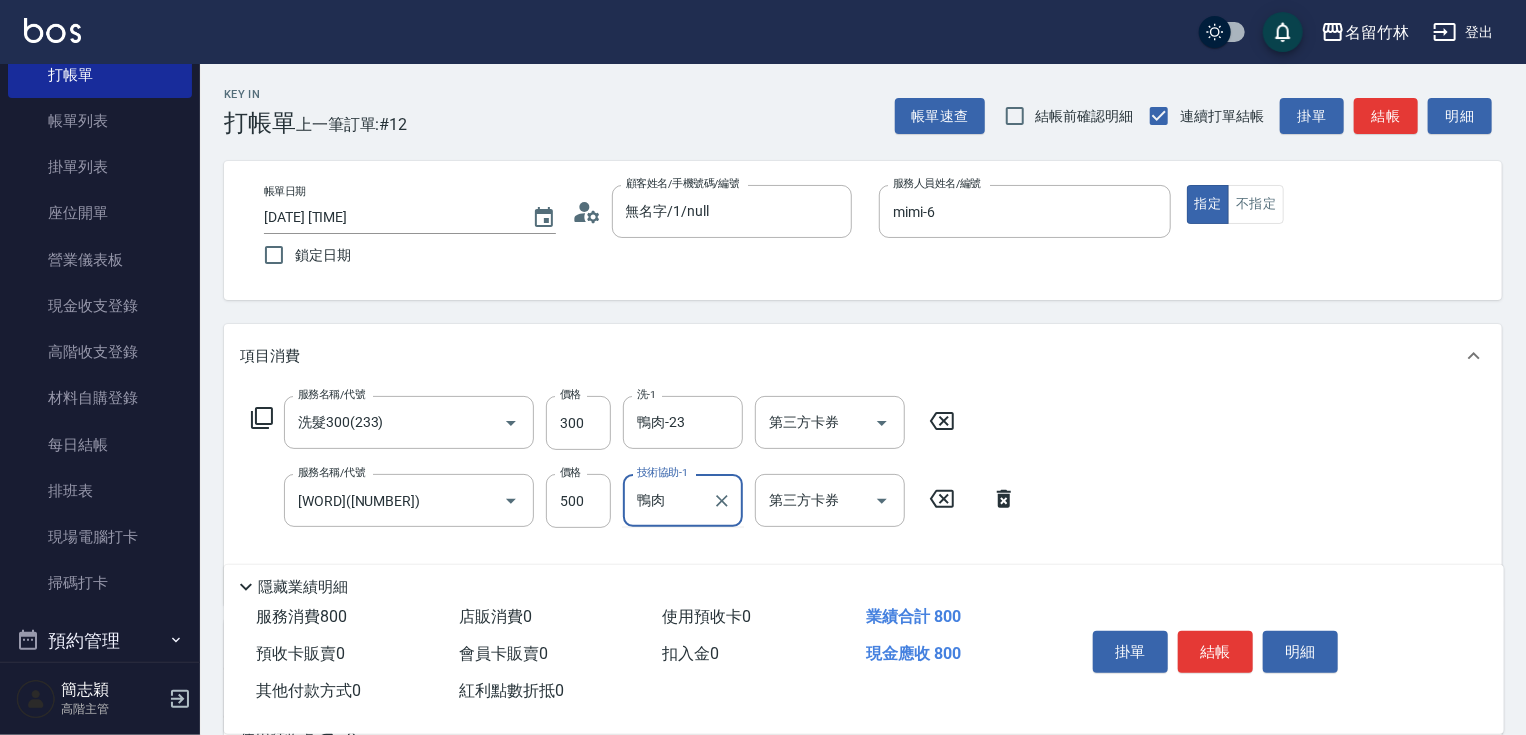 type on "鴨" 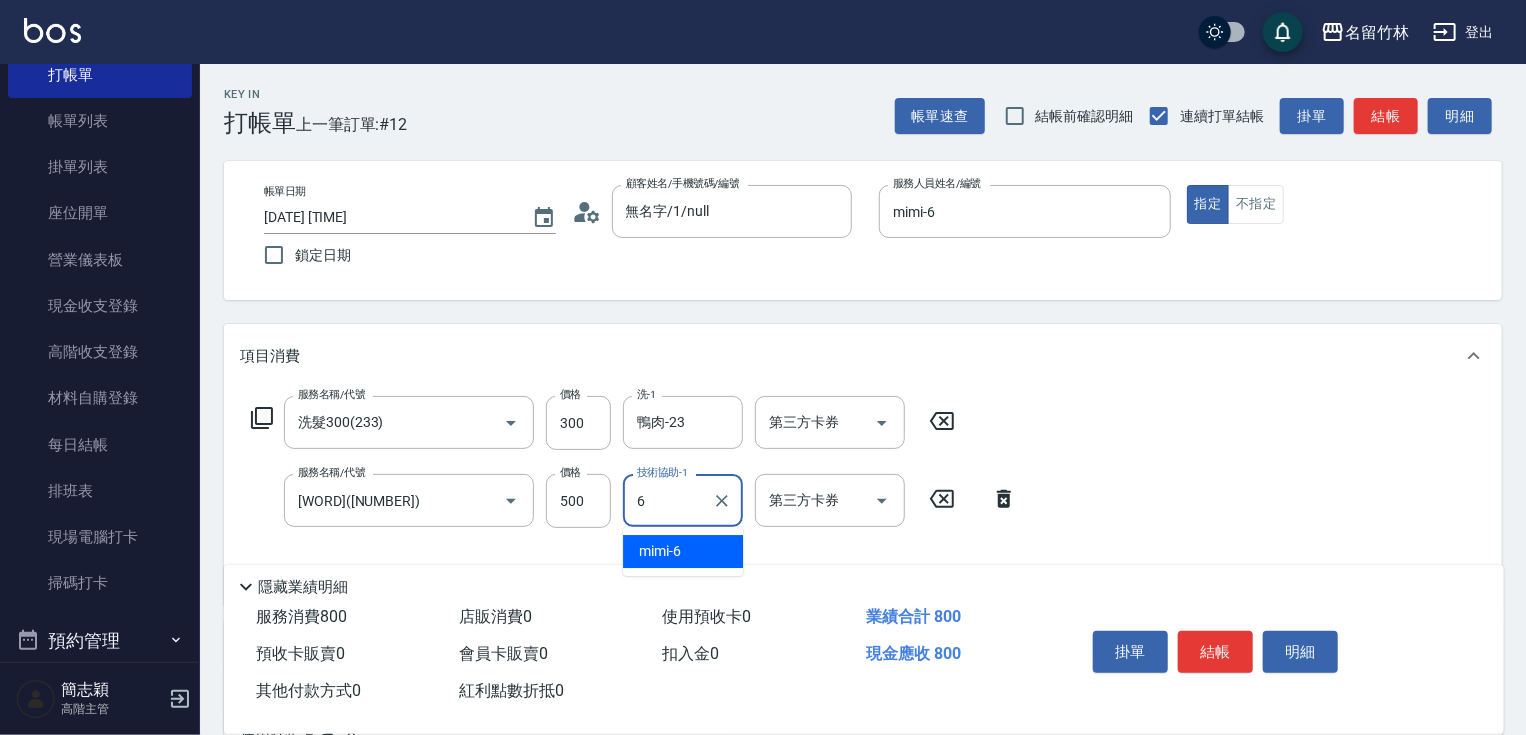 type on "mimi-6" 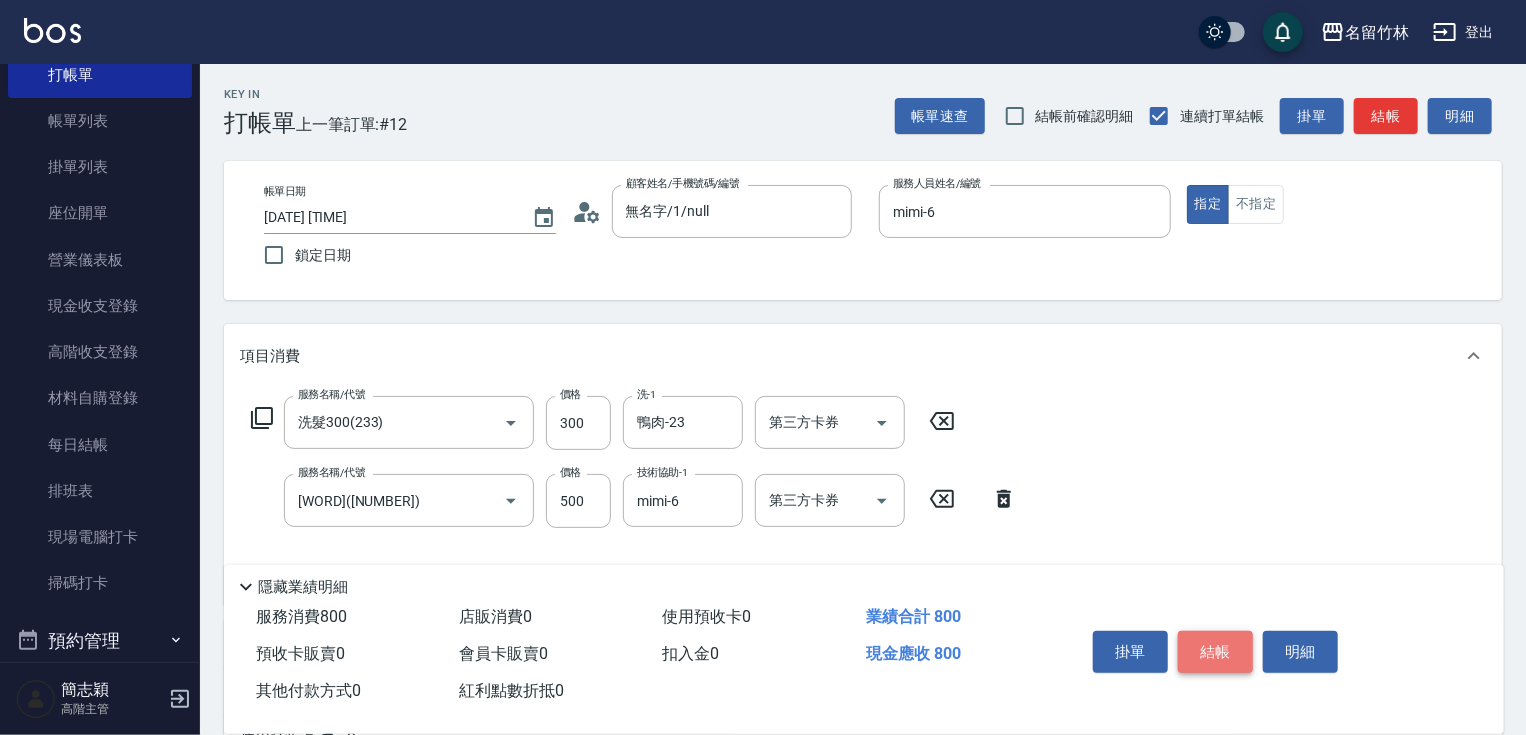click on "結帳" at bounding box center [1215, 652] 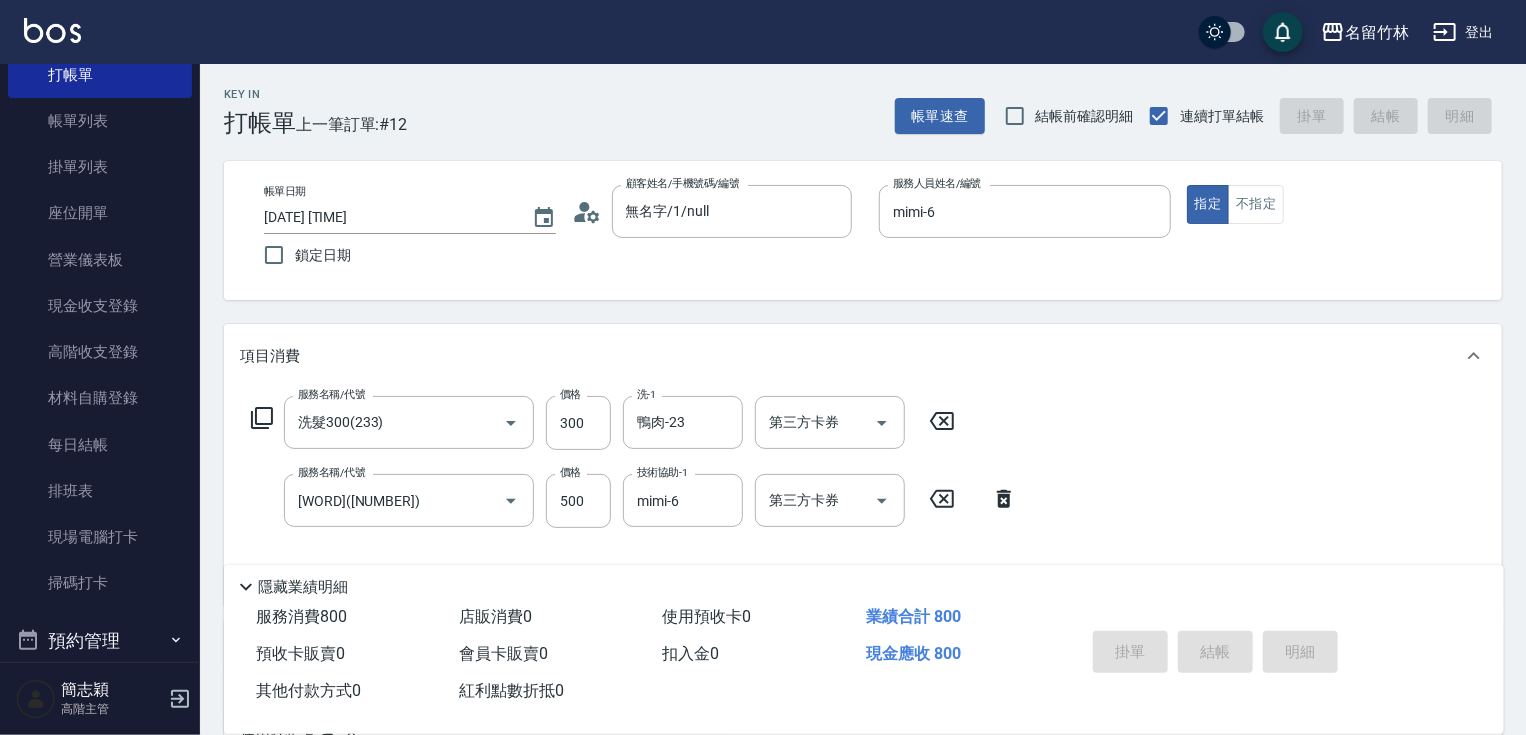 type on "[DATE] [TIME]" 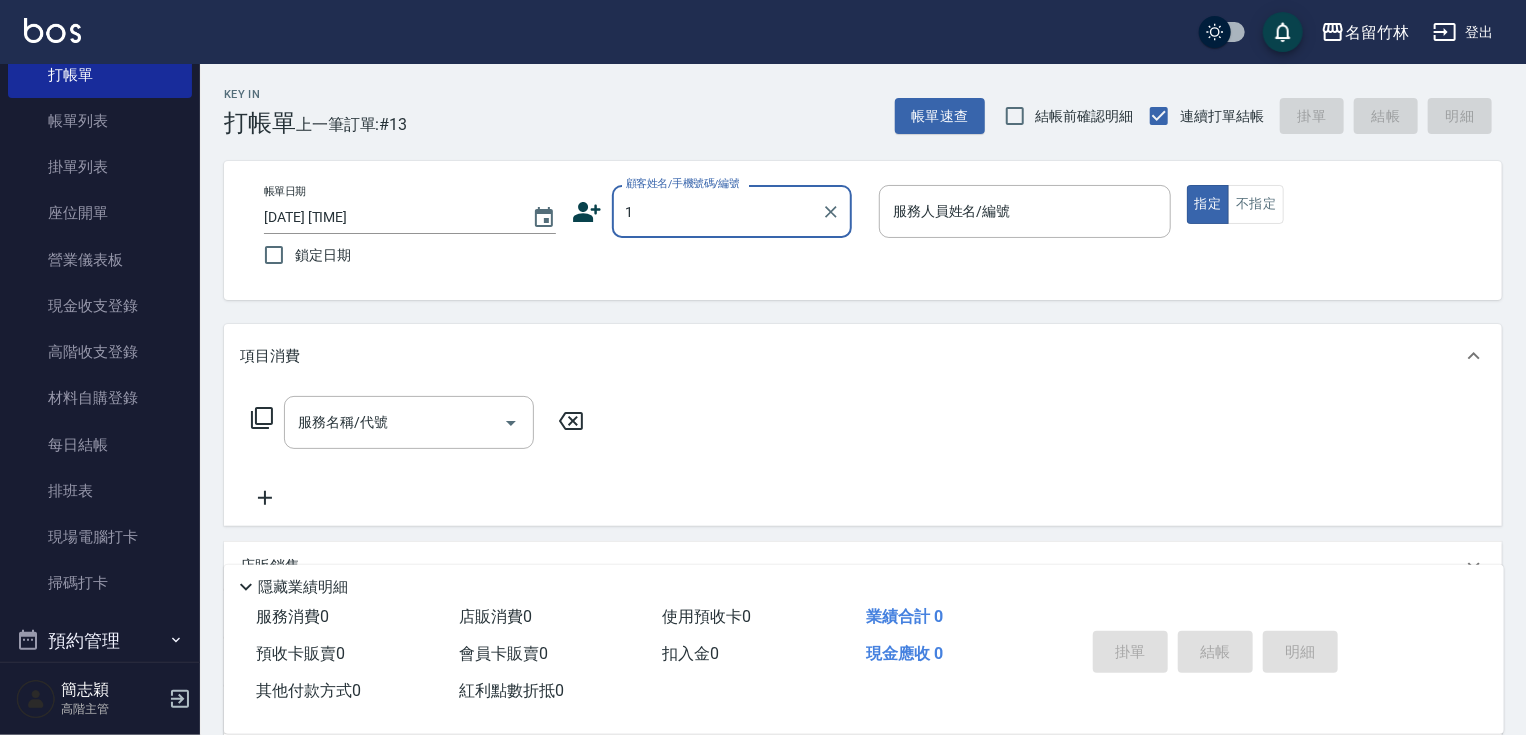 type on "無名字/1/null" 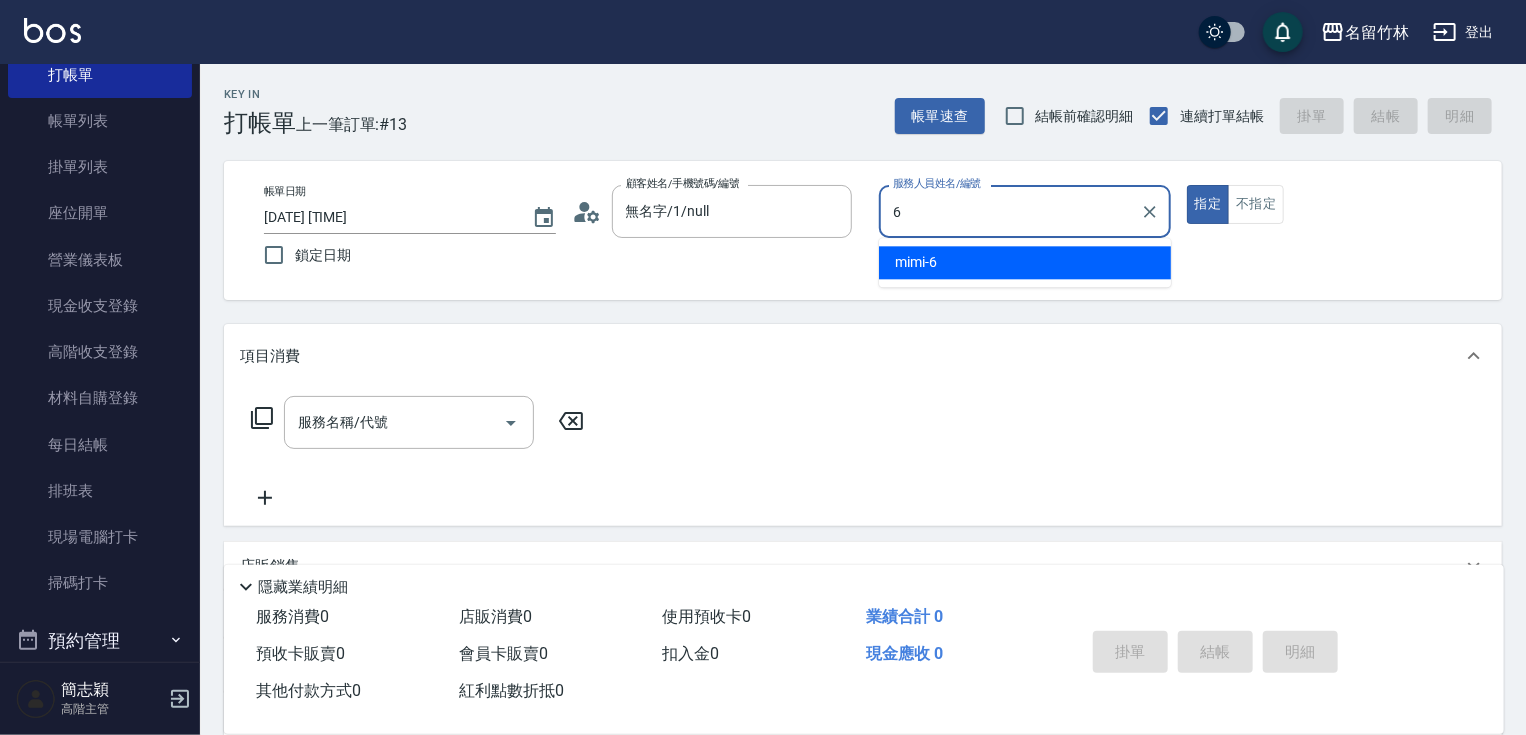 type on "mimi-6" 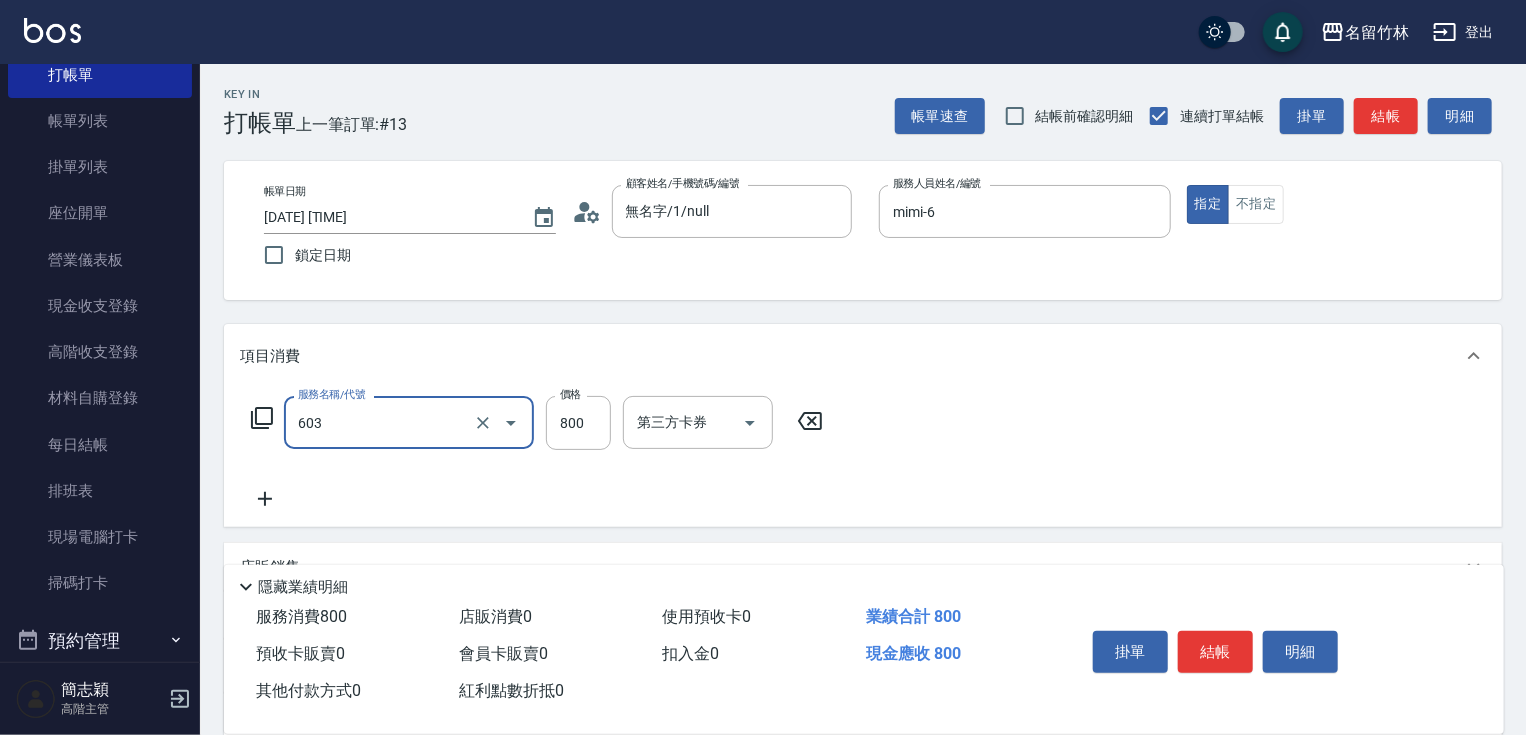 type on "洗+護[800](603)" 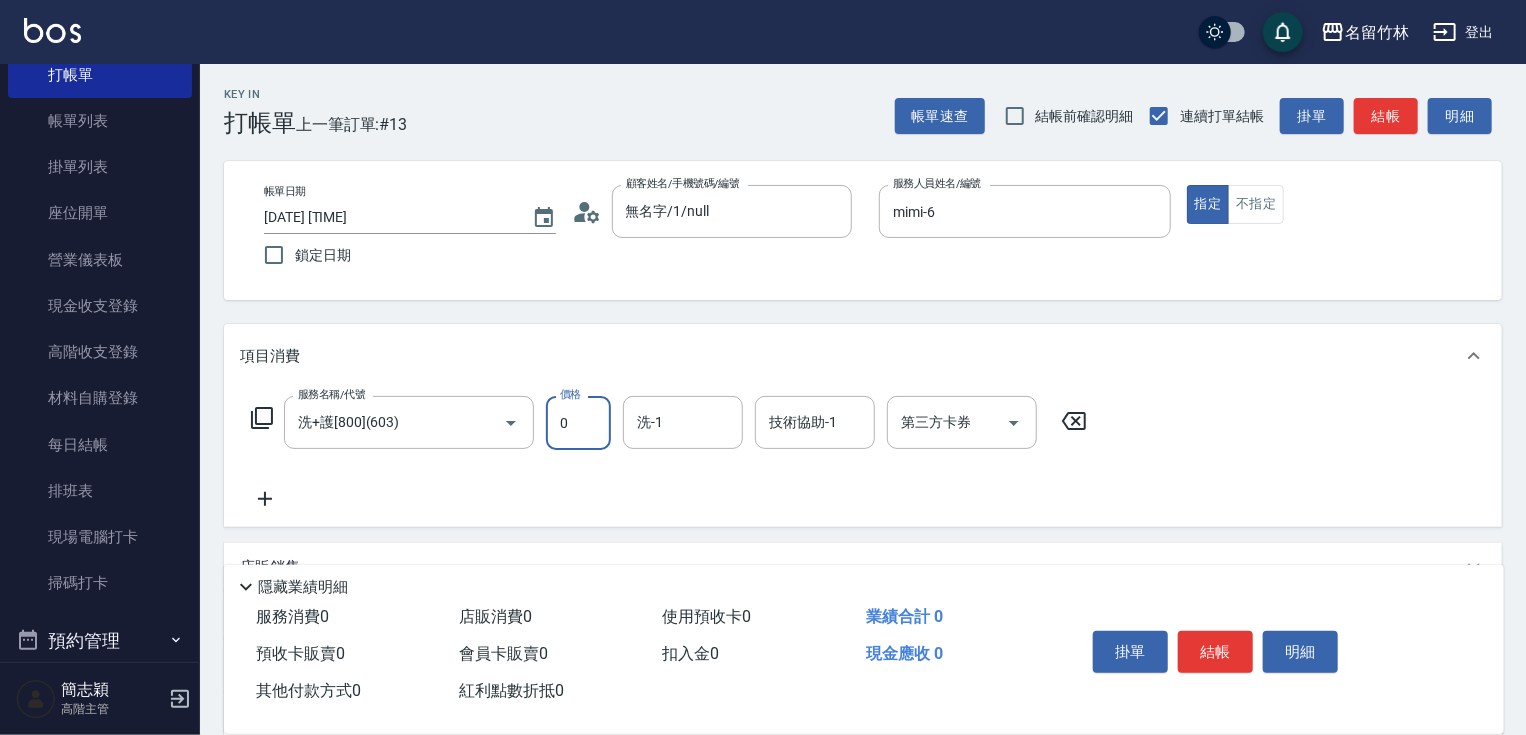 type on "0" 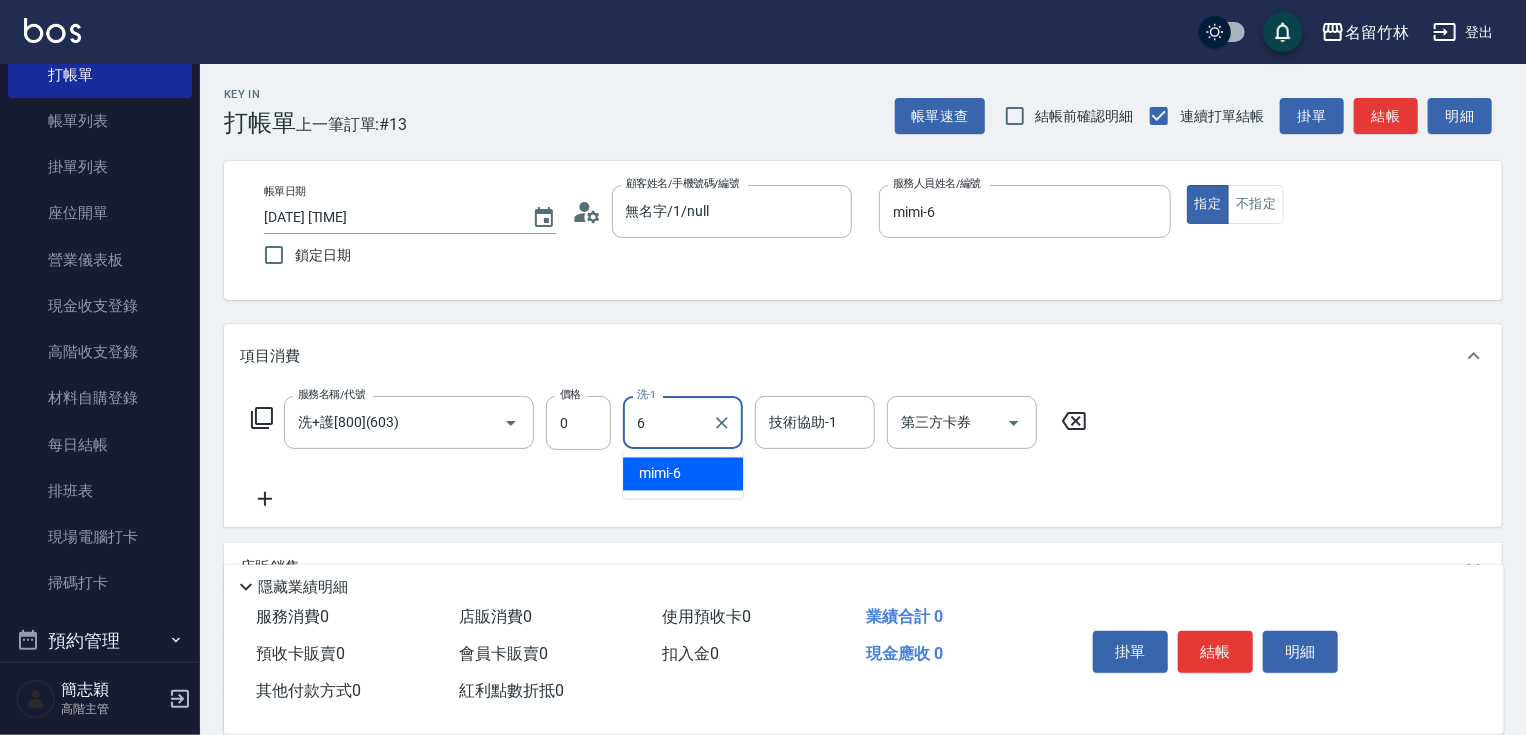 type on "mimi-6" 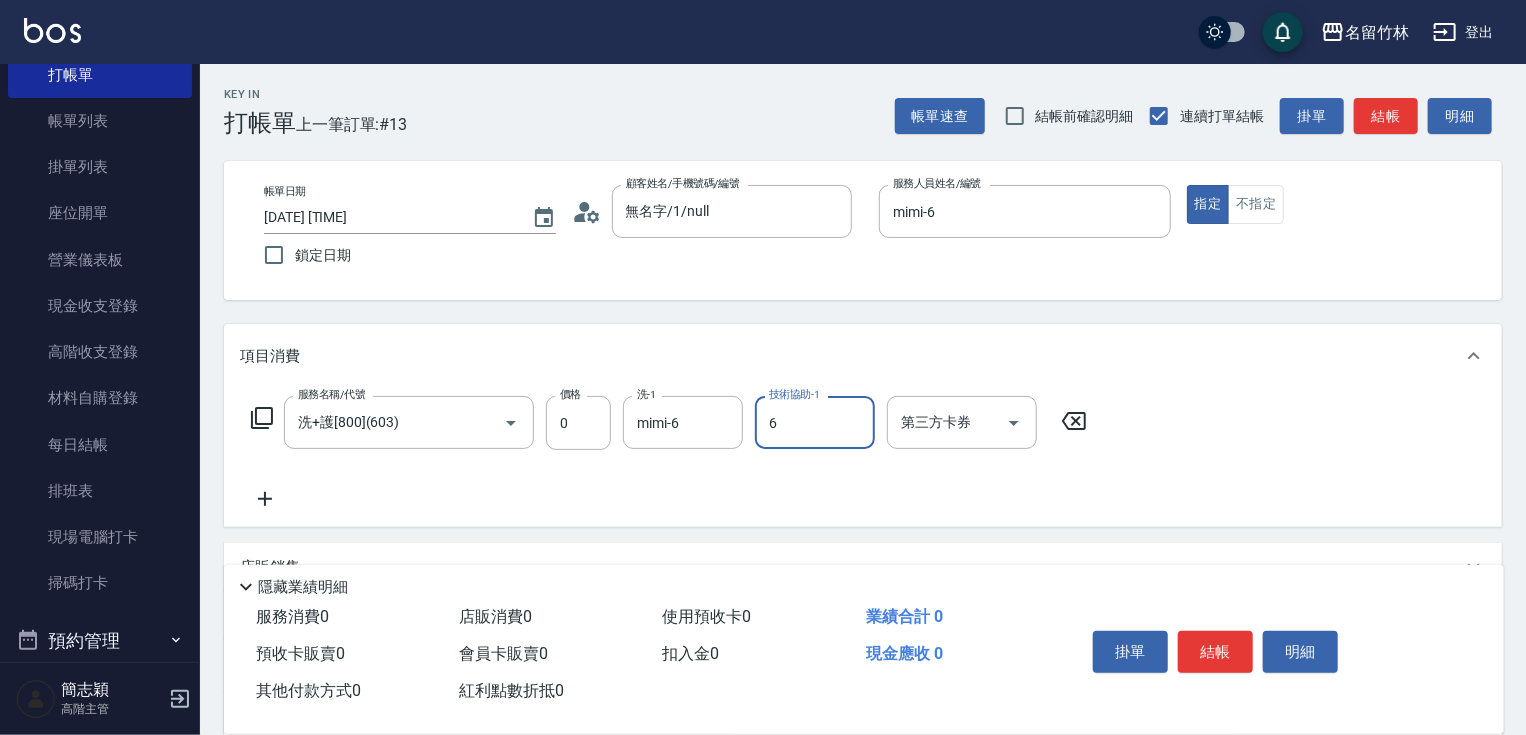 type on "mimi-6" 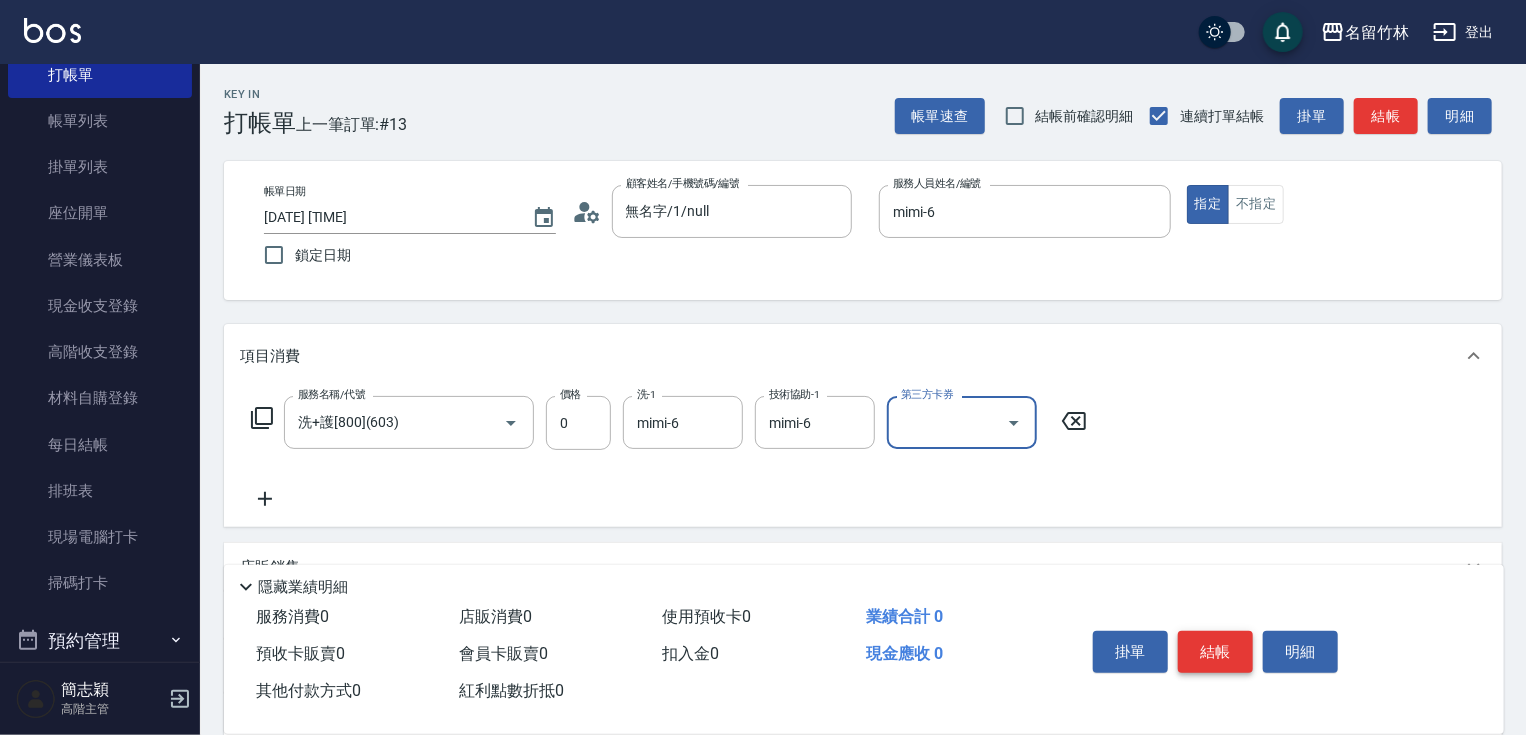 click on "結帳" at bounding box center (1215, 652) 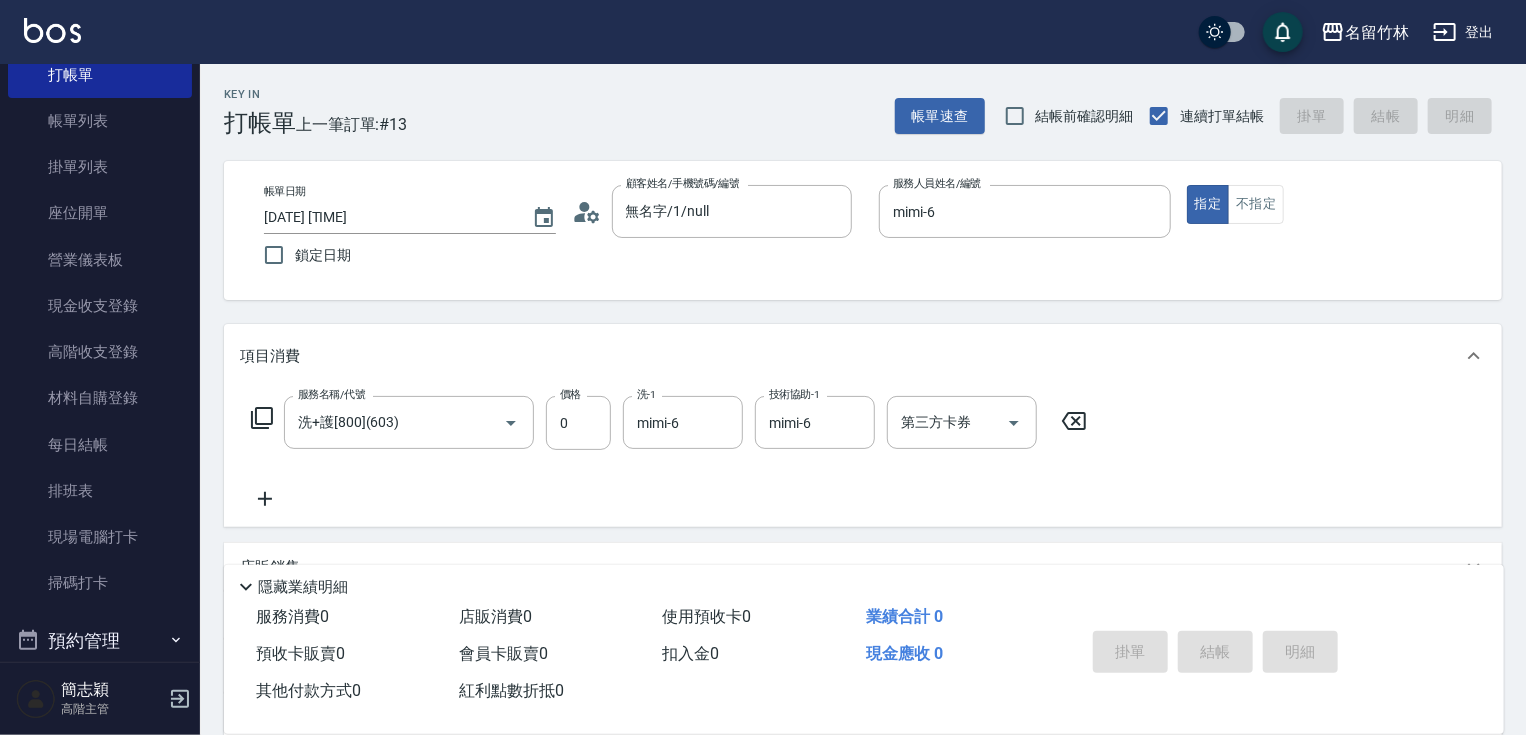 type on "2025/08/08 20:31" 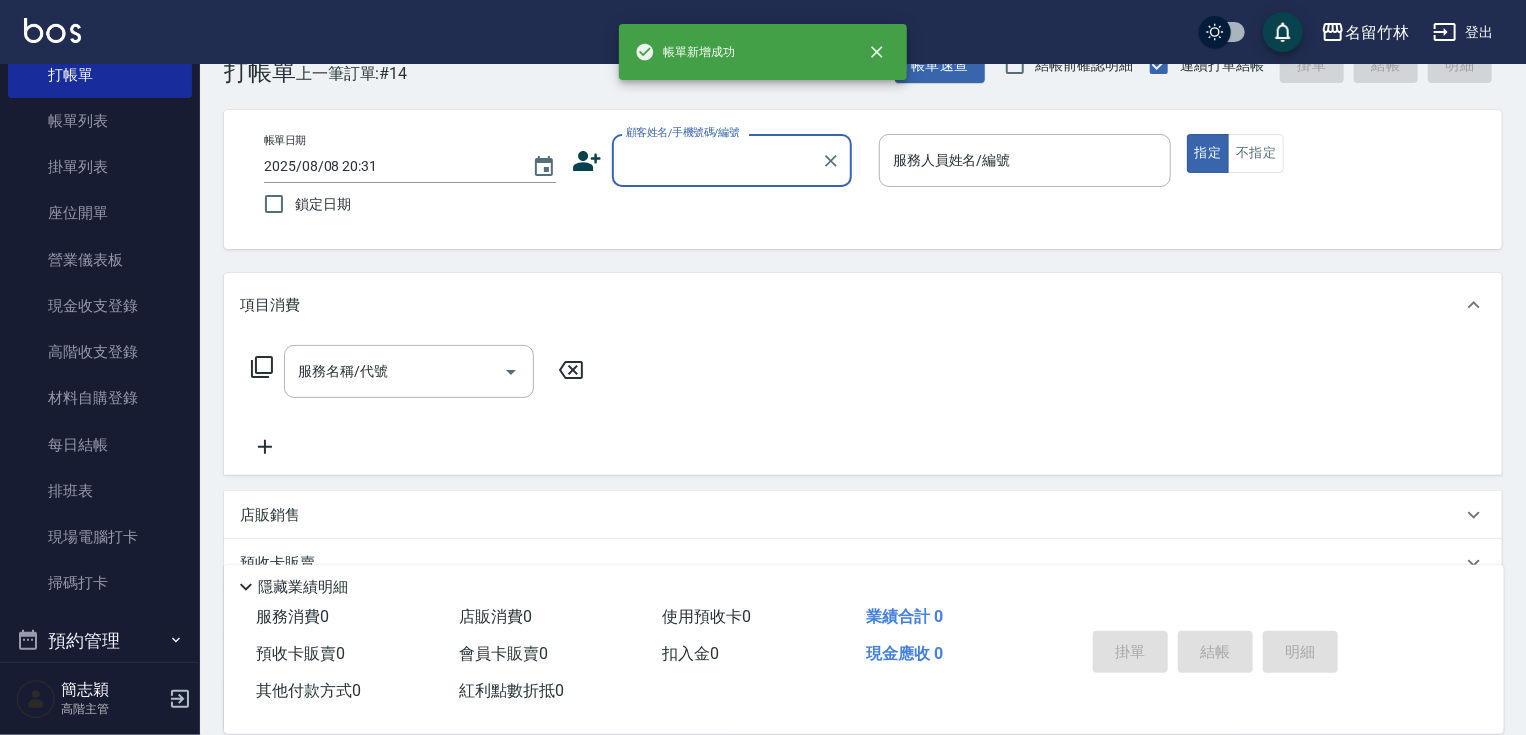 scroll, scrollTop: 80, scrollLeft: 0, axis: vertical 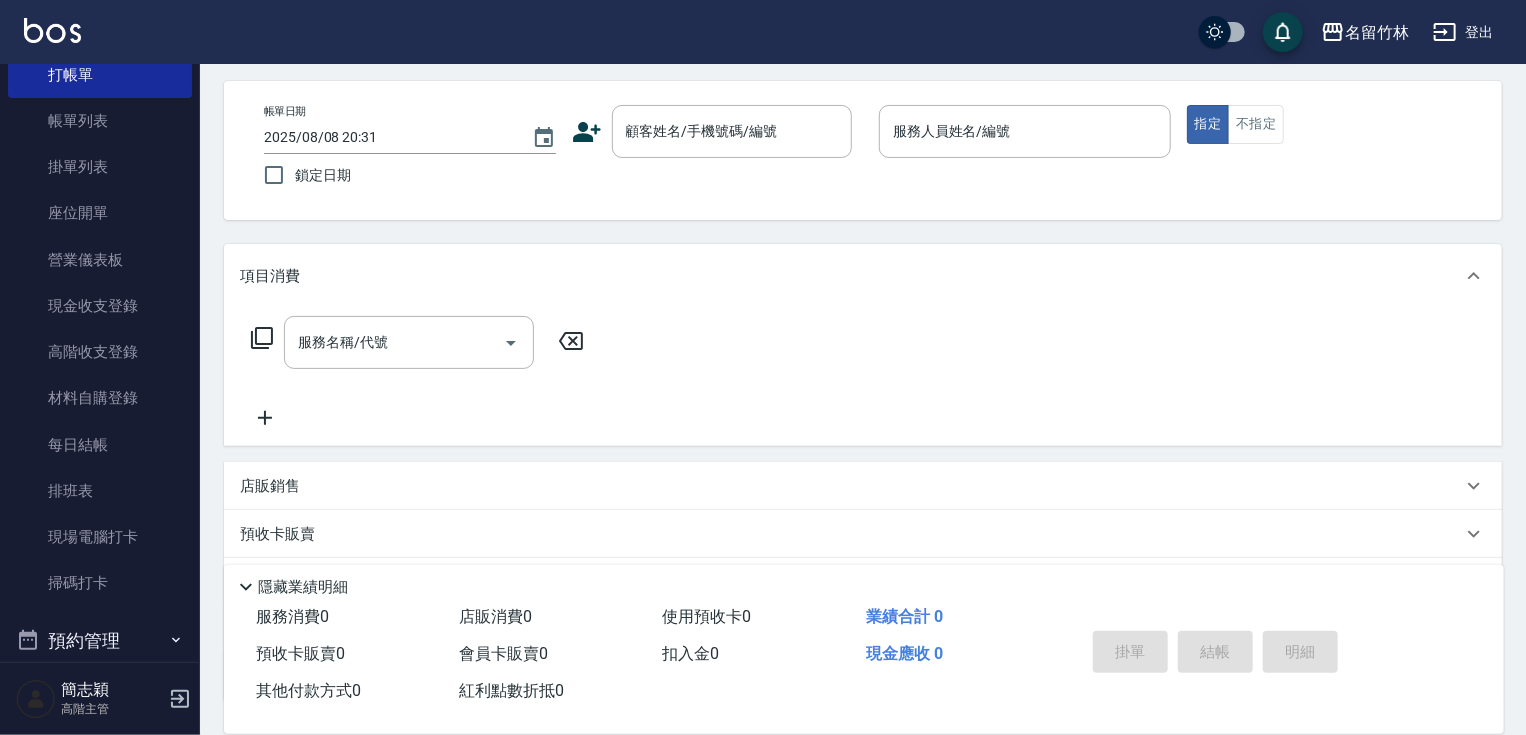 click on "店販銷售" at bounding box center (851, 486) 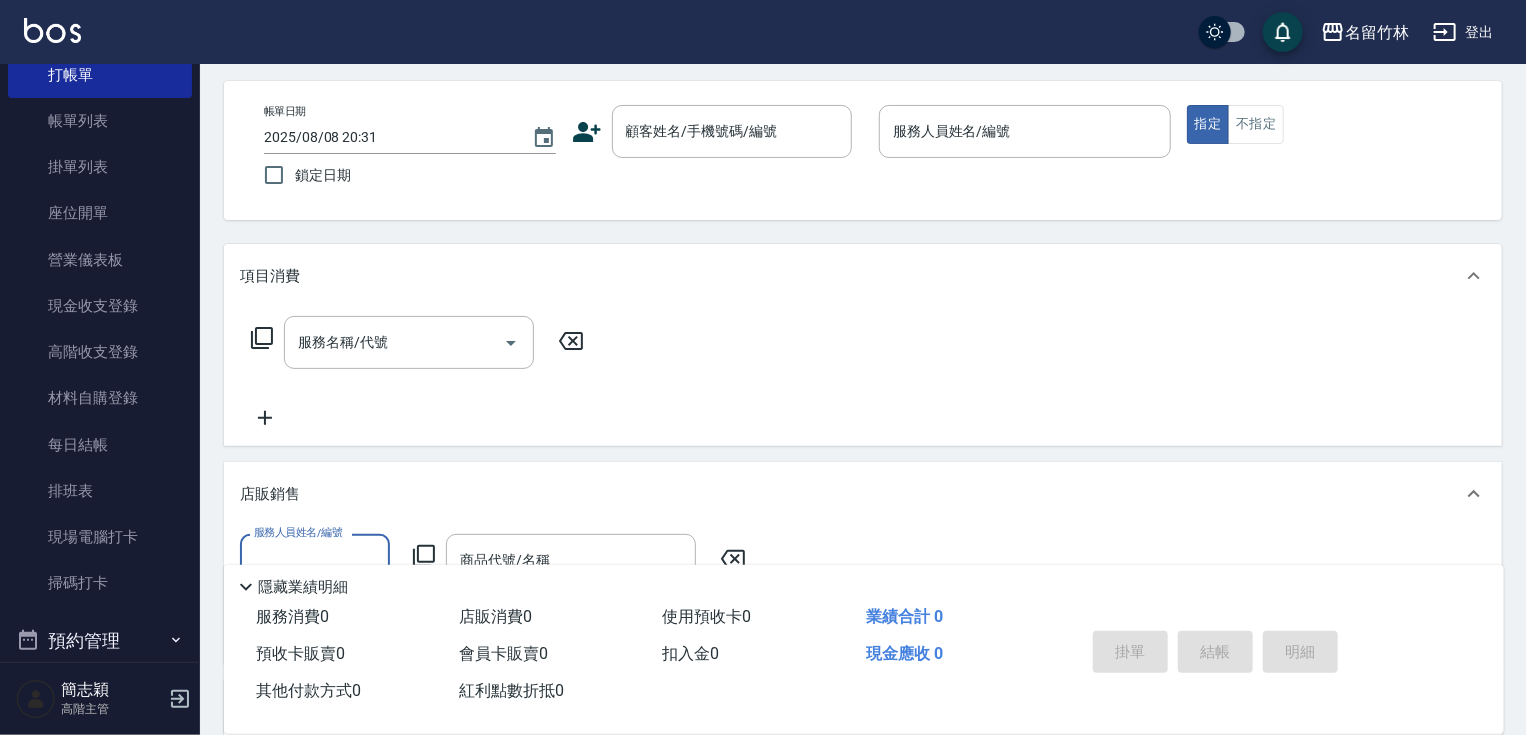 scroll, scrollTop: 0, scrollLeft: 0, axis: both 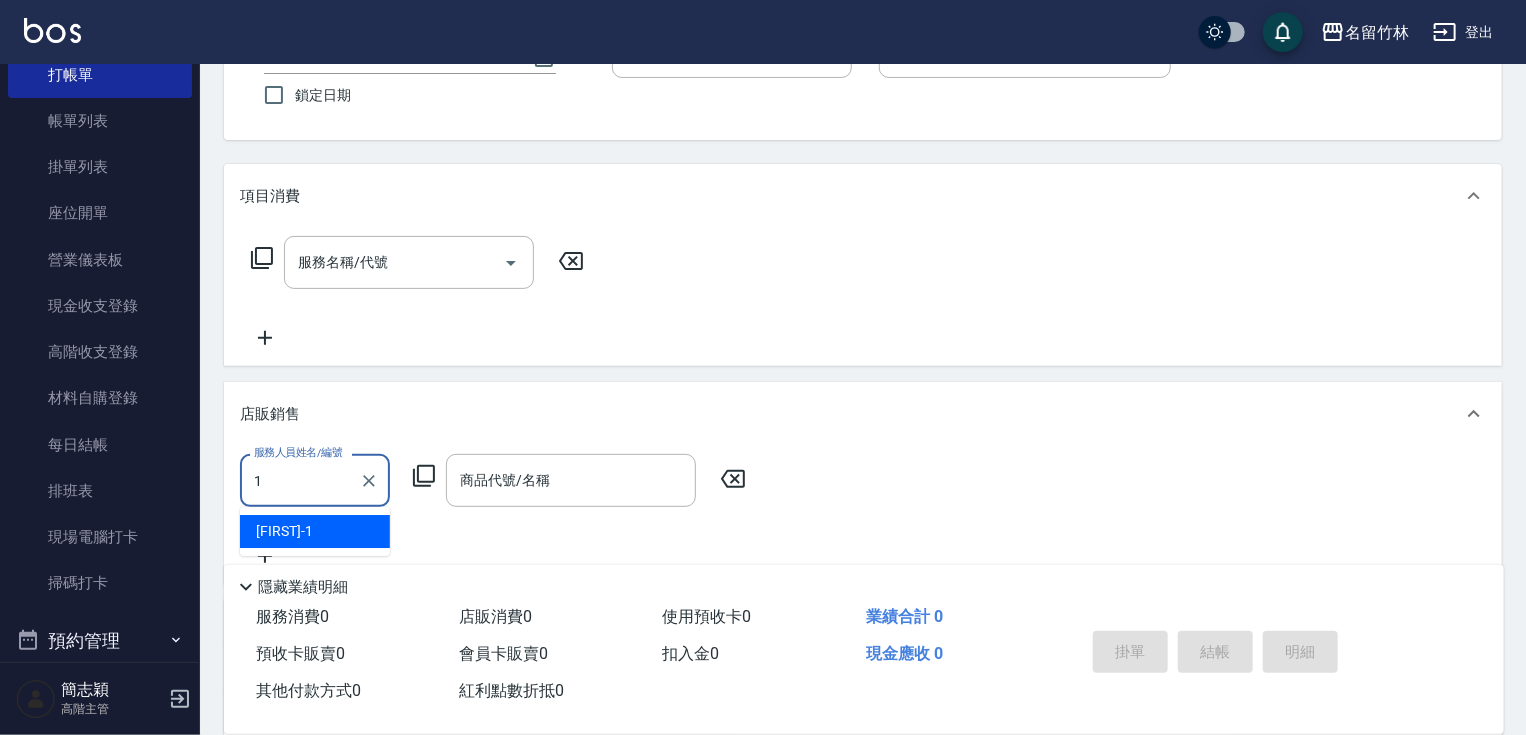 type on "[FIRST]-" 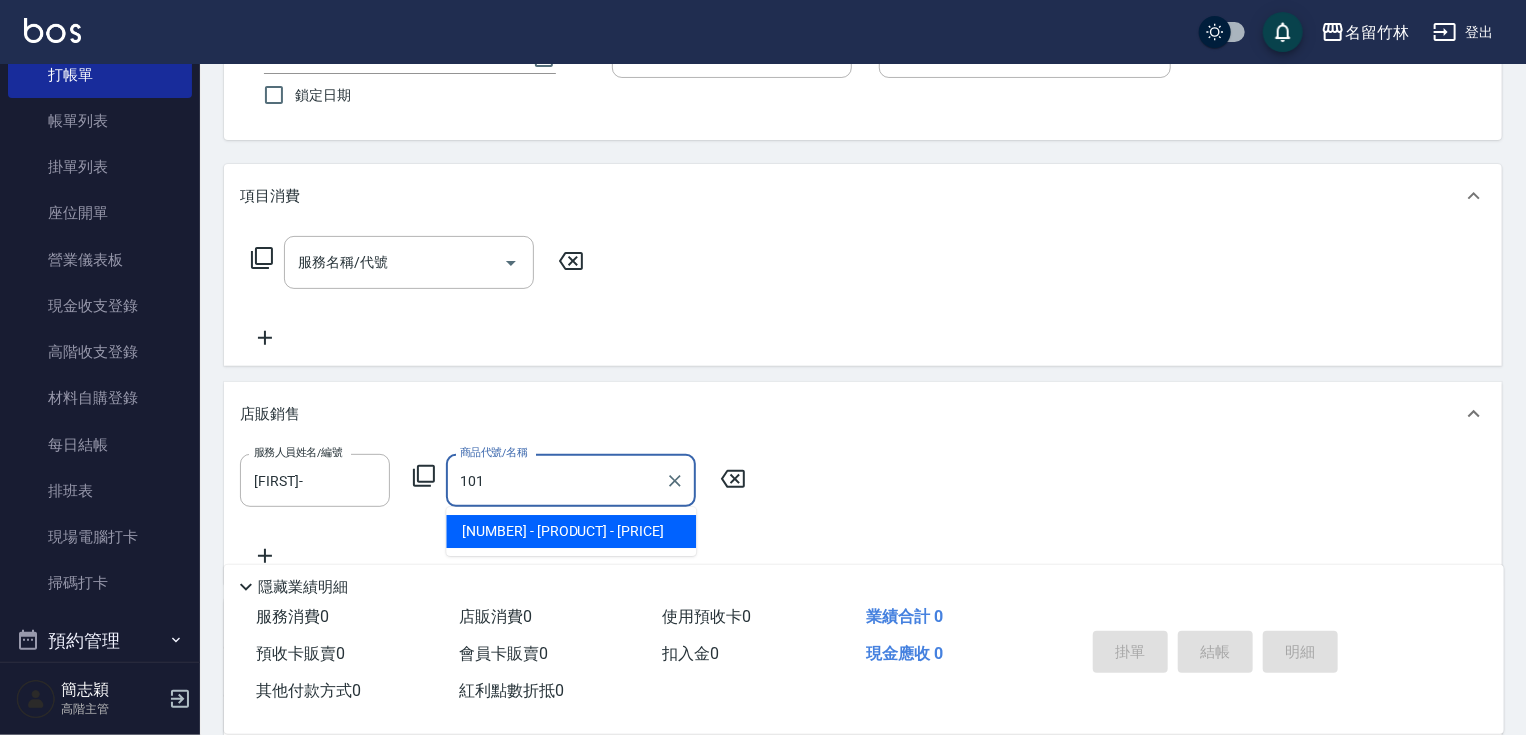 type on "我是販賣王" 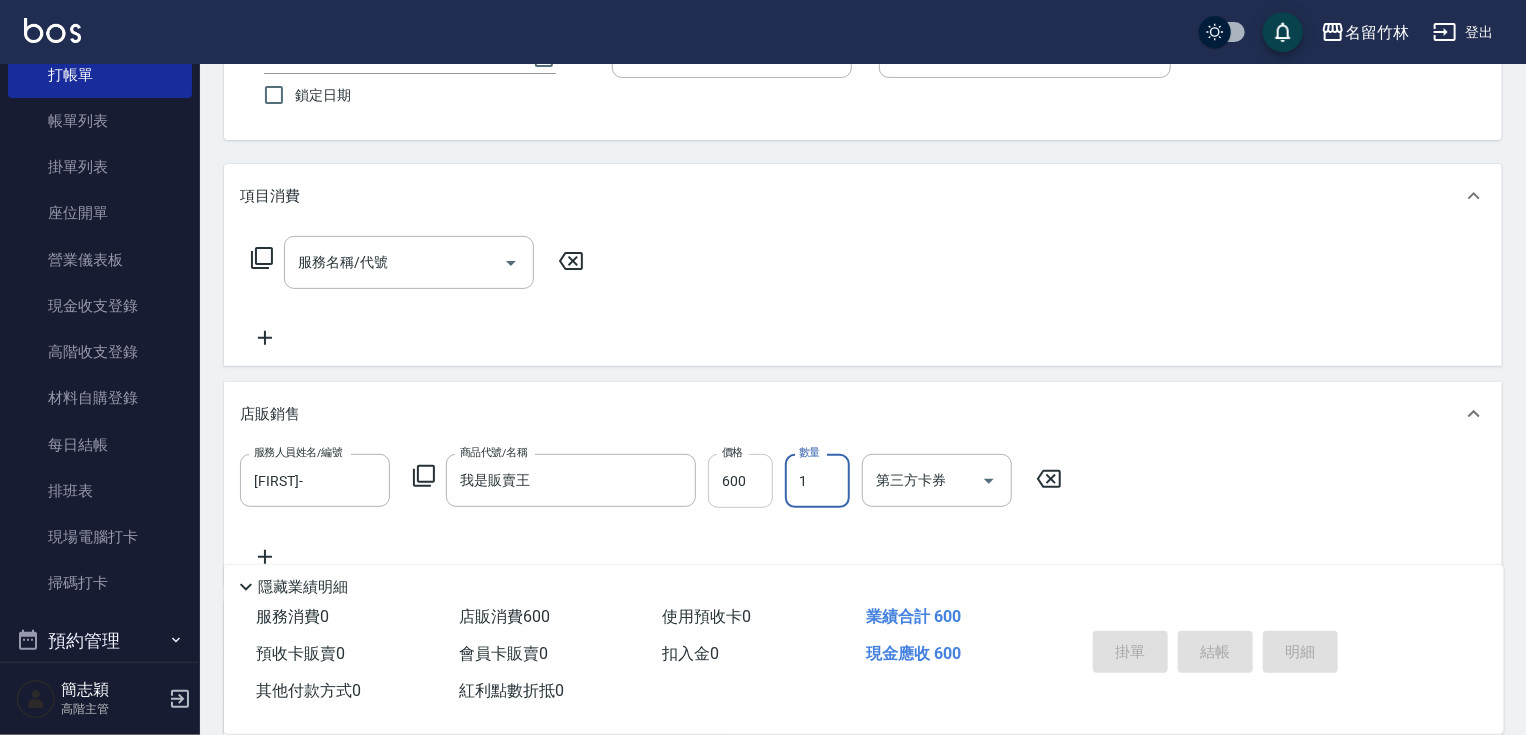 click on "600" at bounding box center (740, 481) 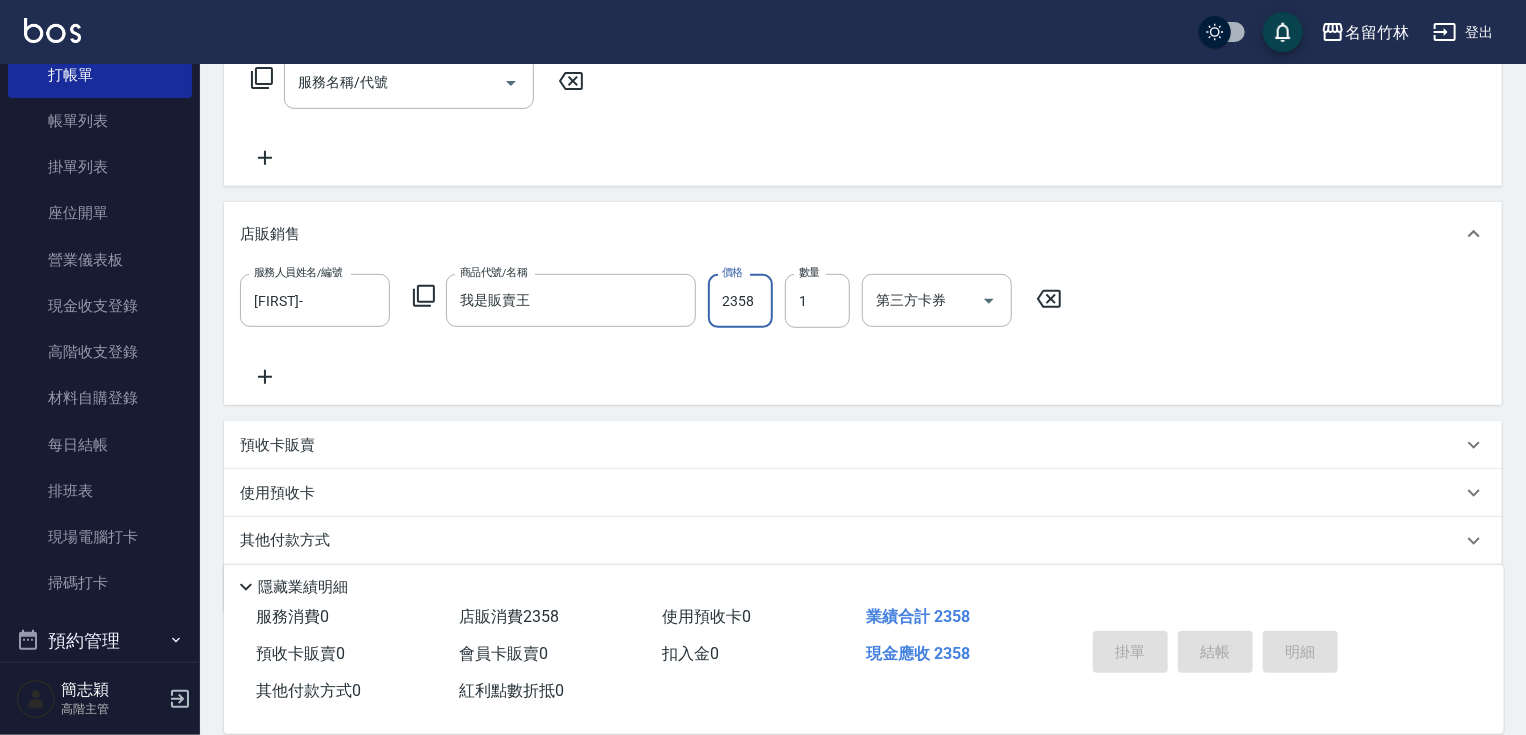 scroll, scrollTop: 400, scrollLeft: 0, axis: vertical 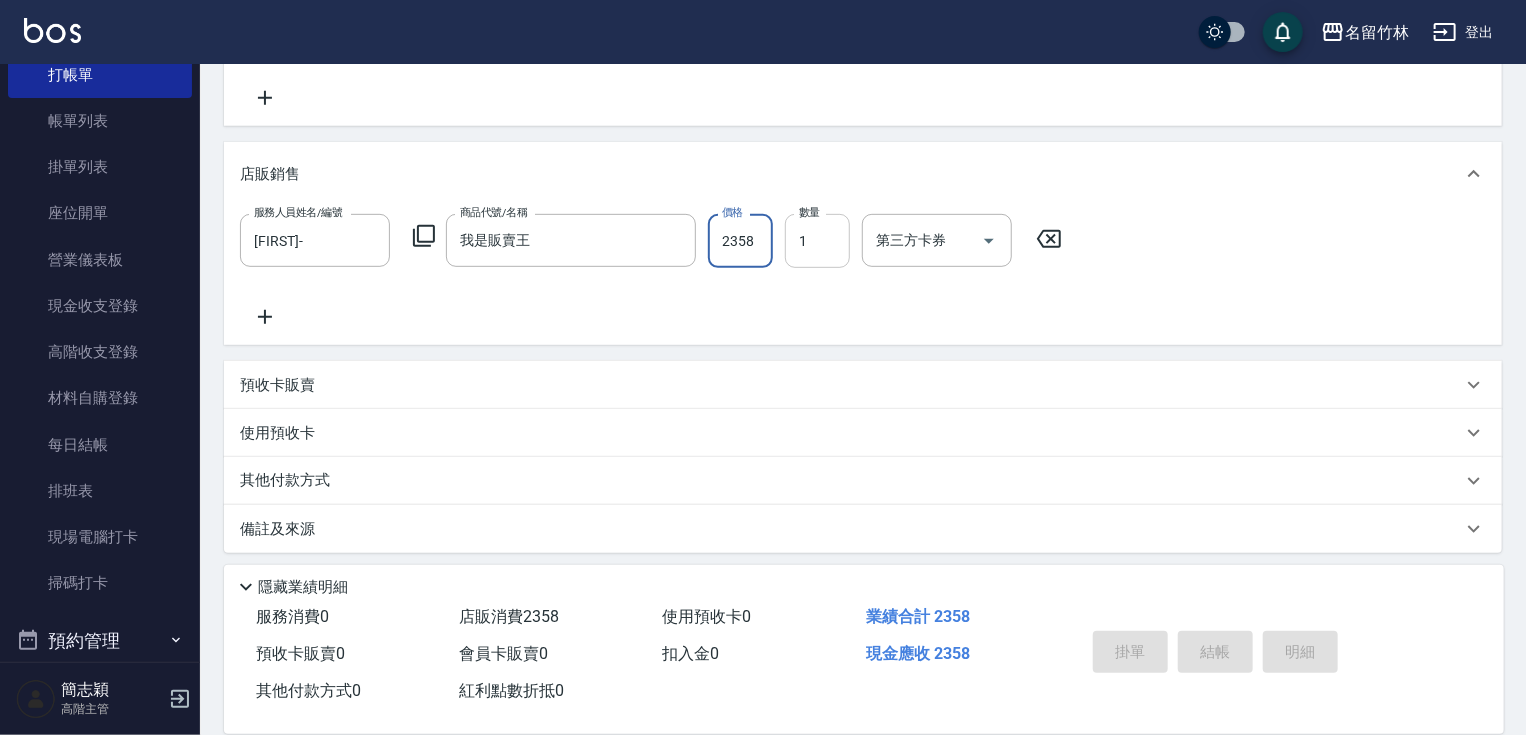 type on "2358" 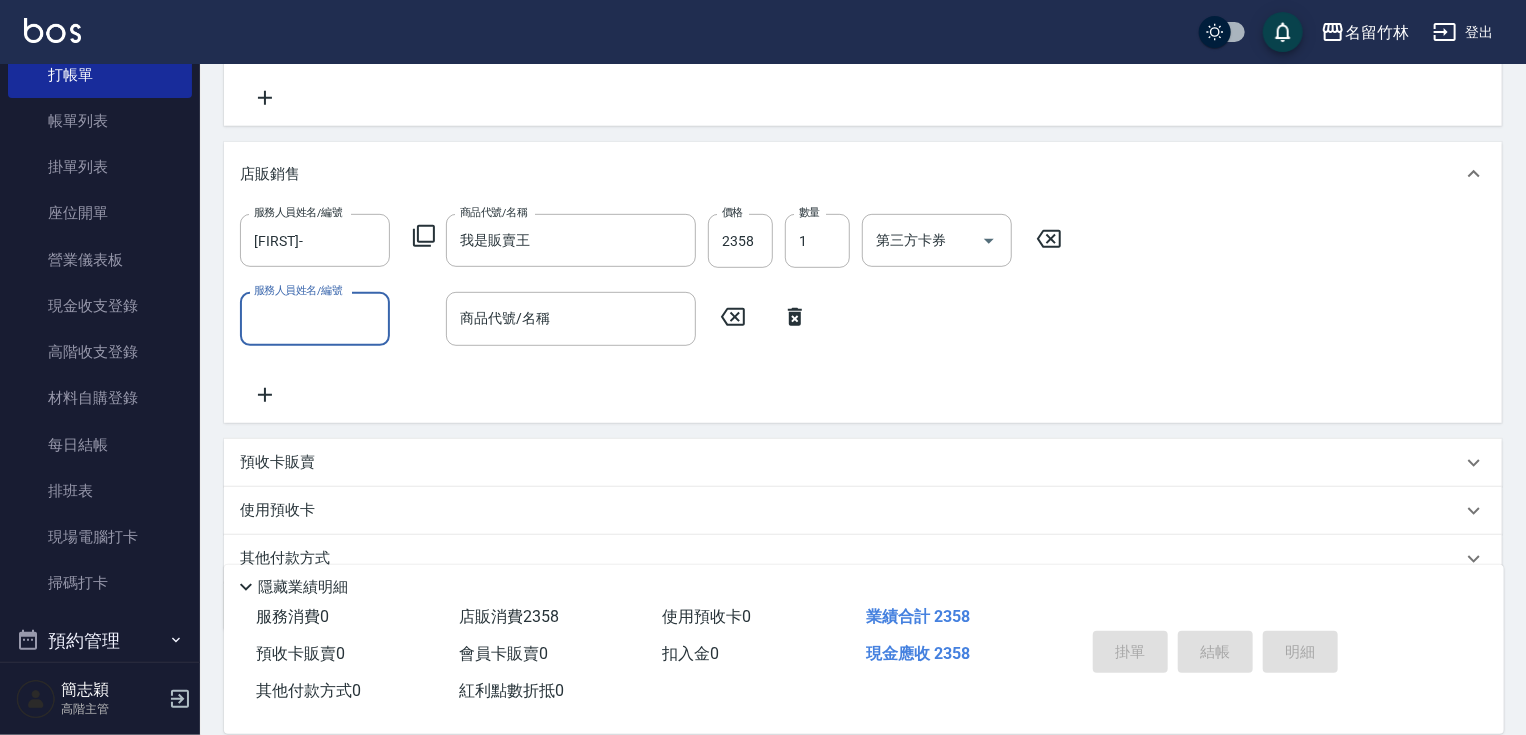 scroll, scrollTop: 0, scrollLeft: 0, axis: both 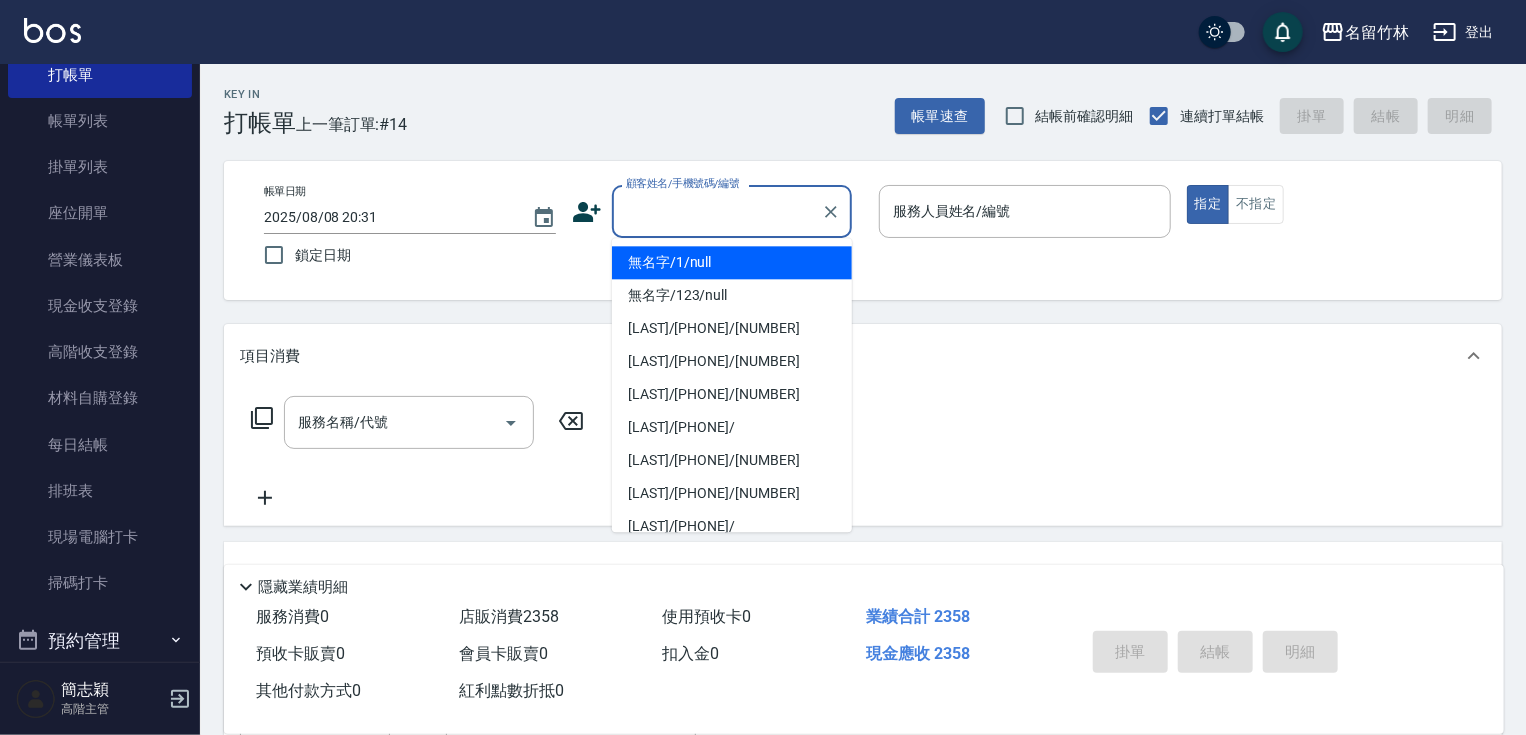 click on "顧客姓名/手機號碼/編號 顧客姓名/手機號碼/編號" at bounding box center [732, 211] 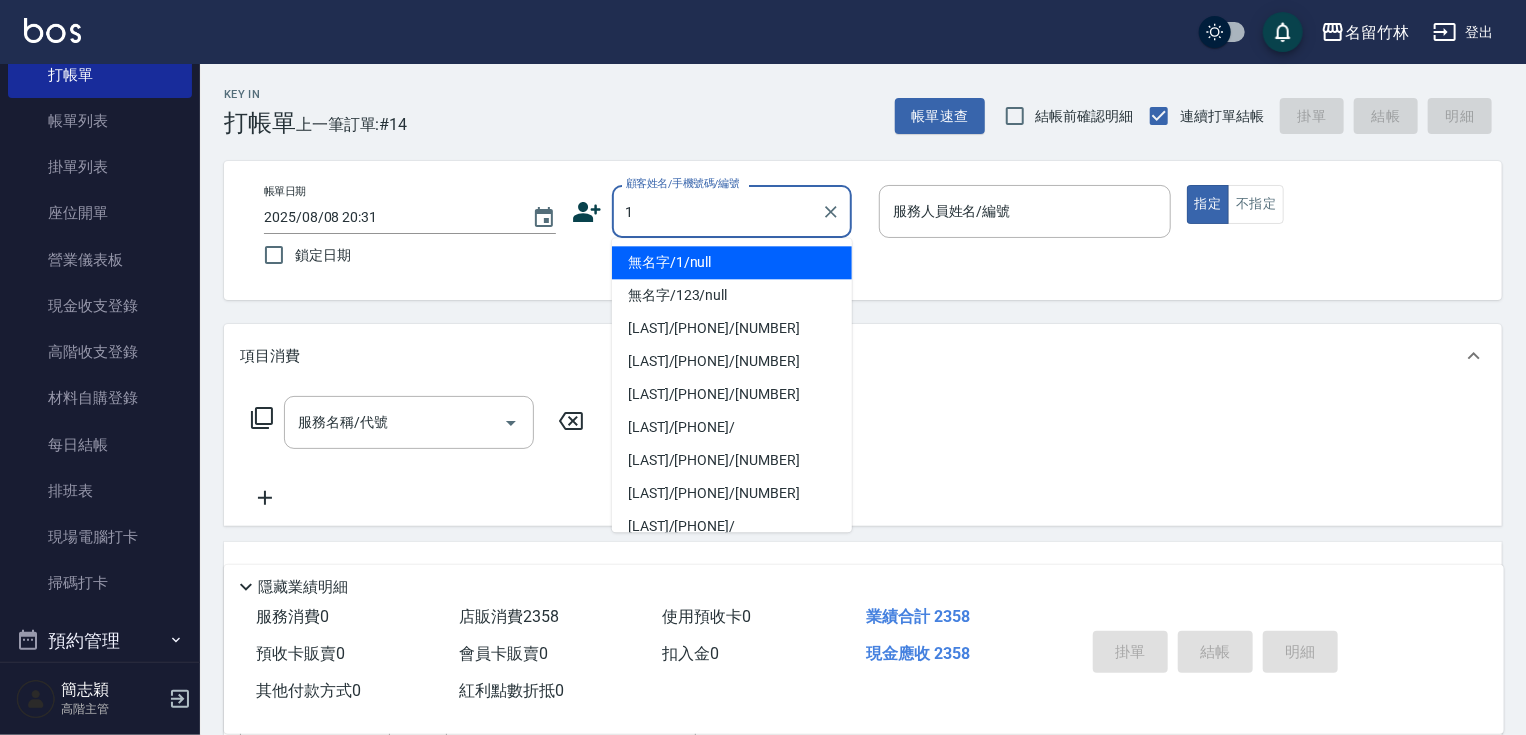 type on "無名字/1/null" 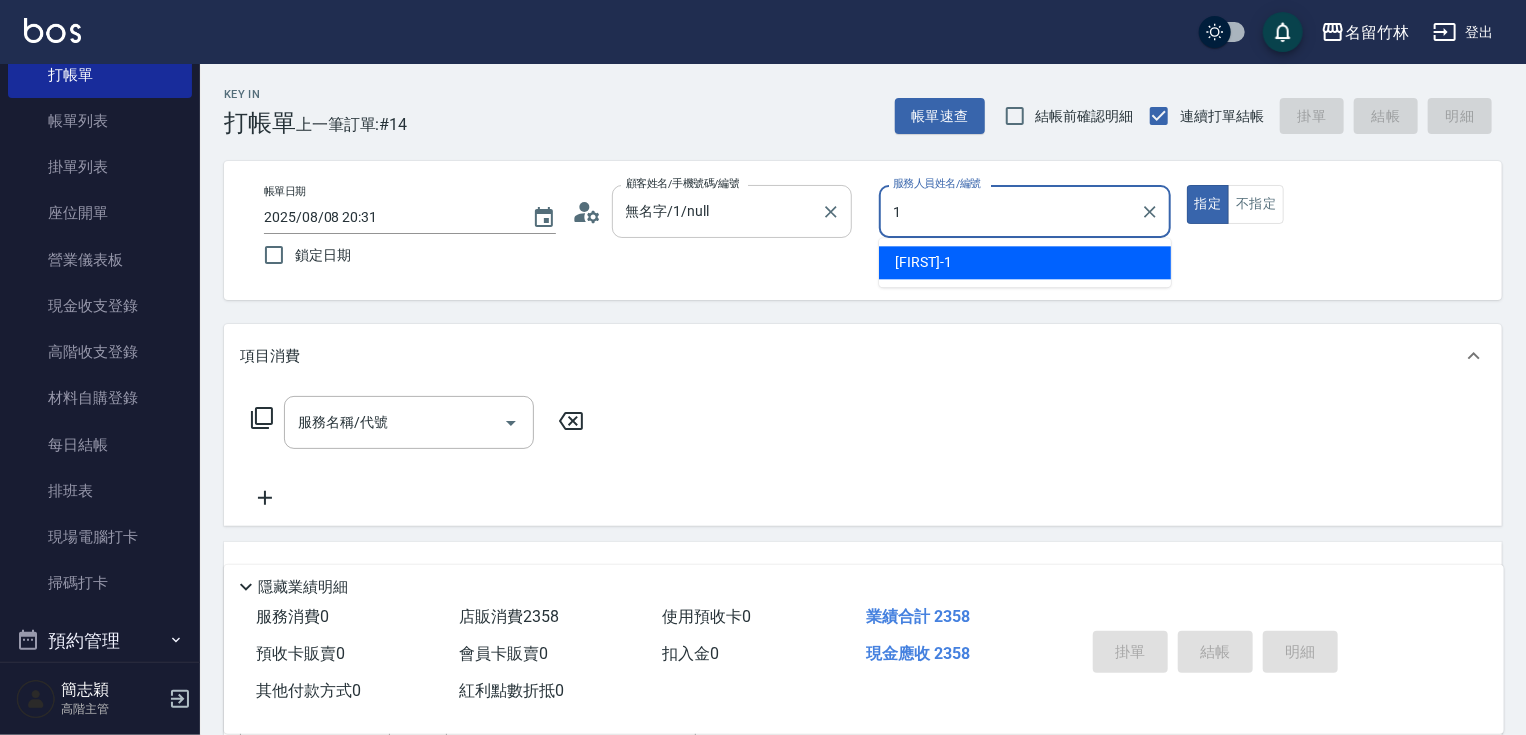 type on "[FIRST]-" 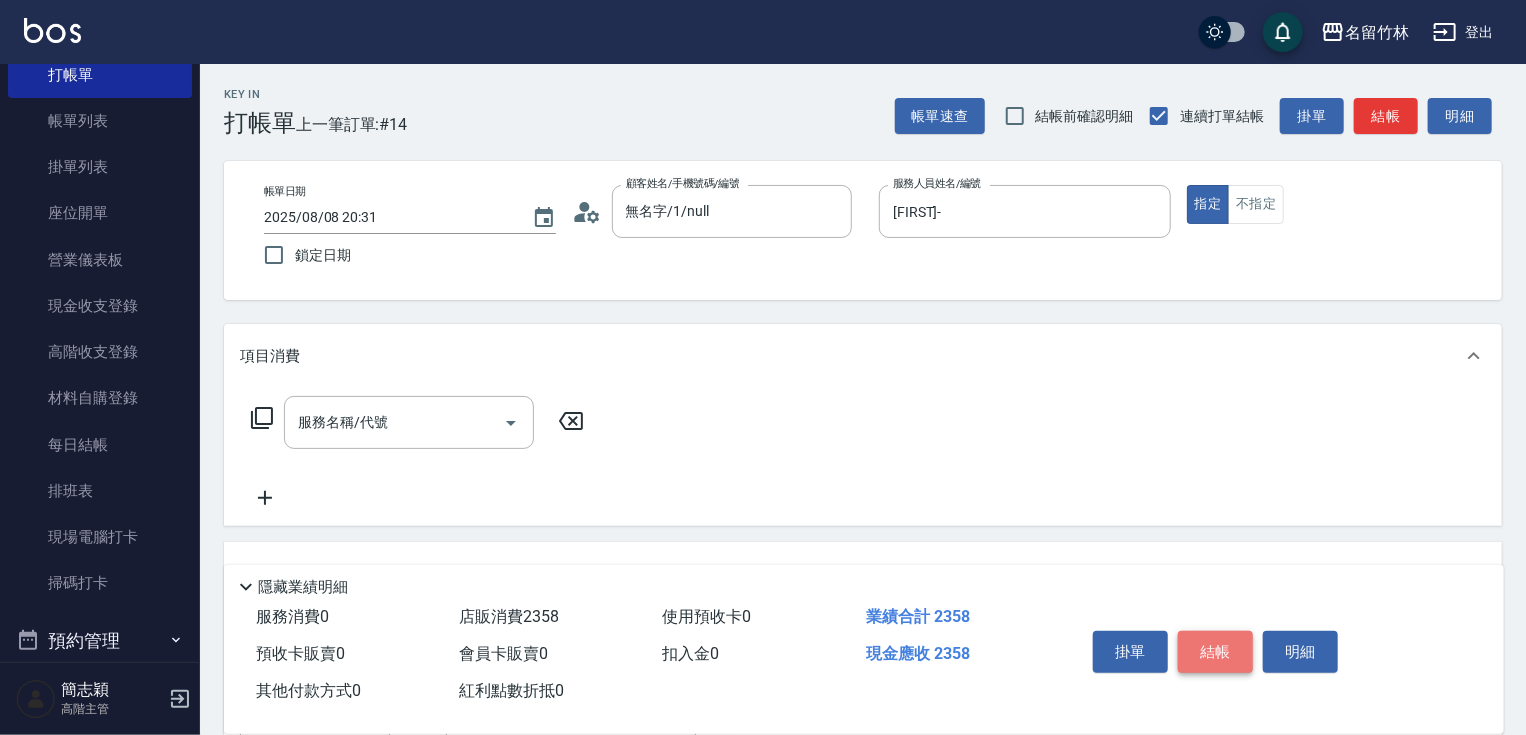 click on "結帳" at bounding box center (1215, 652) 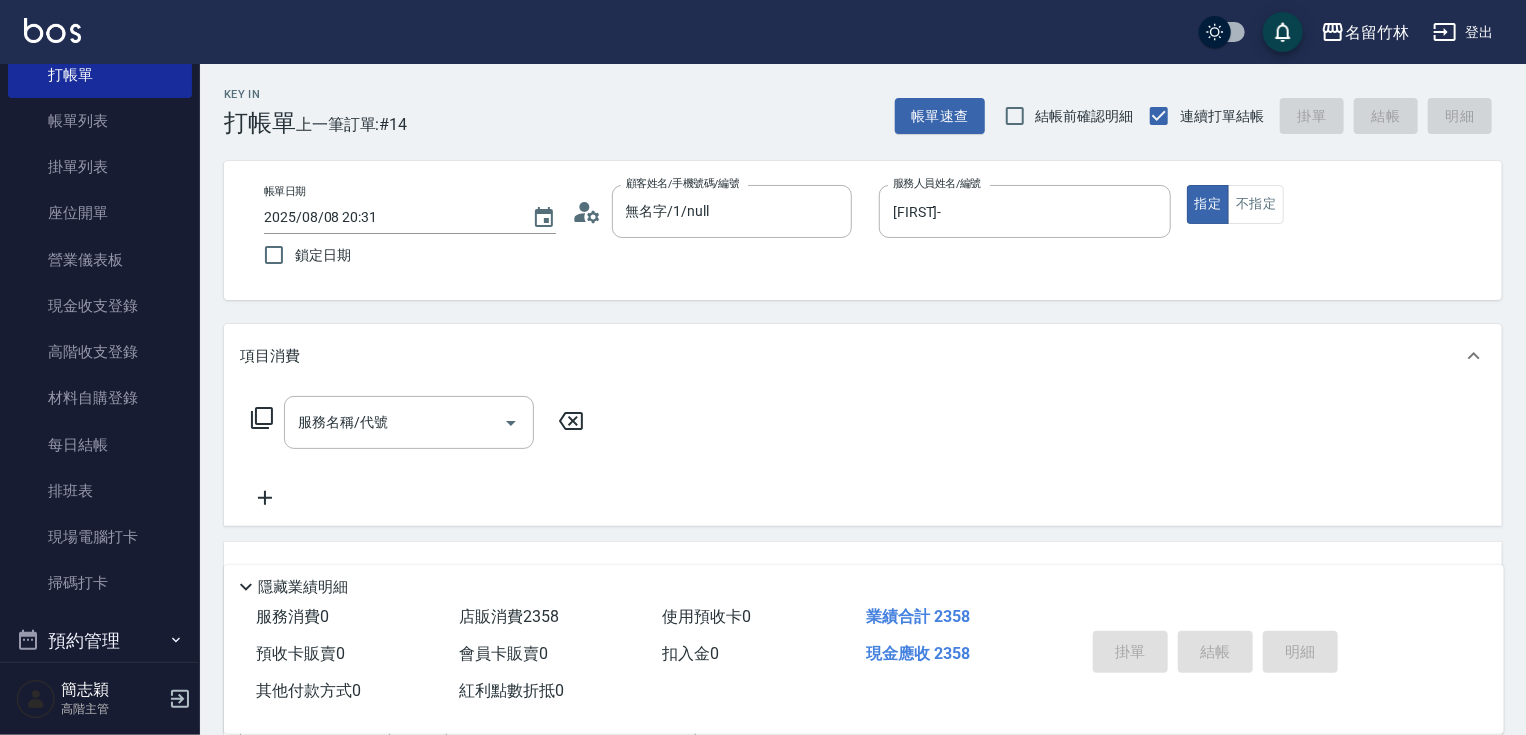type 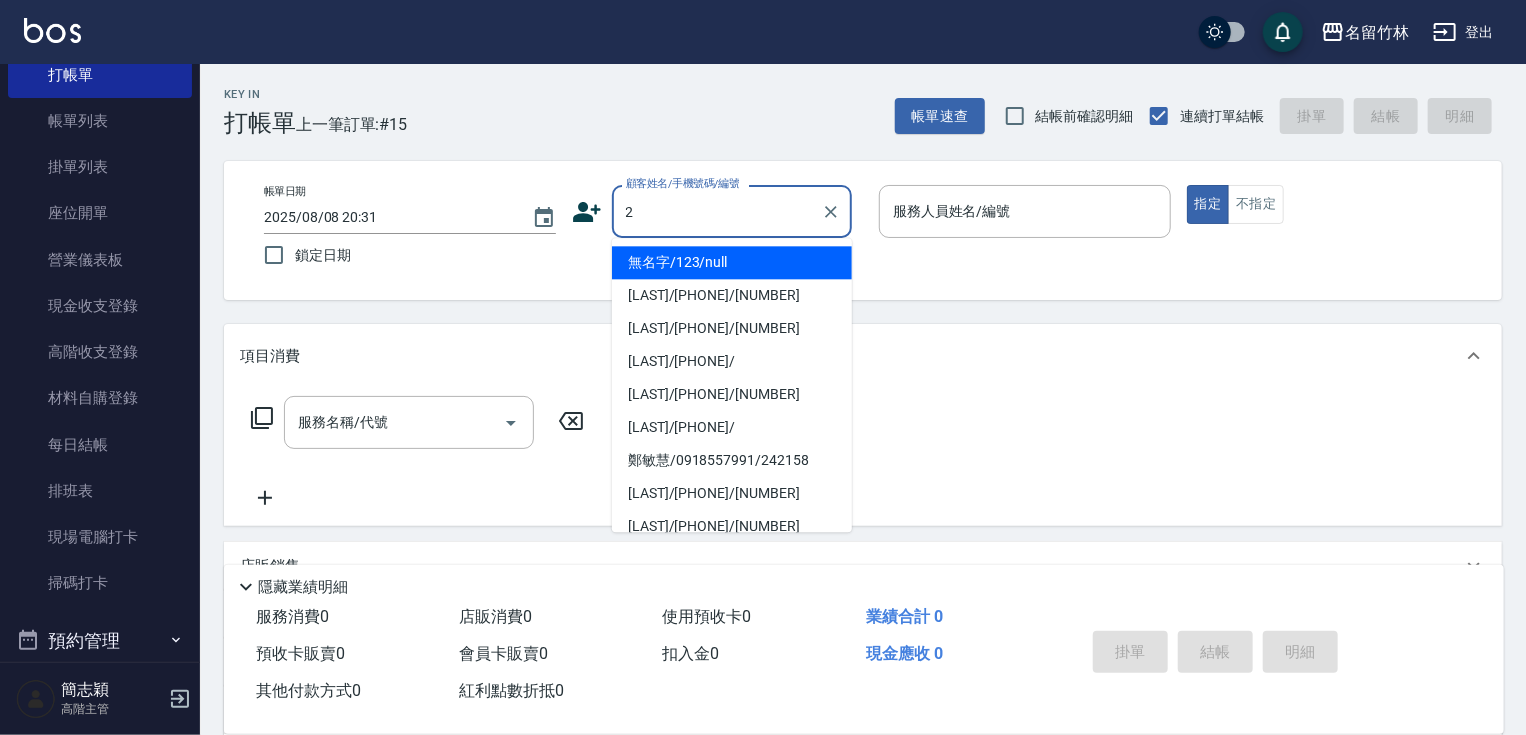 type on "無名字/123/null" 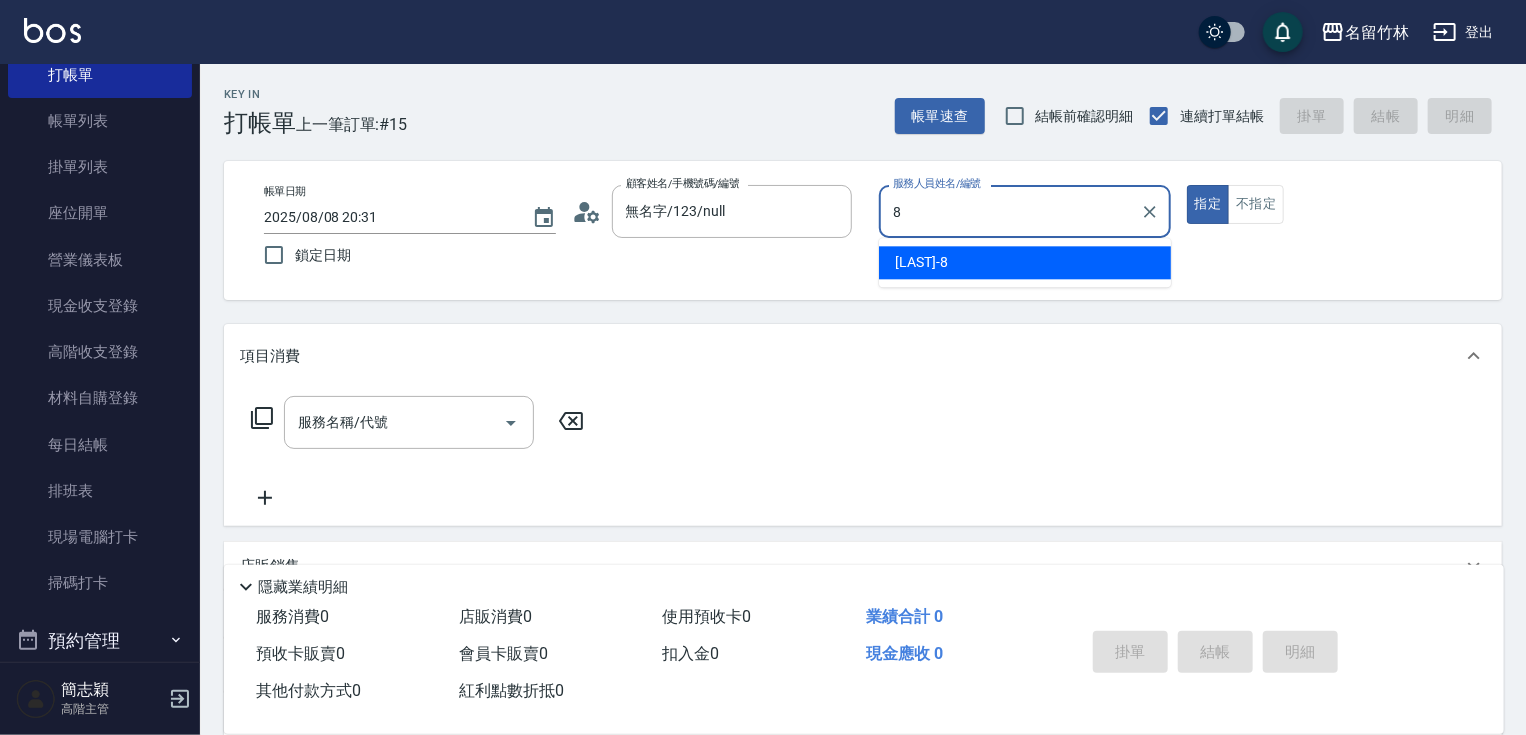 type on "[LAST]-" 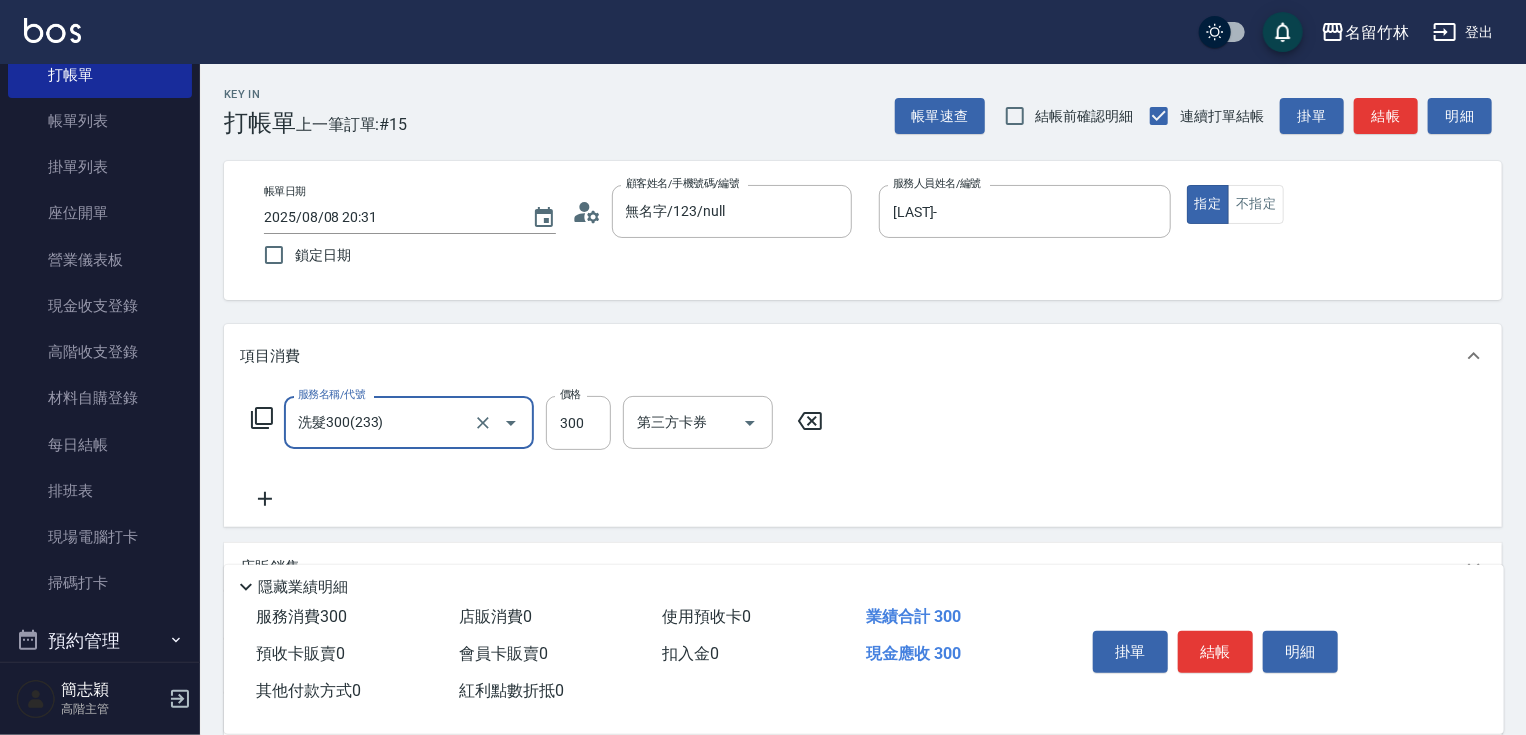 type on "洗髮300(233)" 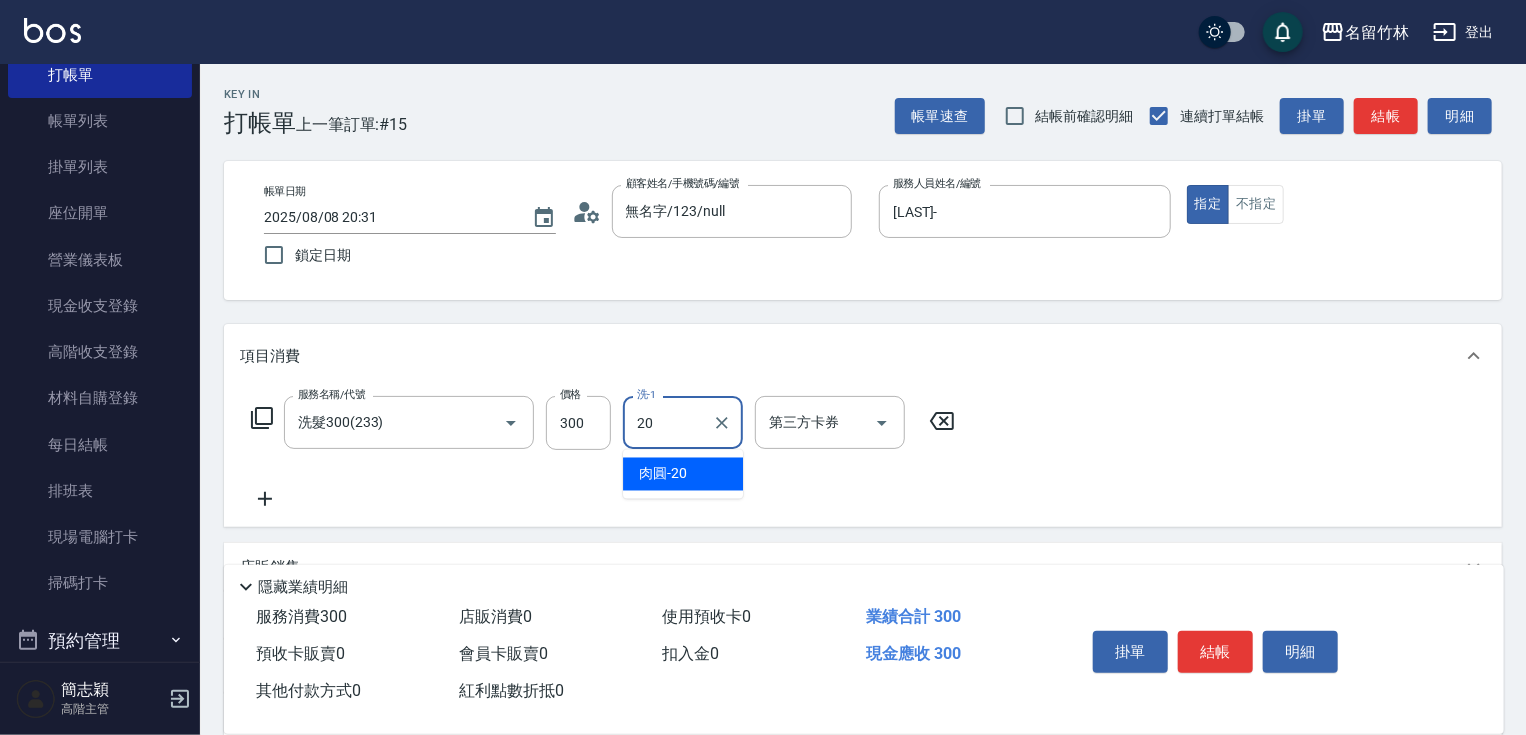 type on "肉圓-20" 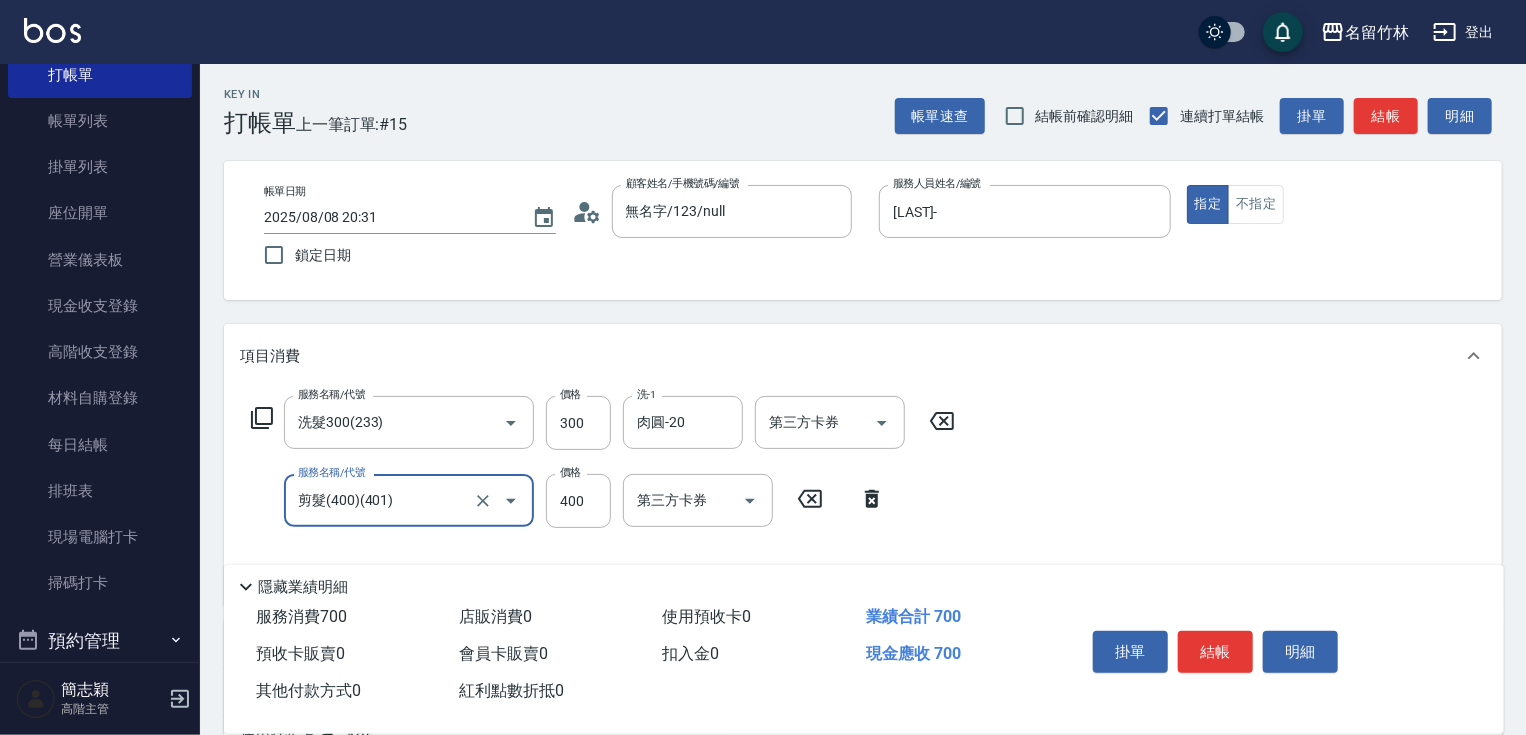 type on "剪髮(400)(401)" 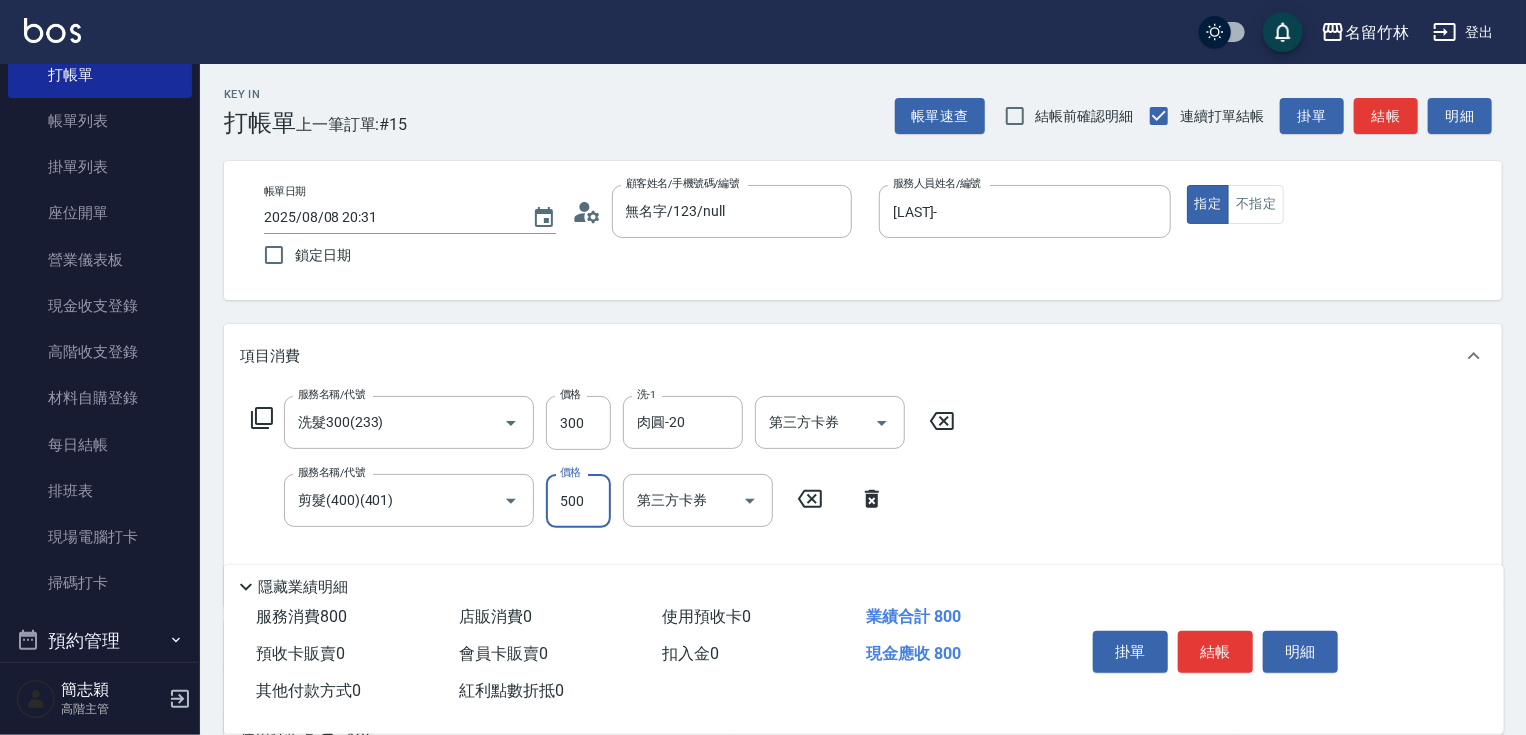type on "500" 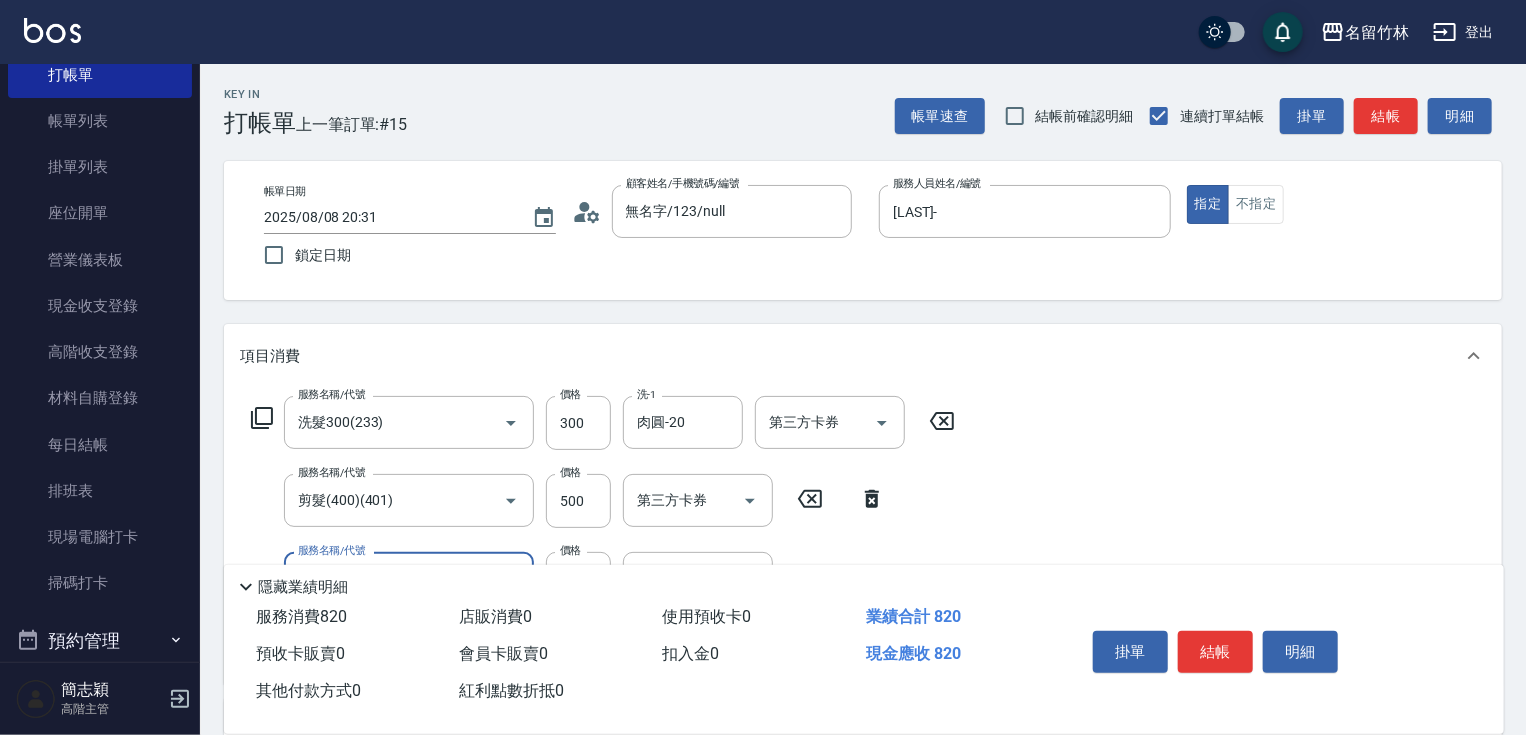 type 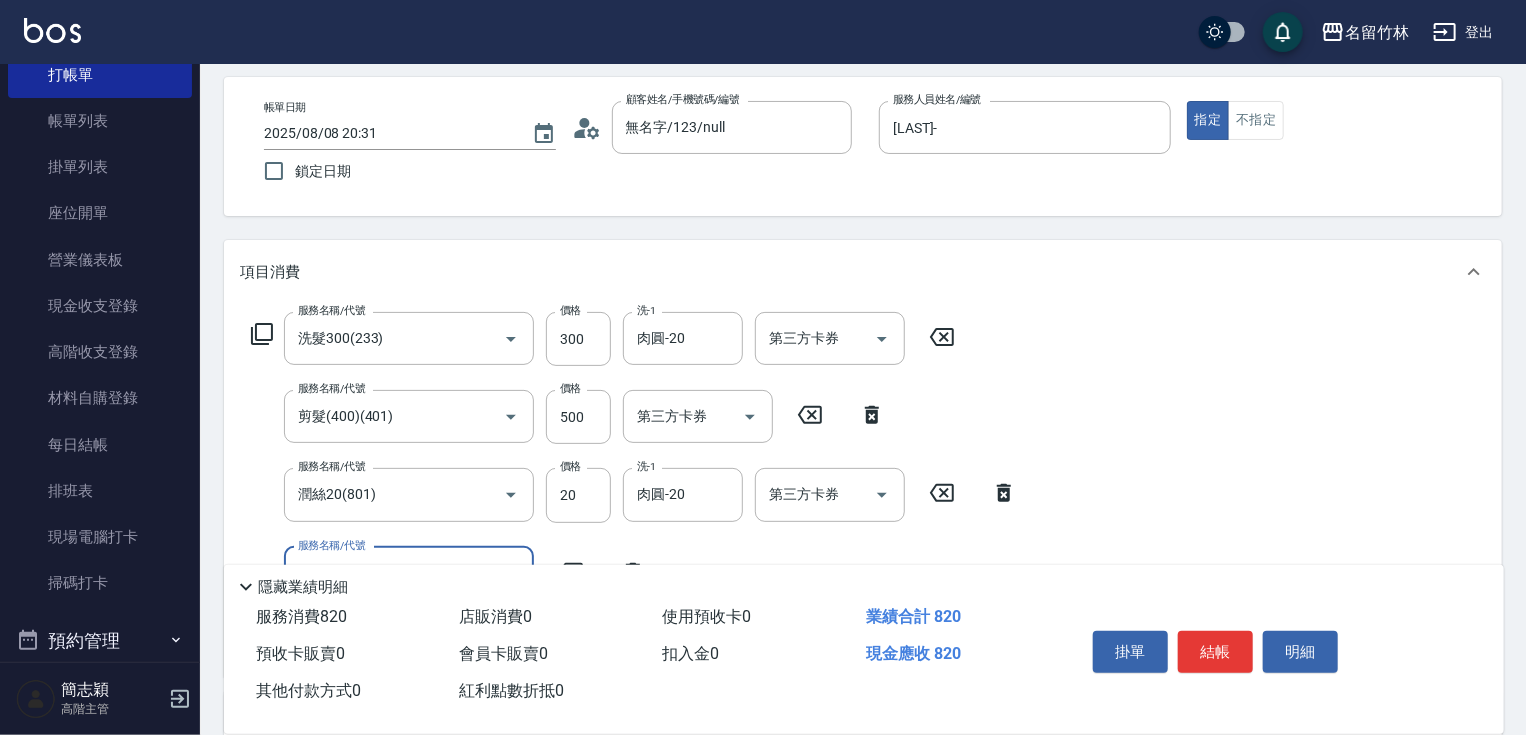 scroll, scrollTop: 477, scrollLeft: 0, axis: vertical 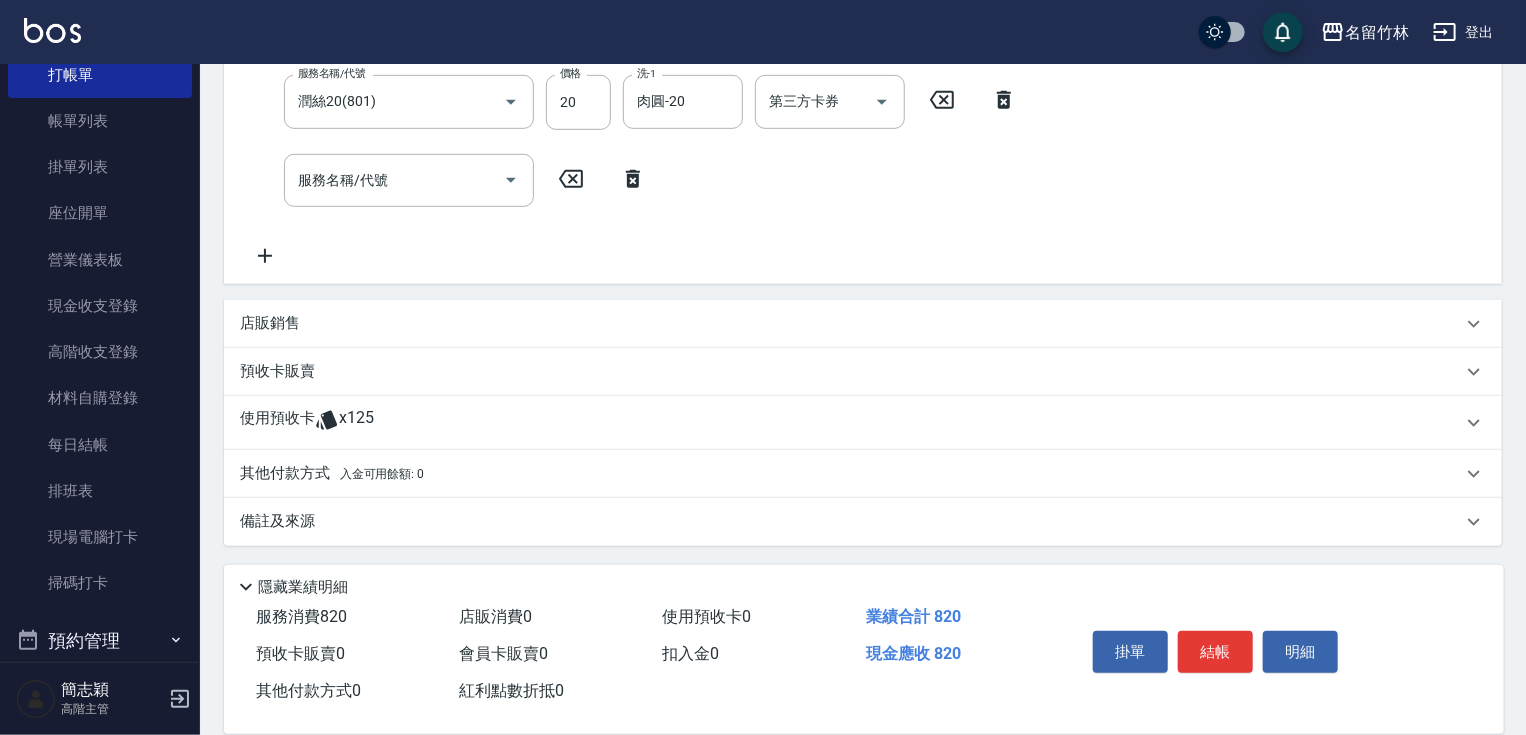 click on "其他付款方式 入金可用餘額: 0" at bounding box center [332, 474] 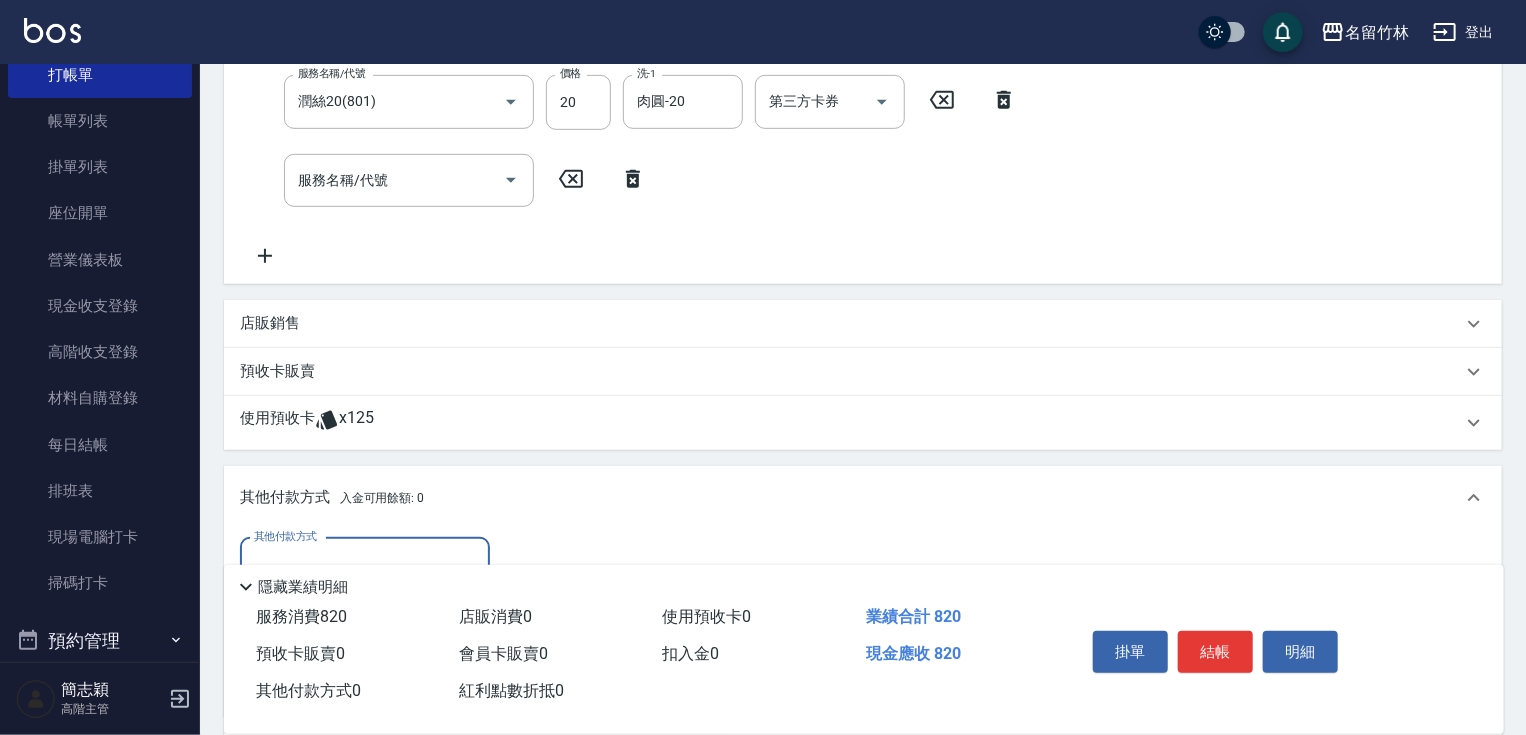 scroll, scrollTop: 0, scrollLeft: 0, axis: both 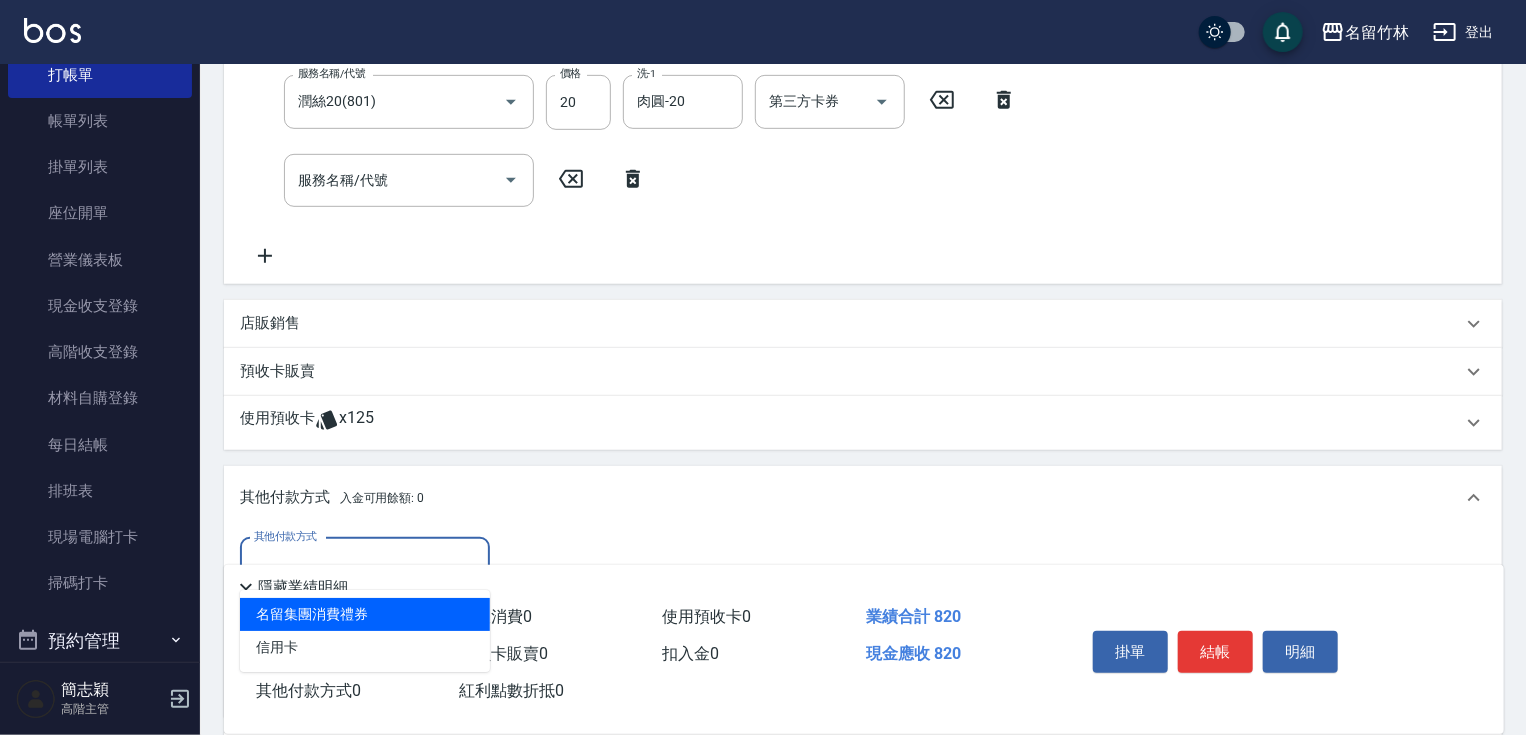click on "其他付款方式" at bounding box center [365, 564] 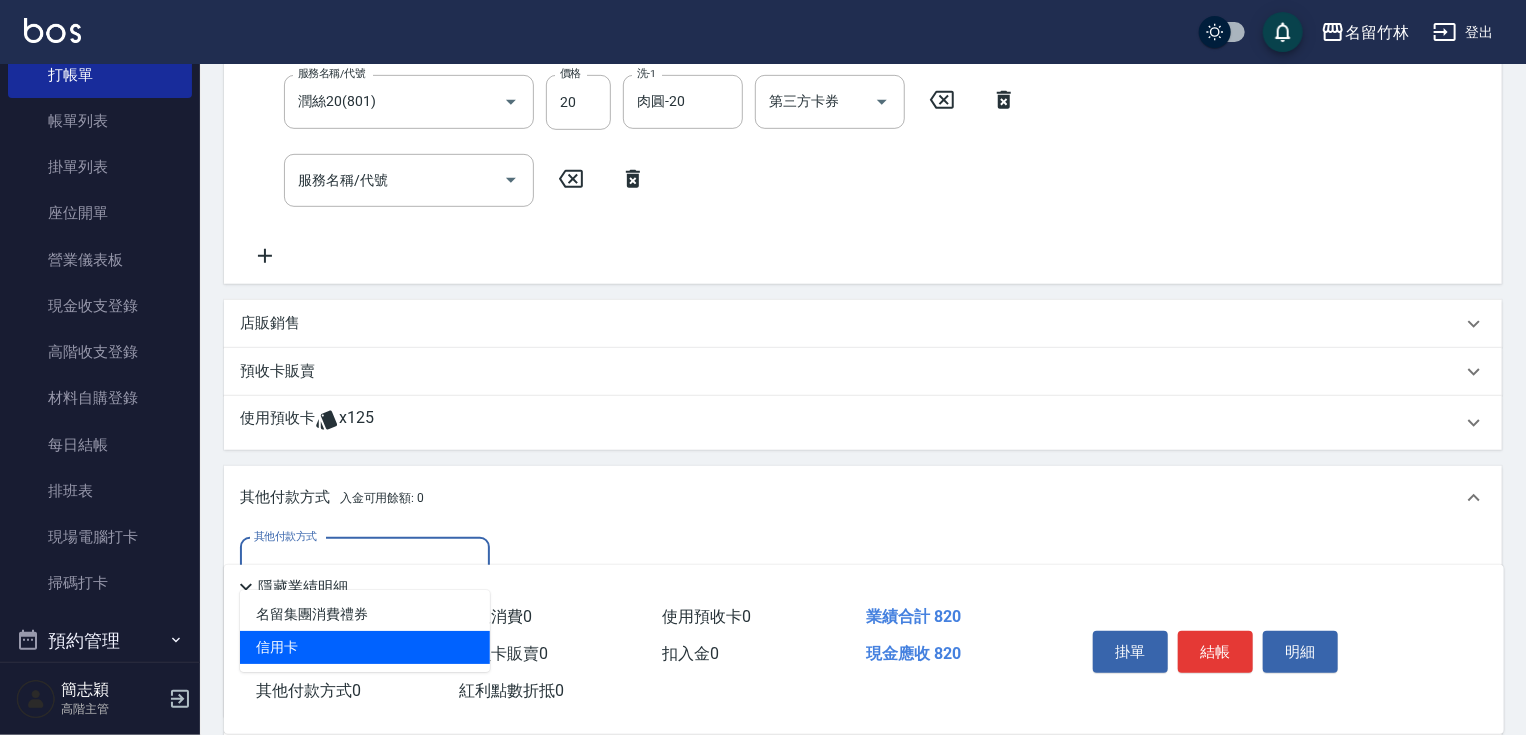click on "信用卡" at bounding box center (365, 647) 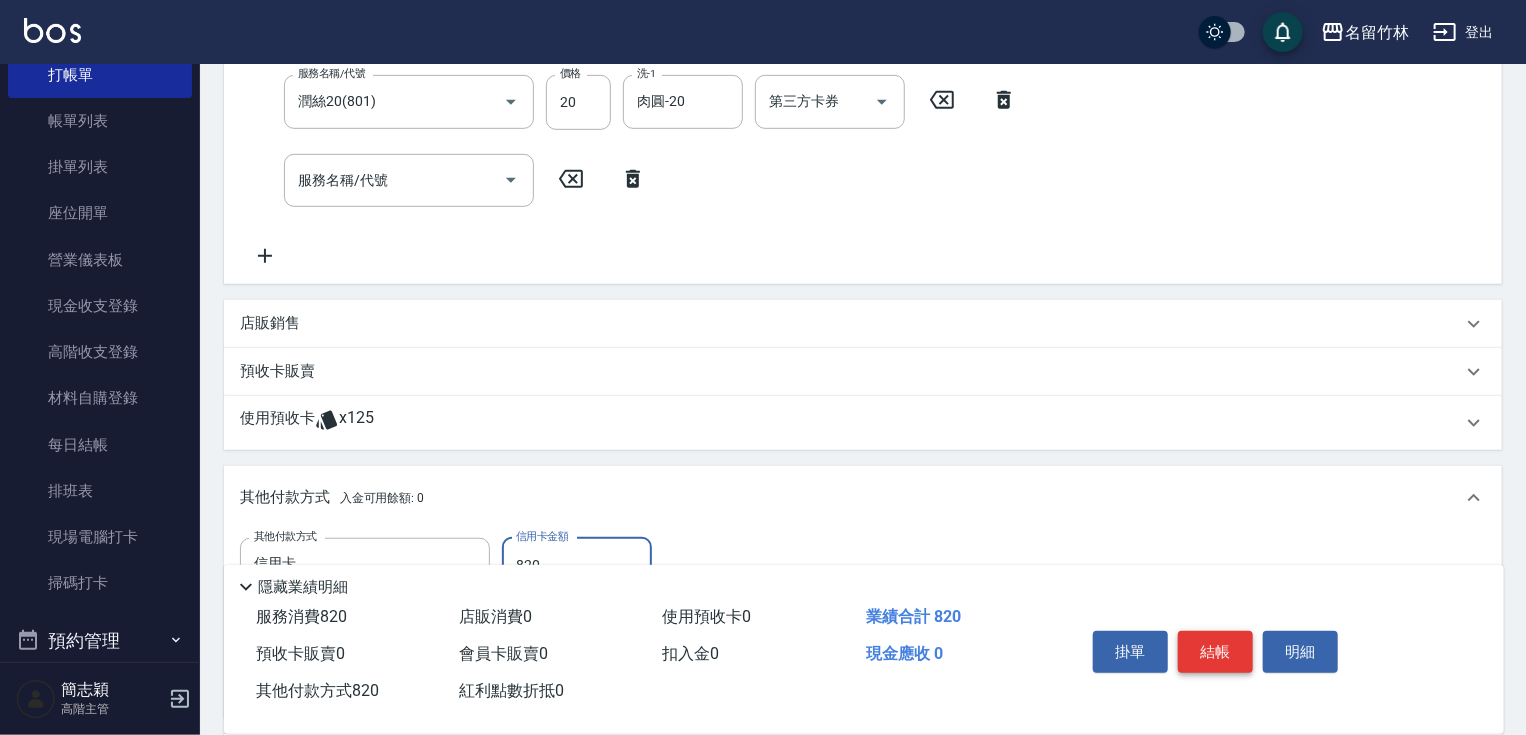 click on "結帳" at bounding box center (1215, 652) 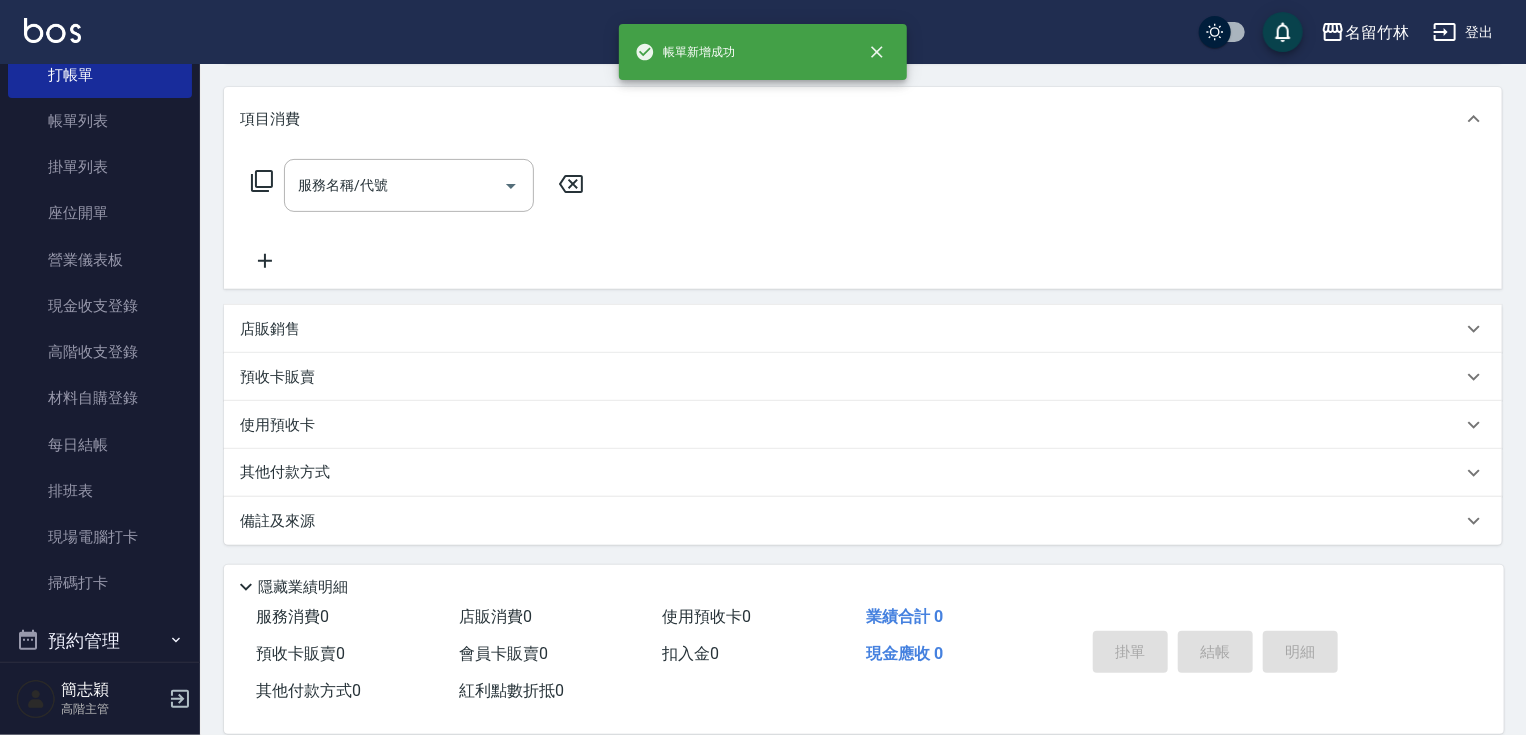 scroll, scrollTop: 0, scrollLeft: 0, axis: both 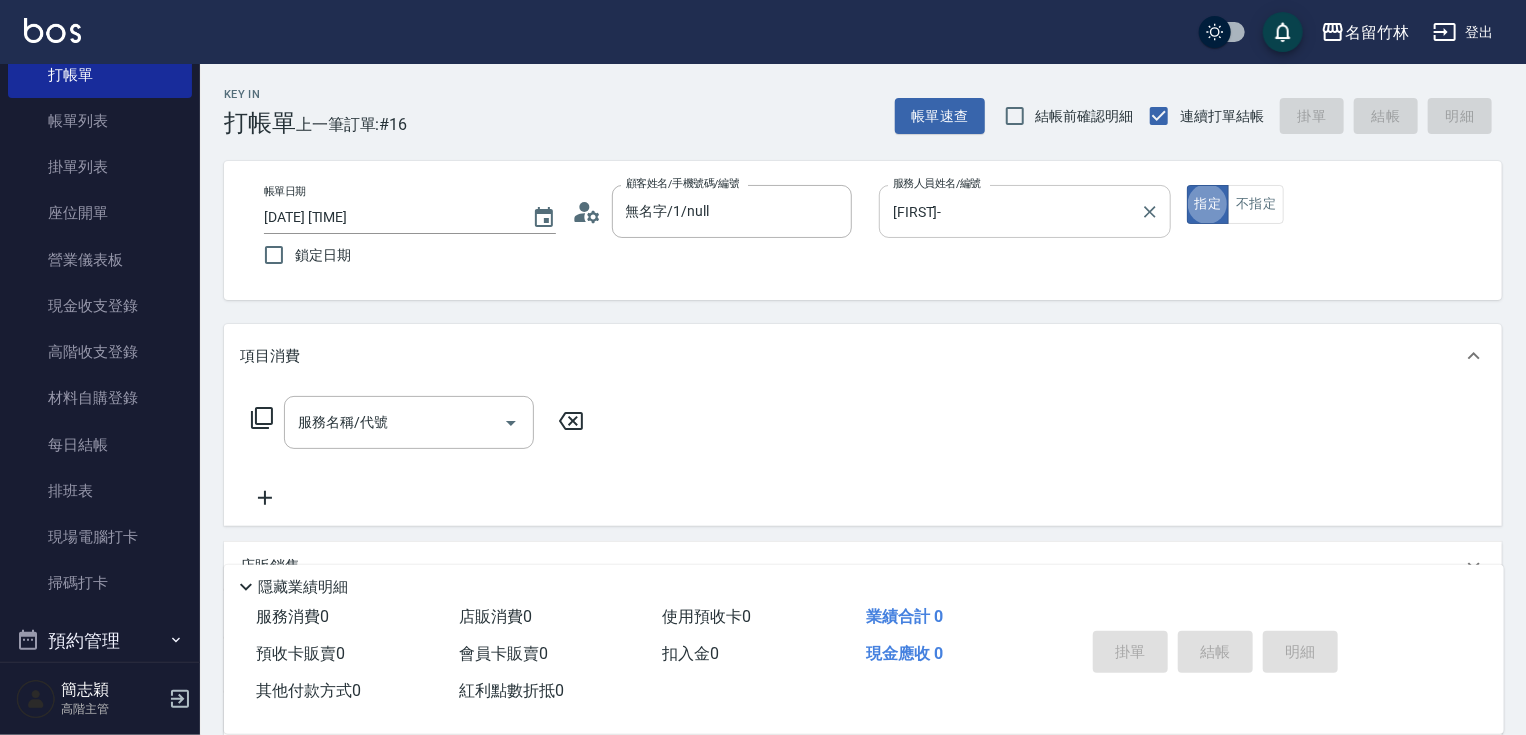 drag, startPoint x: 1040, startPoint y: 129, endPoint x: 1057, endPoint y: 186, distance: 59.48109 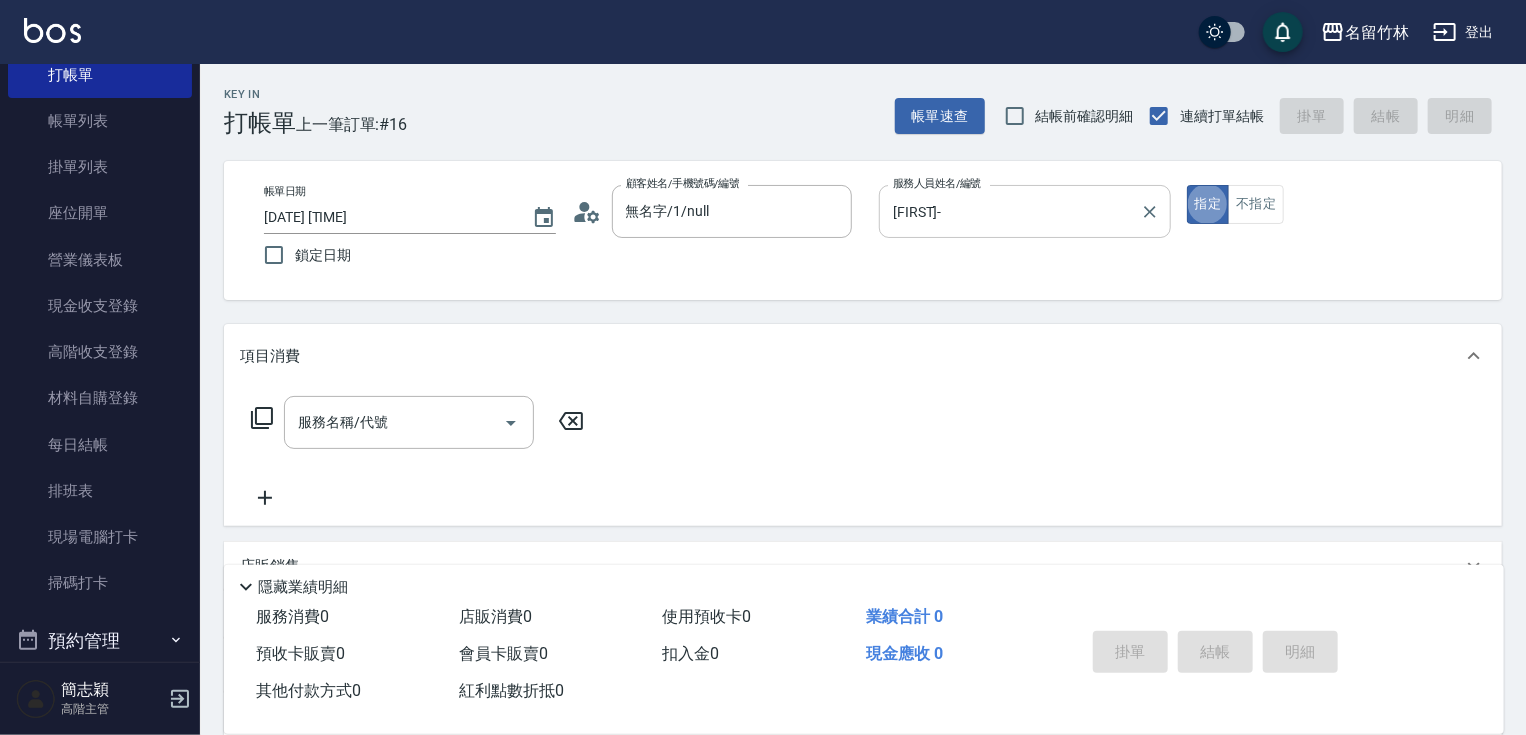 click on "結帳前確認明細" at bounding box center [1064, 116] 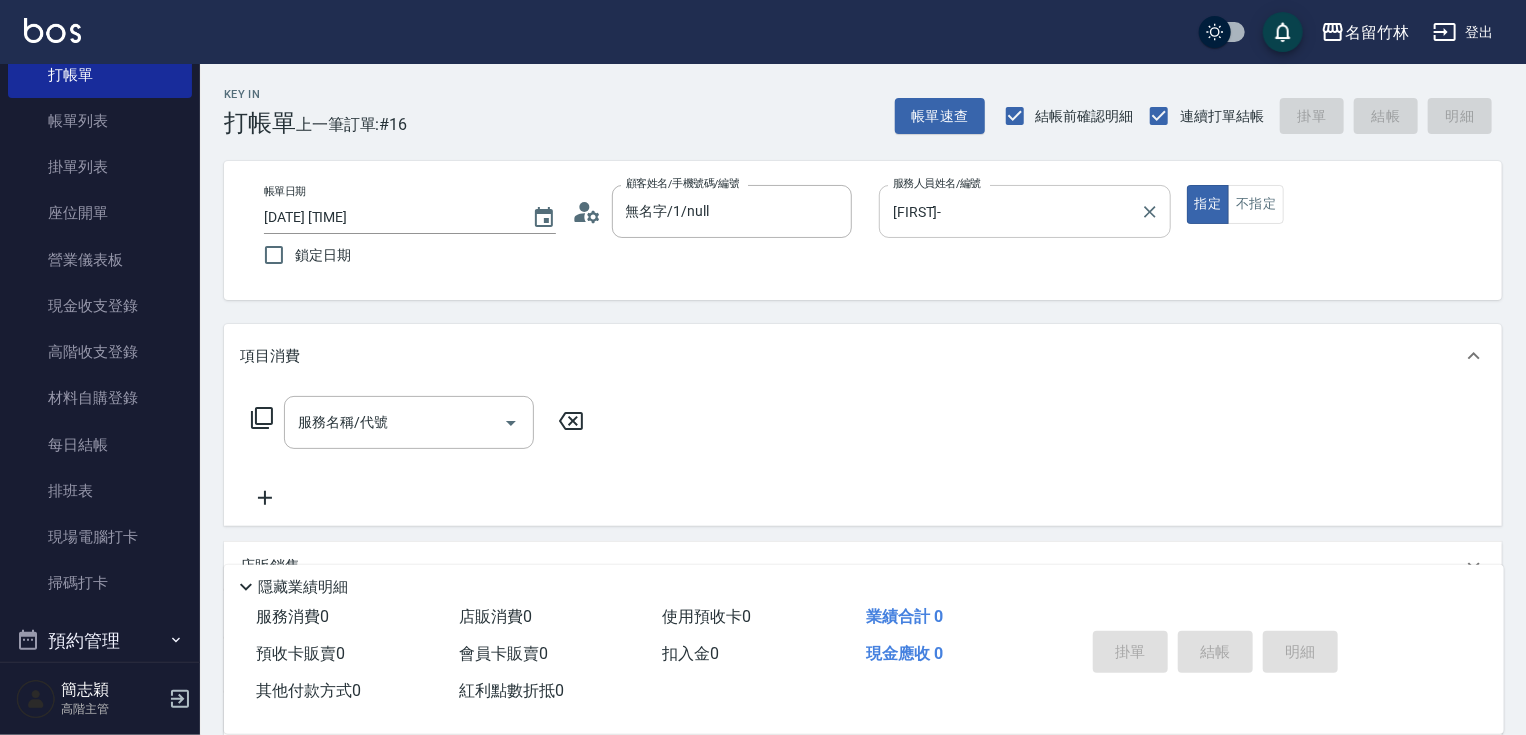 click on "[FIRST] [LAST] 服務人員姓名/編號" at bounding box center [1025, 211] 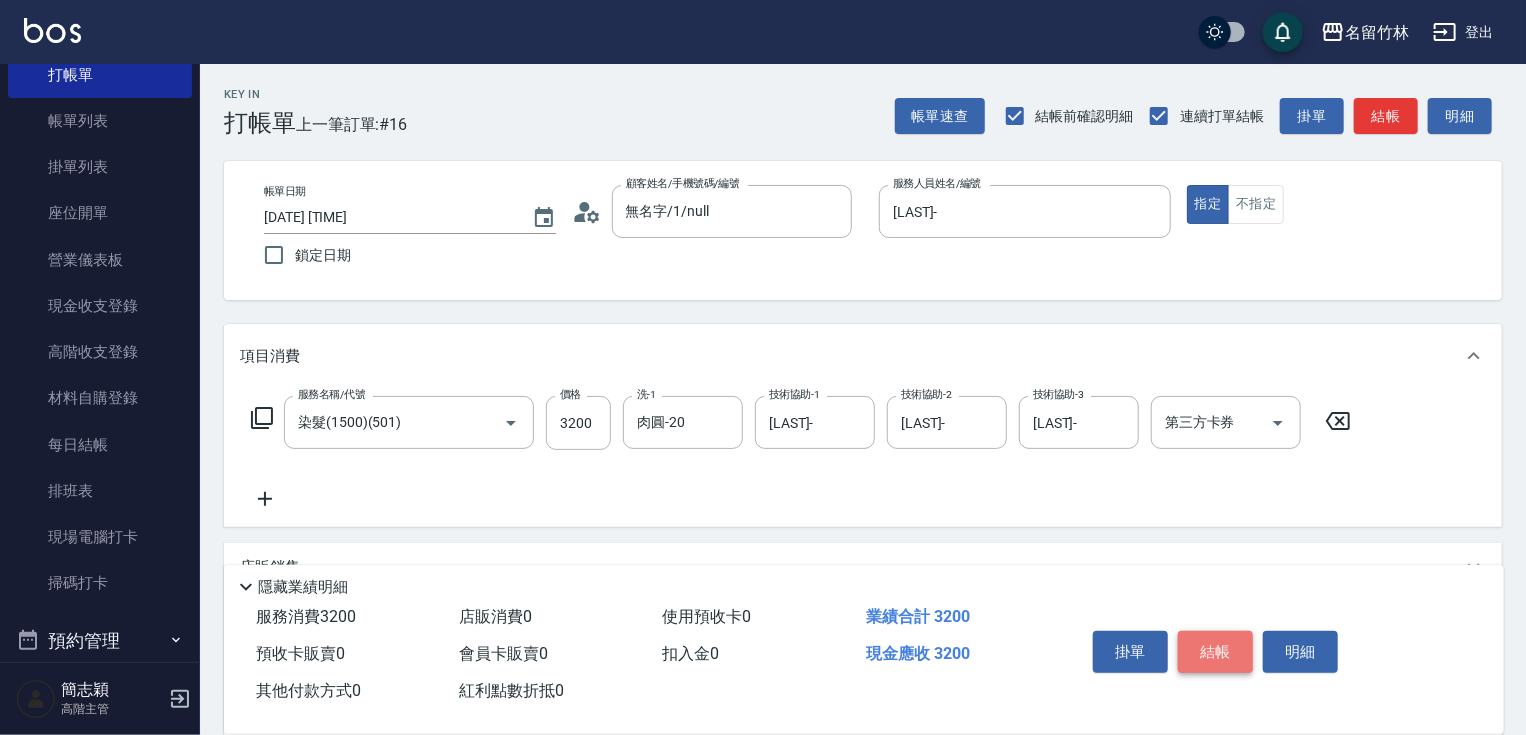 click on "結帳" at bounding box center [1215, 652] 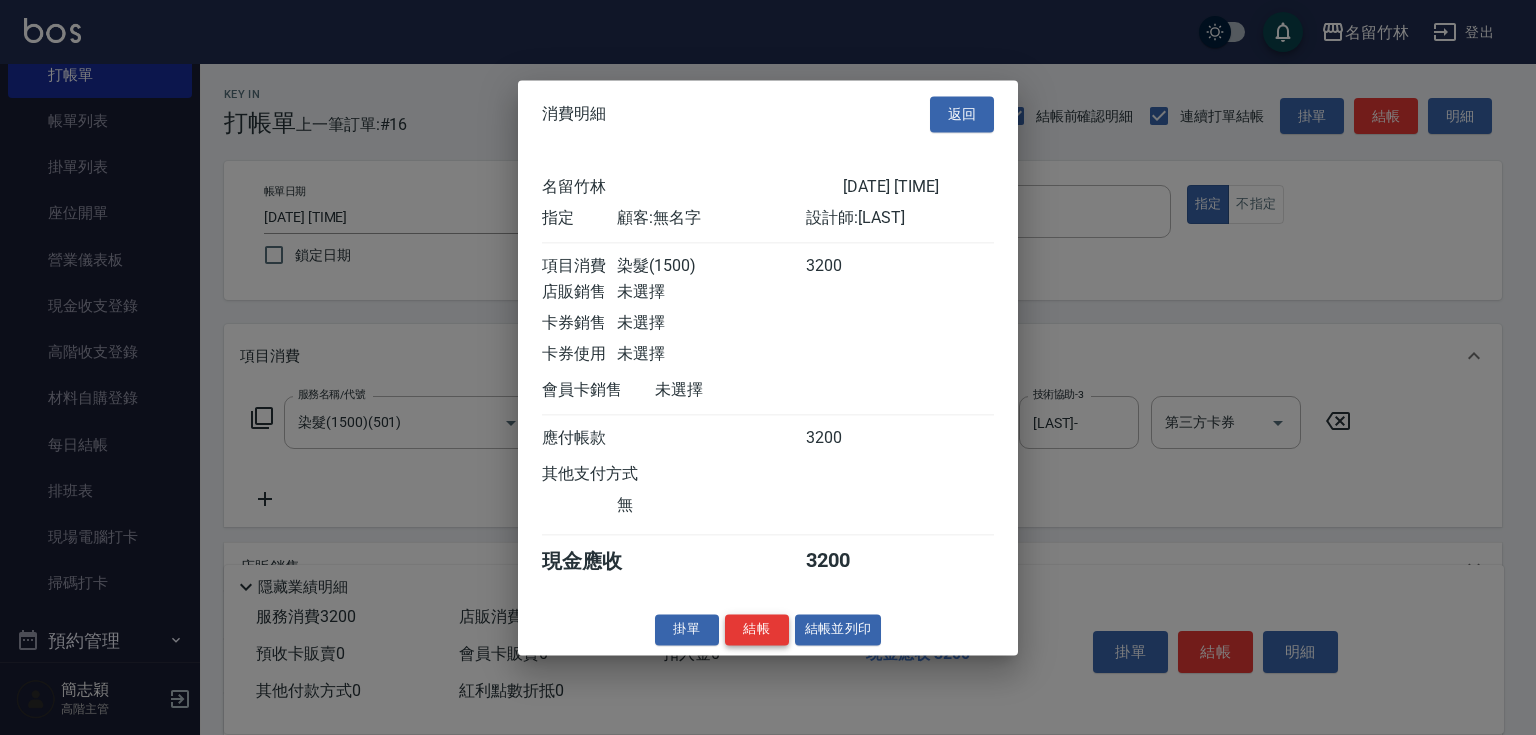 click on "結帳" at bounding box center [757, 629] 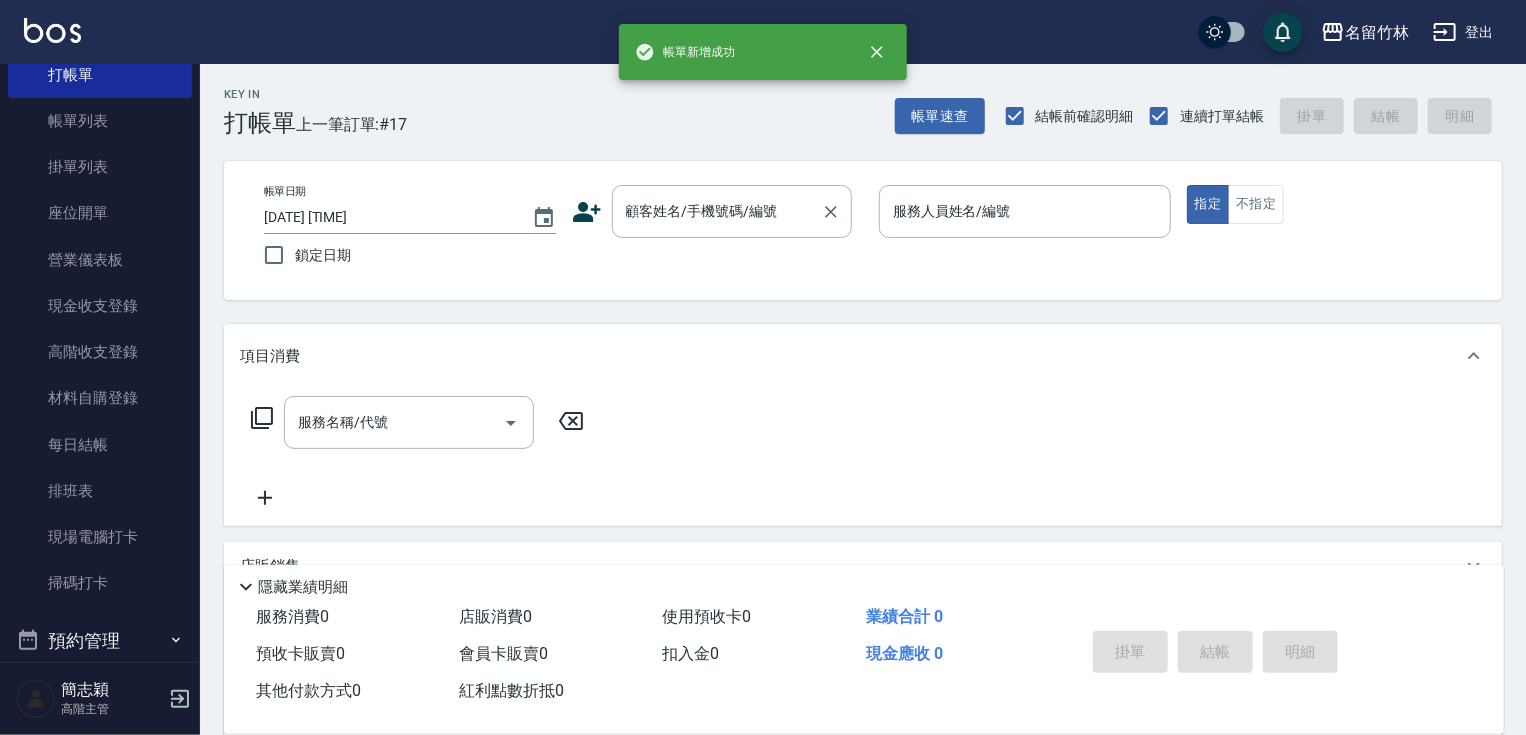 click on "顧客姓名/手機號碼/編號" at bounding box center (717, 211) 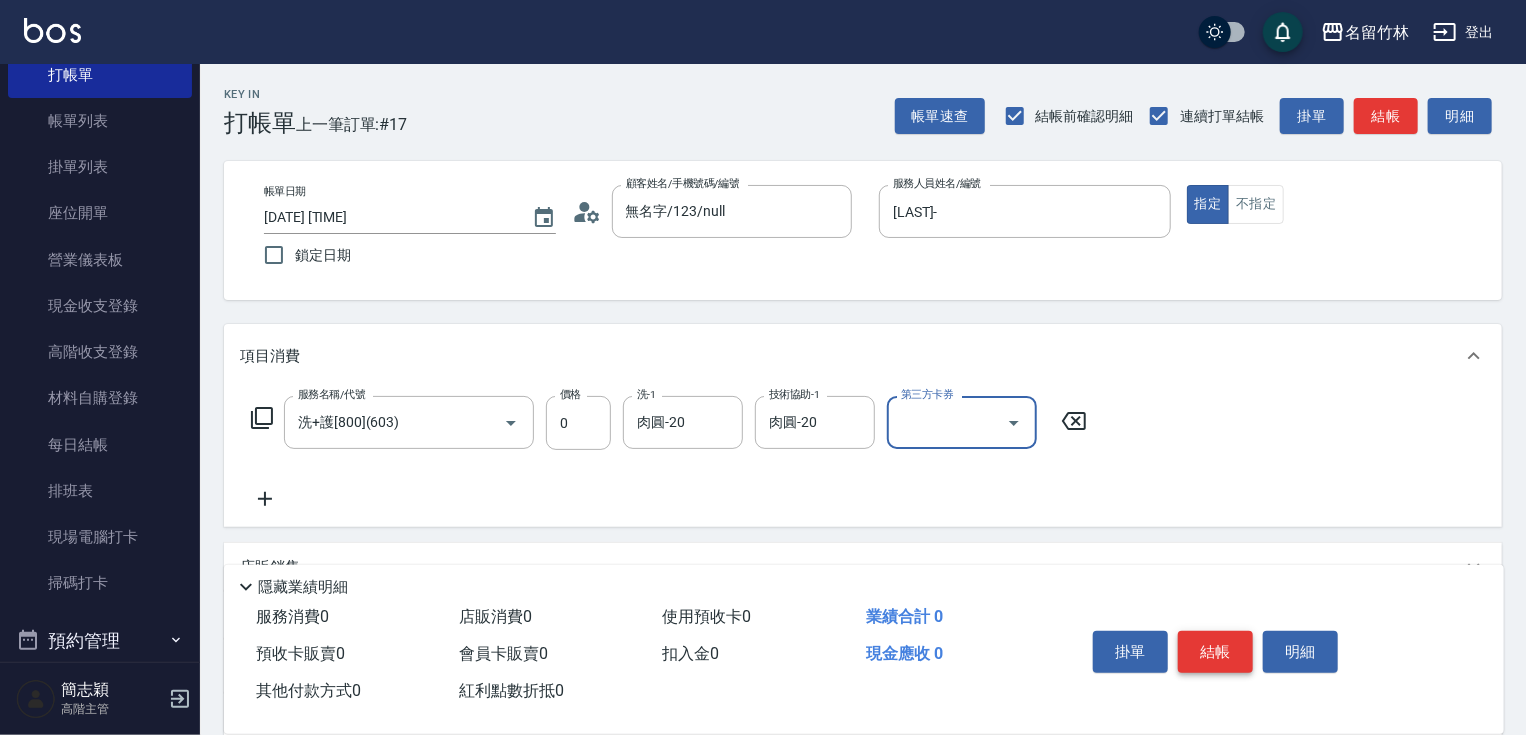 click on "結帳" at bounding box center [1215, 652] 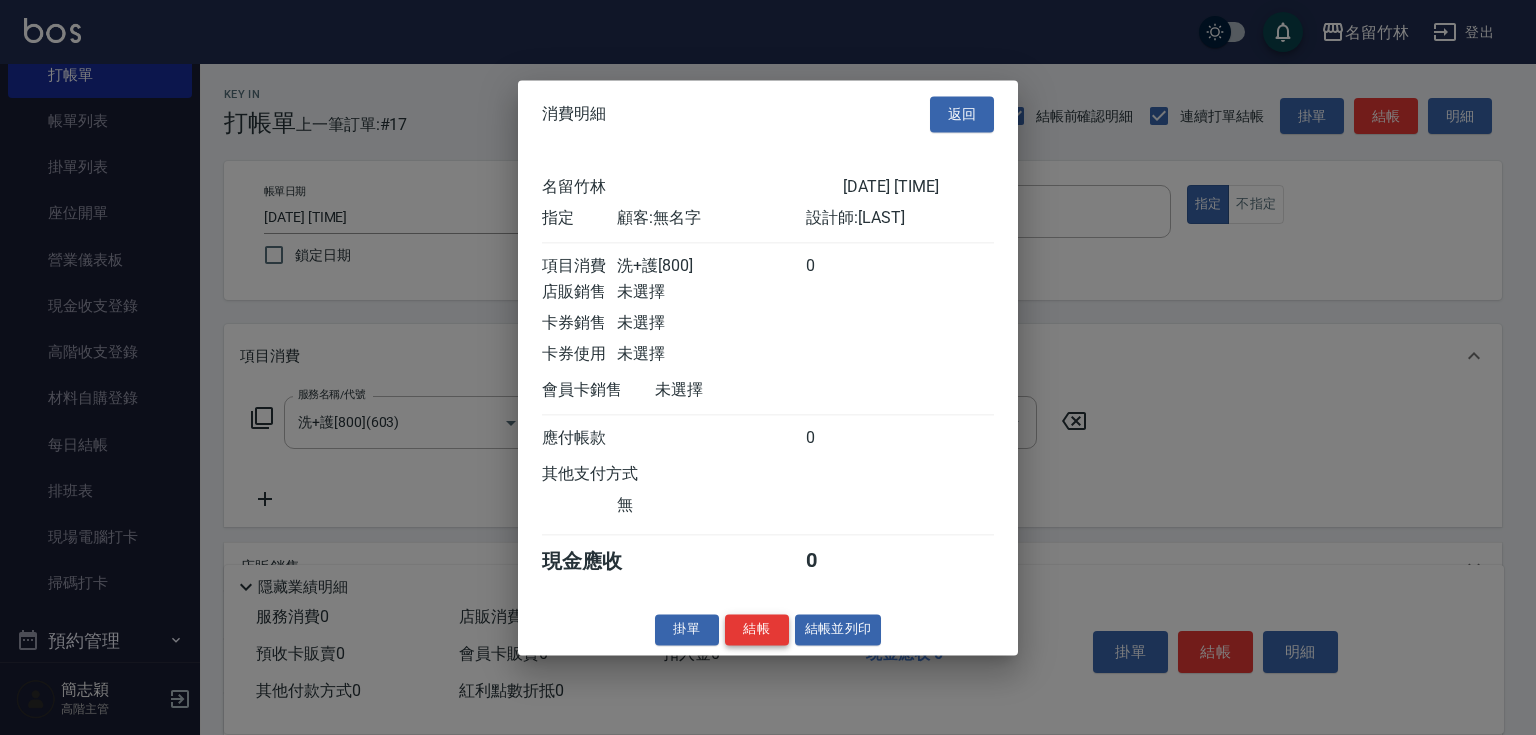 click on "結帳" at bounding box center (757, 629) 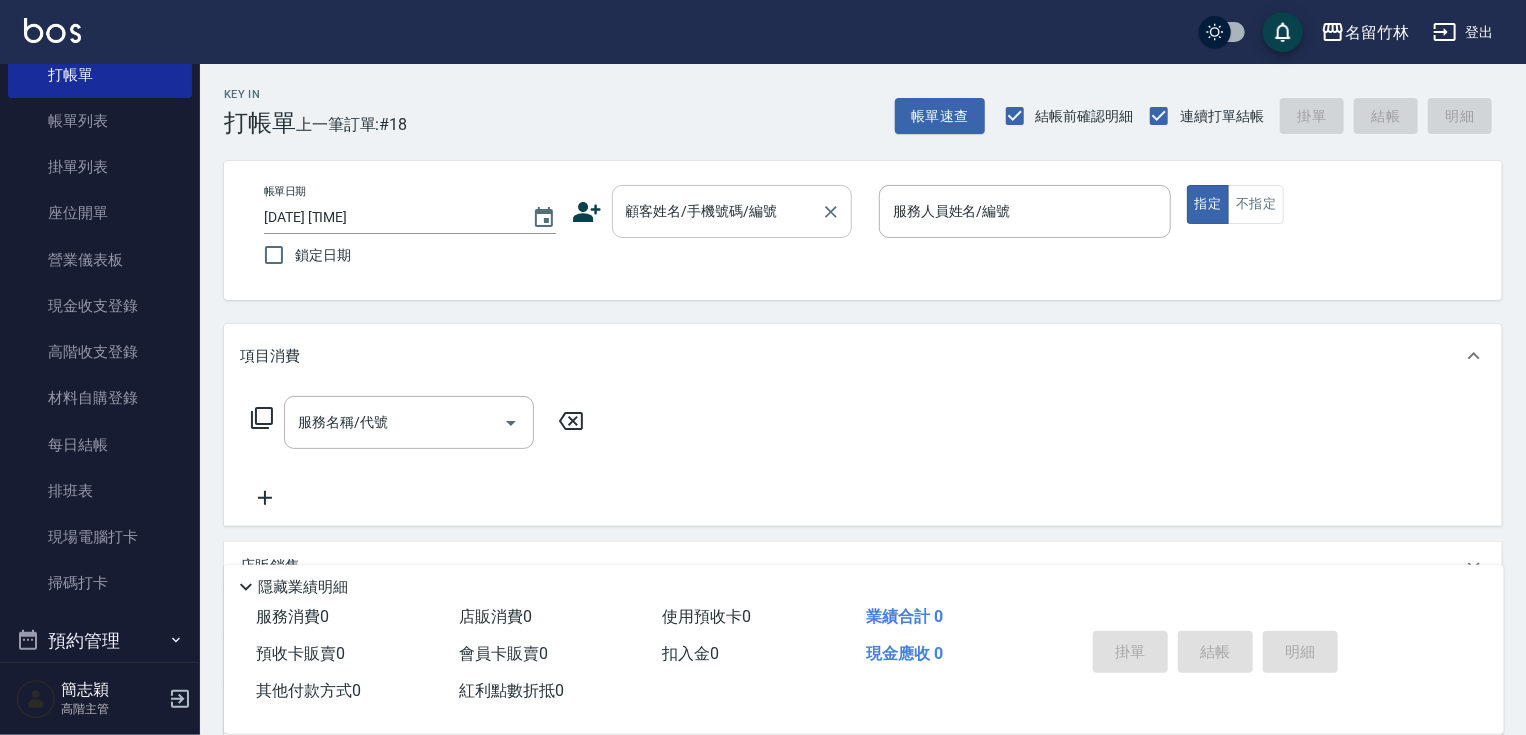 click on "顧客姓名/手機號碼/編號" at bounding box center (717, 211) 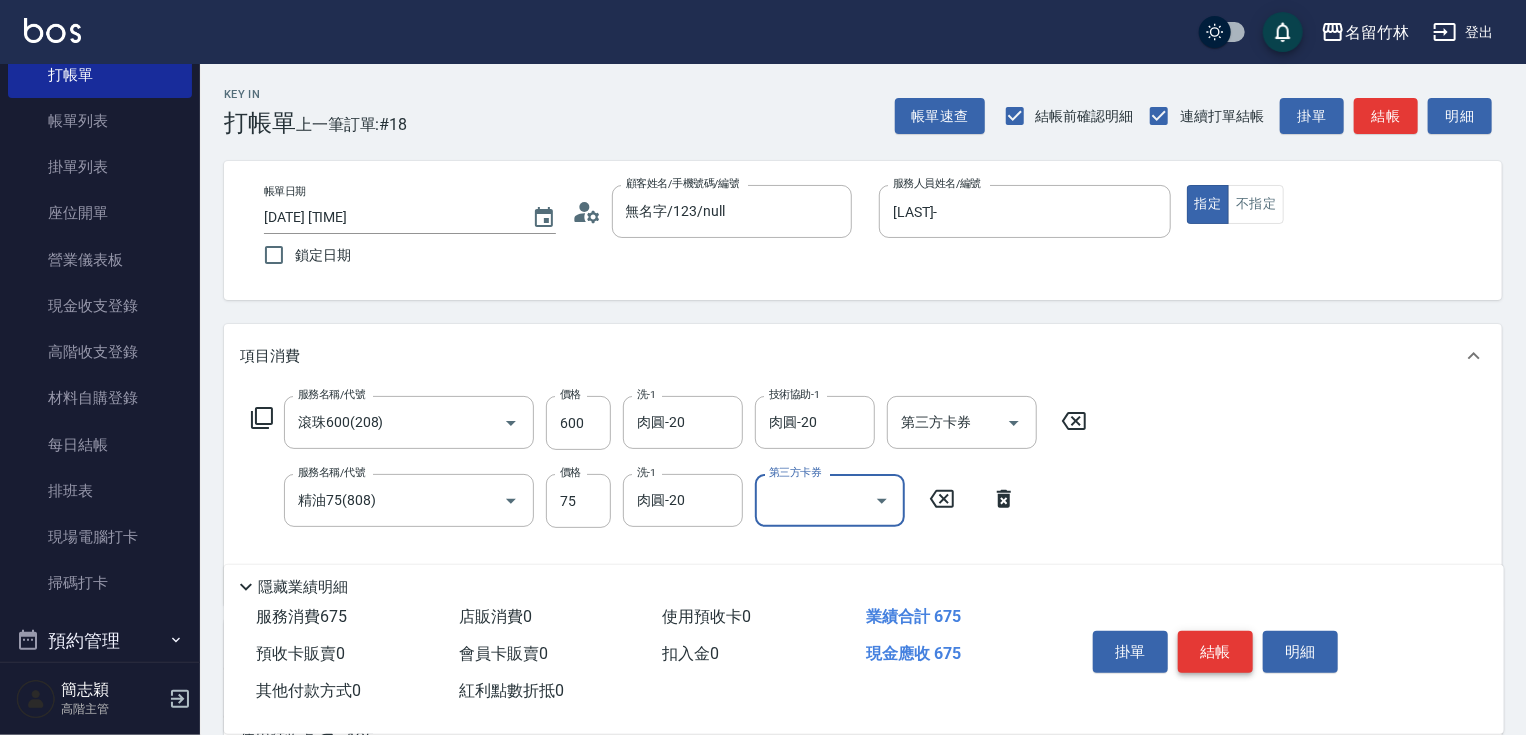 click on "結帳" at bounding box center [1215, 652] 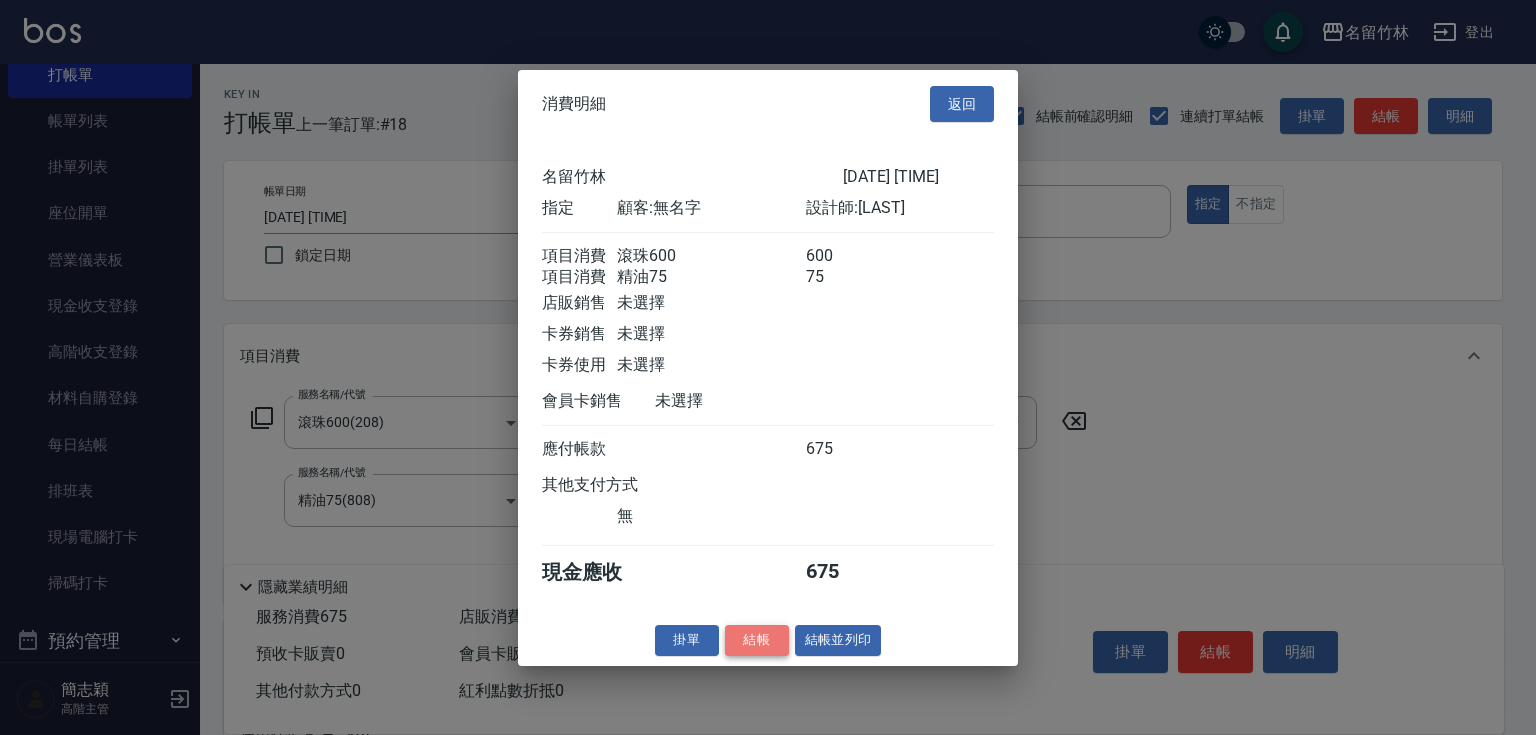click on "結帳" at bounding box center (757, 640) 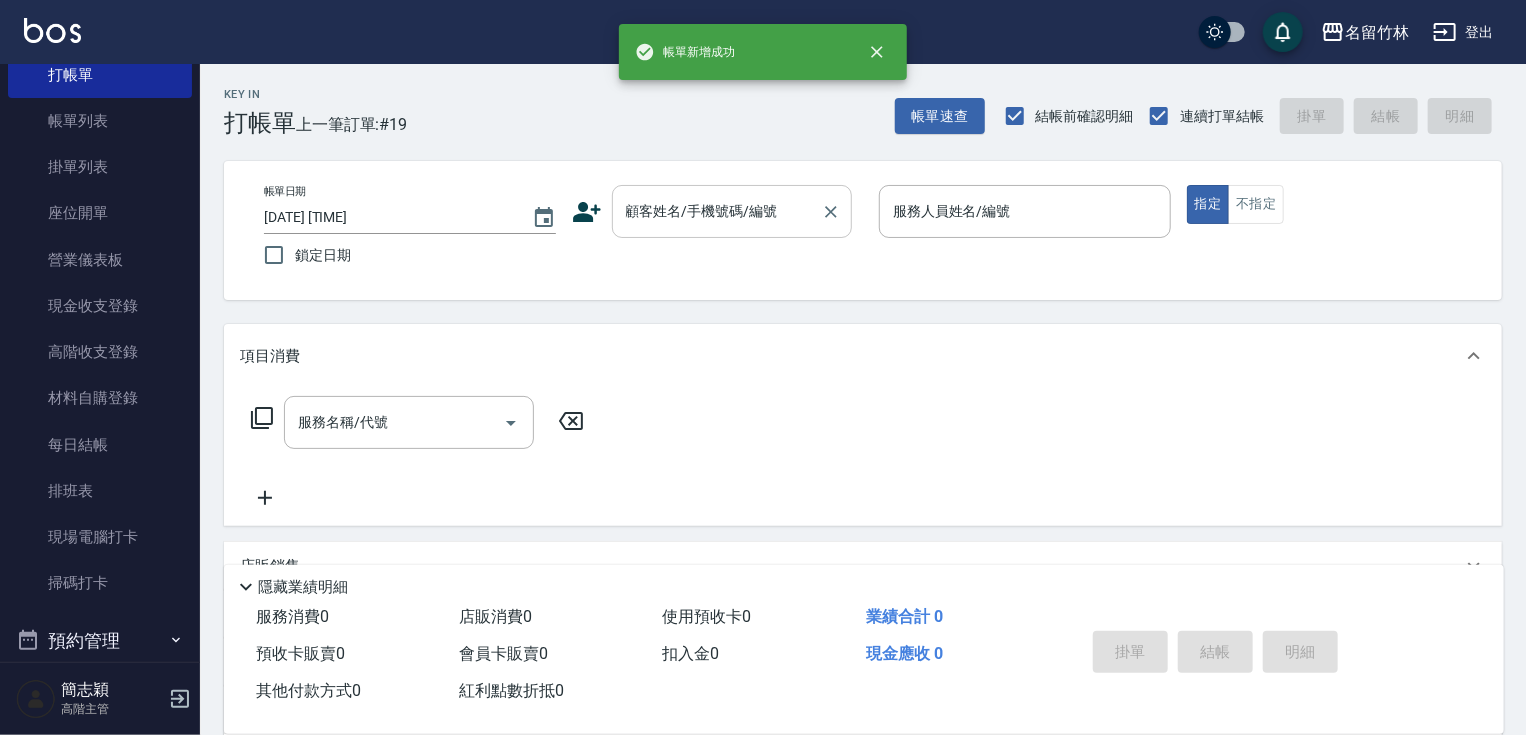 click on "顧客姓名/手機號碼/編號" at bounding box center [717, 211] 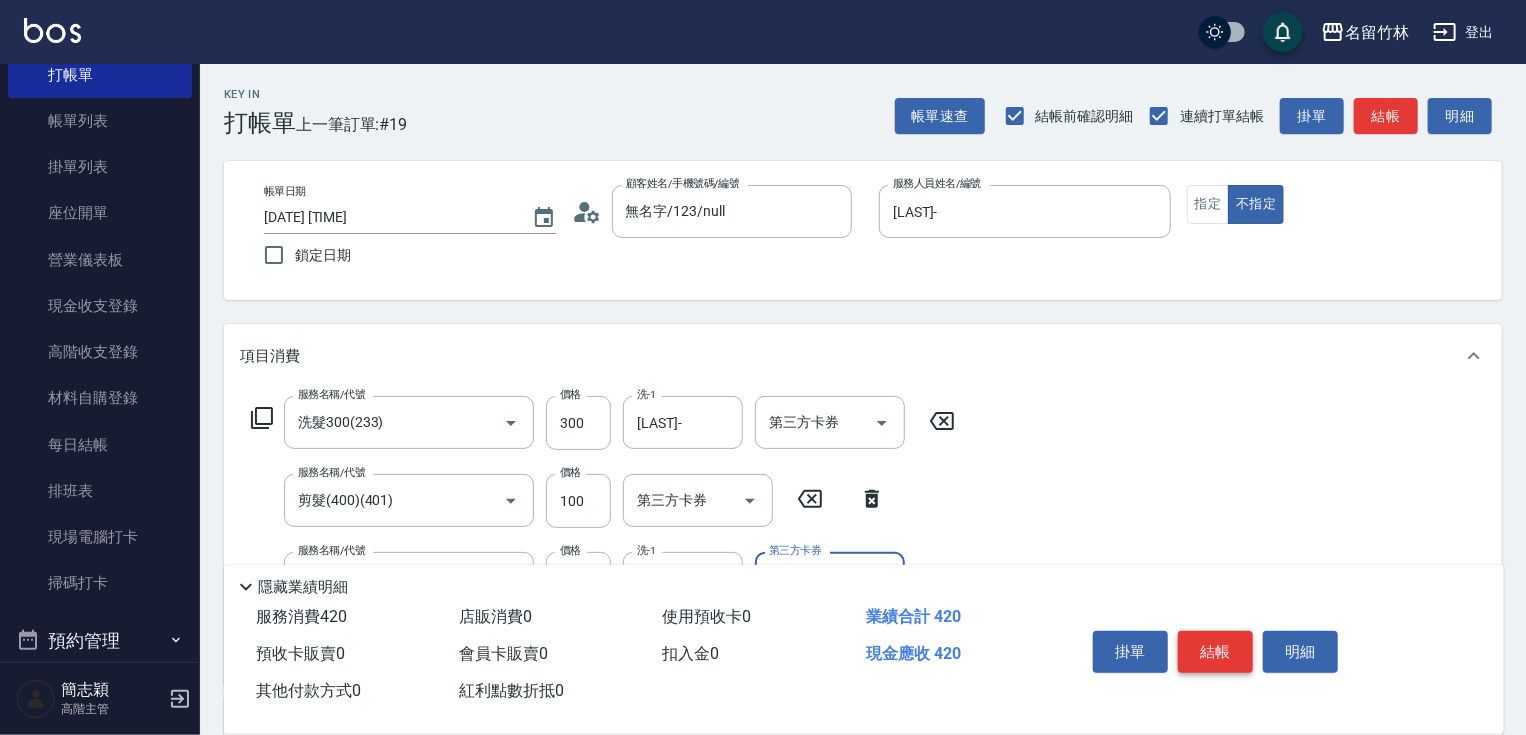 click on "結帳" at bounding box center [1215, 652] 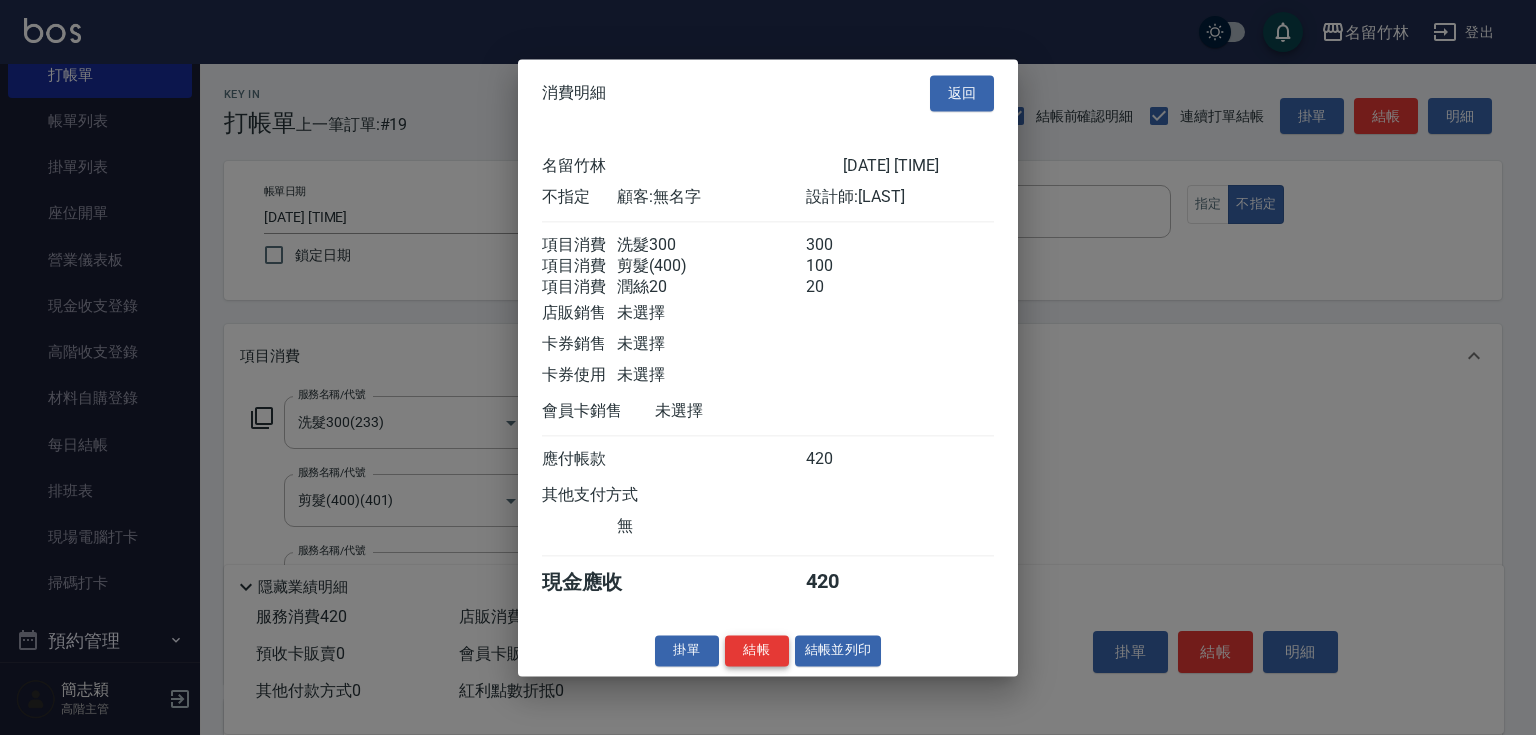 click on "結帳" at bounding box center (757, 650) 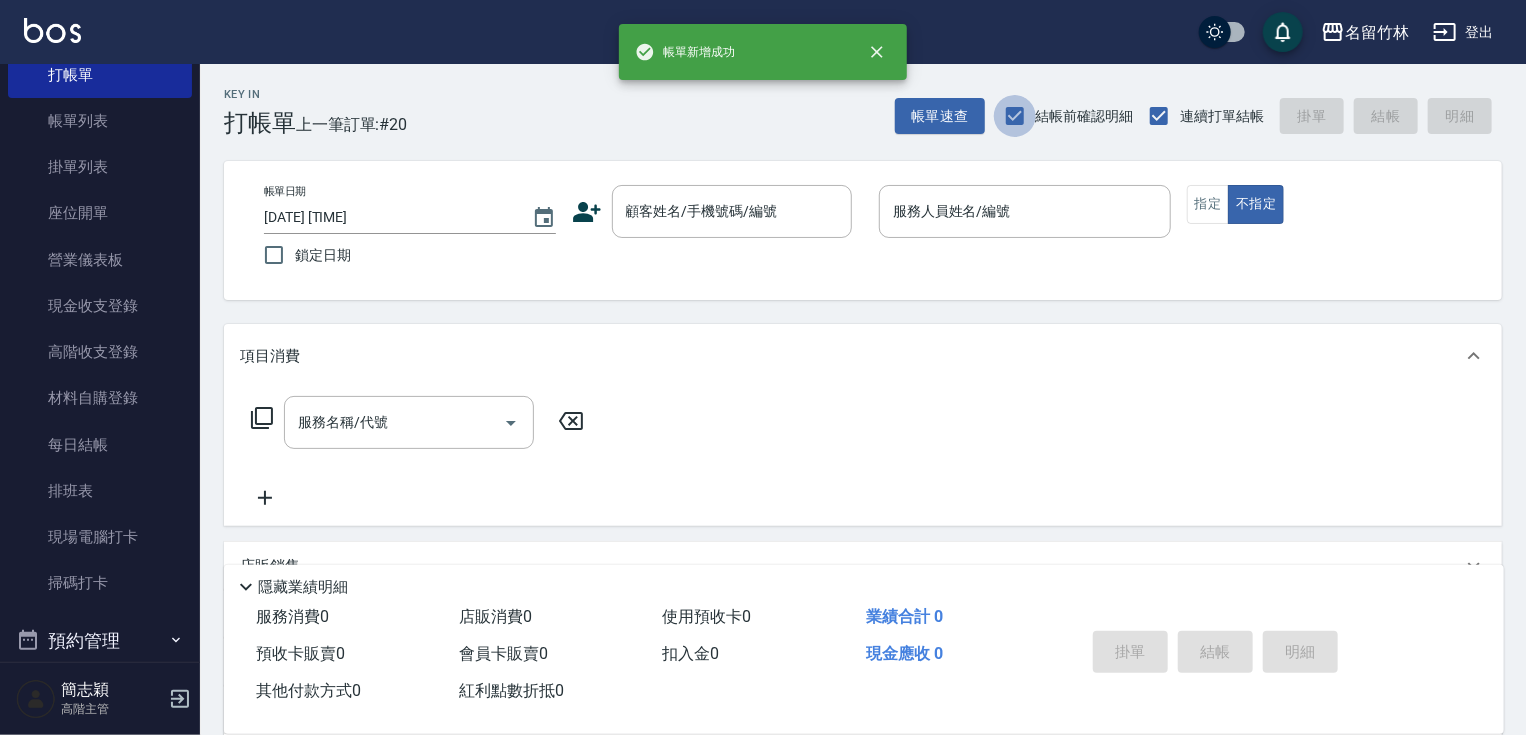 click on "結帳前確認明細" at bounding box center (1015, 116) 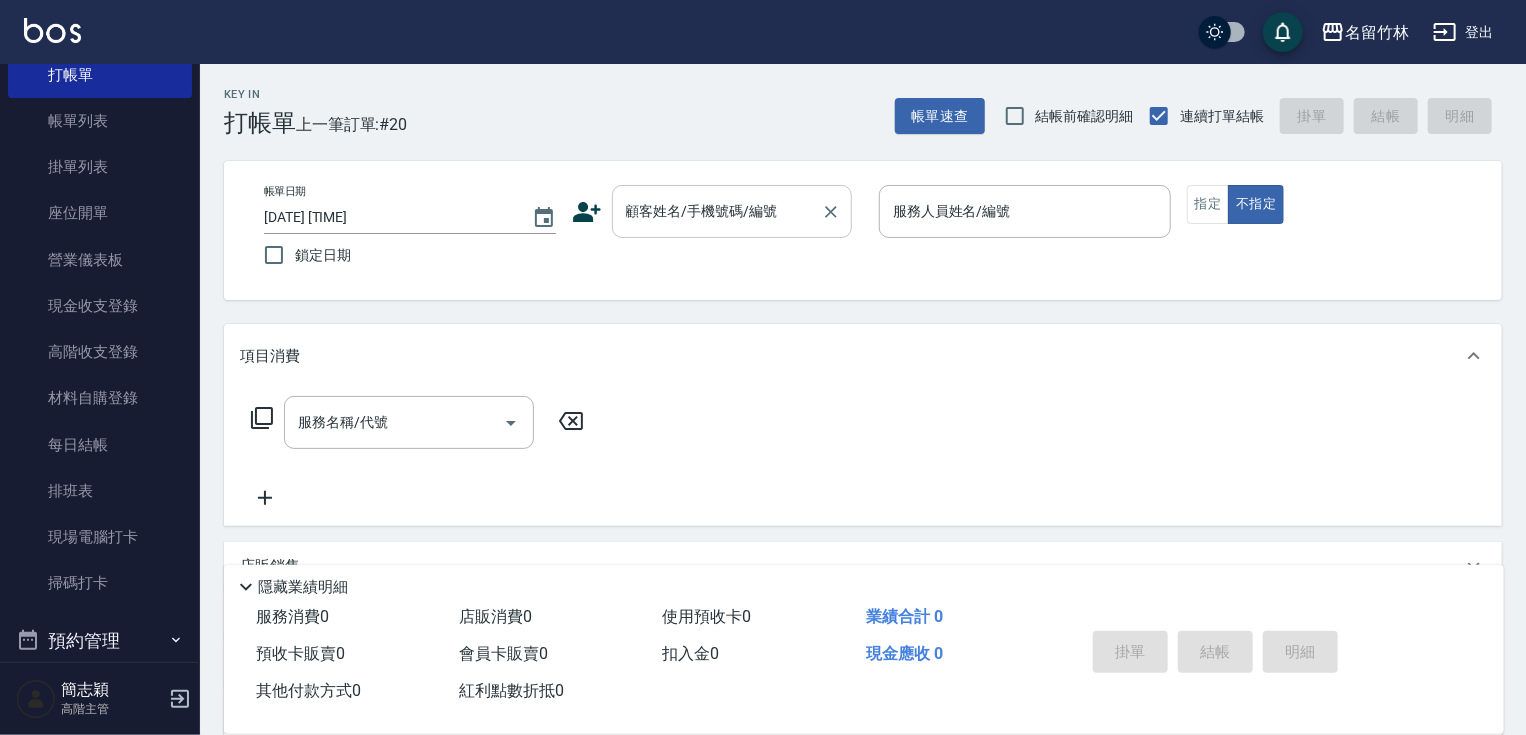 click on "顧客姓名/手機號碼/編號" at bounding box center (717, 211) 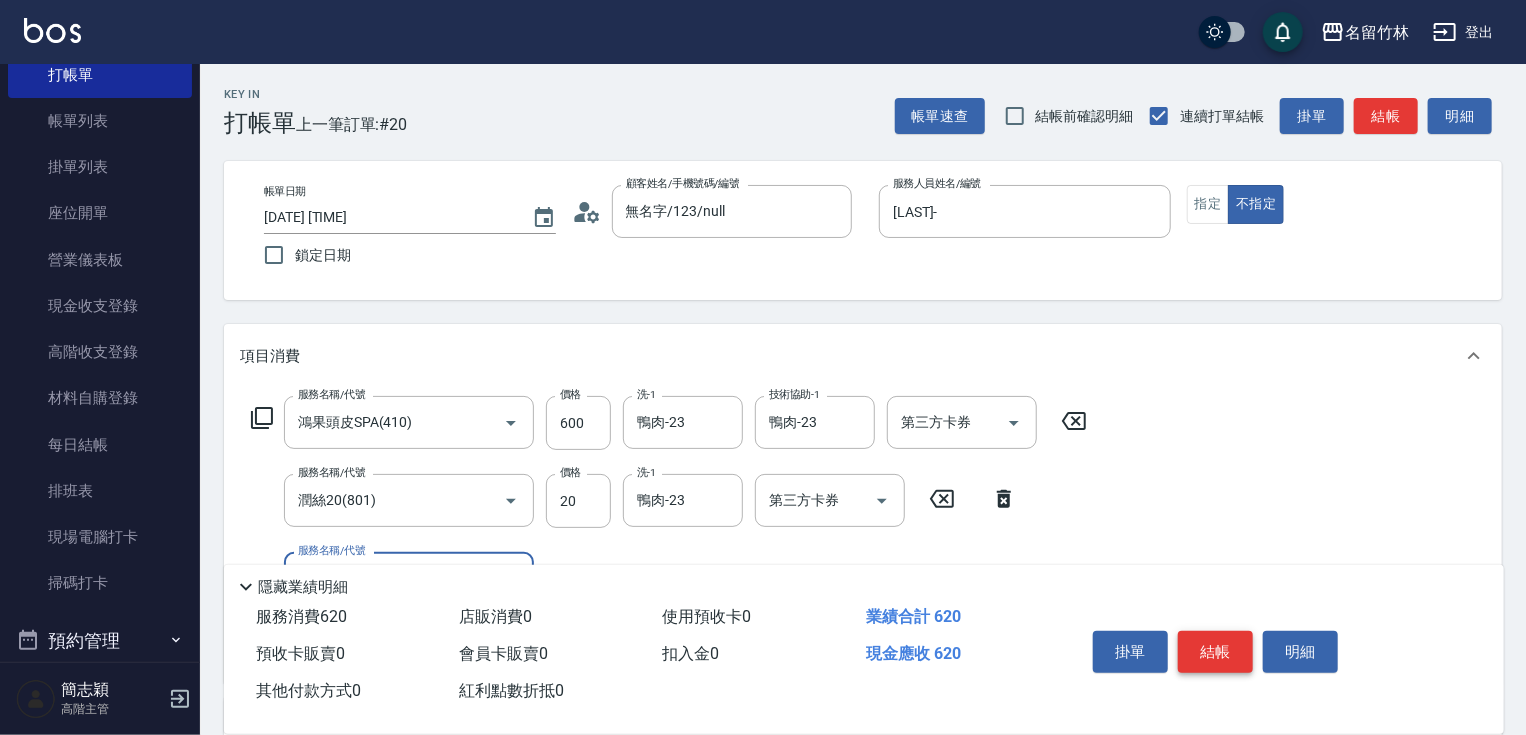 click on "結帳" at bounding box center [1215, 652] 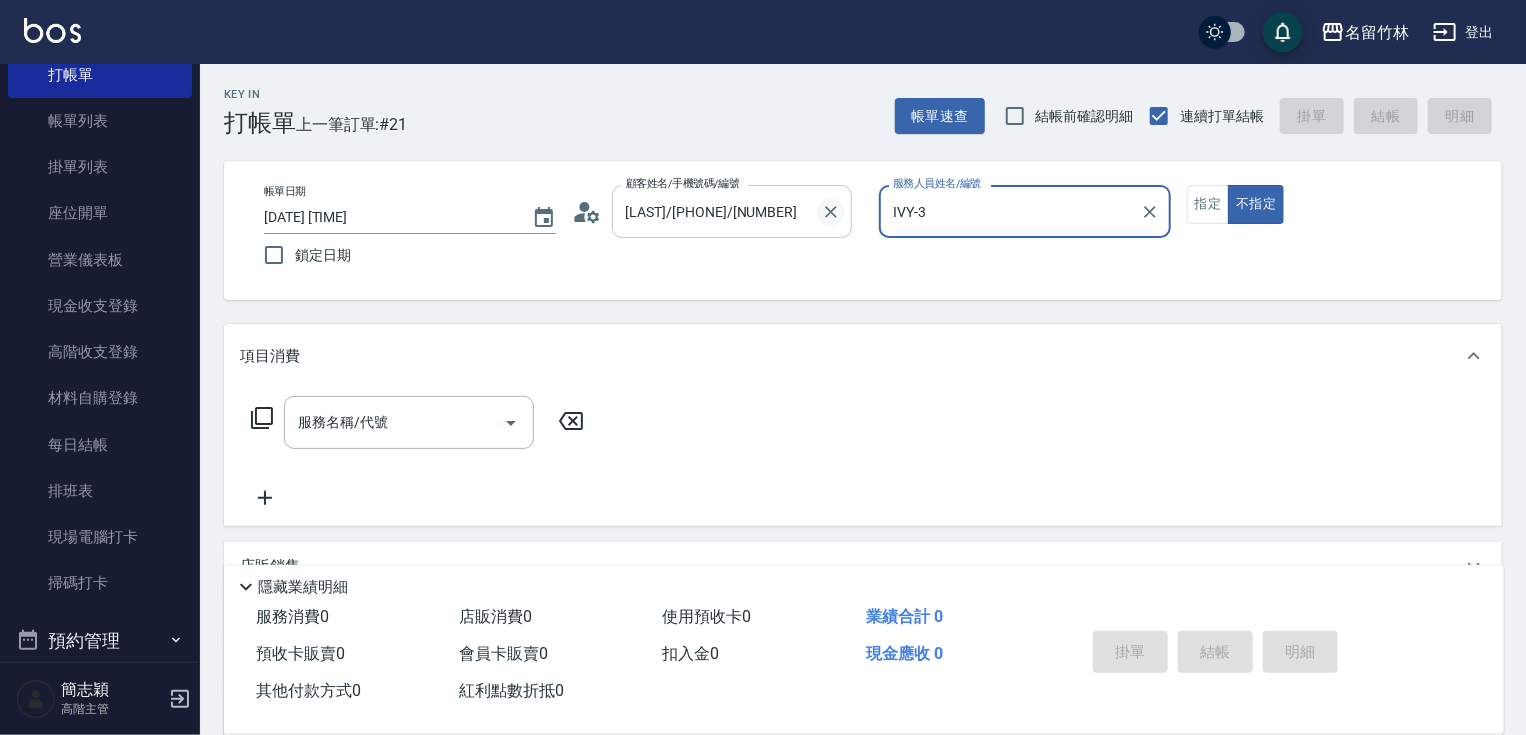 click 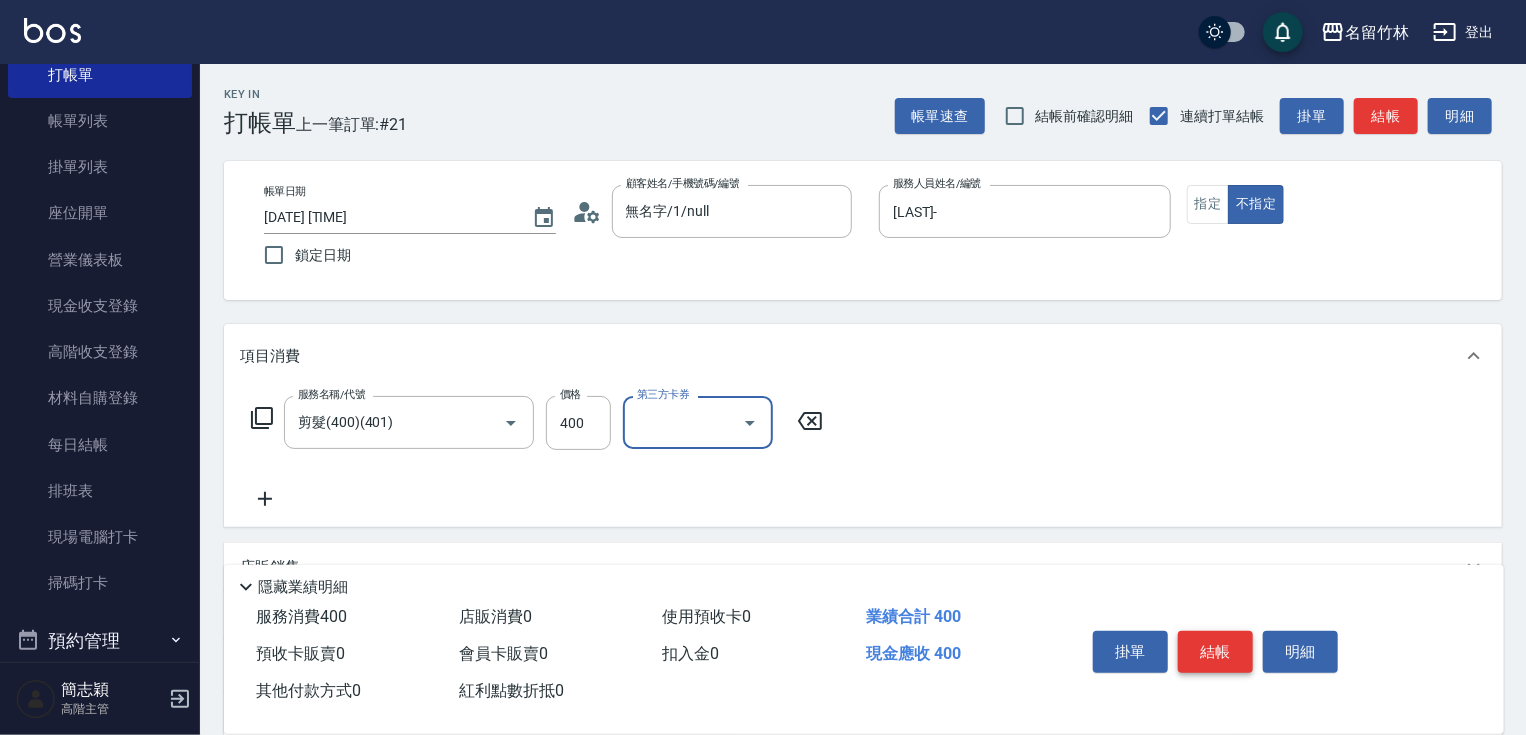 click on "結帳" at bounding box center [1215, 652] 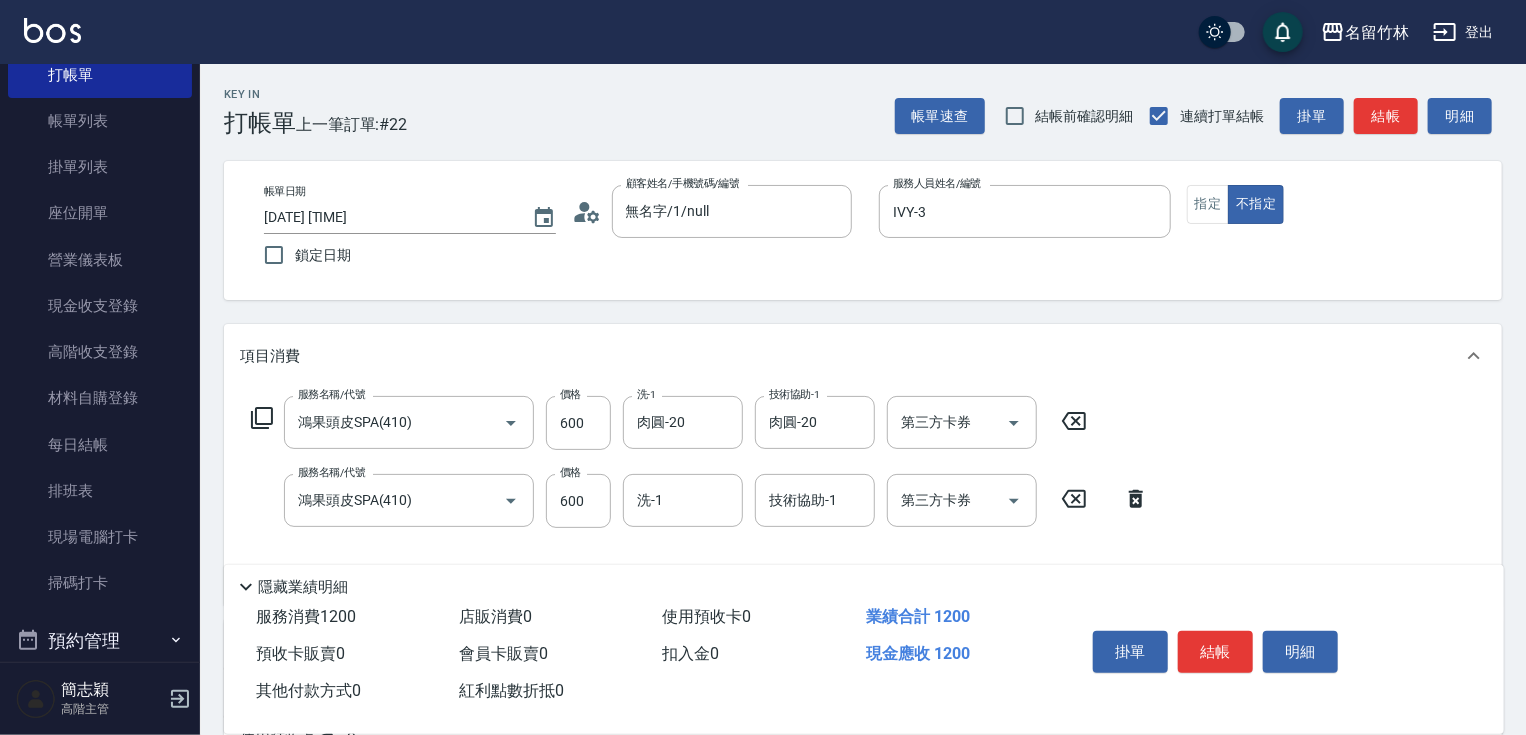click 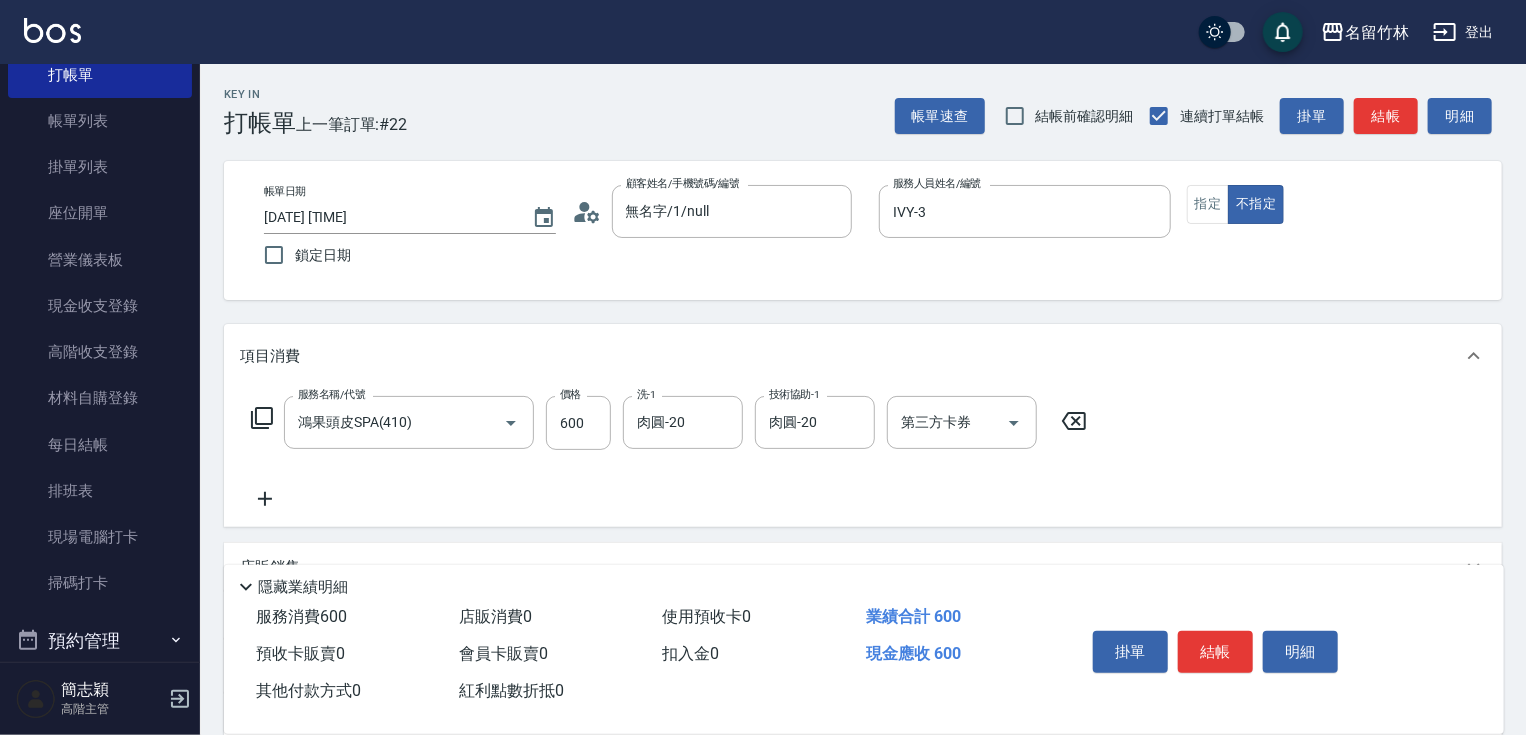 click 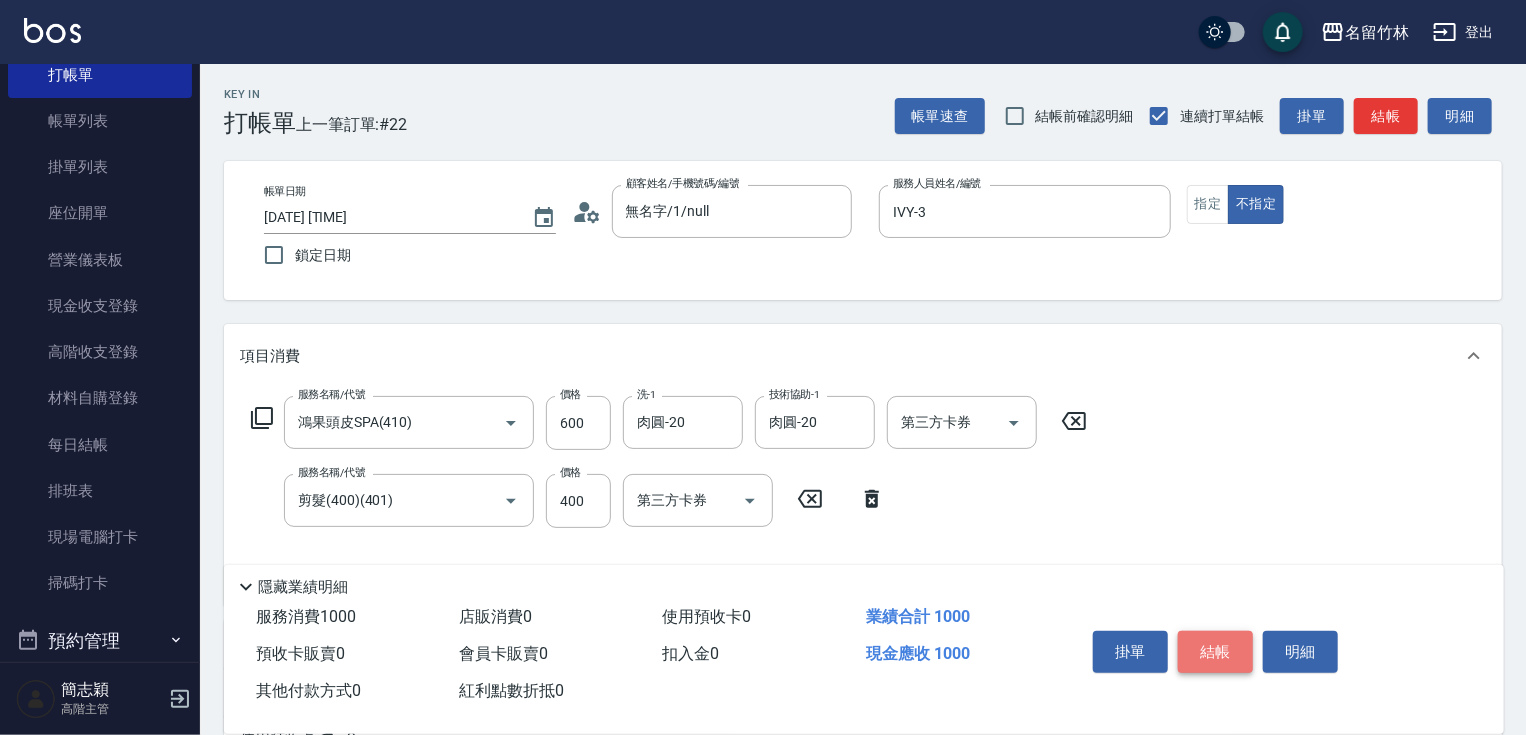 click on "結帳" at bounding box center [1215, 652] 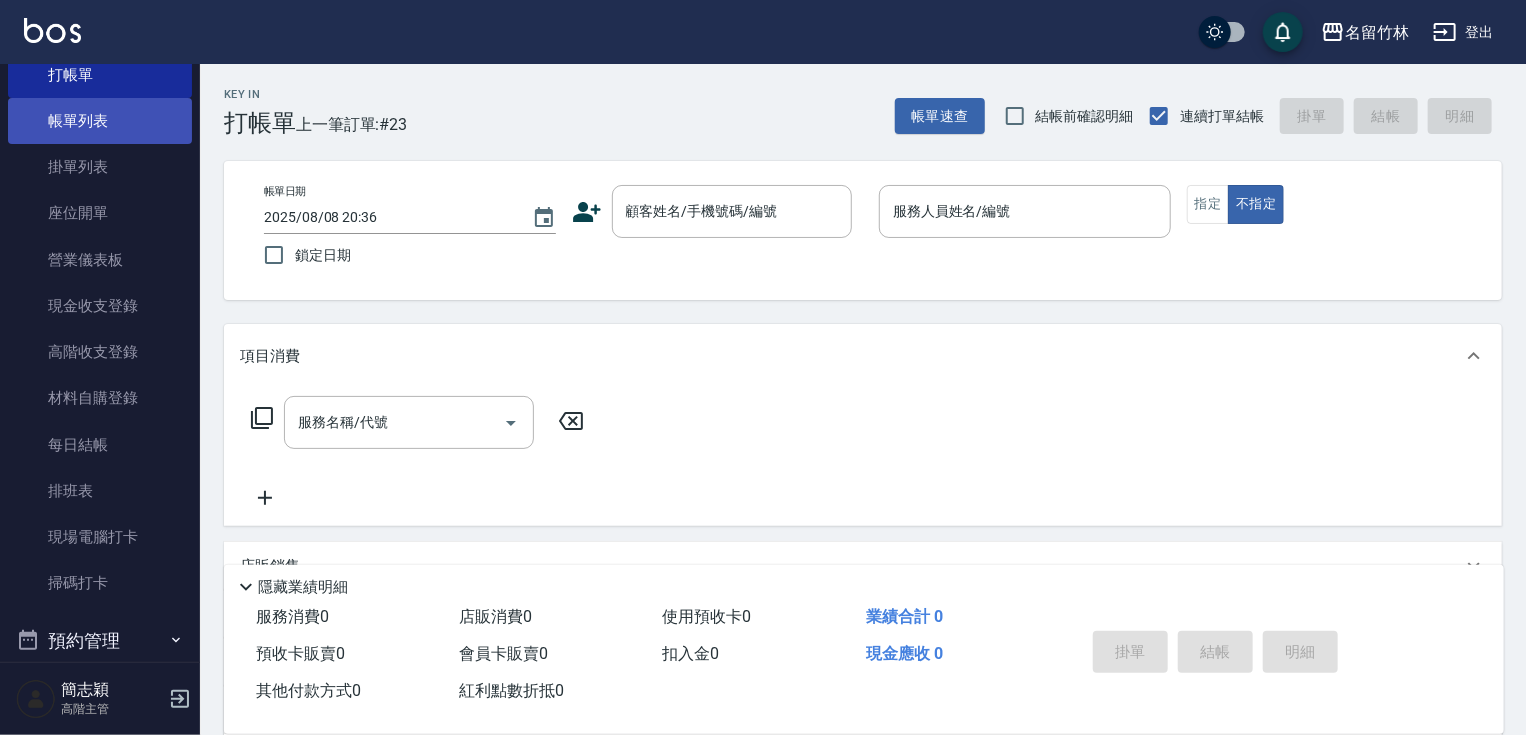 click on "帳單列表" at bounding box center (100, 121) 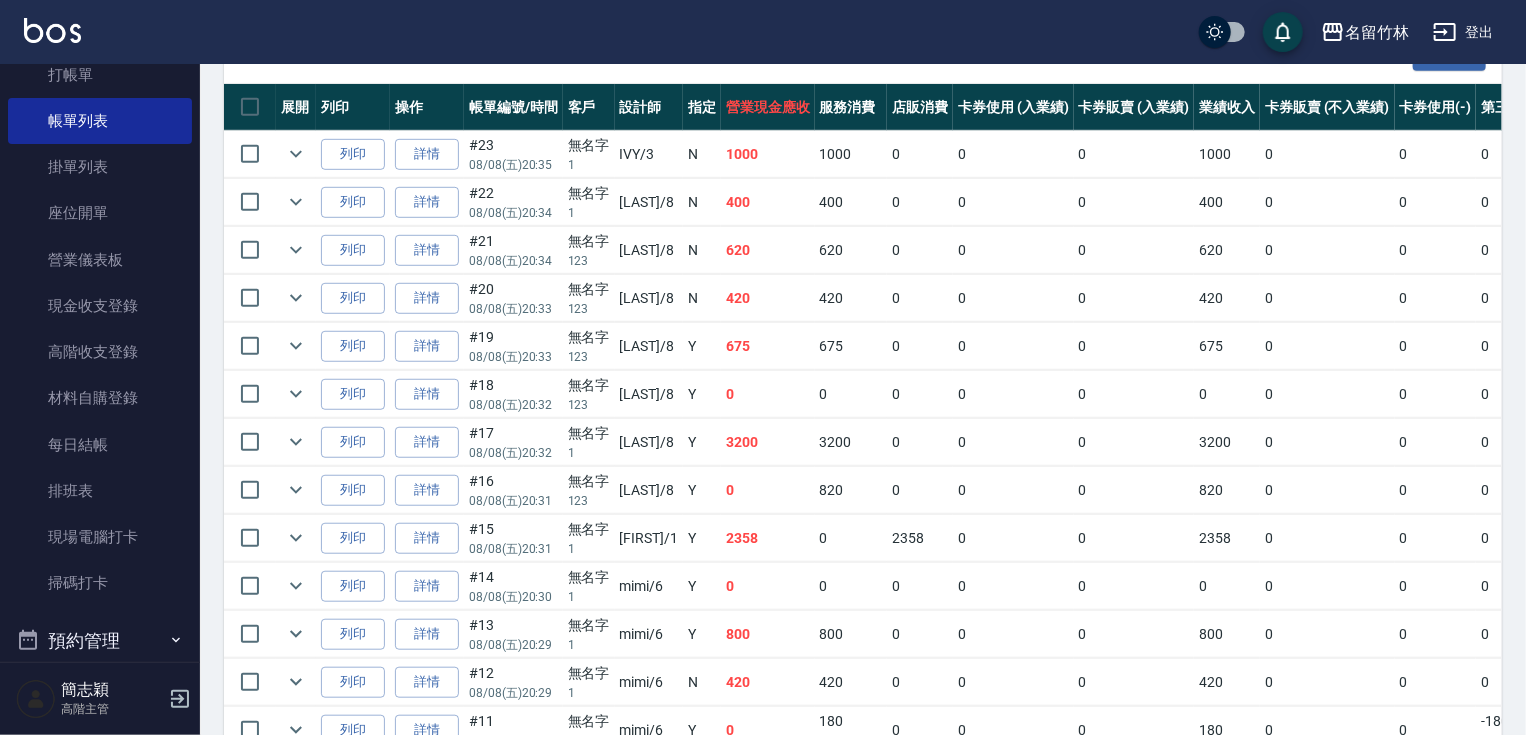 scroll, scrollTop: 585, scrollLeft: 0, axis: vertical 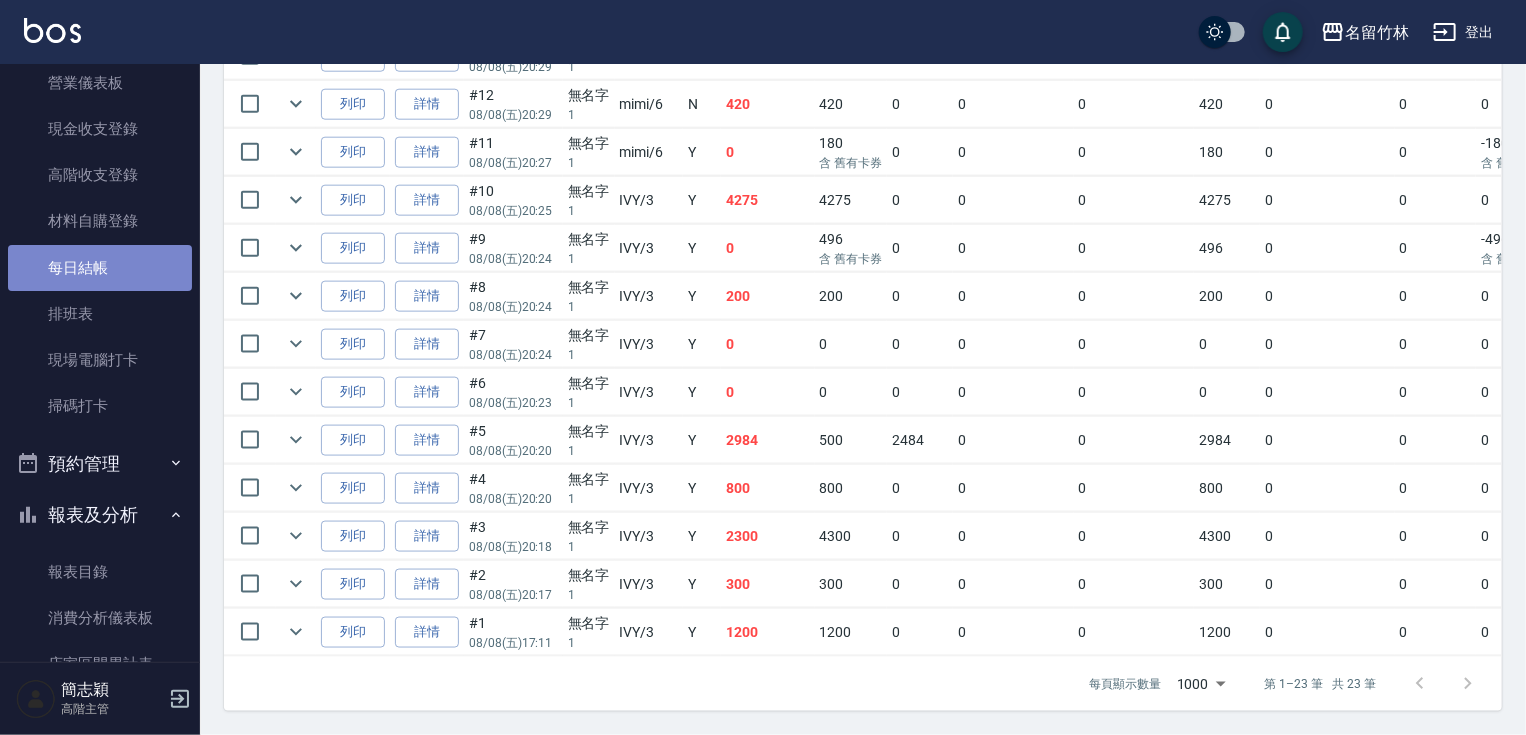 click on "每日結帳" at bounding box center (100, 268) 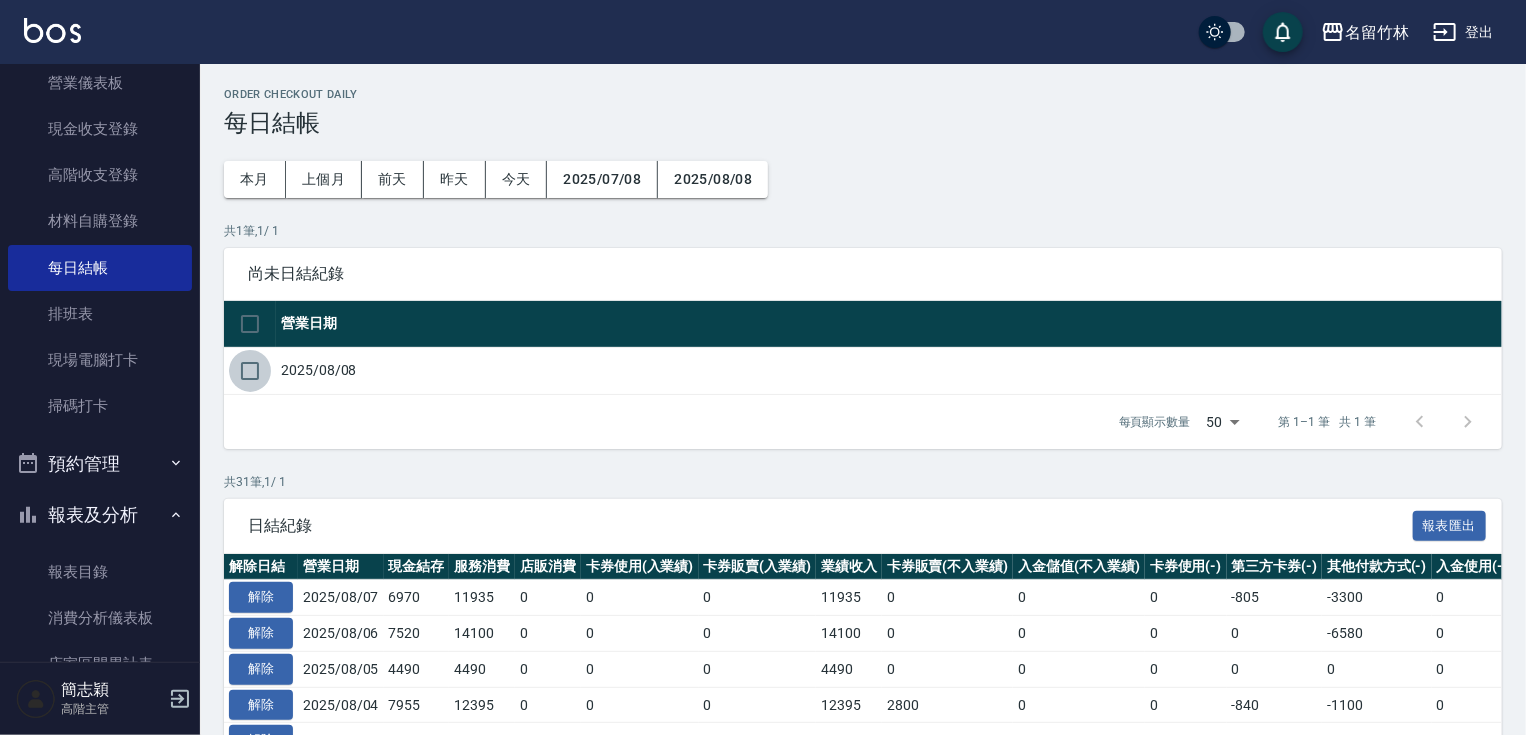 click at bounding box center [250, 371] 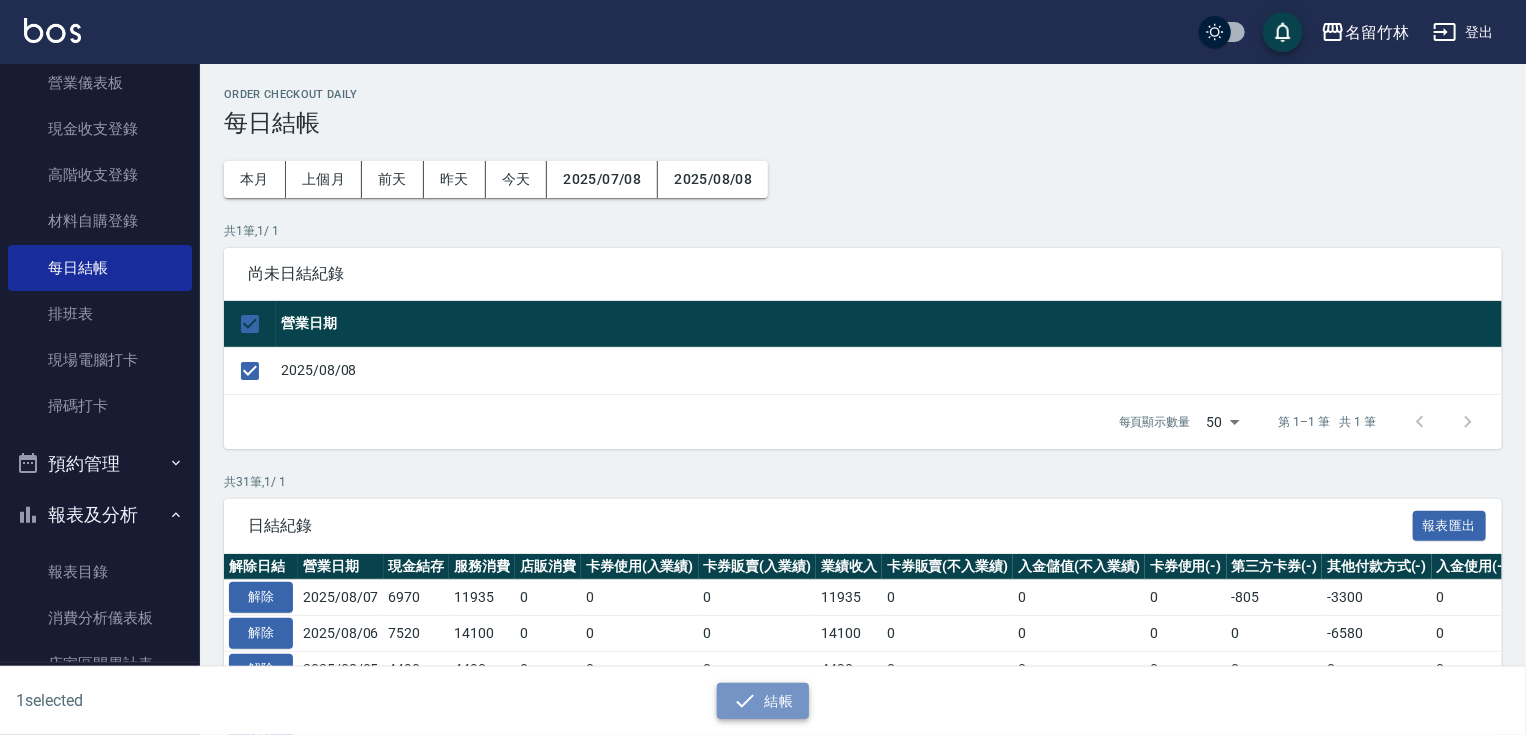 click 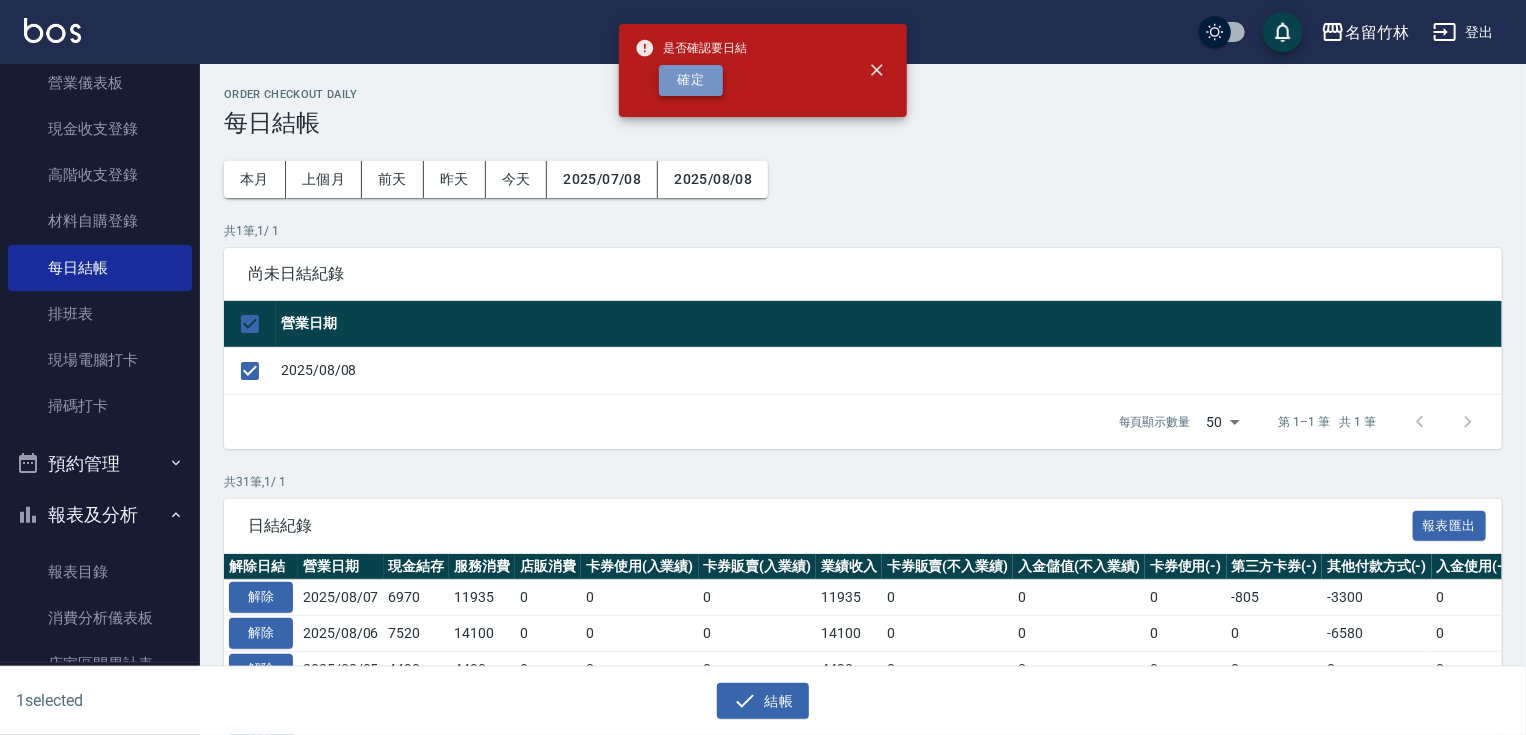 click on "確定" at bounding box center (691, 80) 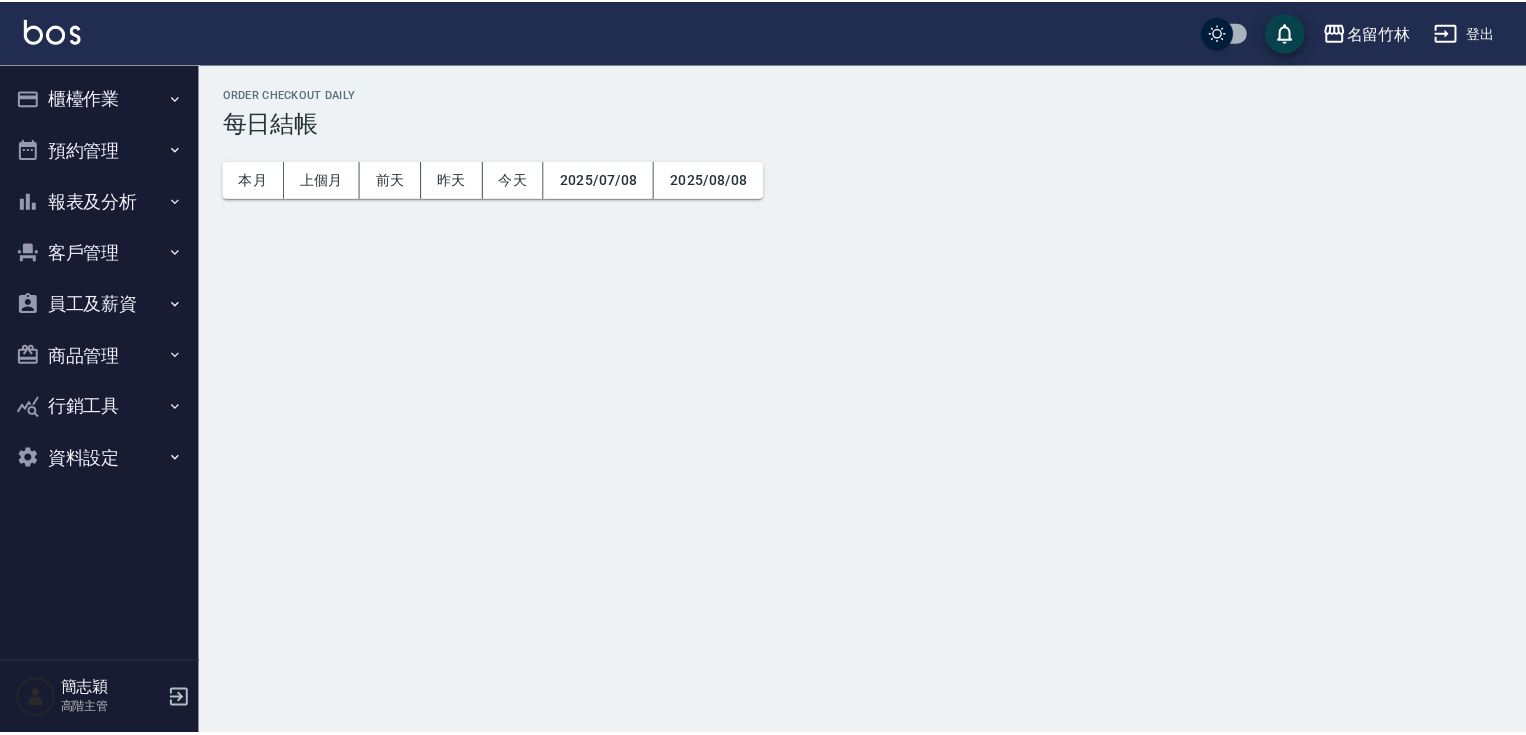 scroll, scrollTop: 0, scrollLeft: 0, axis: both 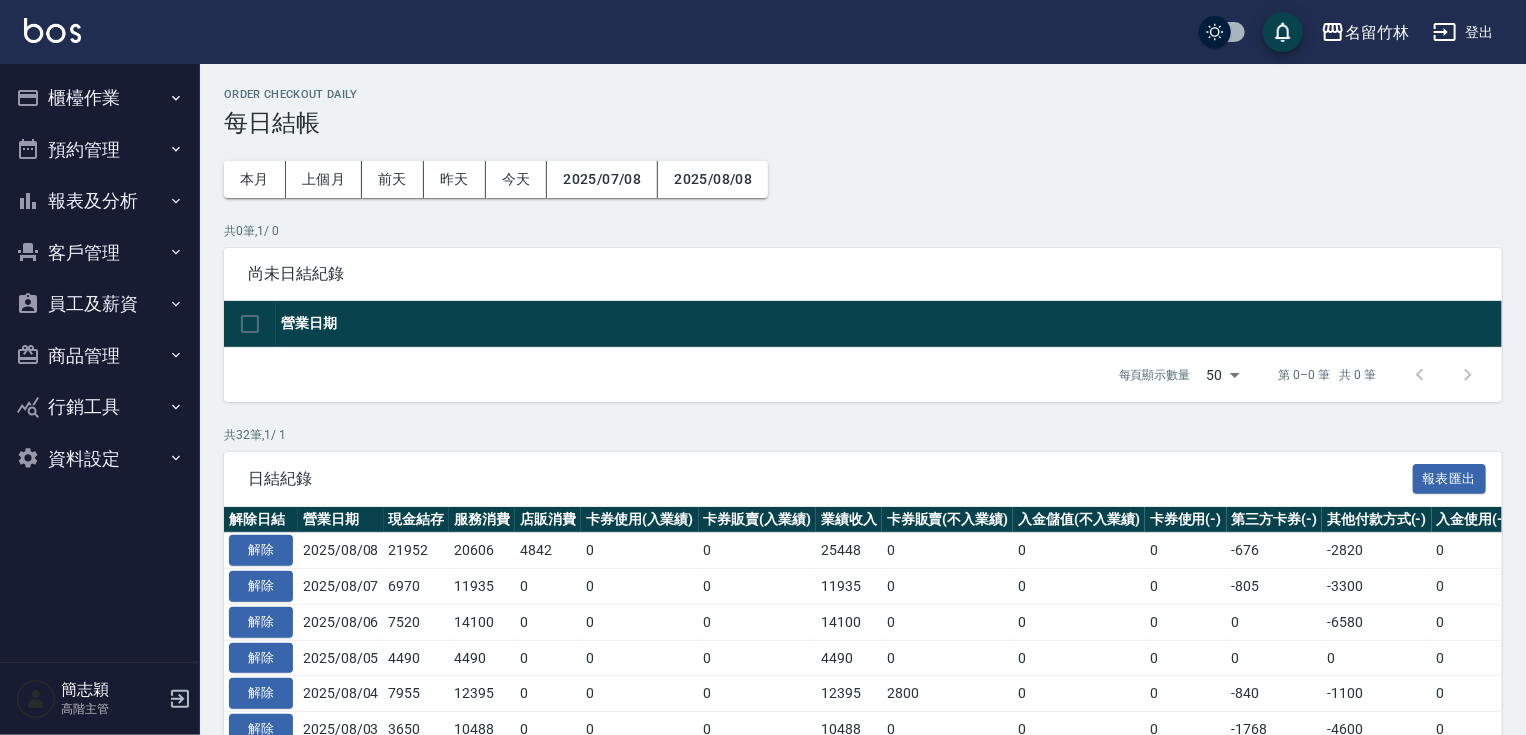 click on "報表及分析" at bounding box center (100, 201) 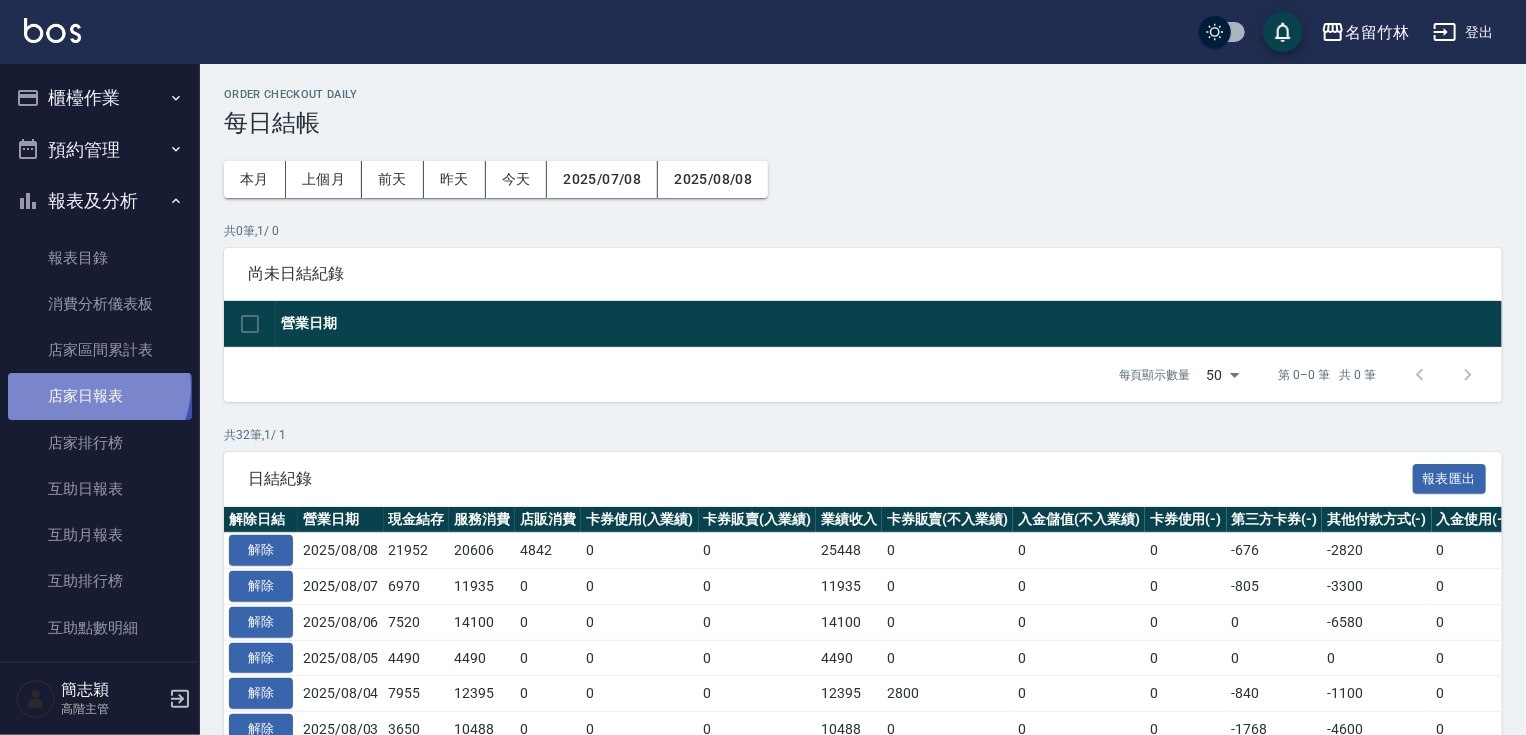 click on "店家日報表" at bounding box center [100, 396] 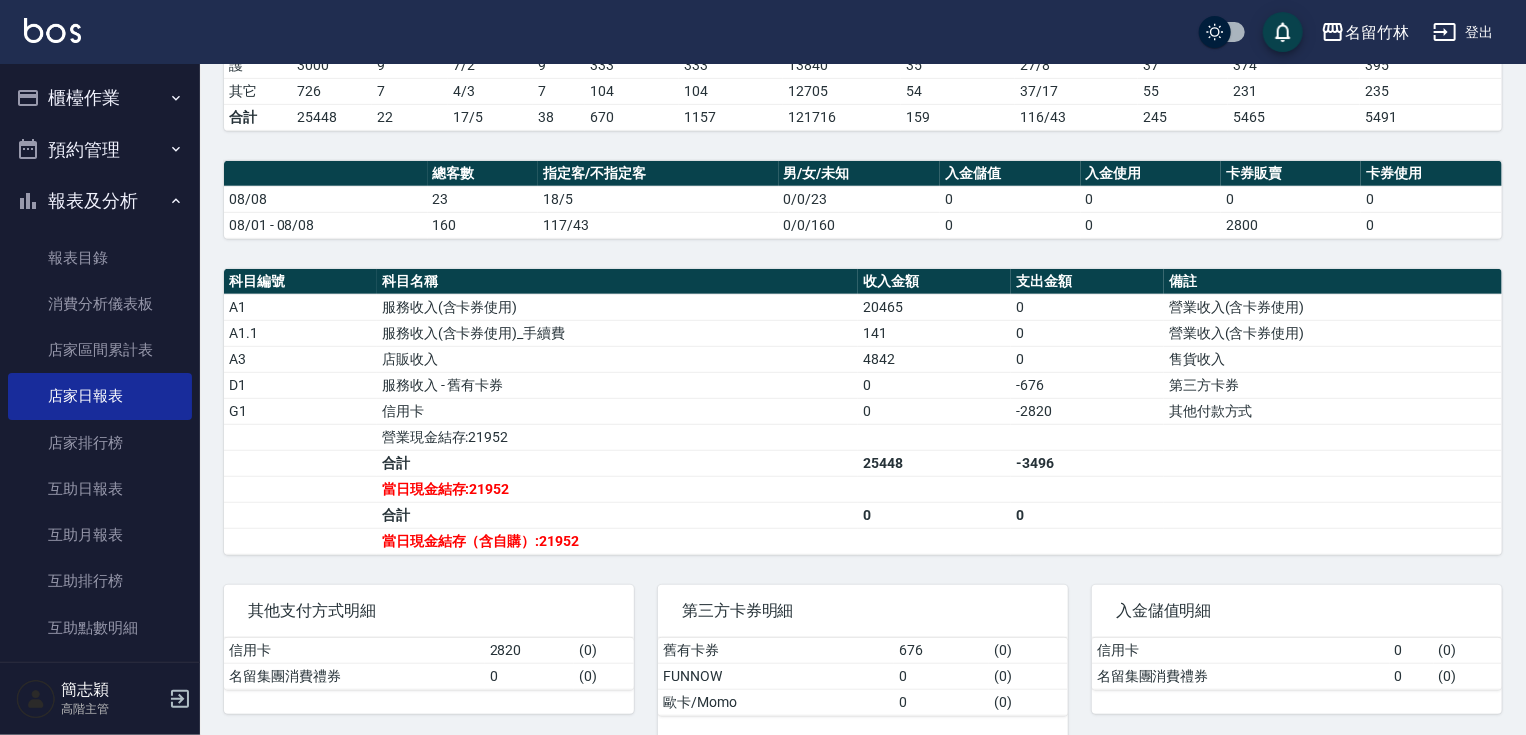 scroll, scrollTop: 450, scrollLeft: 0, axis: vertical 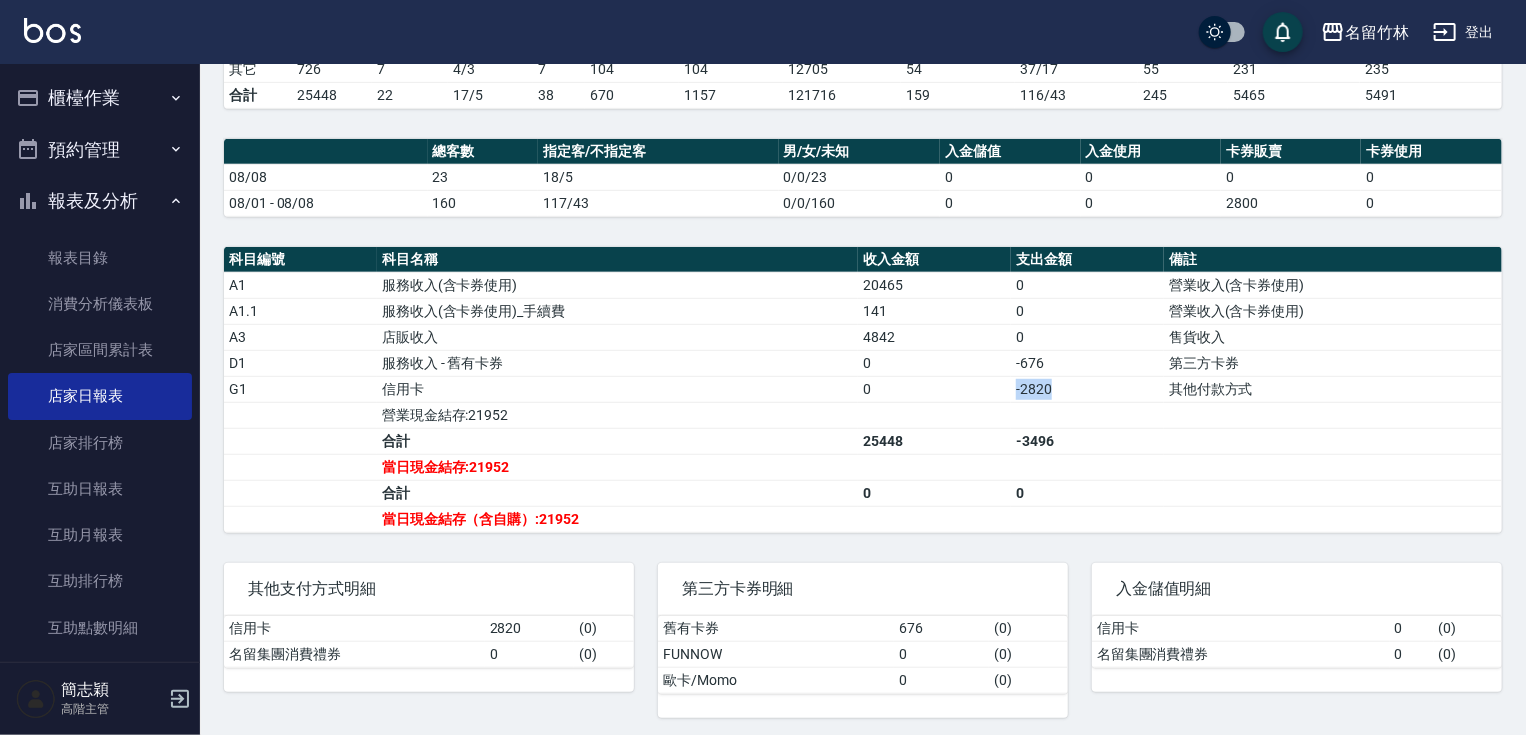 drag, startPoint x: 1059, startPoint y: 380, endPoint x: 998, endPoint y: 388, distance: 61.522354 